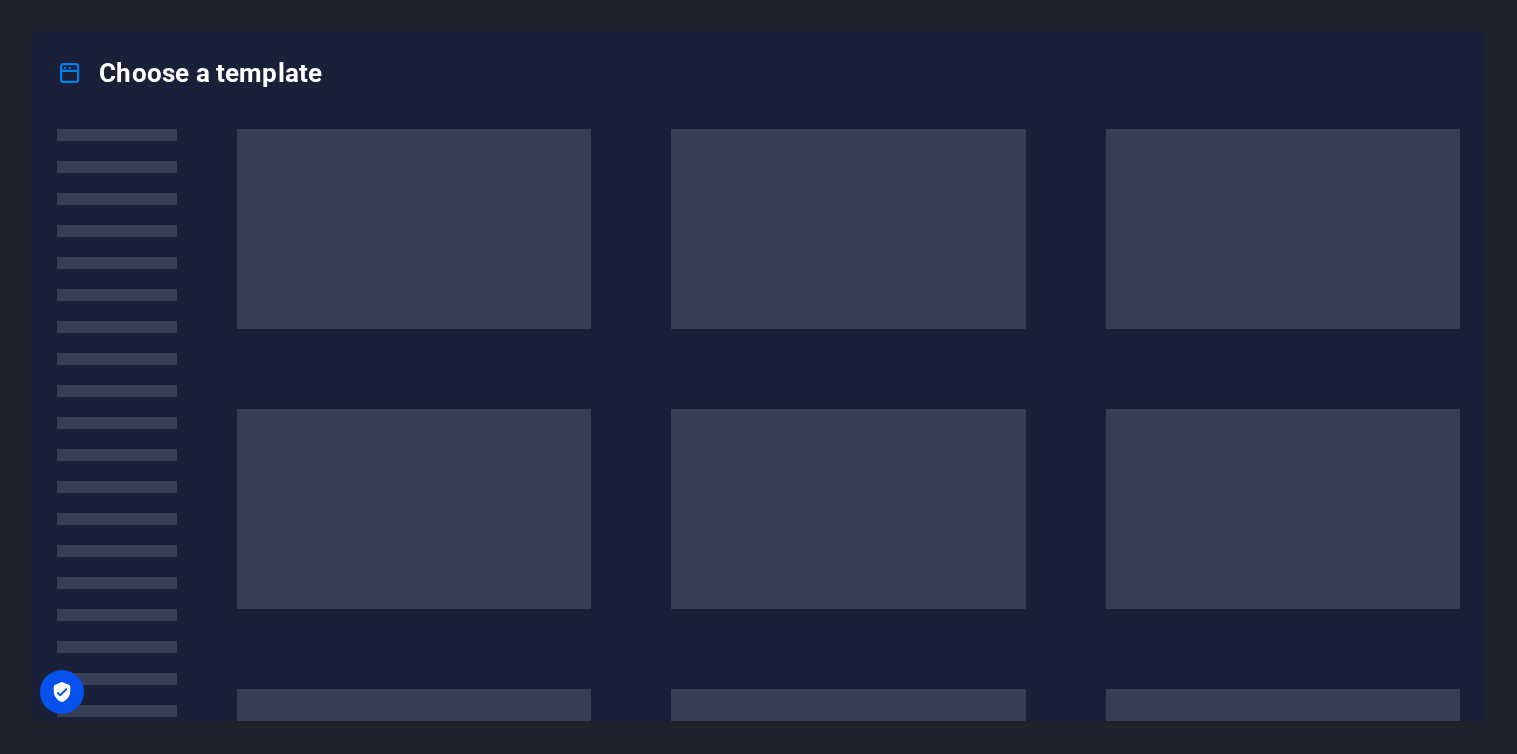 scroll, scrollTop: 0, scrollLeft: 0, axis: both 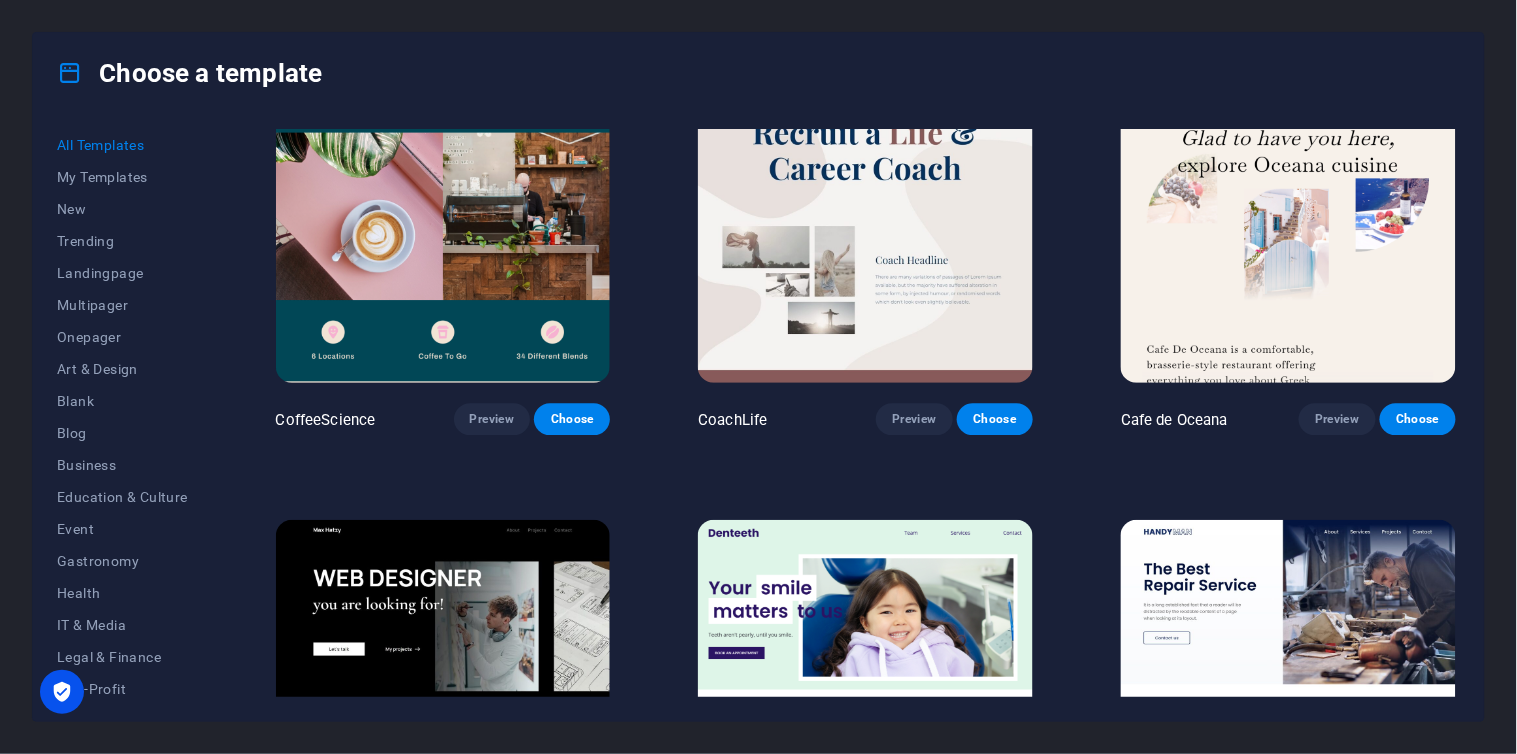click on "Preview" at bounding box center [914, 7548] 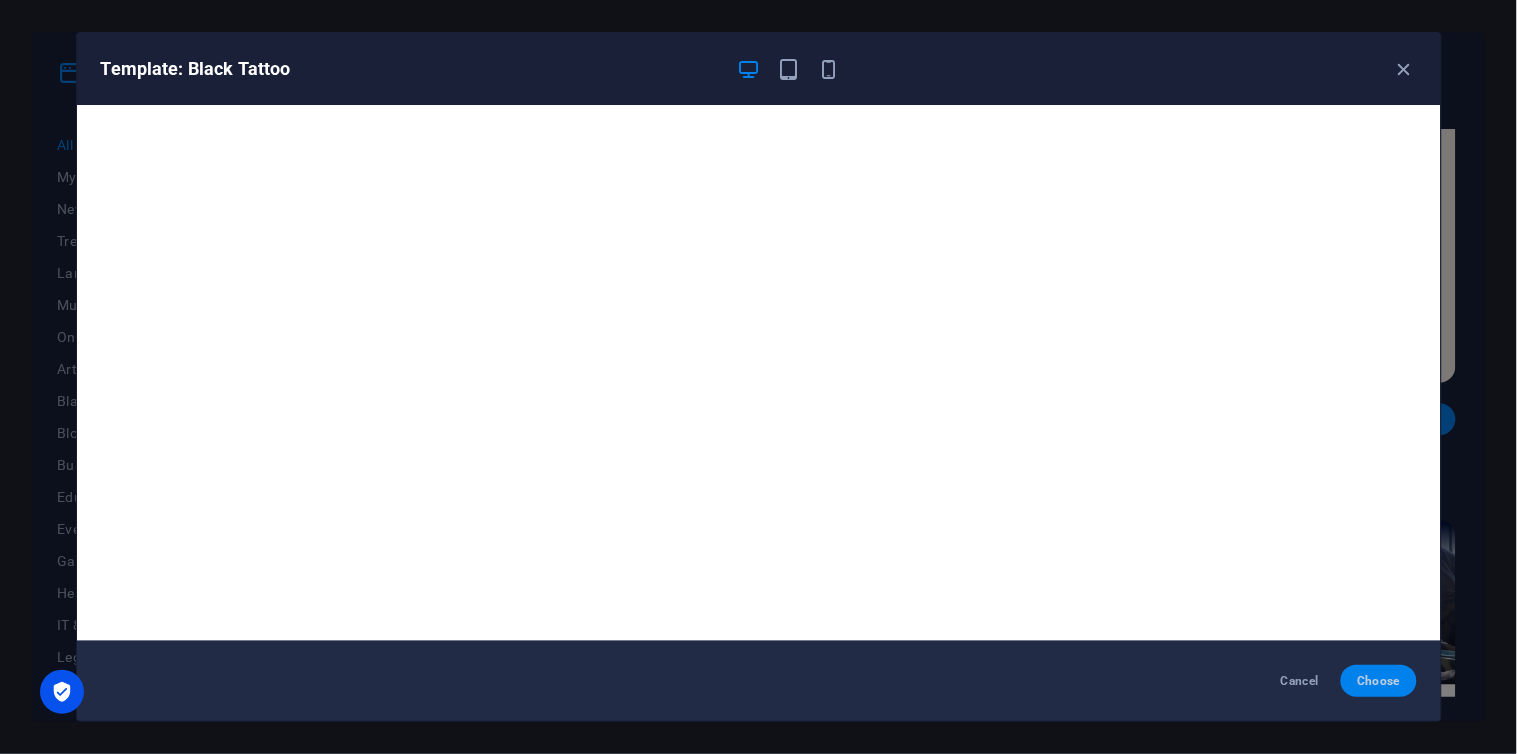 click on "Choose" at bounding box center (1378, 681) 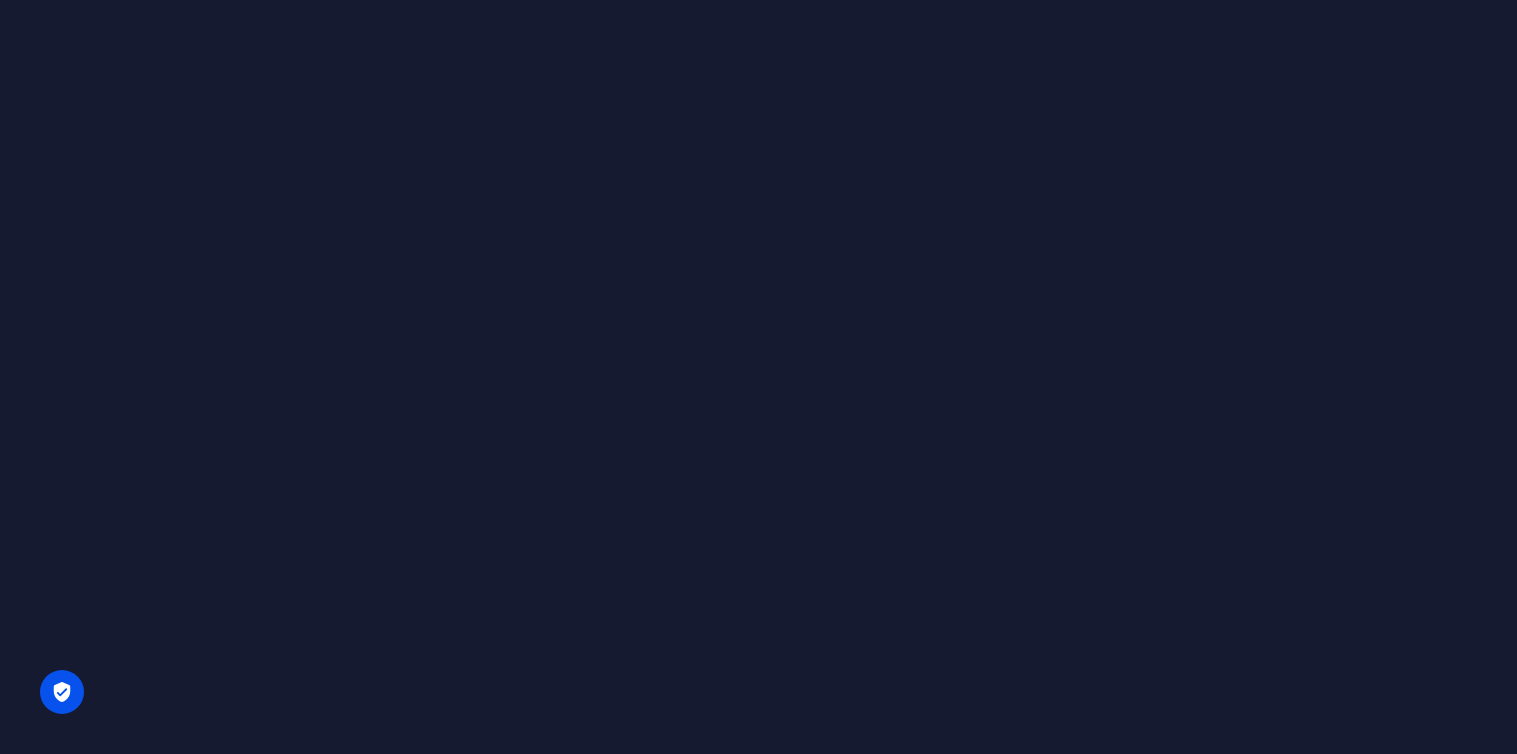 scroll, scrollTop: 0, scrollLeft: 0, axis: both 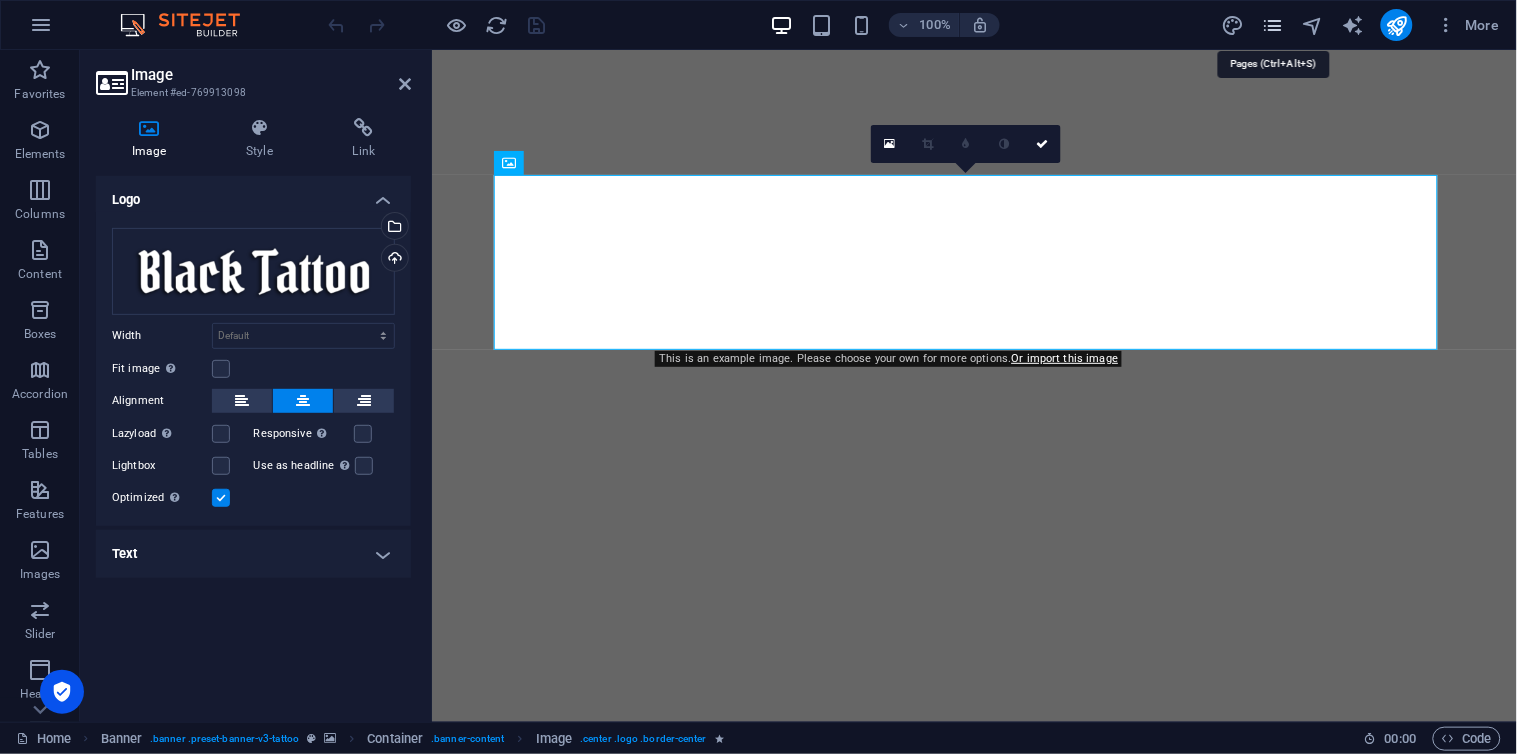 click at bounding box center (1272, 25) 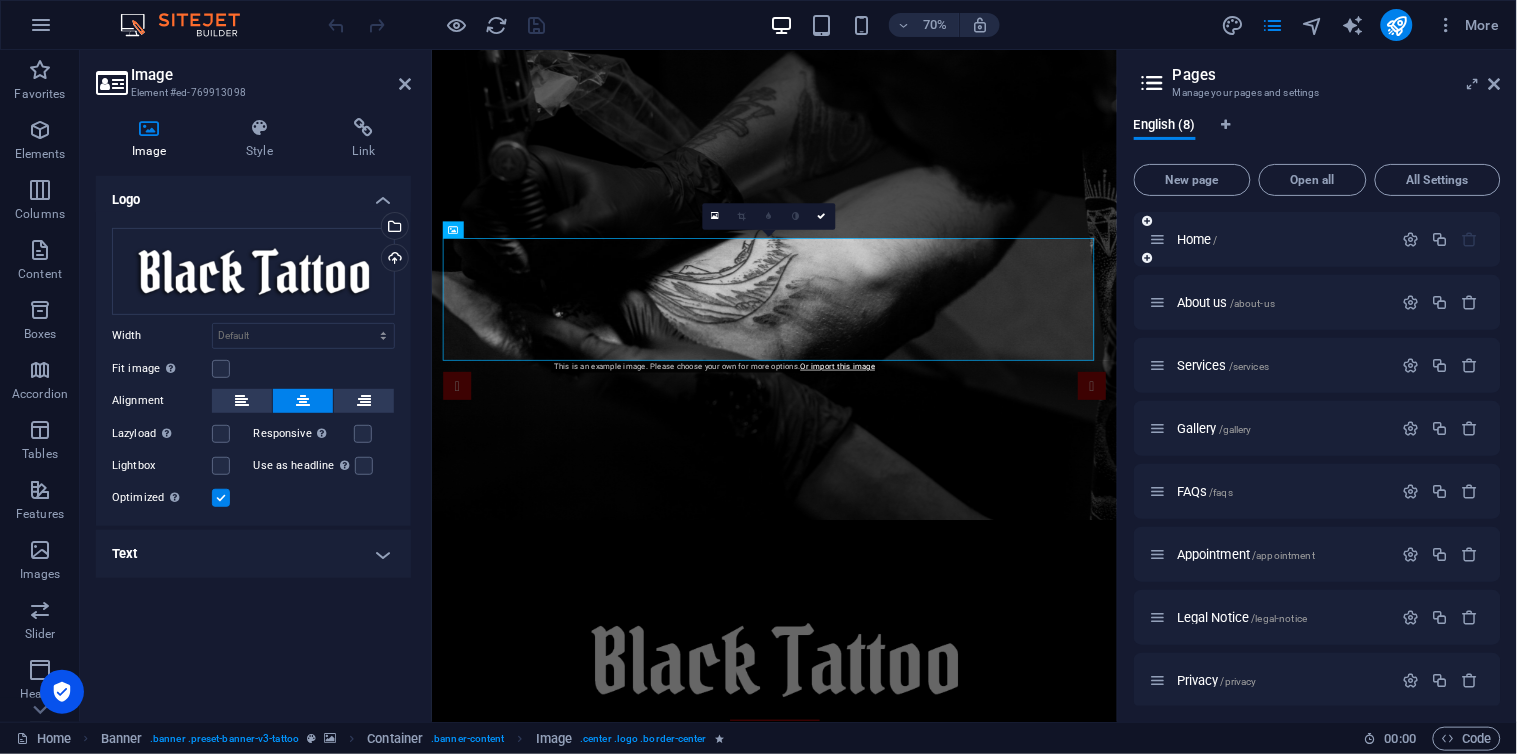 scroll, scrollTop: 0, scrollLeft: 0, axis: both 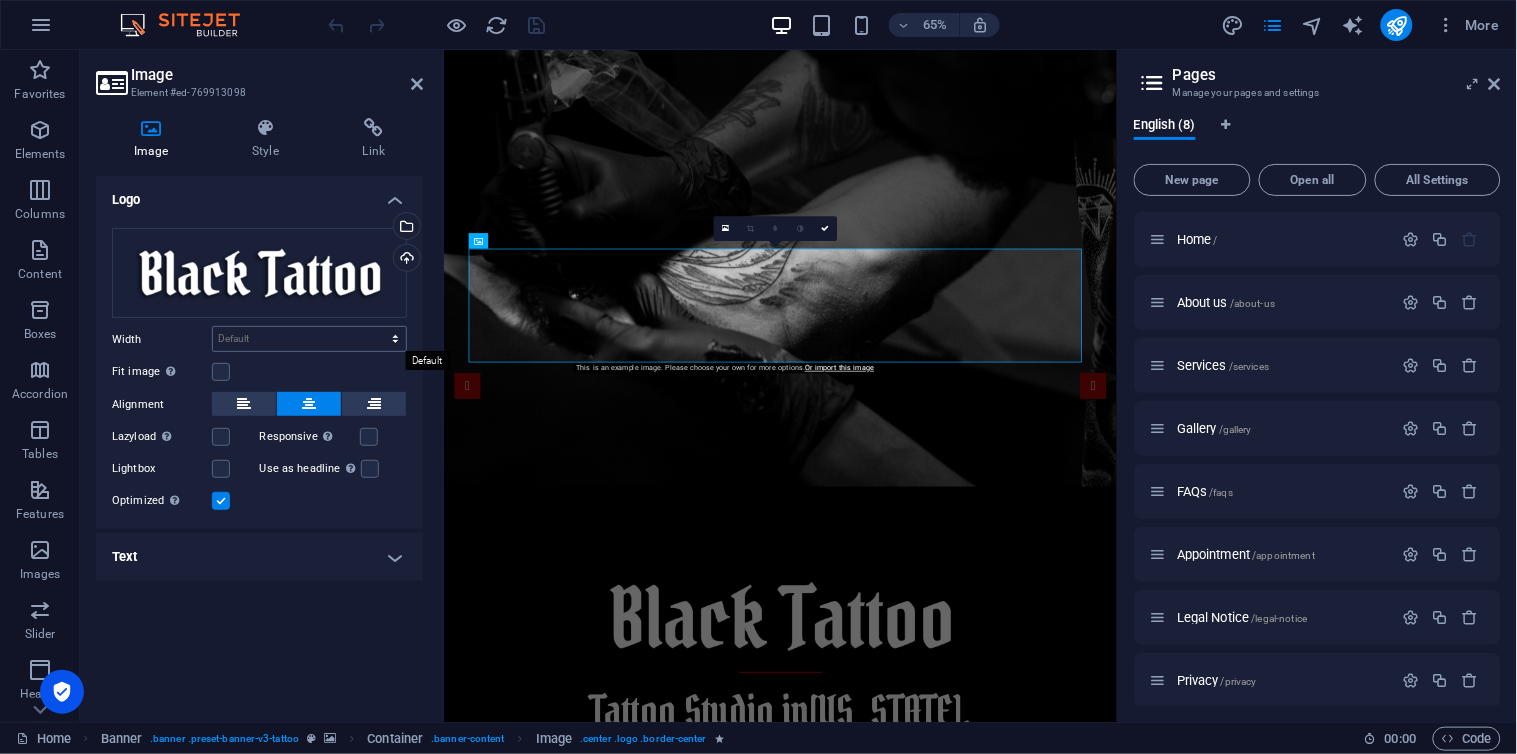 drag, startPoint x: 428, startPoint y: 316, endPoint x: 397, endPoint y: 331, distance: 34.43835 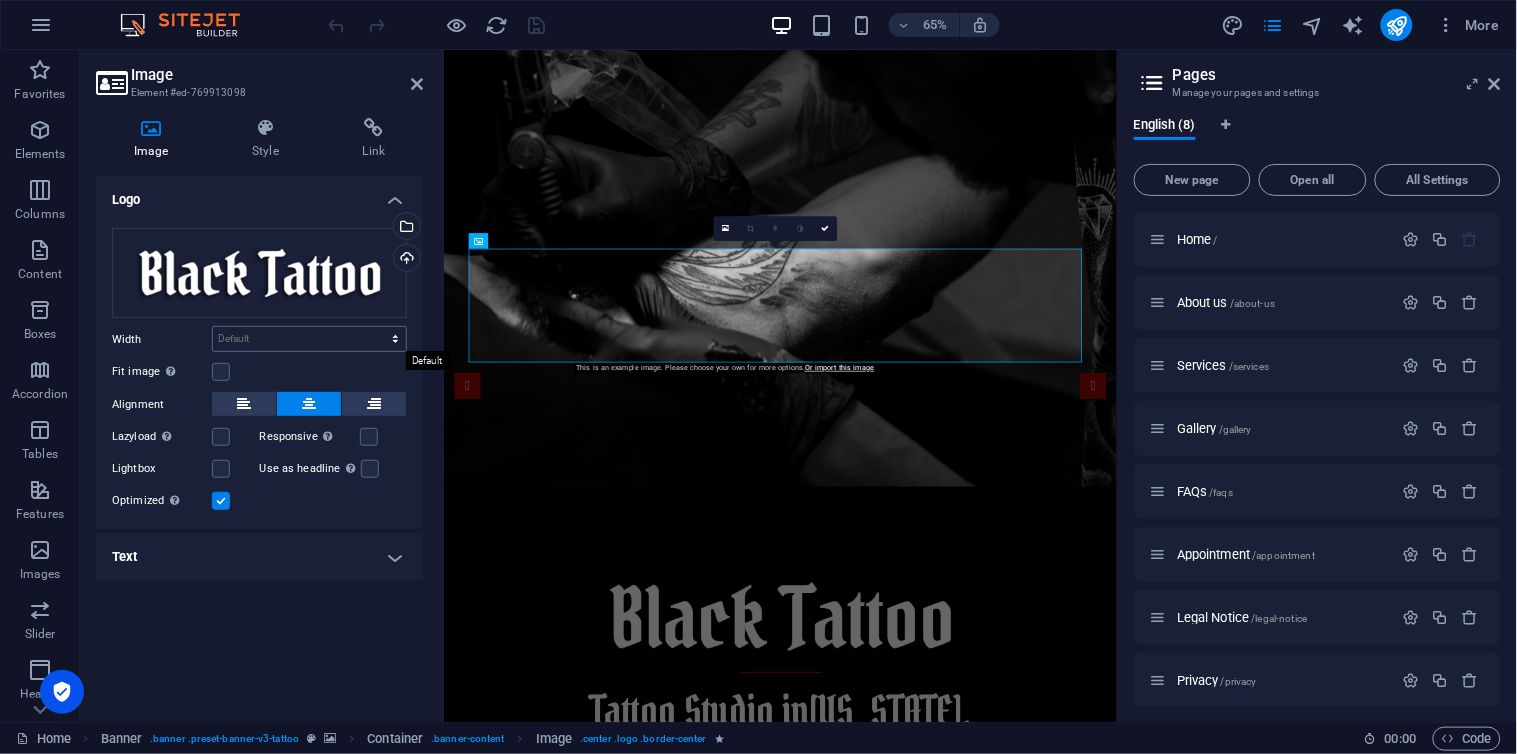 click on "Image Element #ed-769913098 Image Style Link Logo Drag files here, click to choose files or select files from Files or our free stock photos & videos Select files from the file manager, stock photos, or upload file(s) Upload Width Default auto px rem % em vh vw Fit image Automatically fit image to a fixed width and height Height Default auto px Alignment Lazyload Loading images after the page loads improves page speed. Responsive Automatically load retina image and smartphone optimized sizes. Lightbox Use as headline The image will be wrapped in an H1 headline tag. Useful for giving alternative text the weight of an H1 headline, e.g. for the logo. Leave unchecked if uncertain. Optimized Images are compressed to improve page speed. Position Direction Custom X offset 50 px rem % vh vw Y offset 50 px rem % vh vw Text Float No float Image left Image right Determine how text should behave around the image. Text Alternative text Image caption Paragraph Format Normal Heading 1 Heading 2 Heading 3 Heading 4 Heading 5" at bounding box center (262, 386) 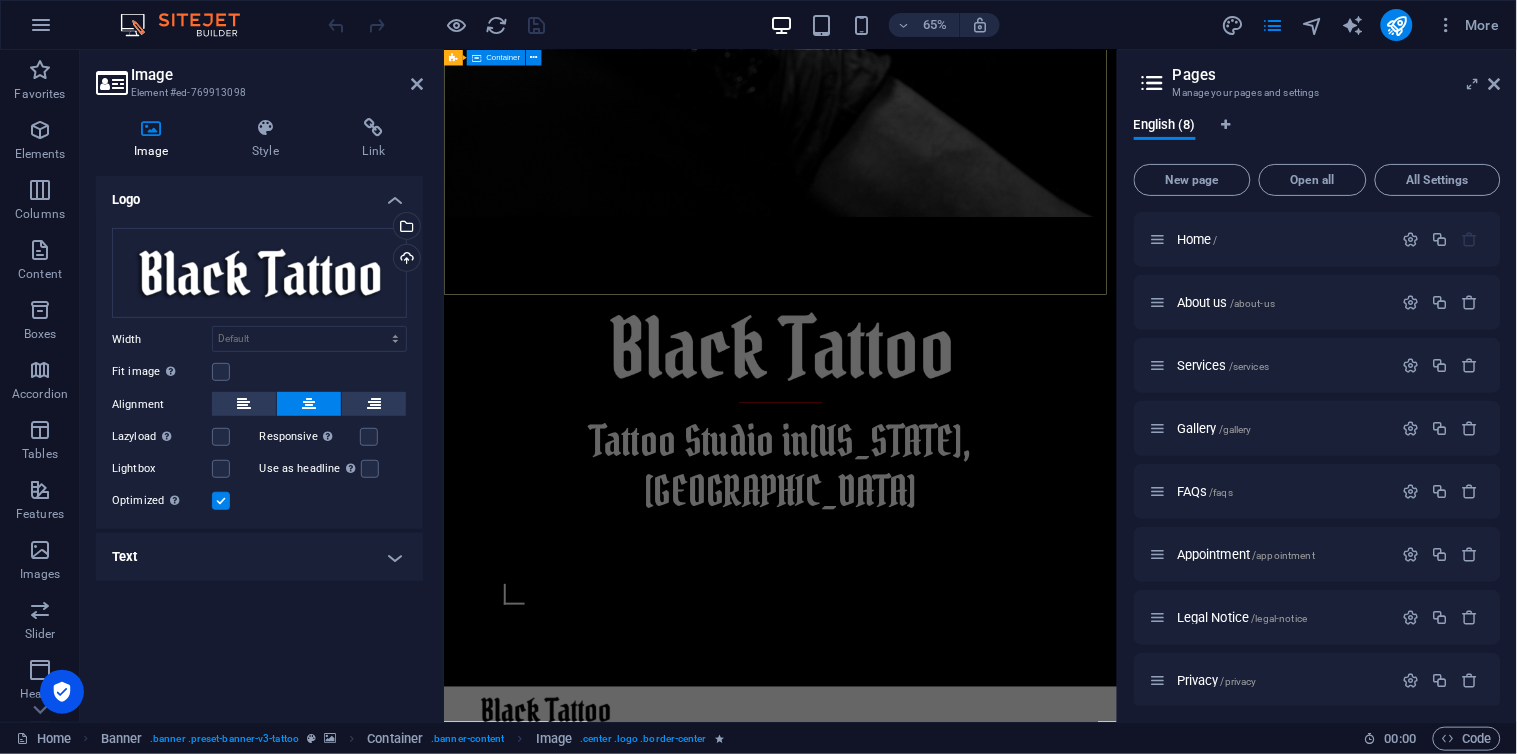 scroll, scrollTop: 0, scrollLeft: 0, axis: both 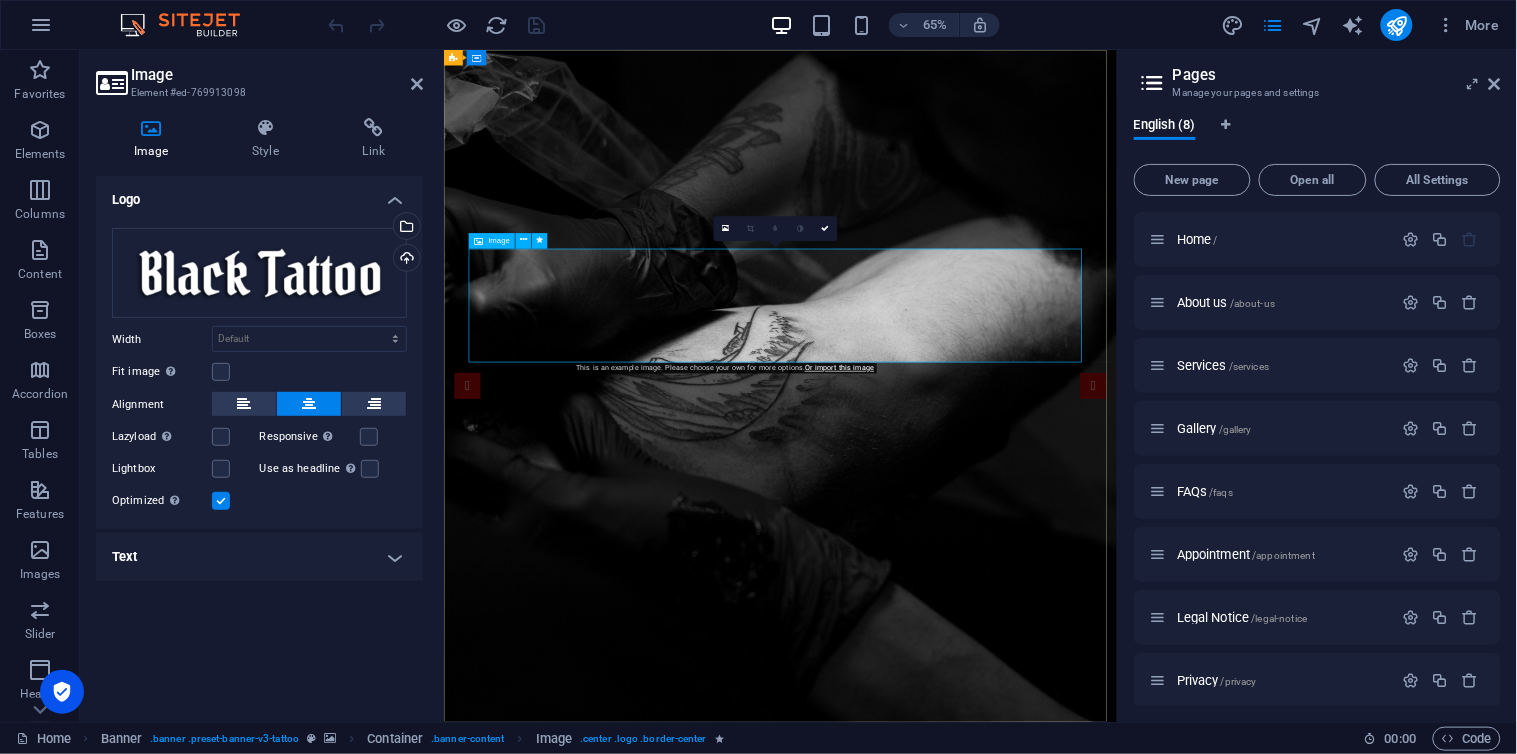 click at bounding box center (961, 1282) 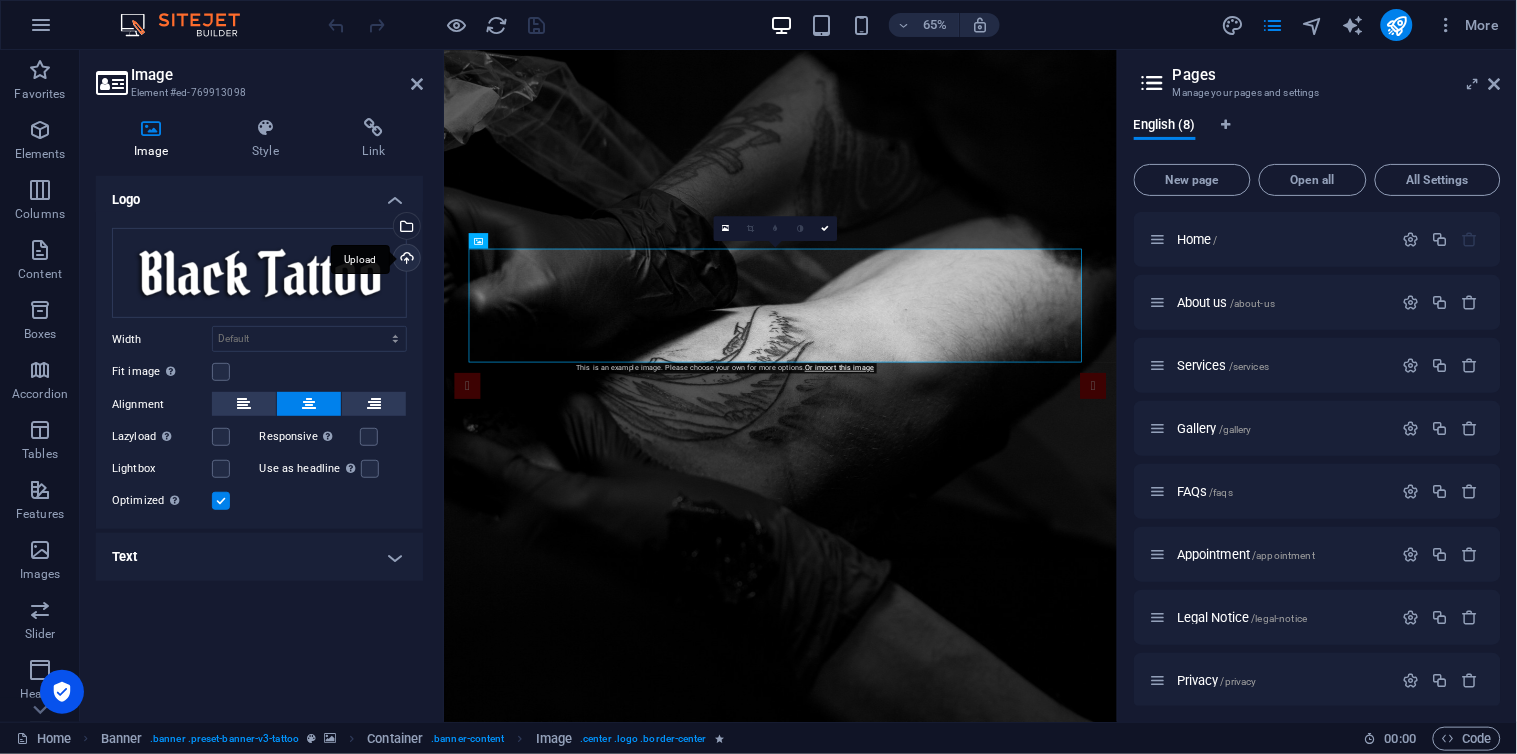 click on "Upload" at bounding box center (405, 260) 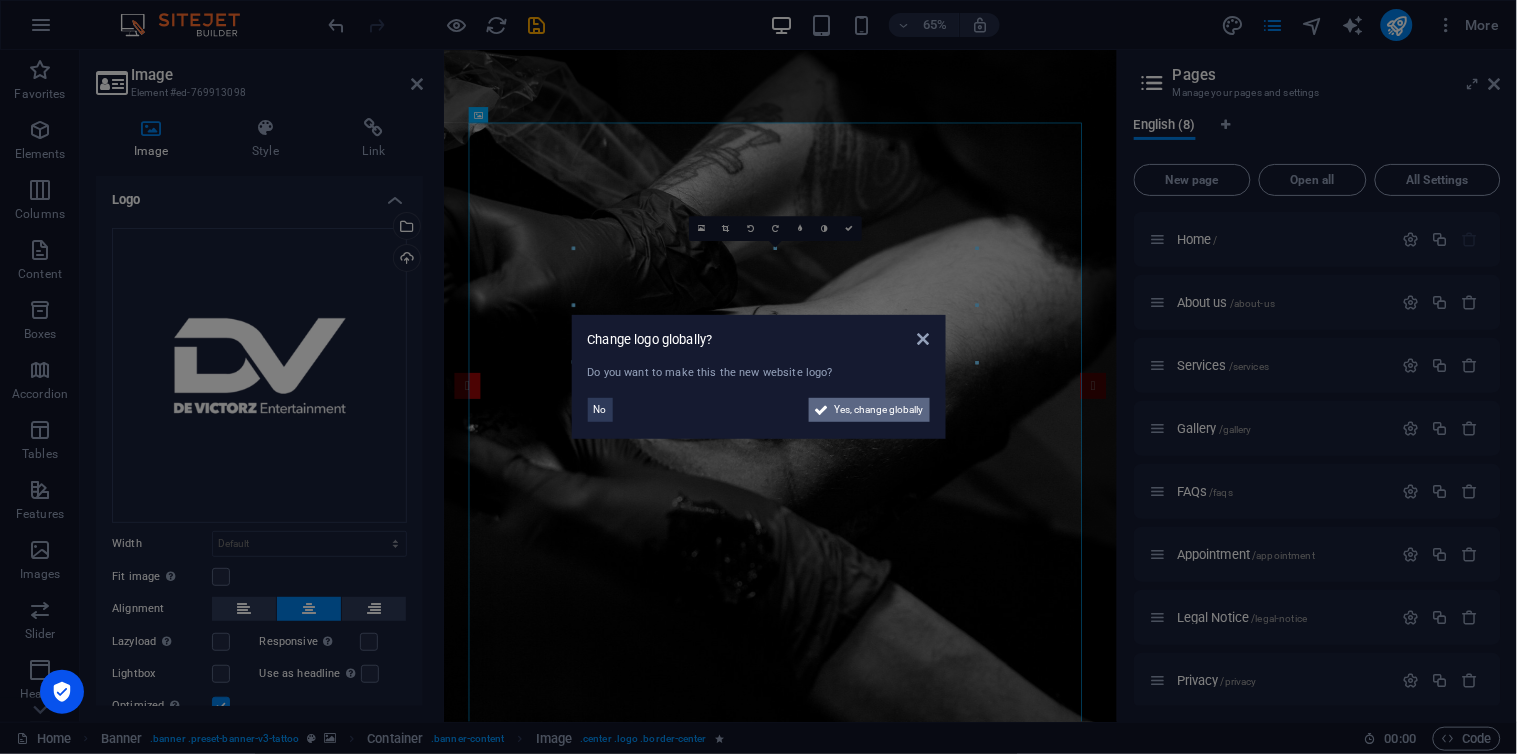 drag, startPoint x: 862, startPoint y: 414, endPoint x: 760, endPoint y: 660, distance: 266.3081 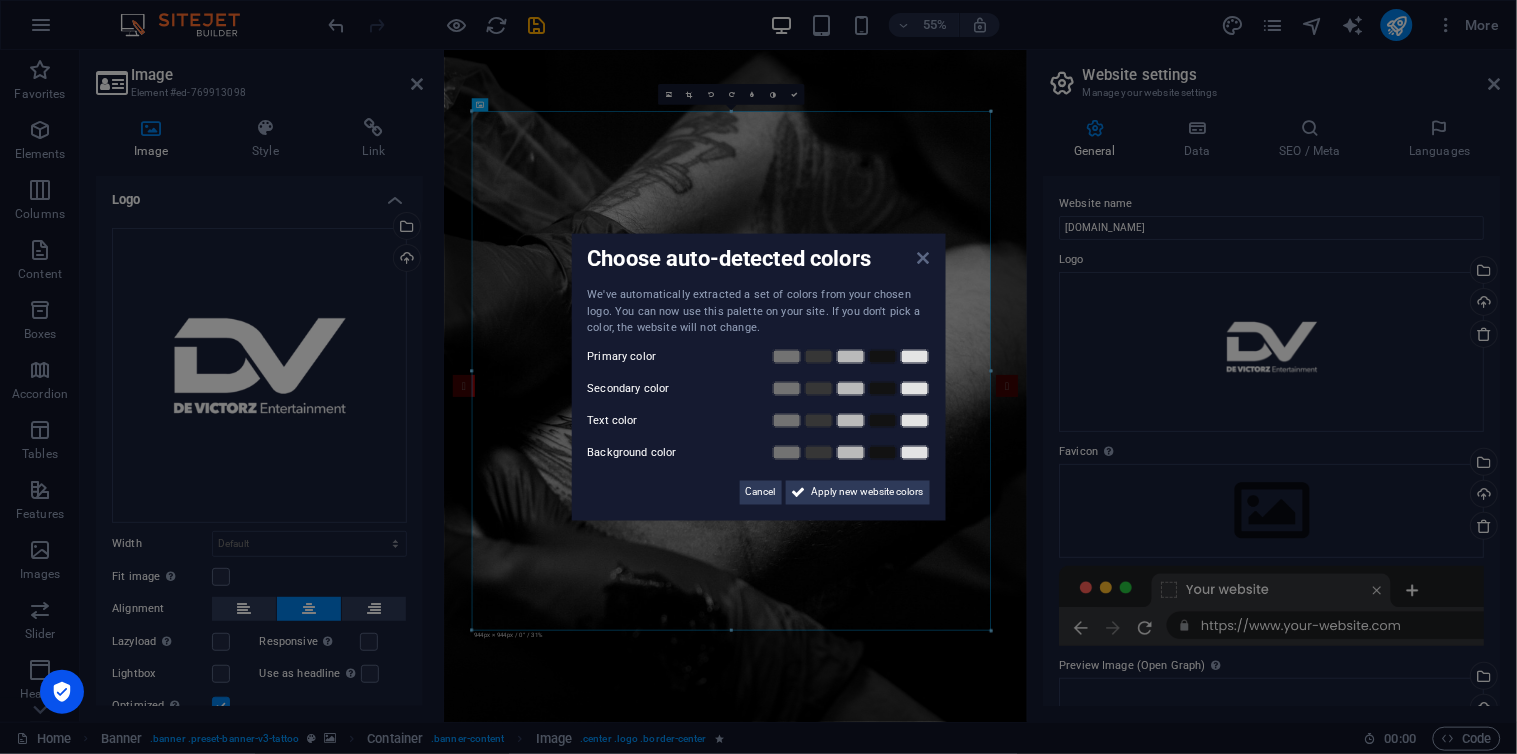 click at bounding box center [923, 258] 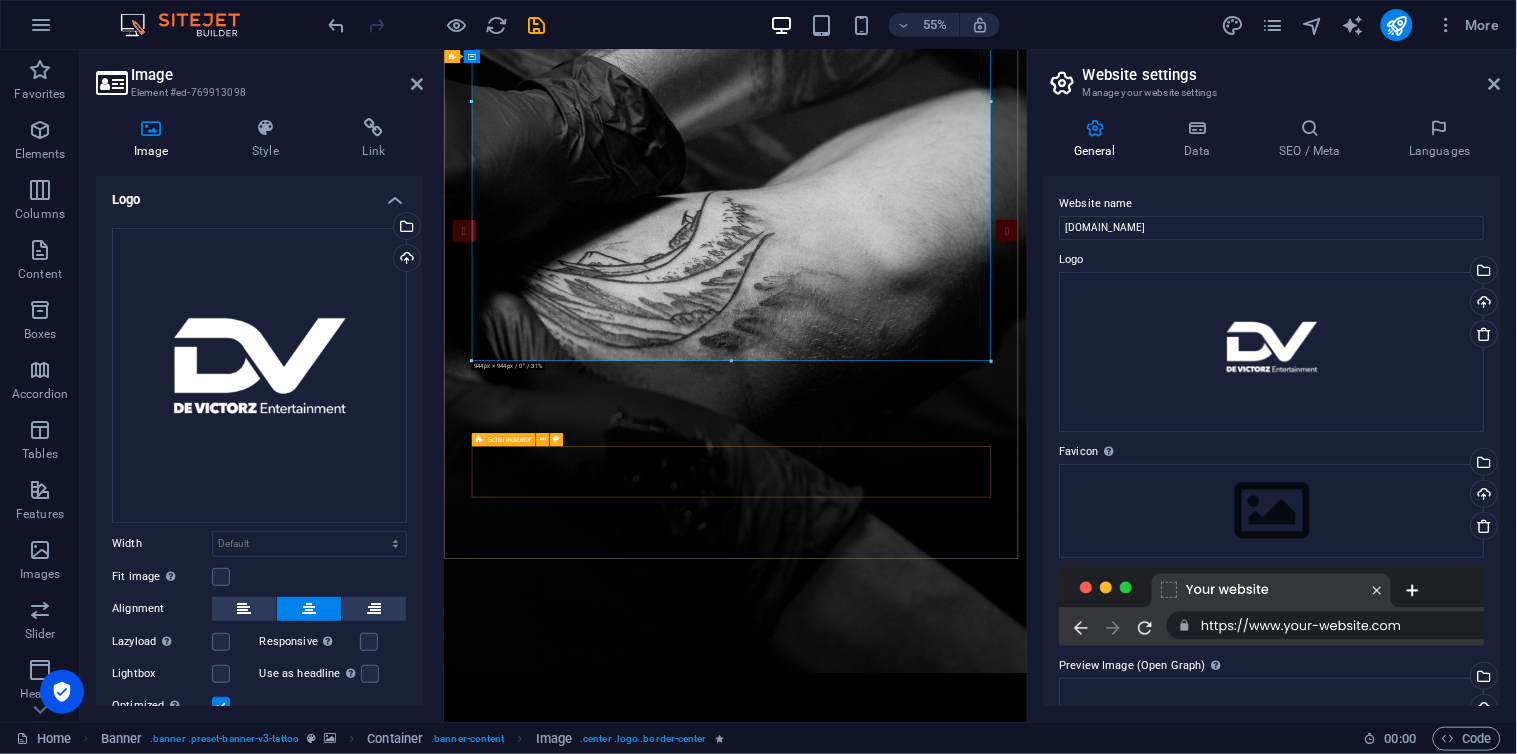 scroll, scrollTop: 518, scrollLeft: 0, axis: vertical 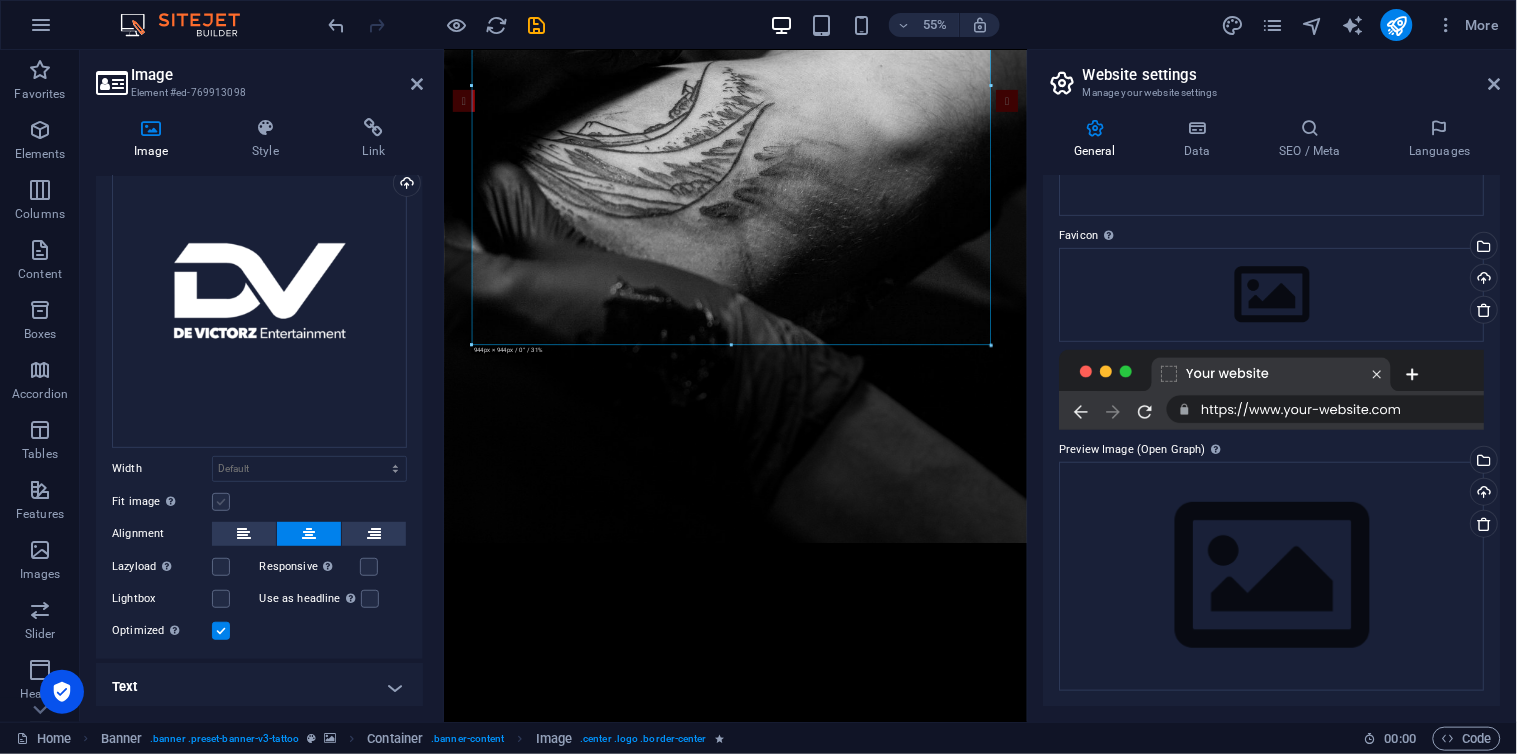 click at bounding box center [221, 502] 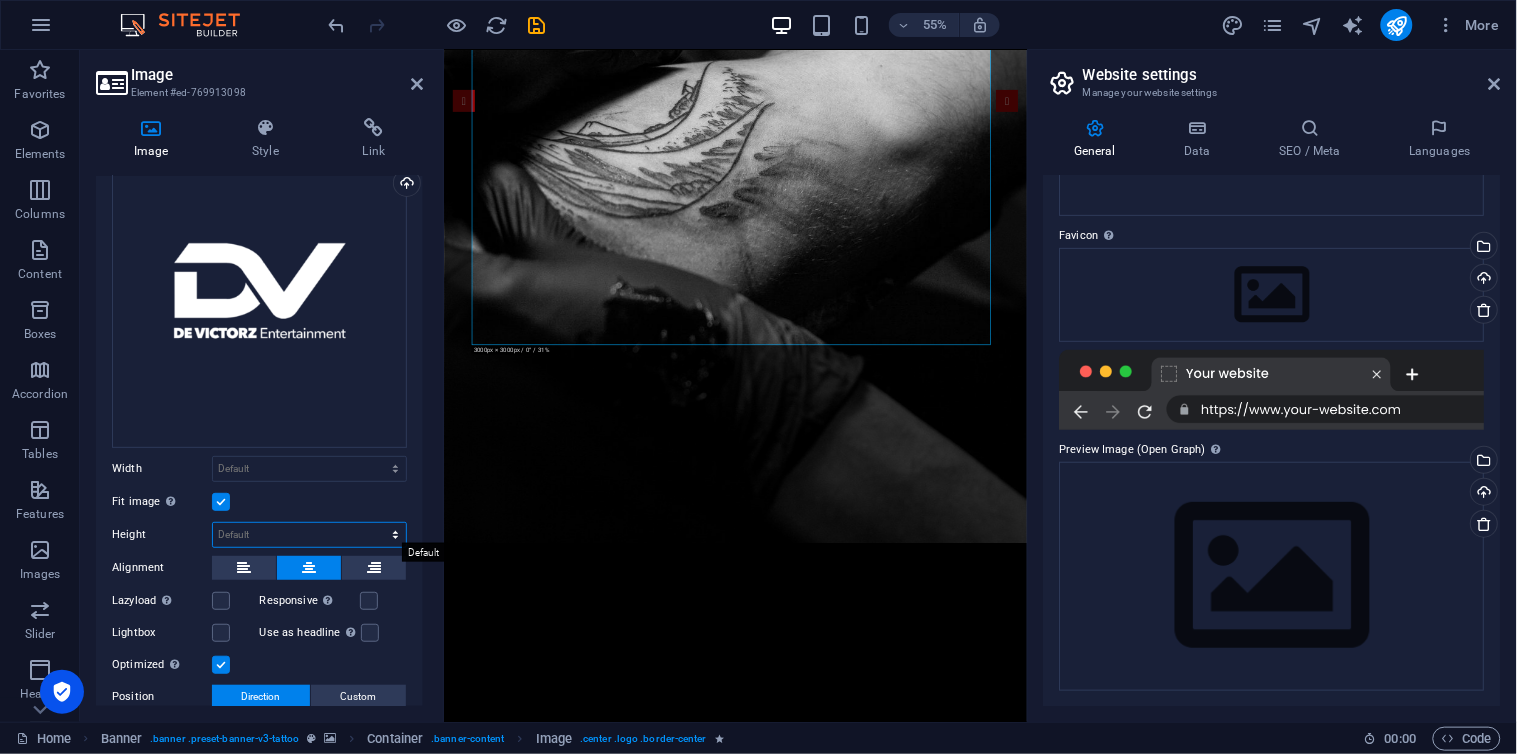 click on "Default auto px" at bounding box center [309, 535] 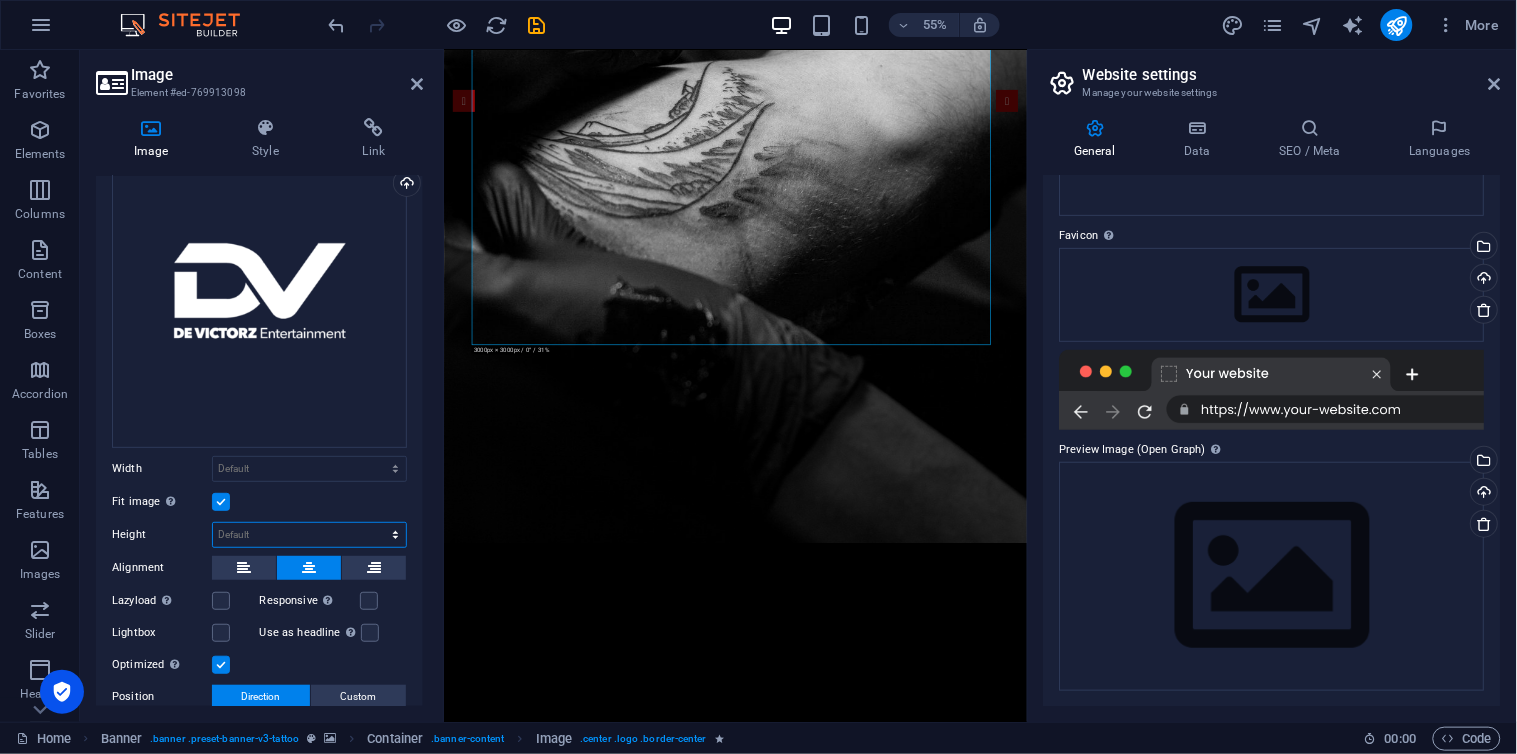 select on "px" 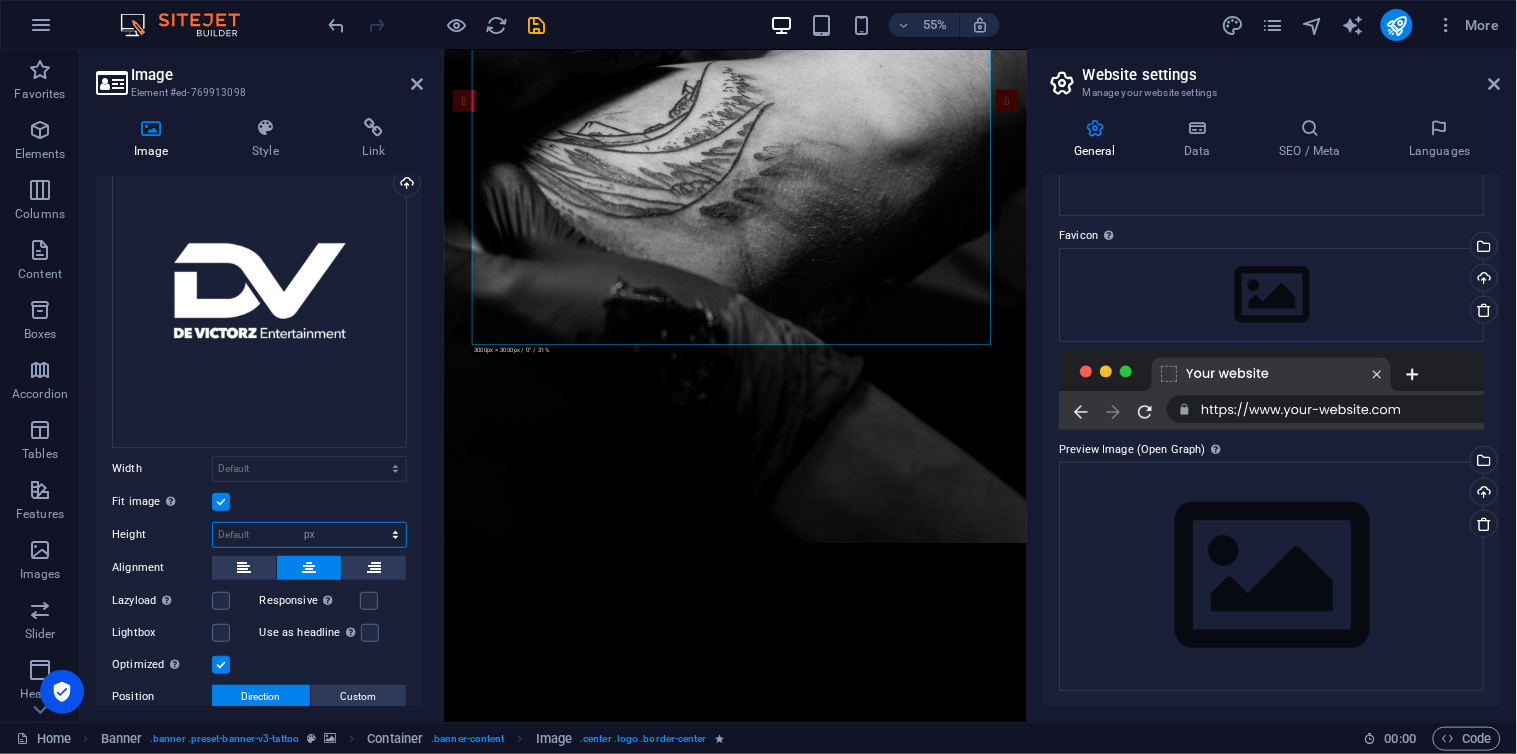 click on "Default auto px" at bounding box center (309, 535) 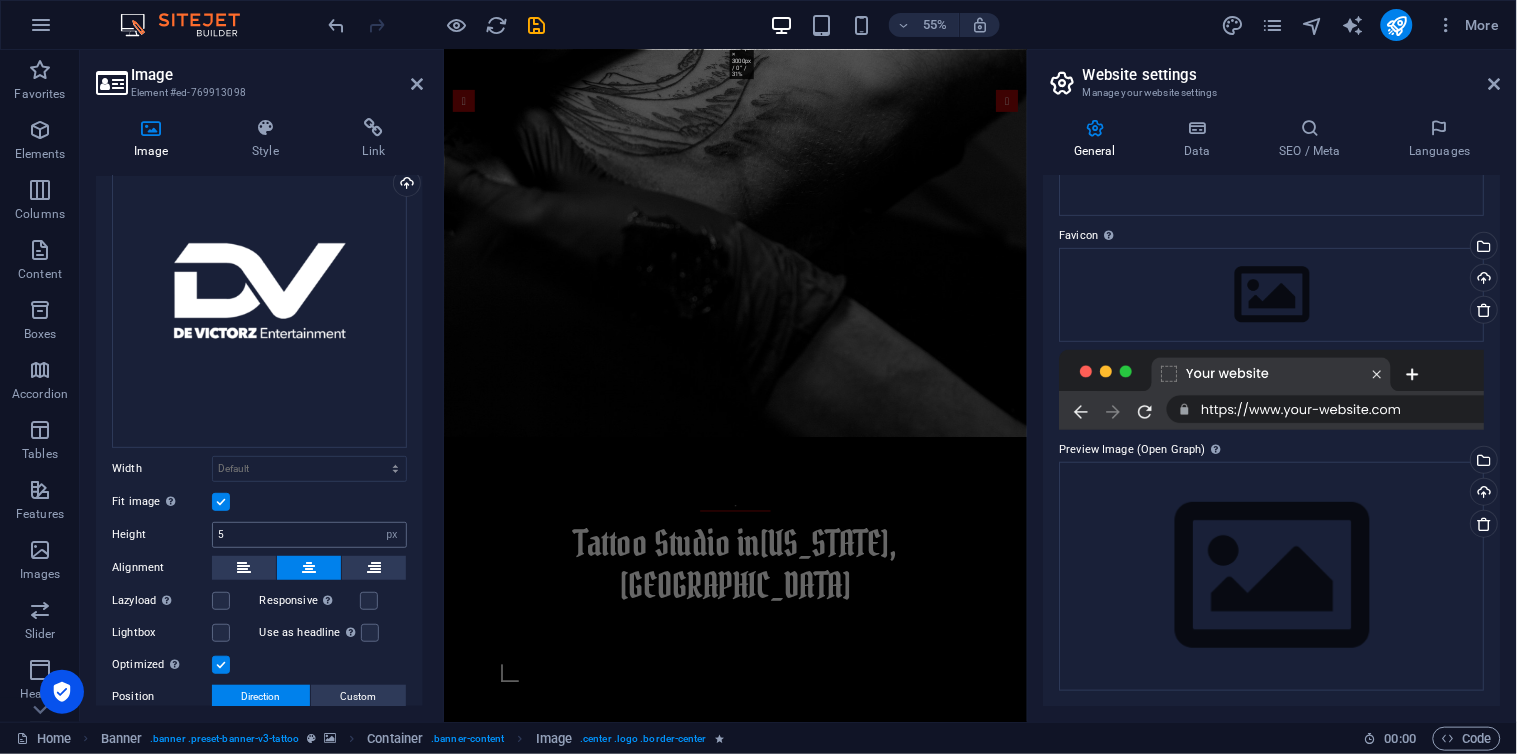 scroll, scrollTop: 0, scrollLeft: 0, axis: both 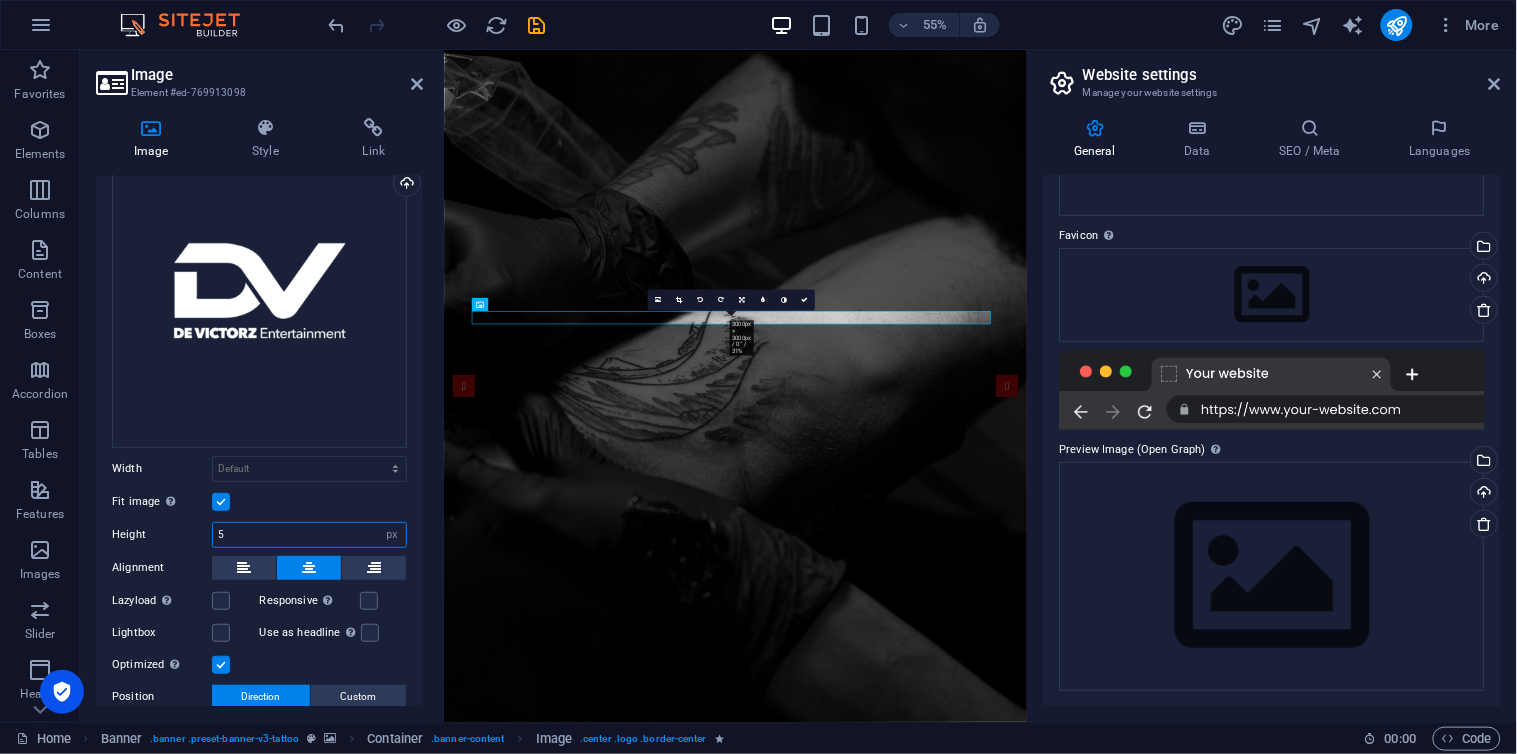 drag, startPoint x: 260, startPoint y: 527, endPoint x: 168, endPoint y: 514, distance: 92.91394 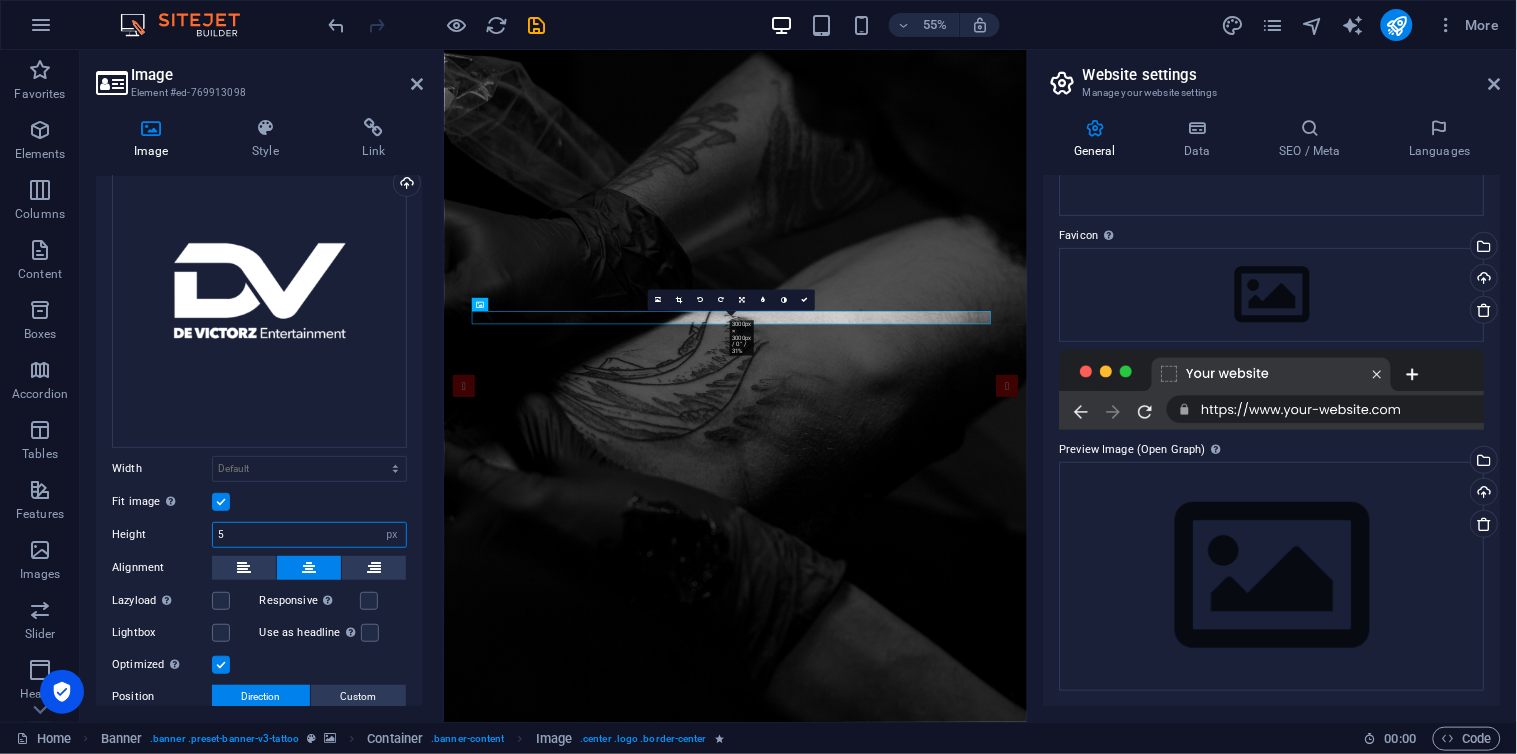 click on "Drag files here, click to choose files or select files from Files or our free stock photos & videos Select files from the file manager, stock photos, or upload file(s) Upload Width Default auto px rem % em vh vw Fit image Automatically fit image to a fixed width and height Height 5 Default auto px Alignment Lazyload Loading images after the page loads improves page speed. Responsive Automatically load retina image and smartphone optimized sizes. Lightbox Use as headline The image will be wrapped in an H1 headline tag. Useful for giving alternative text the weight of an H1 headline, e.g. for the logo. Leave unchecked if uncertain. Optimized Images are compressed to improve page speed. Position Direction Custom X offset 50 px rem % vh vw Y offset 50 px rem % vh vw" at bounding box center (259, 465) 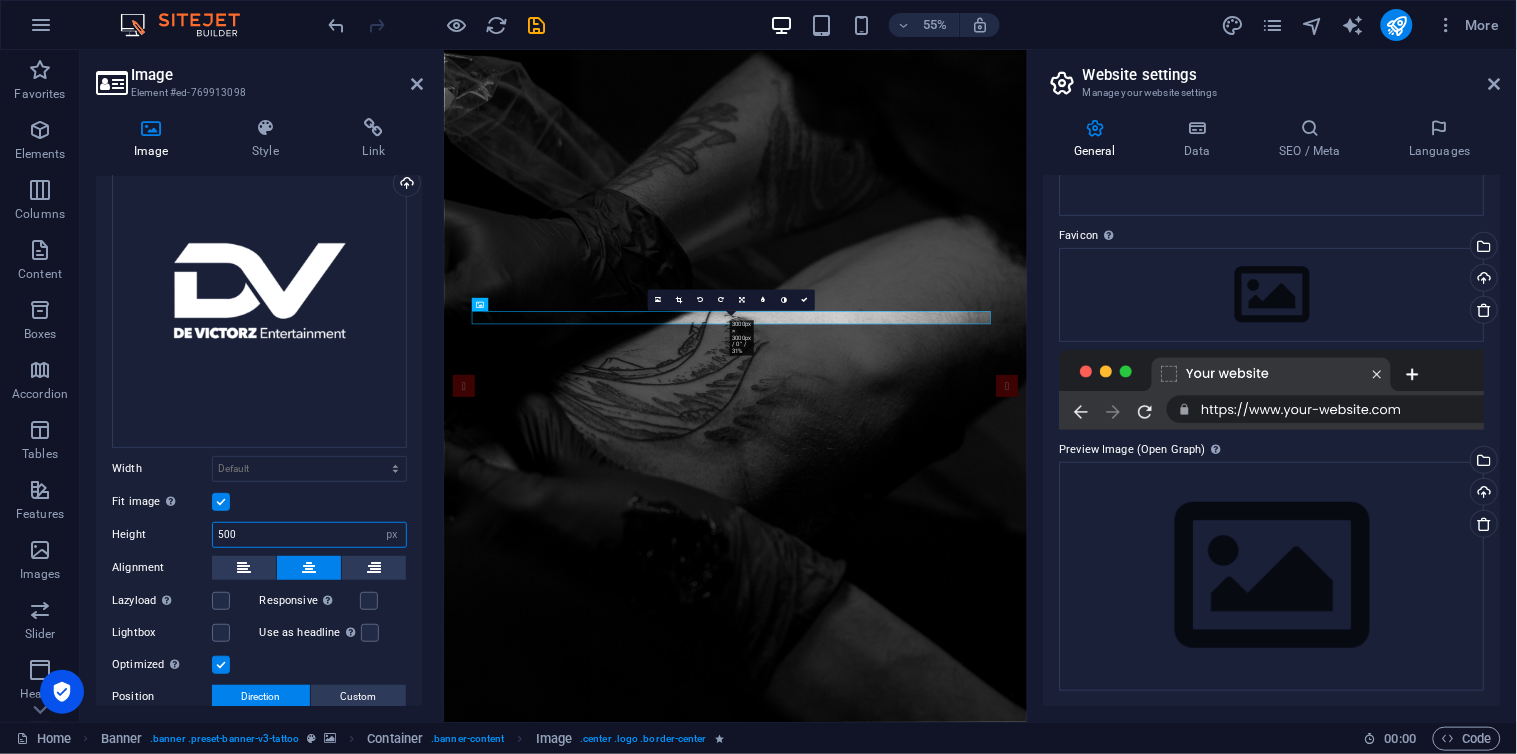 type on "500" 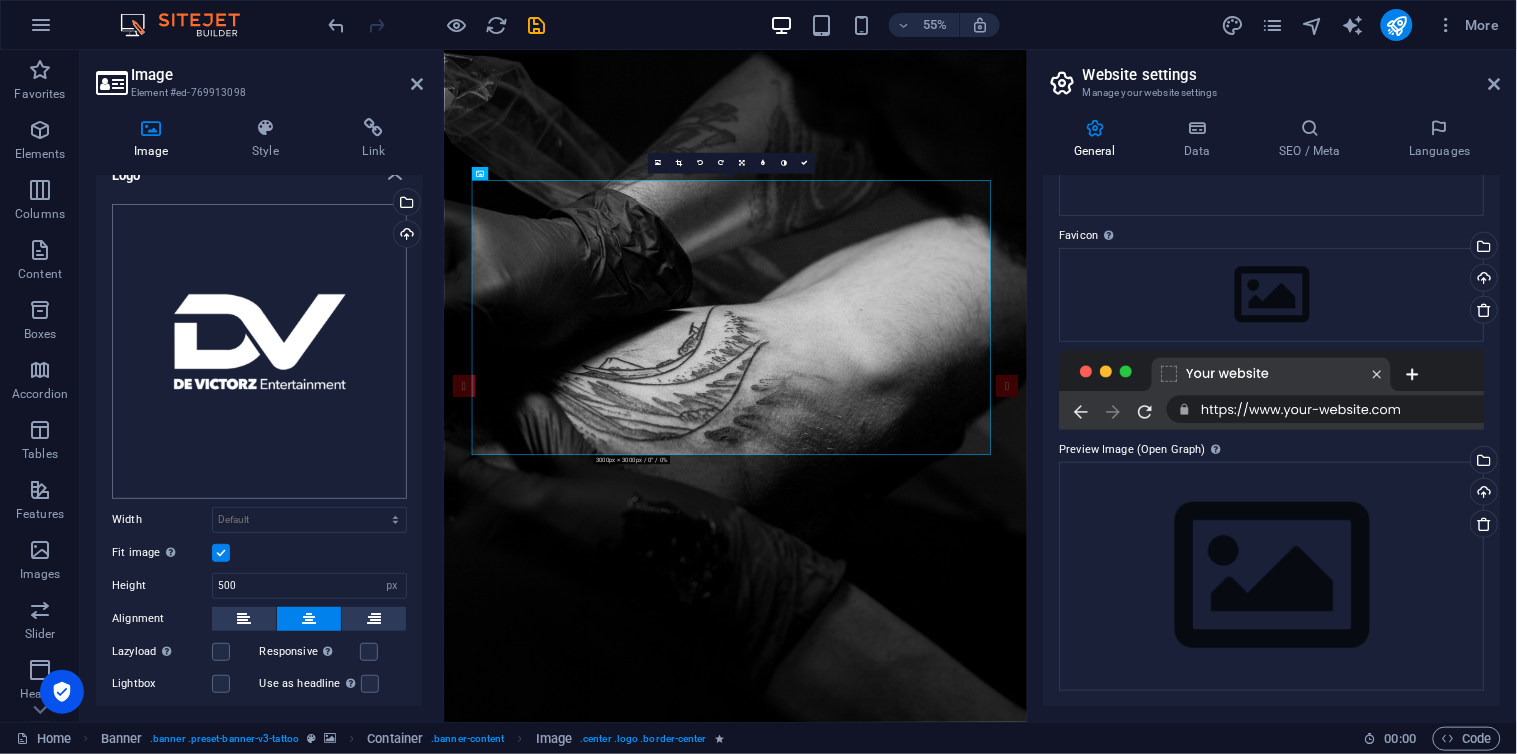 scroll, scrollTop: 0, scrollLeft: 0, axis: both 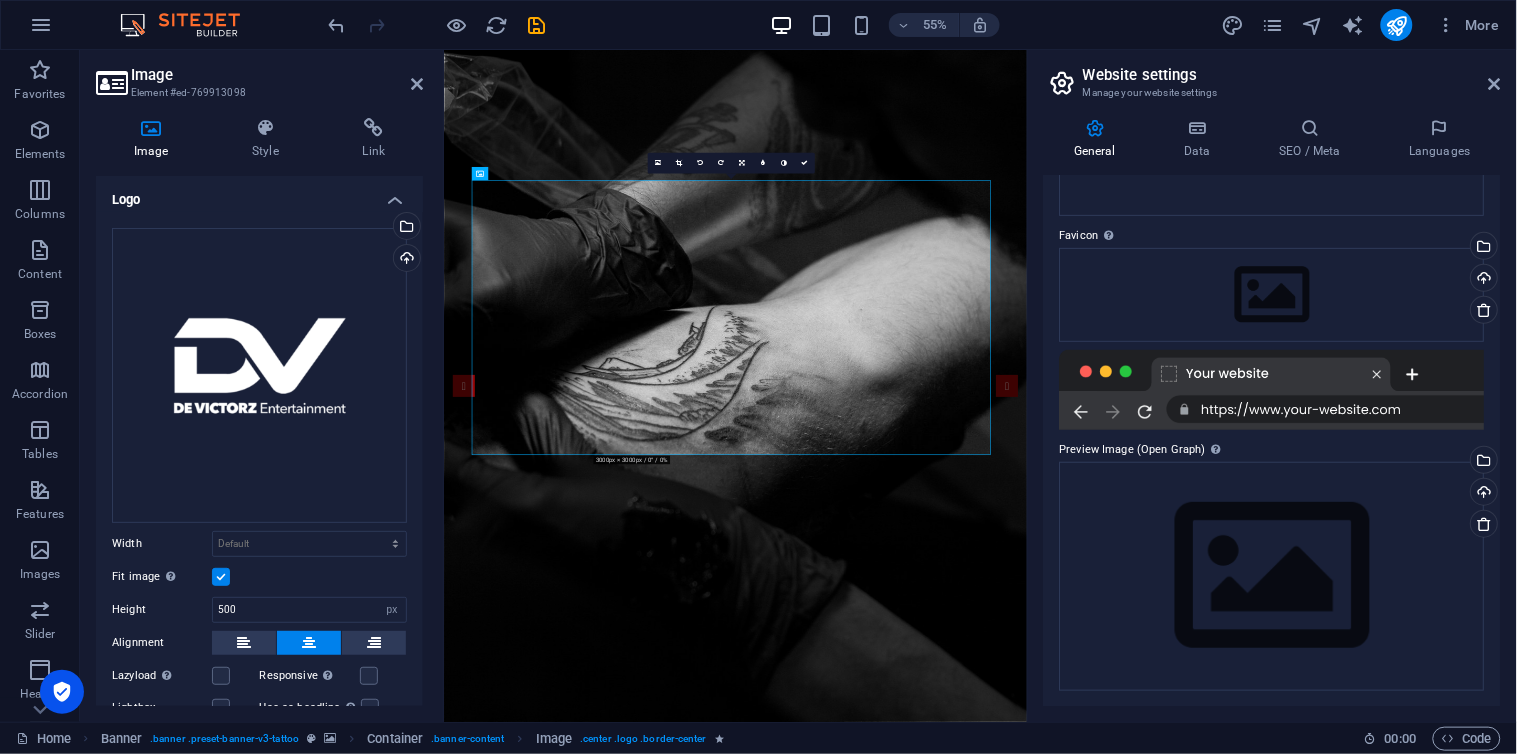 click on "Image Style Link Logo Drag files here, click to choose files or select files from Files or our free stock photos & videos Select files from the file manager, stock photos, or upload file(s) Upload Width Default auto px rem % em vh vw Fit image Automatically fit image to a fixed width and height Height 500 Default auto px Alignment Lazyload Loading images after the page loads improves page speed. Responsive Automatically load retina image and smartphone optimized sizes. Lightbox Use as headline The image will be wrapped in an H1 headline tag. Useful for giving alternative text the weight of an H1 headline, e.g. for the logo. Leave unchecked if uncertain. Optimized Images are compressed to improve page speed. Position Direction Custom X offset 50 px rem % vh vw Y offset 50 px rem % vh vw Text Float No float Image left Image right Determine how text should behave around the image. Text Alternative text Image caption Paragraph Format Normal Heading 1 Heading 2 Heading 3 Heading 4 Heading 5 Heading 6 Code Arial 8" at bounding box center [259, 412] 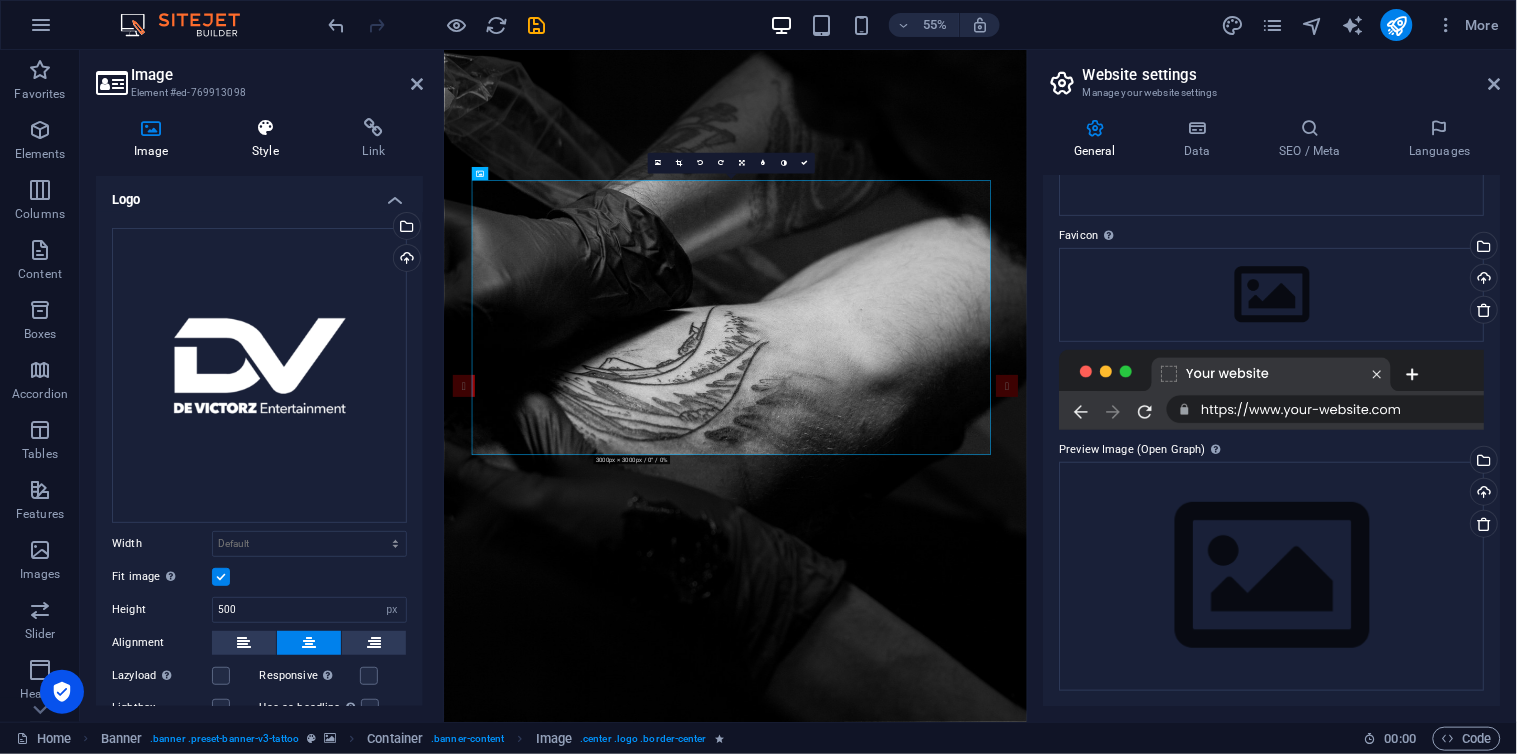 click at bounding box center [265, 128] 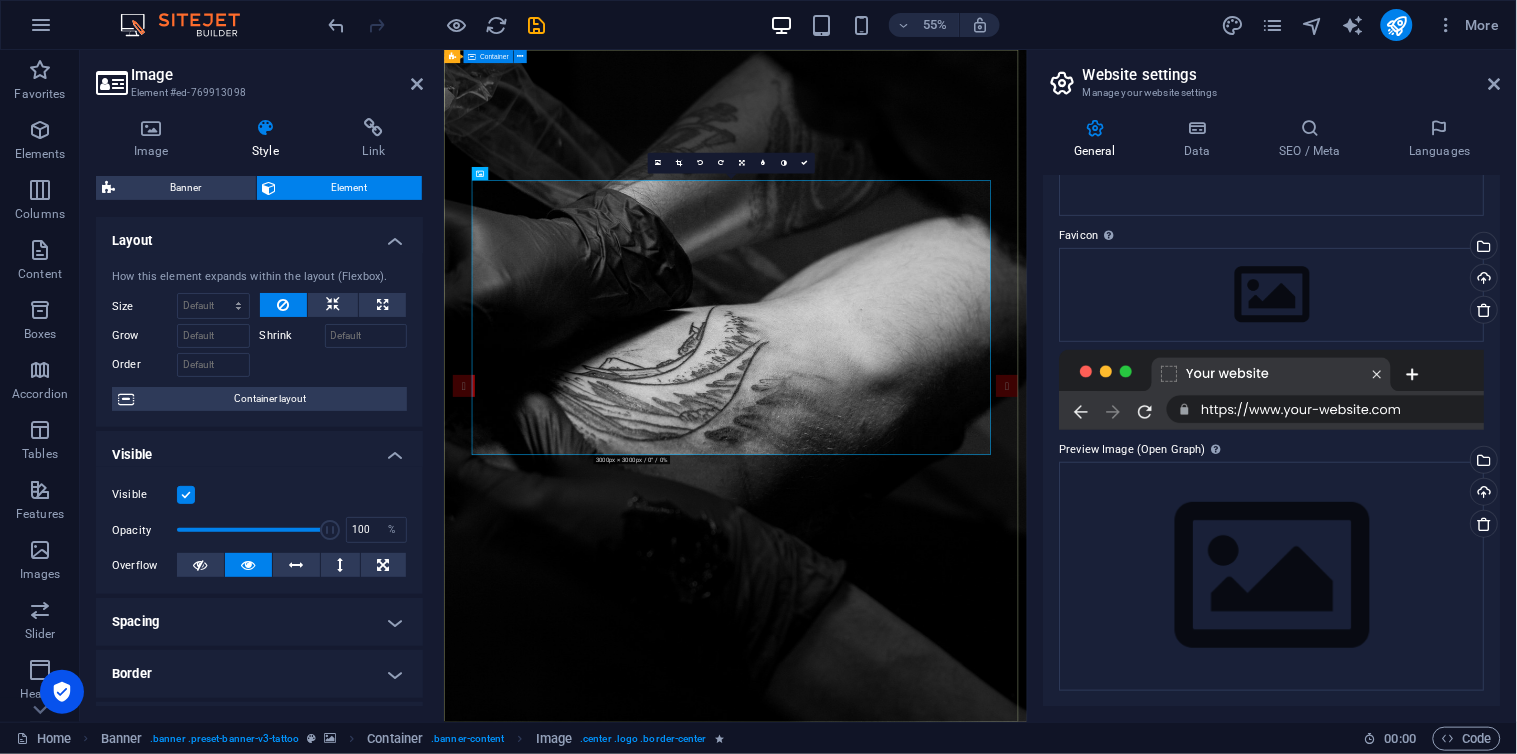 click on "Tattoo Studio in  [US_STATE], [GEOGRAPHIC_DATA]" at bounding box center (973, 1795) 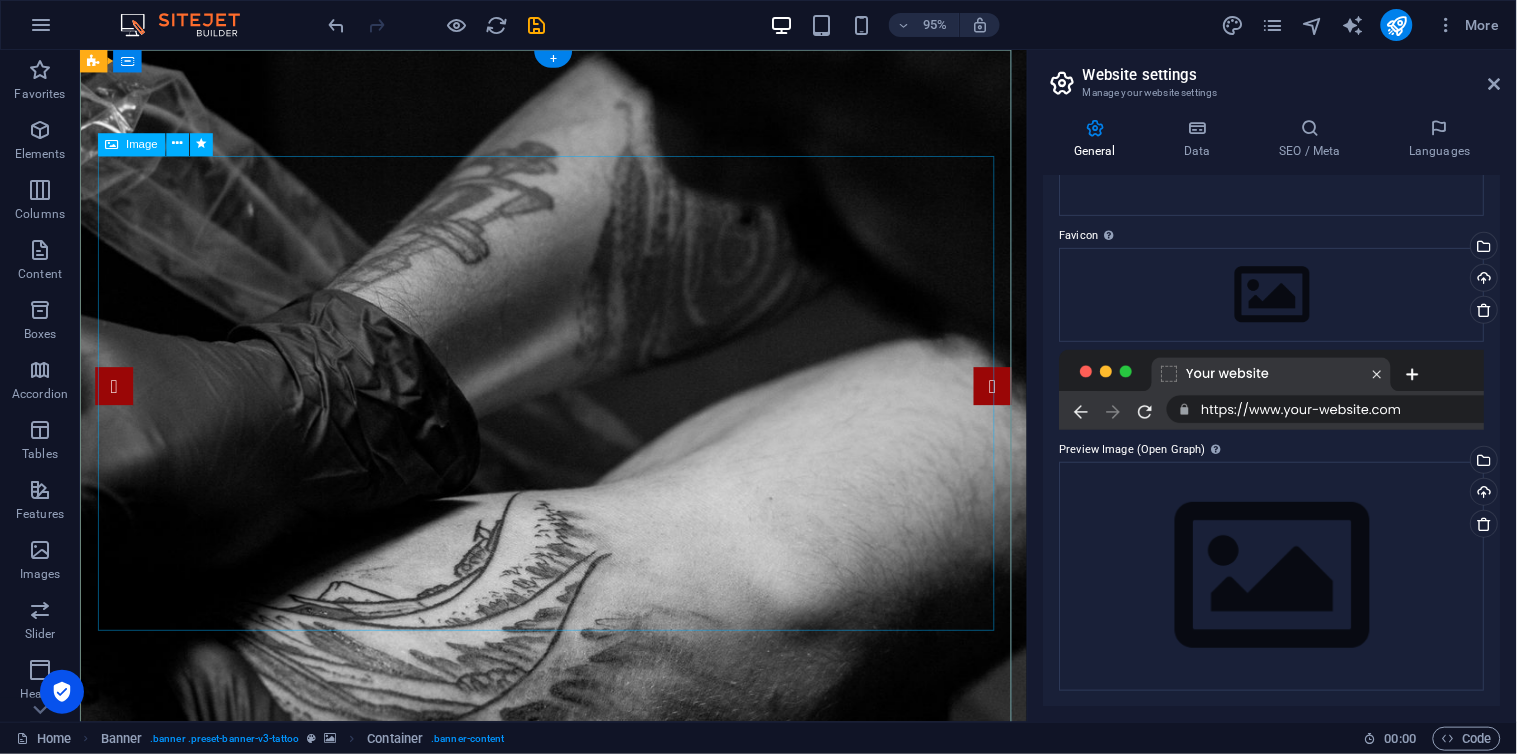 click at bounding box center [578, 1633] 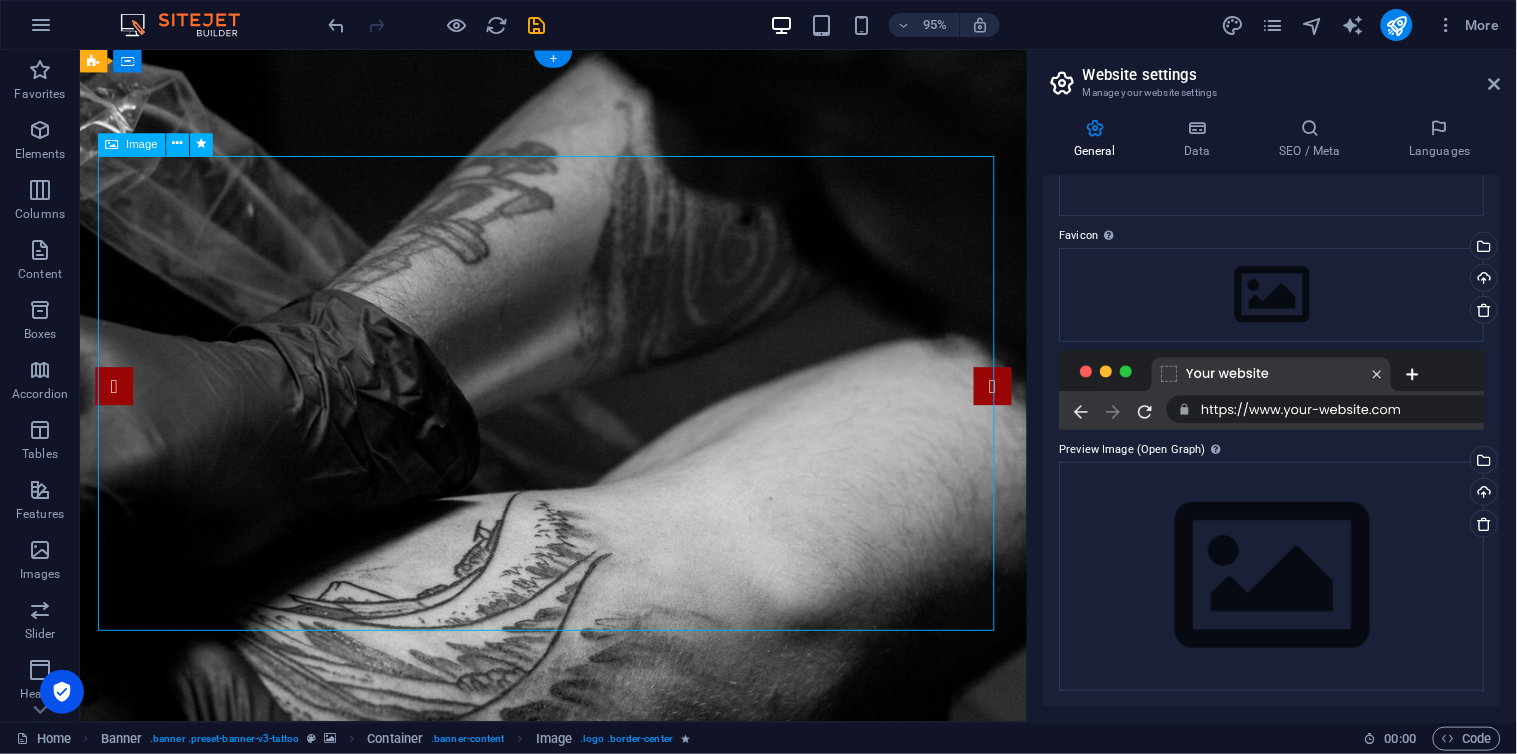 click at bounding box center [578, 1633] 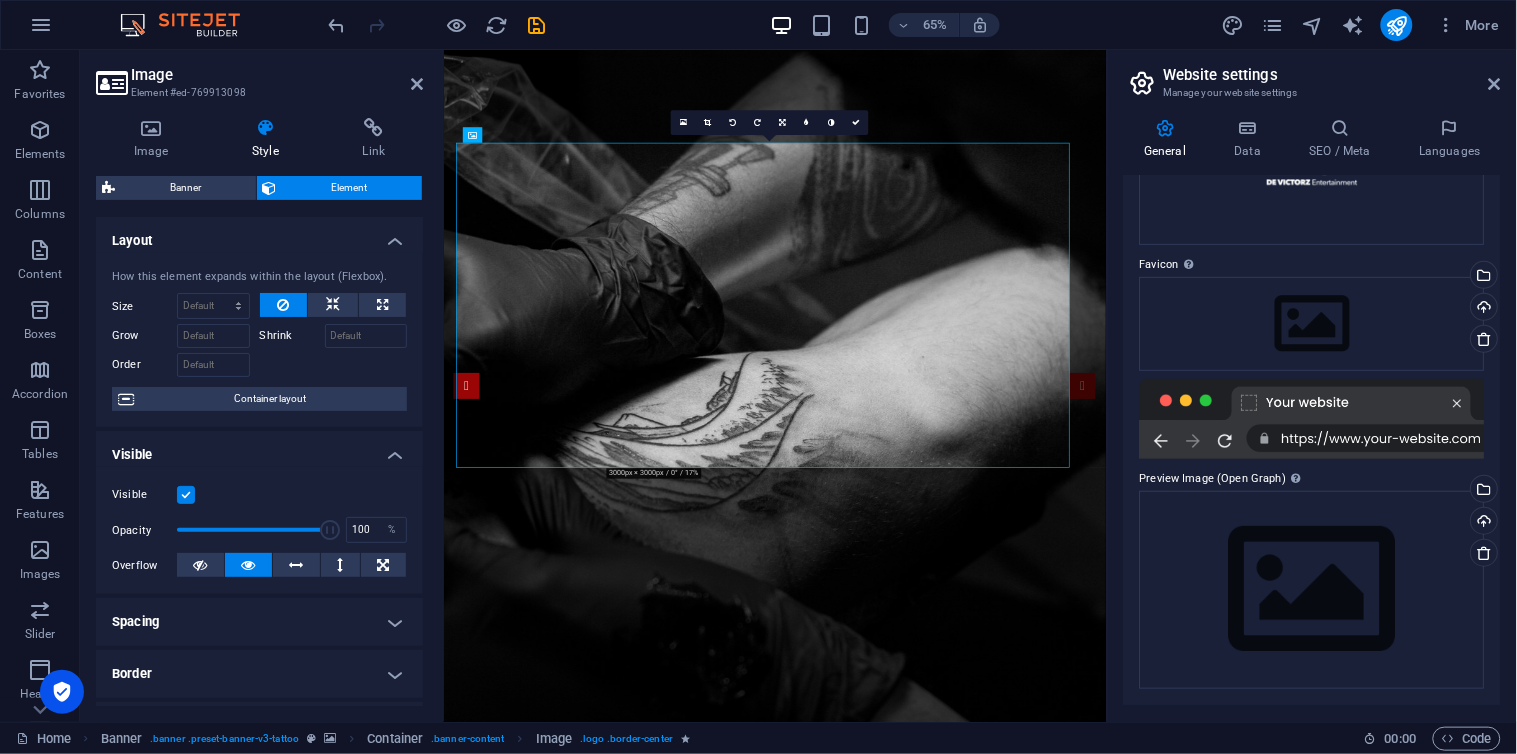 scroll, scrollTop: 183, scrollLeft: 0, axis: vertical 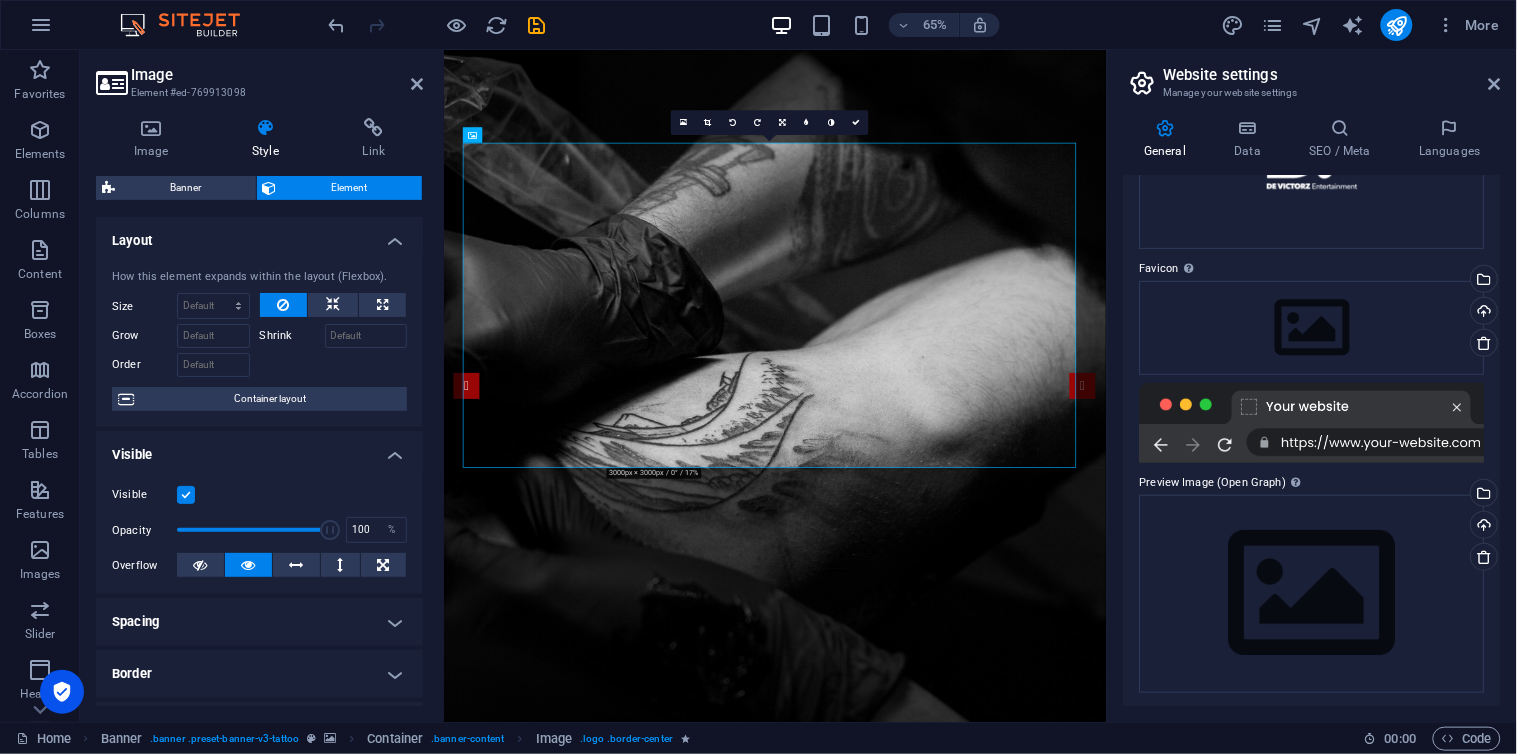drag, startPoint x: 1028, startPoint y: 253, endPoint x: 1014, endPoint y: 343, distance: 91.08238 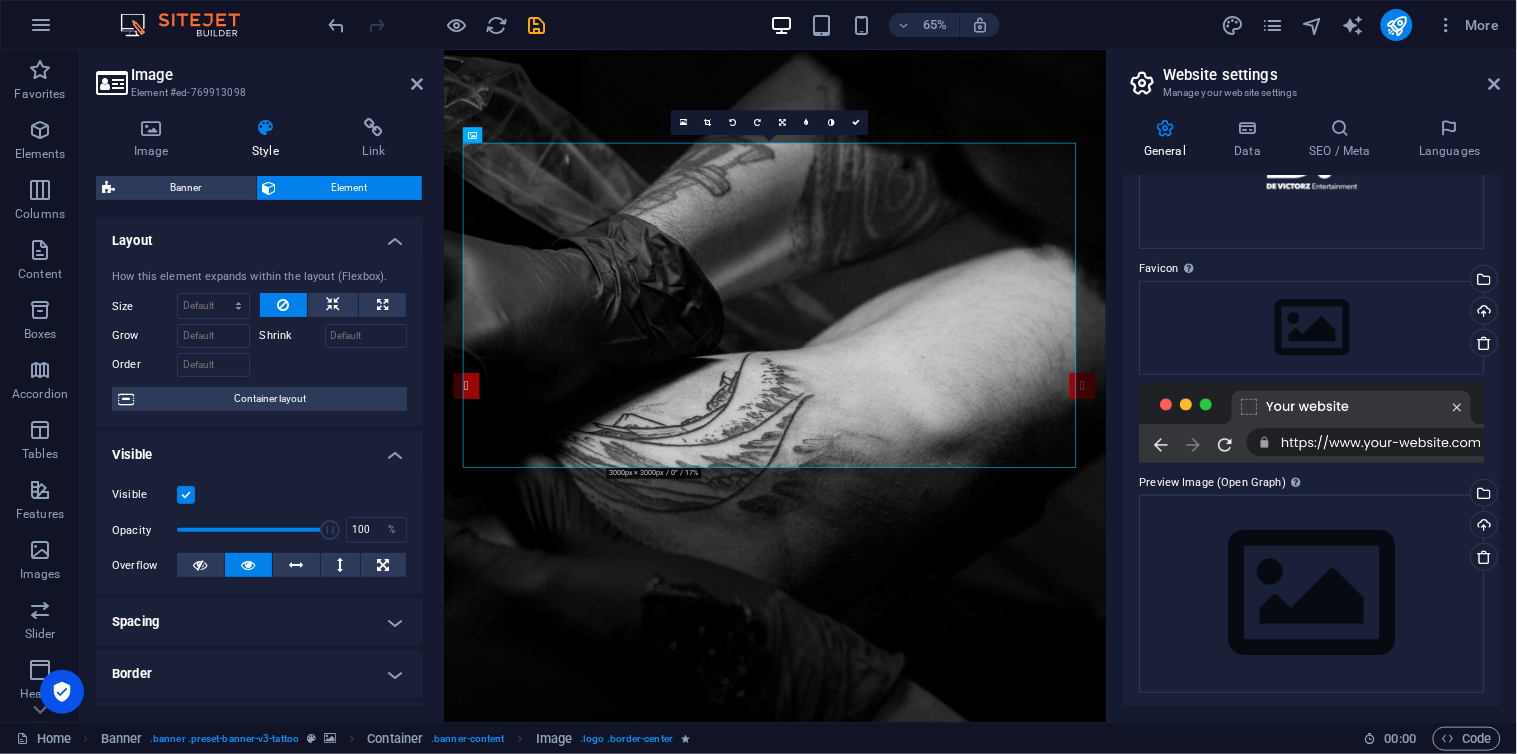 click on "Home Favorites Elements Columns Content Boxes Accordion Tables Features Images Slider Header Footer Forms Marketing Collections Image Element #ed-769913098 Image Style Link Logo Drag files here, click to choose files or select files from Files or our free stock photos & videos Select files from the file manager, stock photos, or upload file(s) Upload Width Default auto px rem % em vh vw Fit image Automatically fit image to a fixed width and height Height 500 Default auto px Alignment Lazyload Loading images after the page loads improves page speed. Responsive Automatically load retina image and smartphone optimized sizes. Lightbox Use as headline The image will be wrapped in an H1 headline tag. Useful for giving alternative text the weight of an H1 headline, e.g. for the logo. Leave unchecked if uncertain. Optimized Images are compressed to improve page speed. Position Direction Custom X offset 50 px rem % vh vw Y offset 50 px rem % vh vw Text Float No float Image left Image right Text Alternative text Normal" at bounding box center (758, 386) 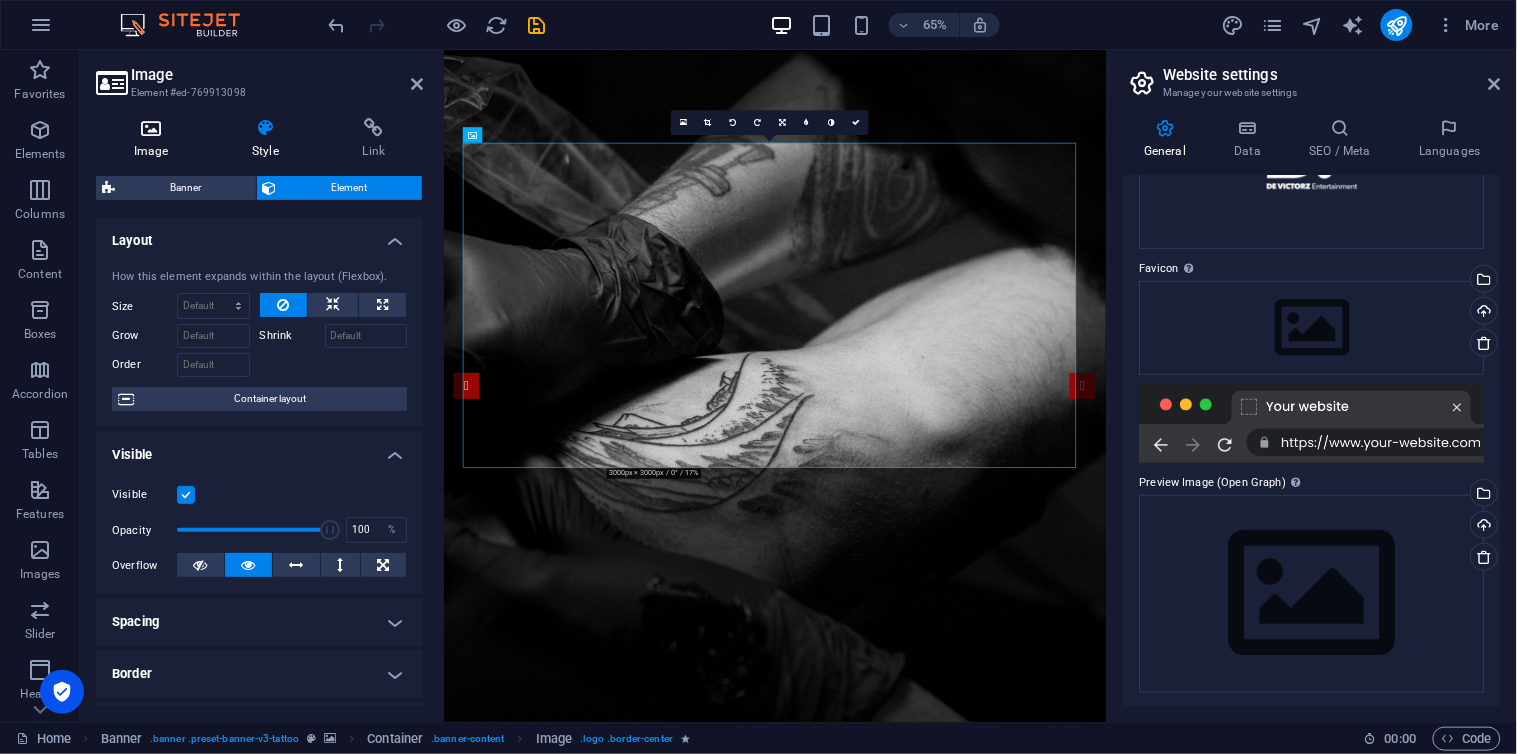 click at bounding box center [151, 128] 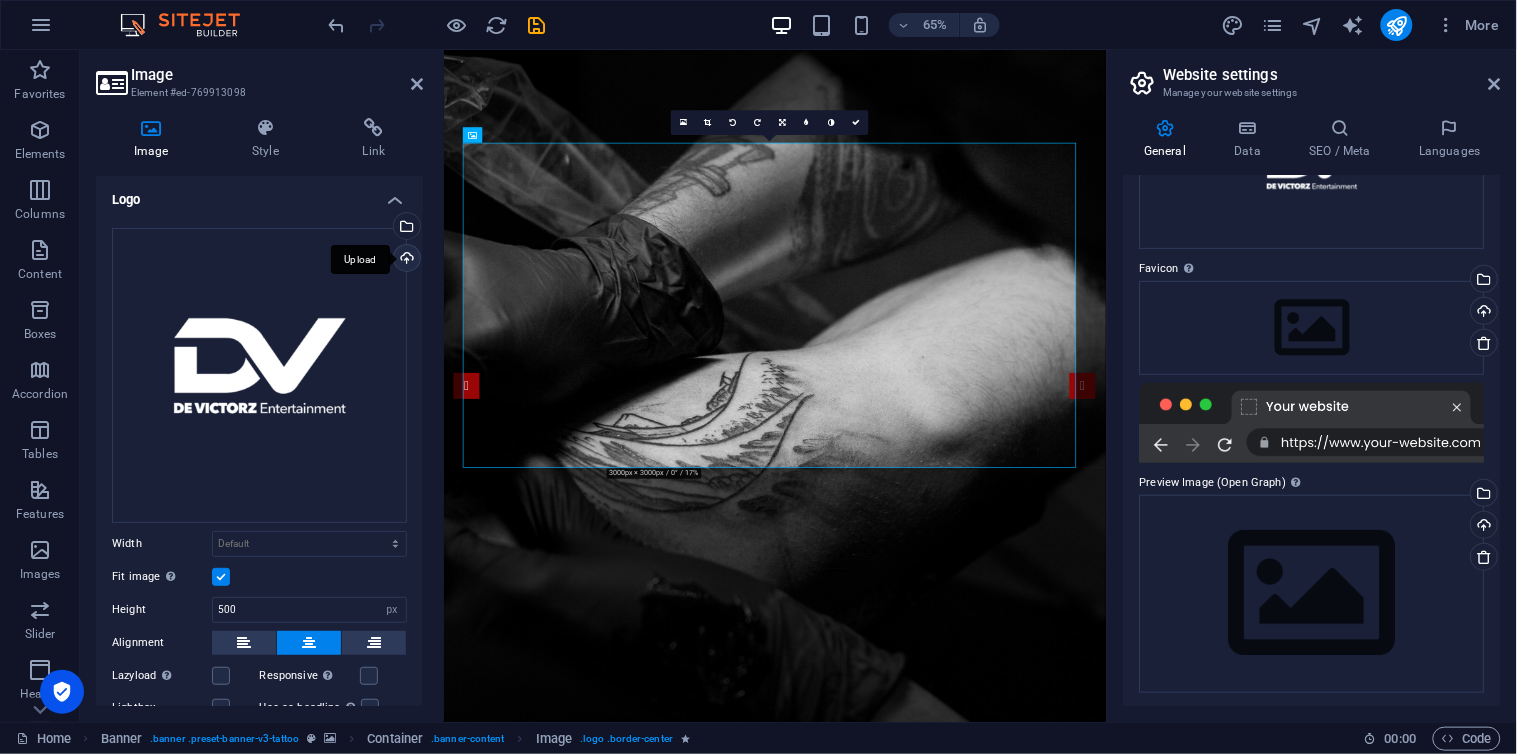 click on "Upload" at bounding box center (405, 260) 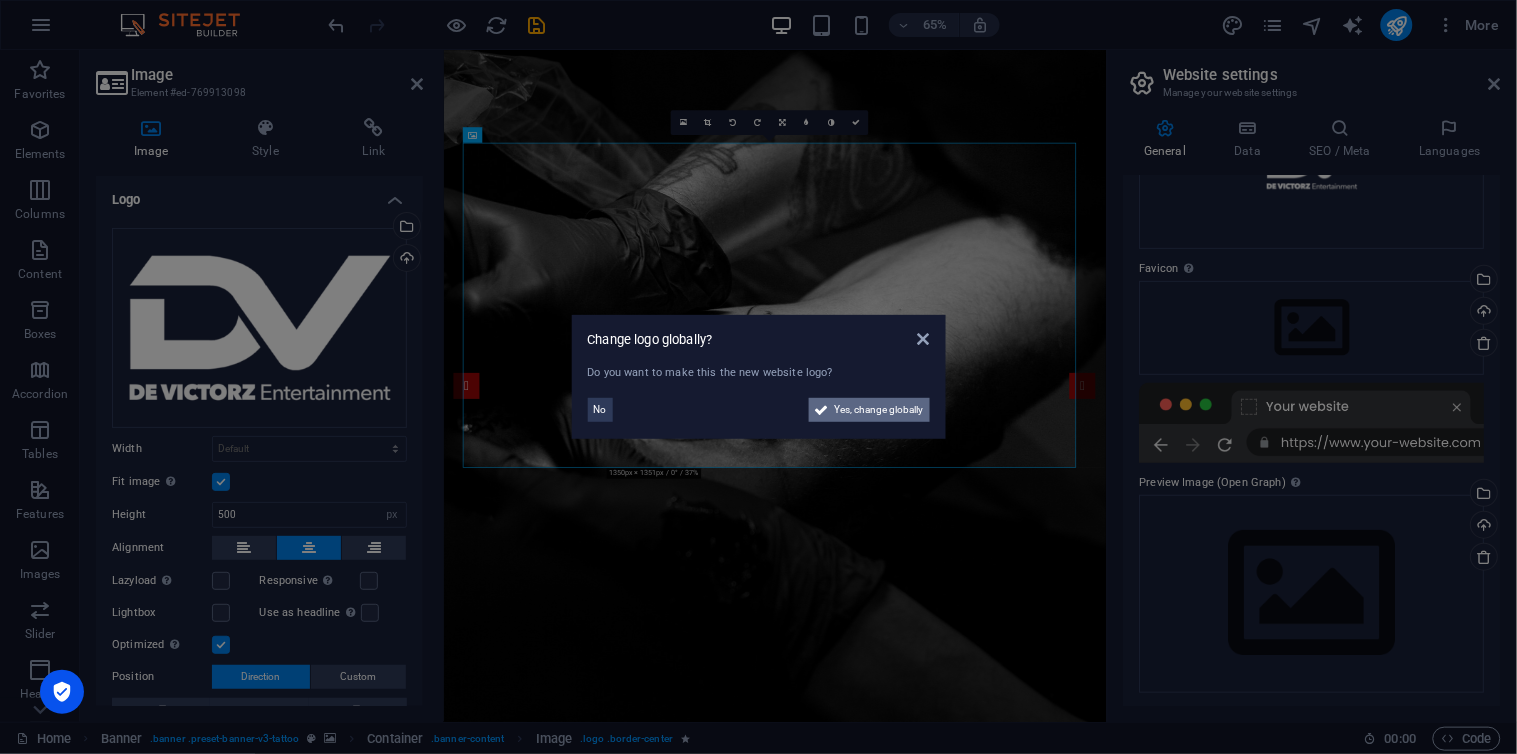 click on "Yes, change globally" at bounding box center (879, 410) 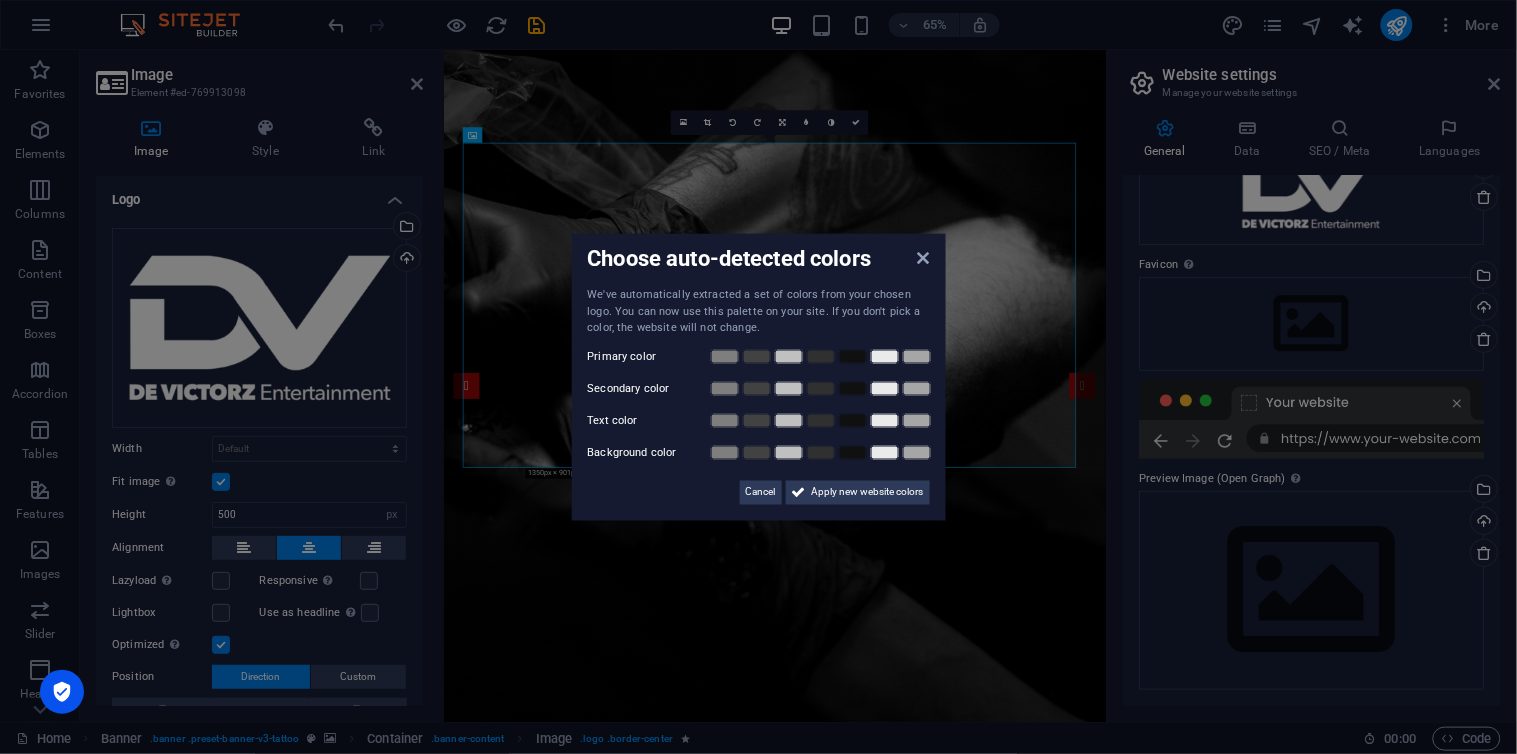 scroll, scrollTop: 134, scrollLeft: 0, axis: vertical 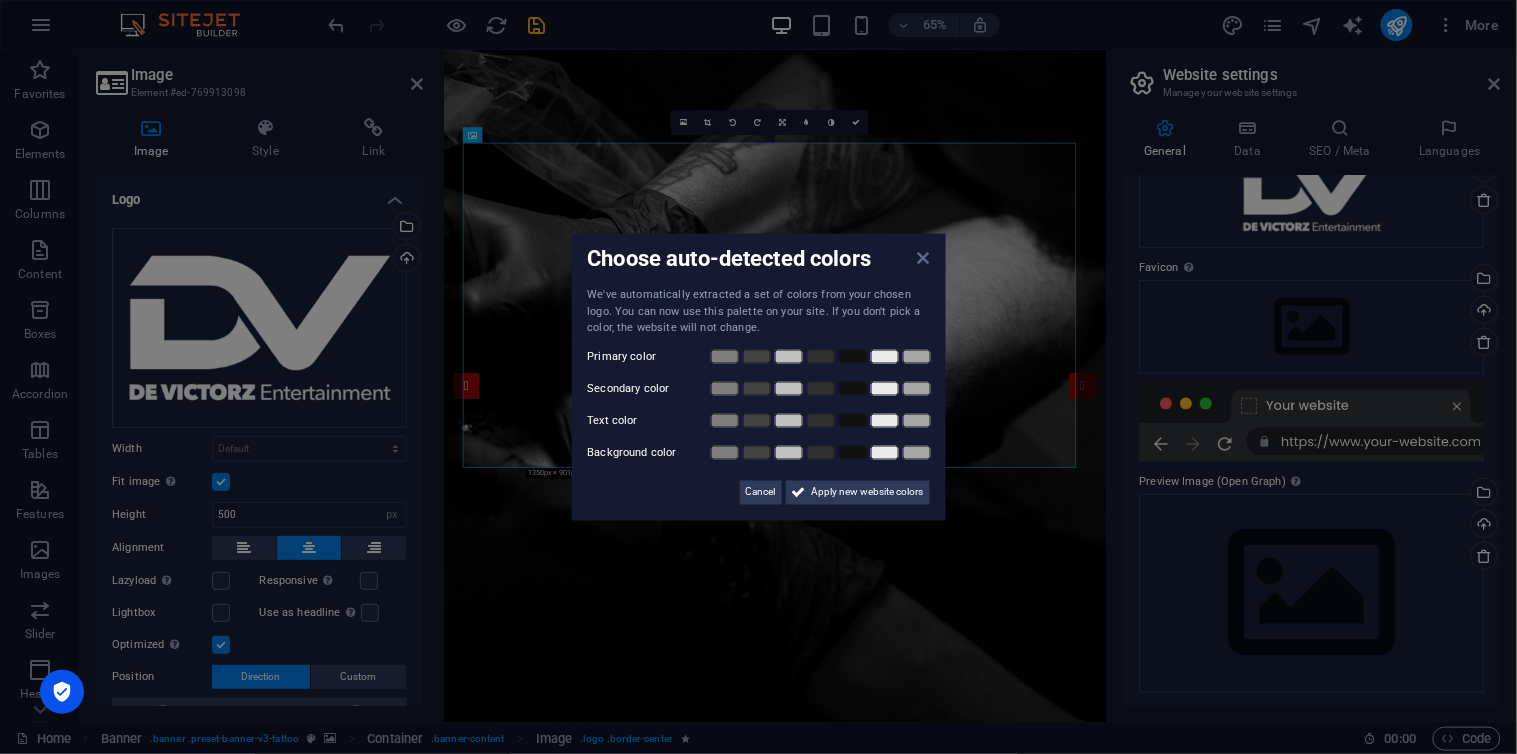 click at bounding box center (923, 258) 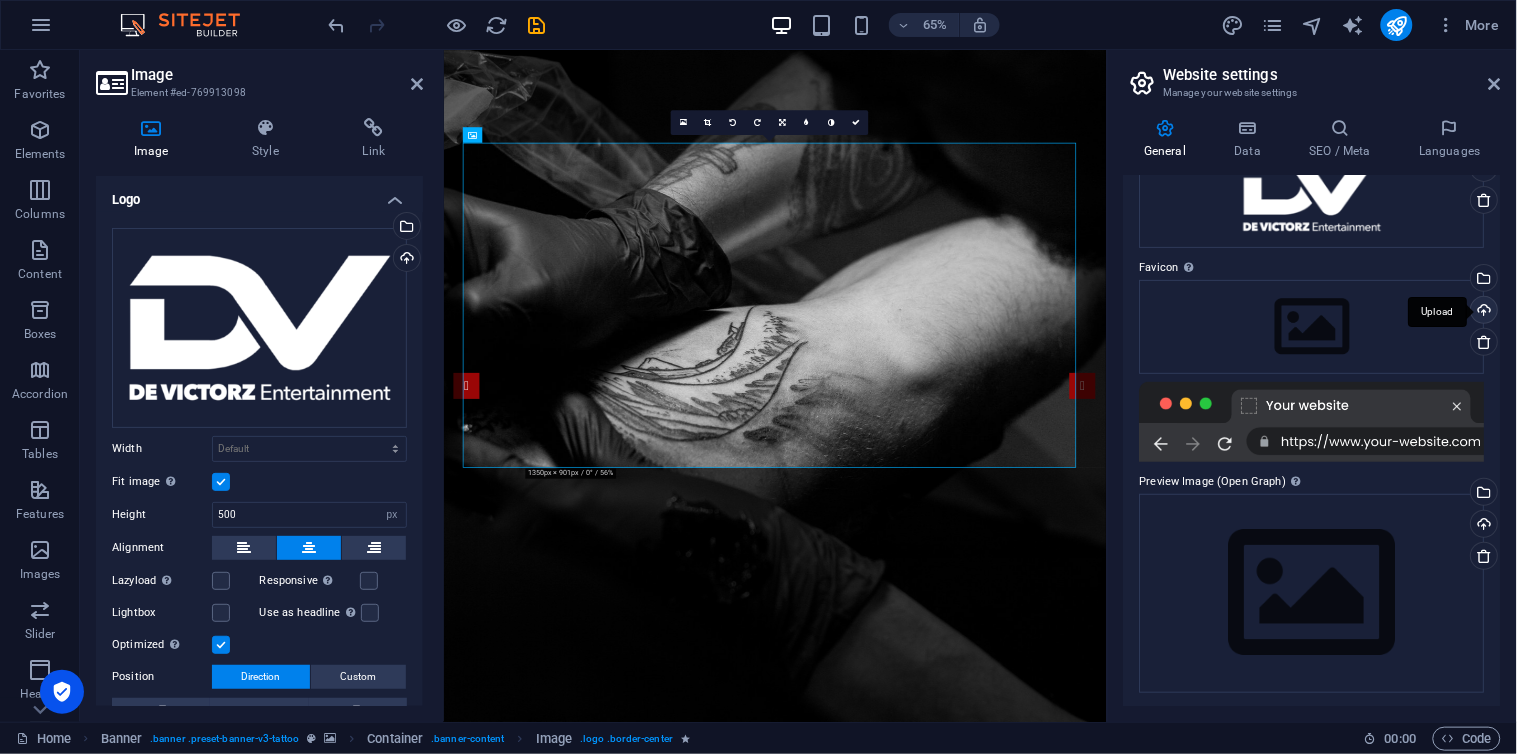 click on "Upload" at bounding box center (1483, 312) 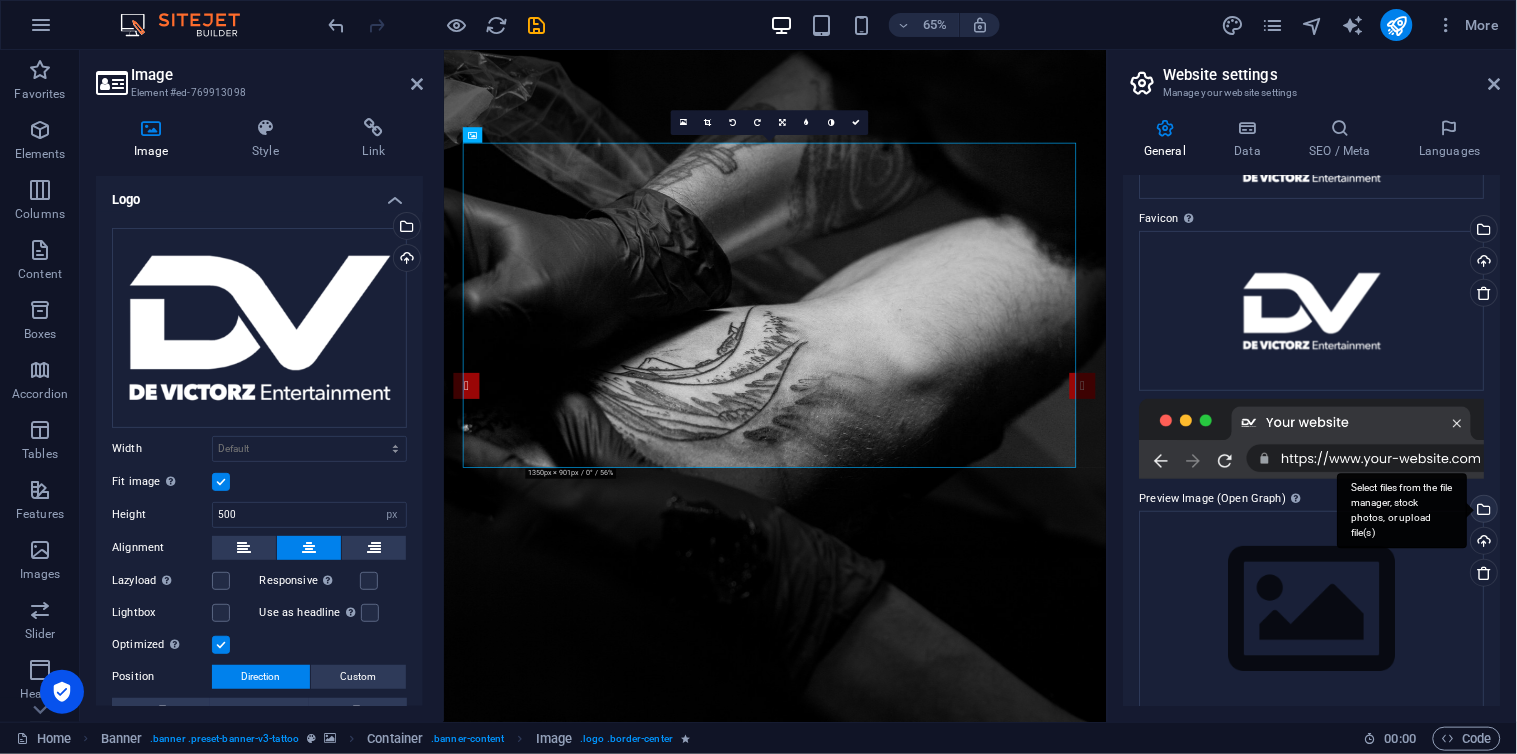 scroll, scrollTop: 200, scrollLeft: 0, axis: vertical 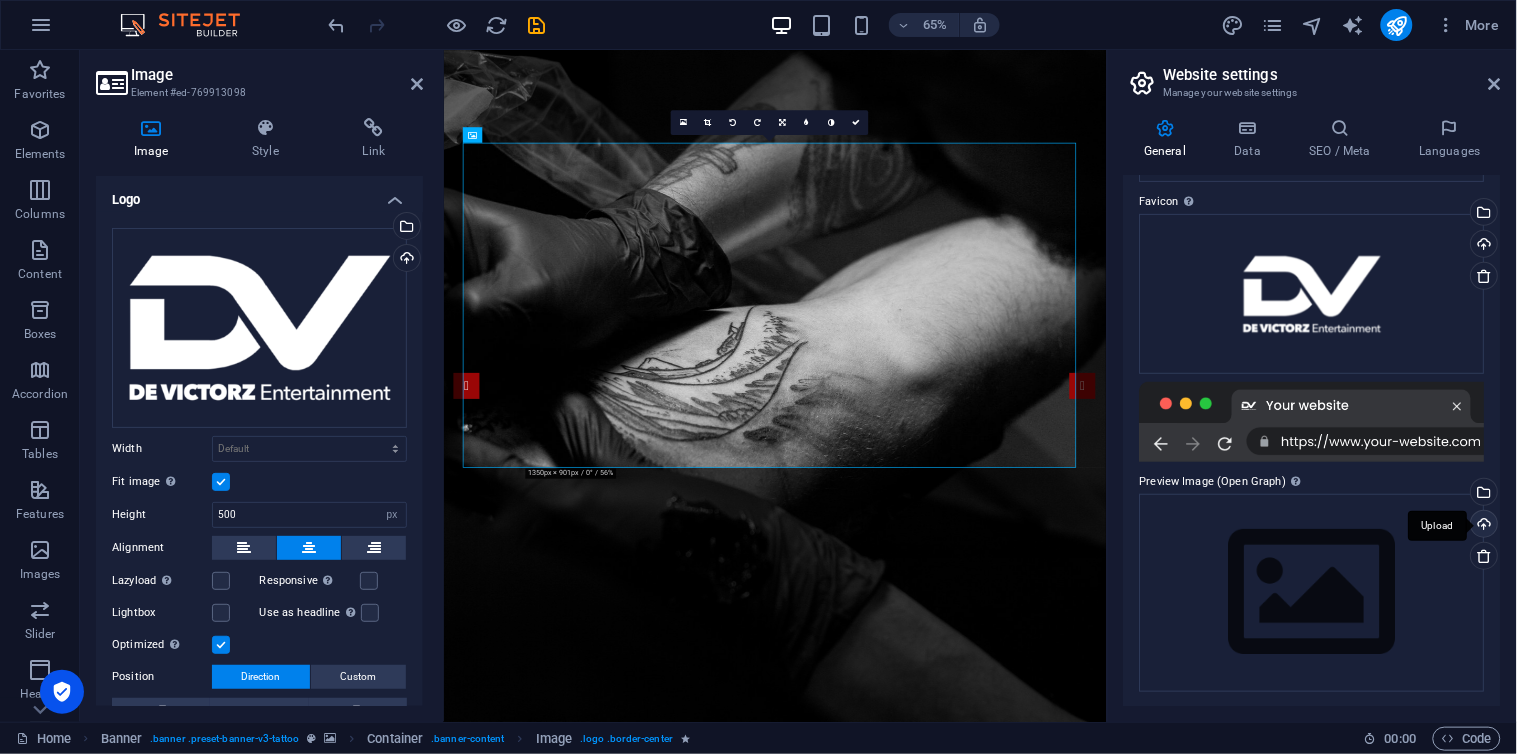 click on "Upload" at bounding box center (1483, 526) 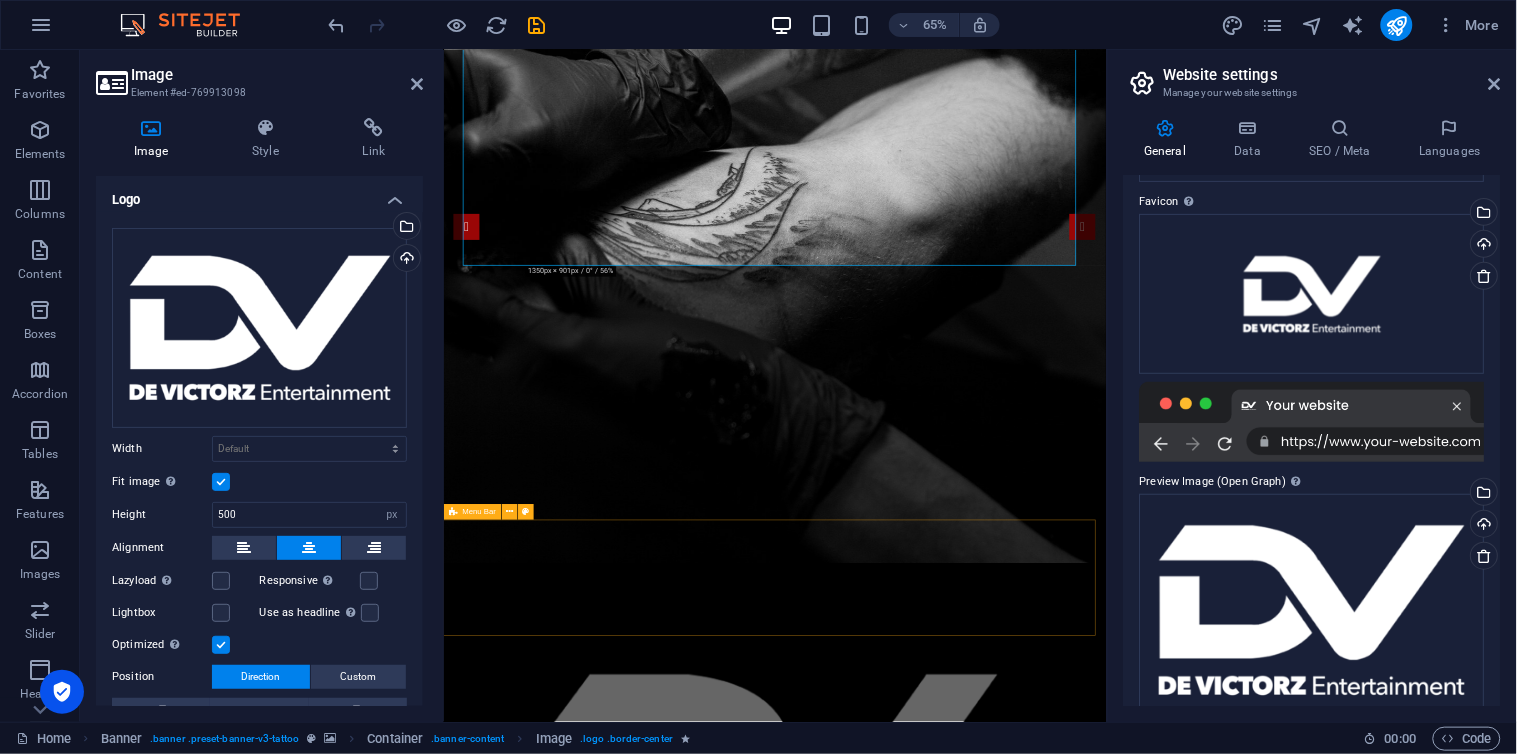 scroll, scrollTop: 0, scrollLeft: 0, axis: both 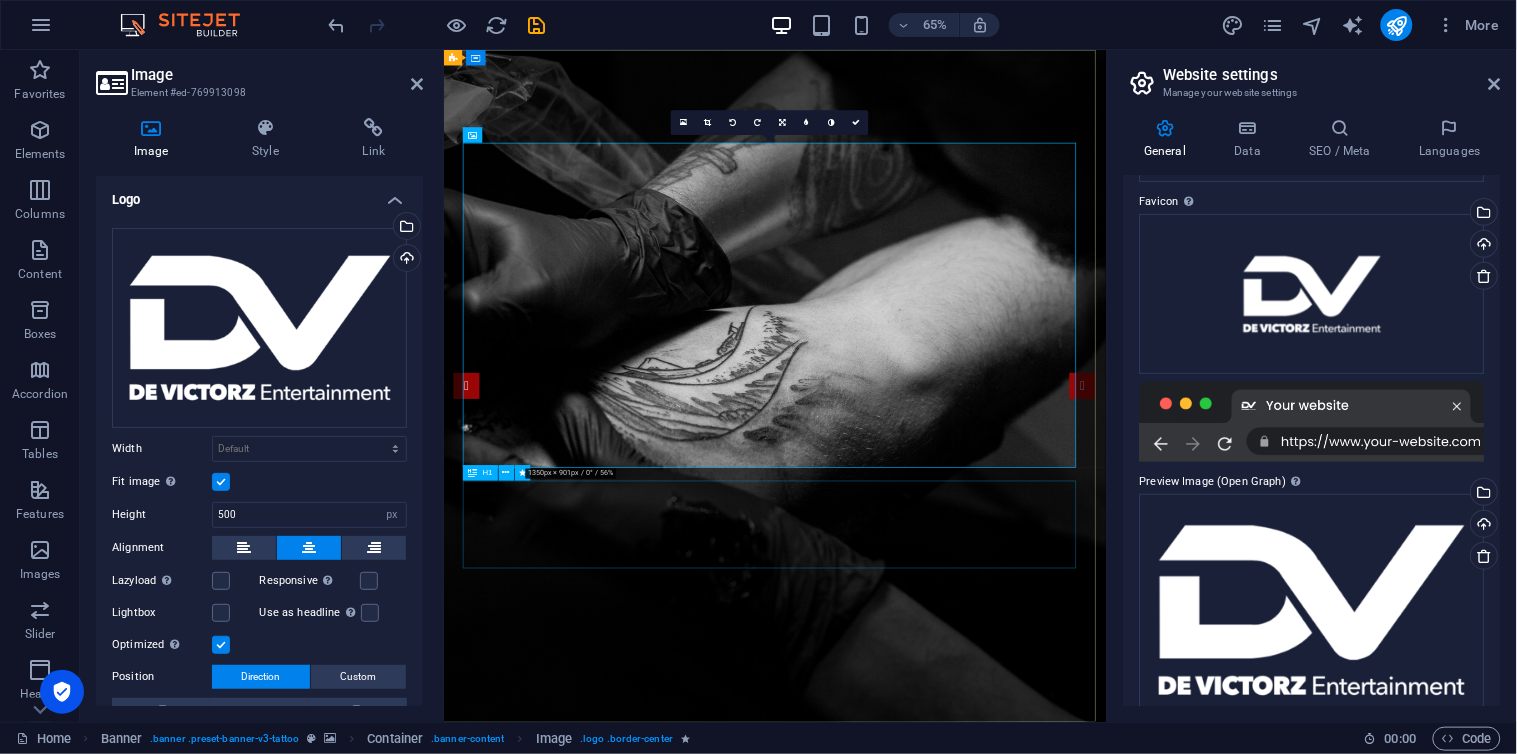 click on "Tattoo Studio in  [US_STATE], [GEOGRAPHIC_DATA]" at bounding box center [953, 1796] 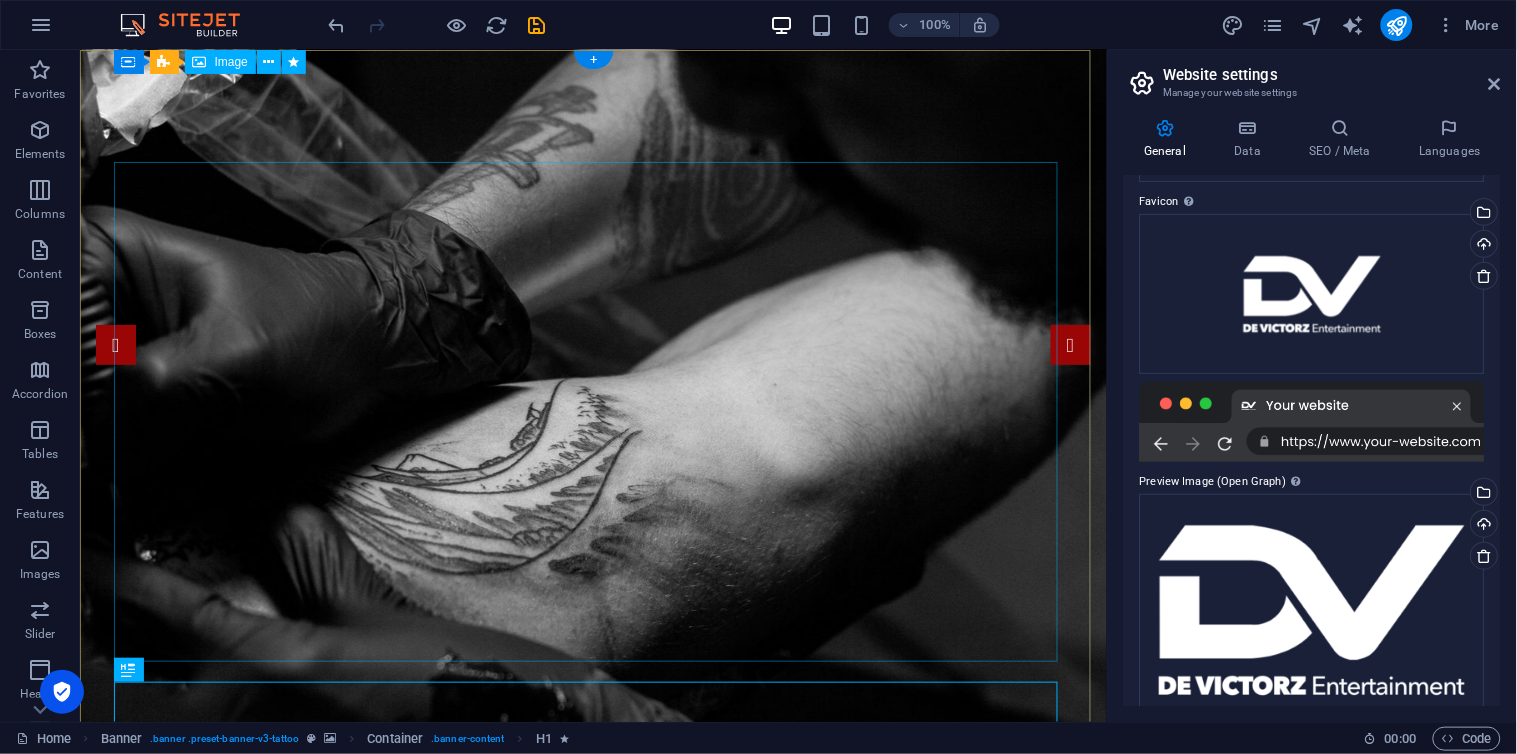 scroll, scrollTop: 0, scrollLeft: 0, axis: both 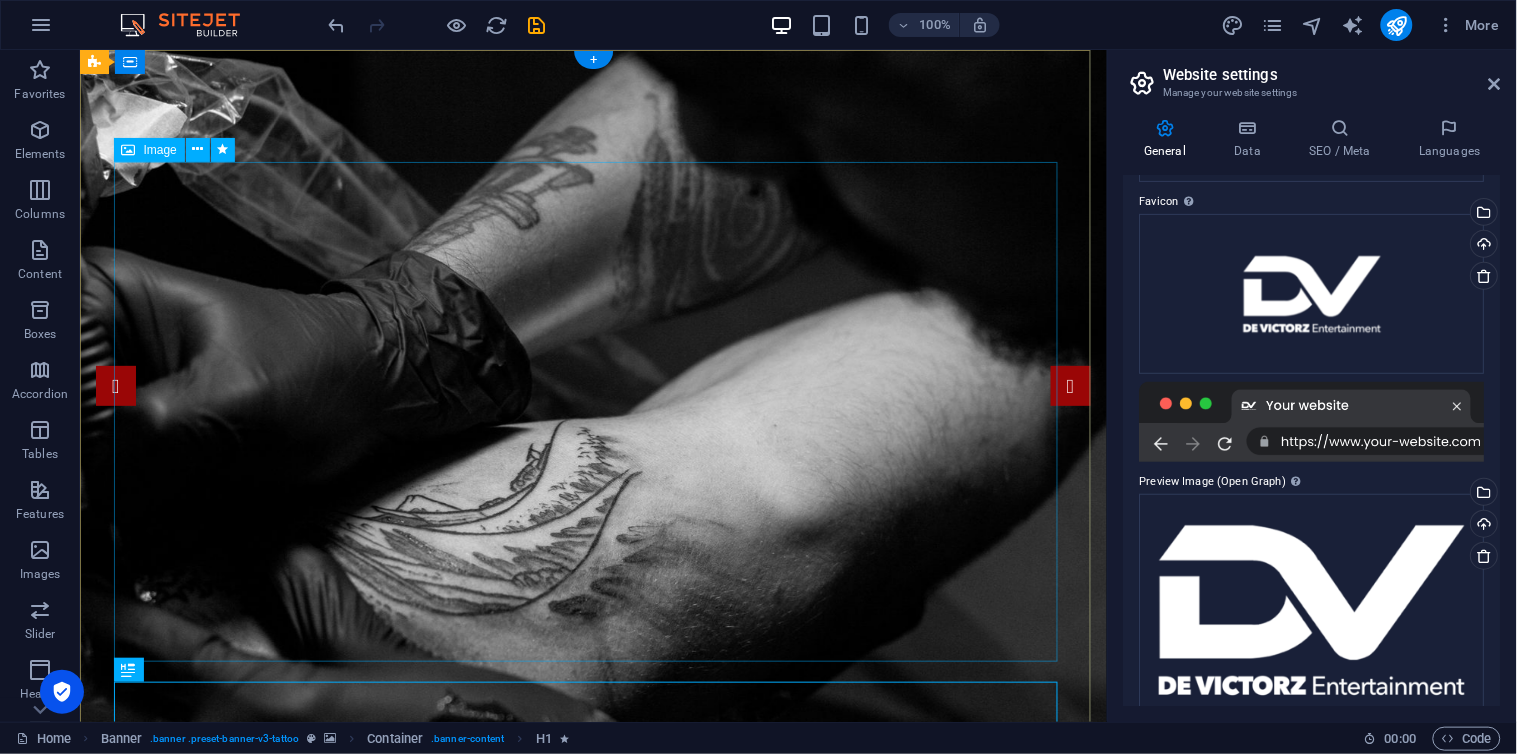 click at bounding box center [593, 1383] 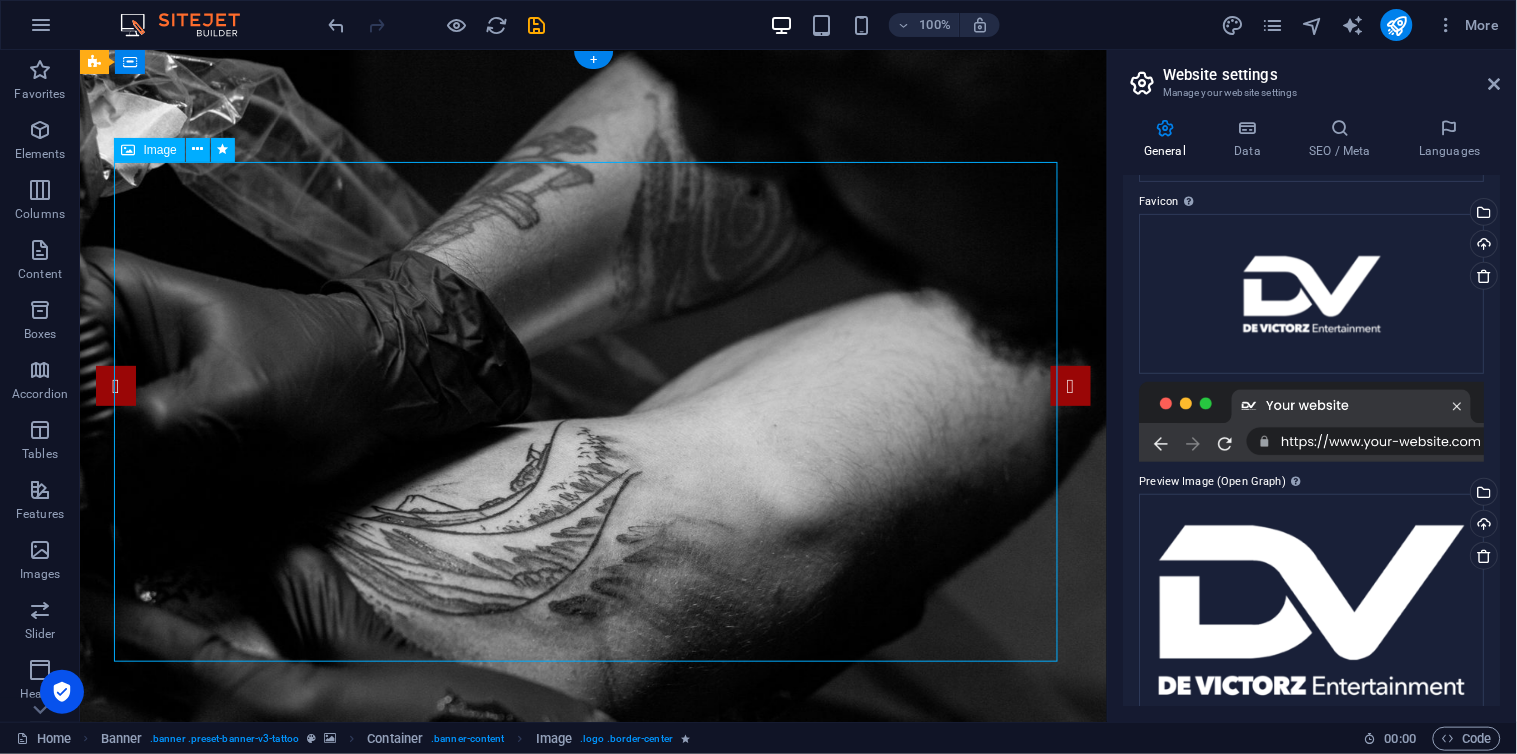click at bounding box center [593, 1383] 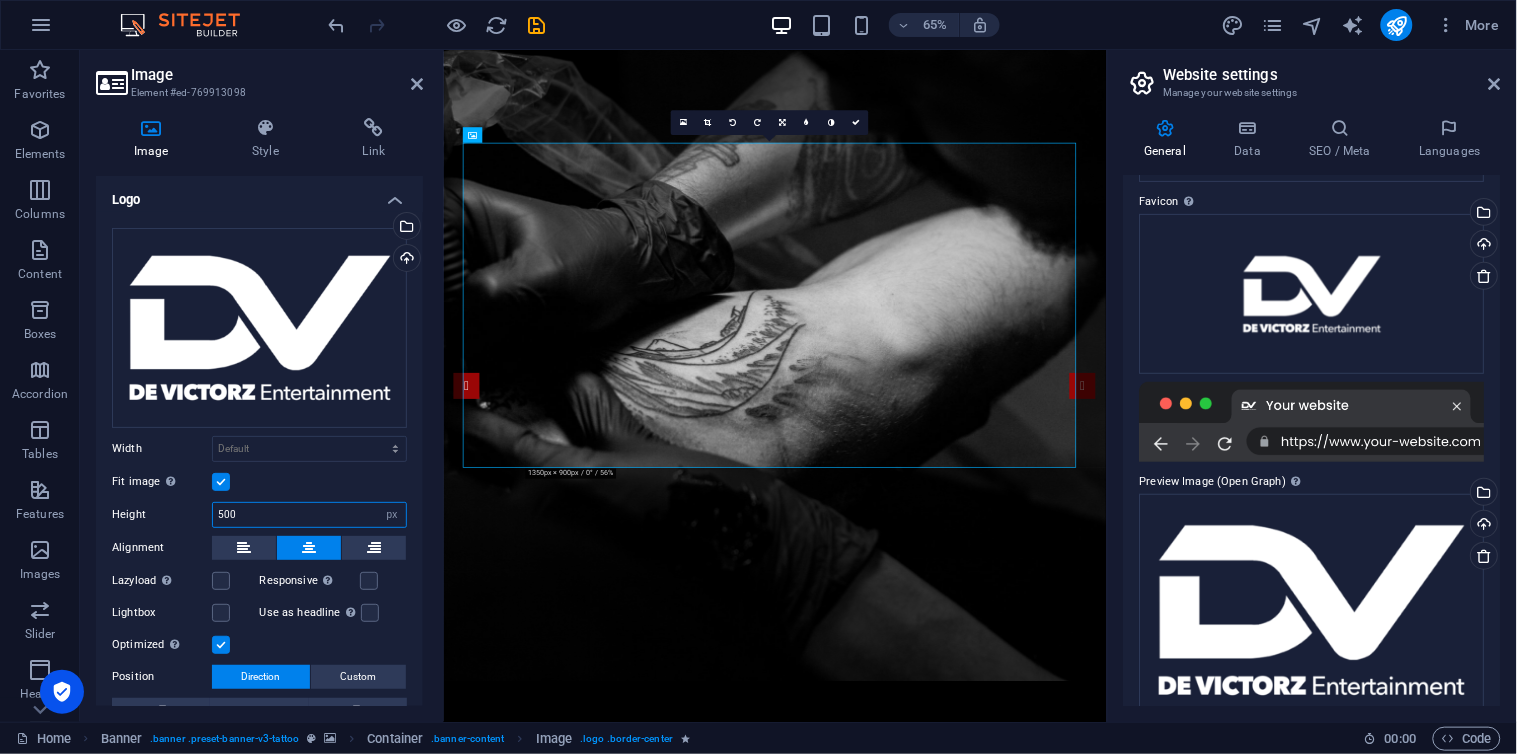 drag, startPoint x: 250, startPoint y: 511, endPoint x: 207, endPoint y: 507, distance: 43.185646 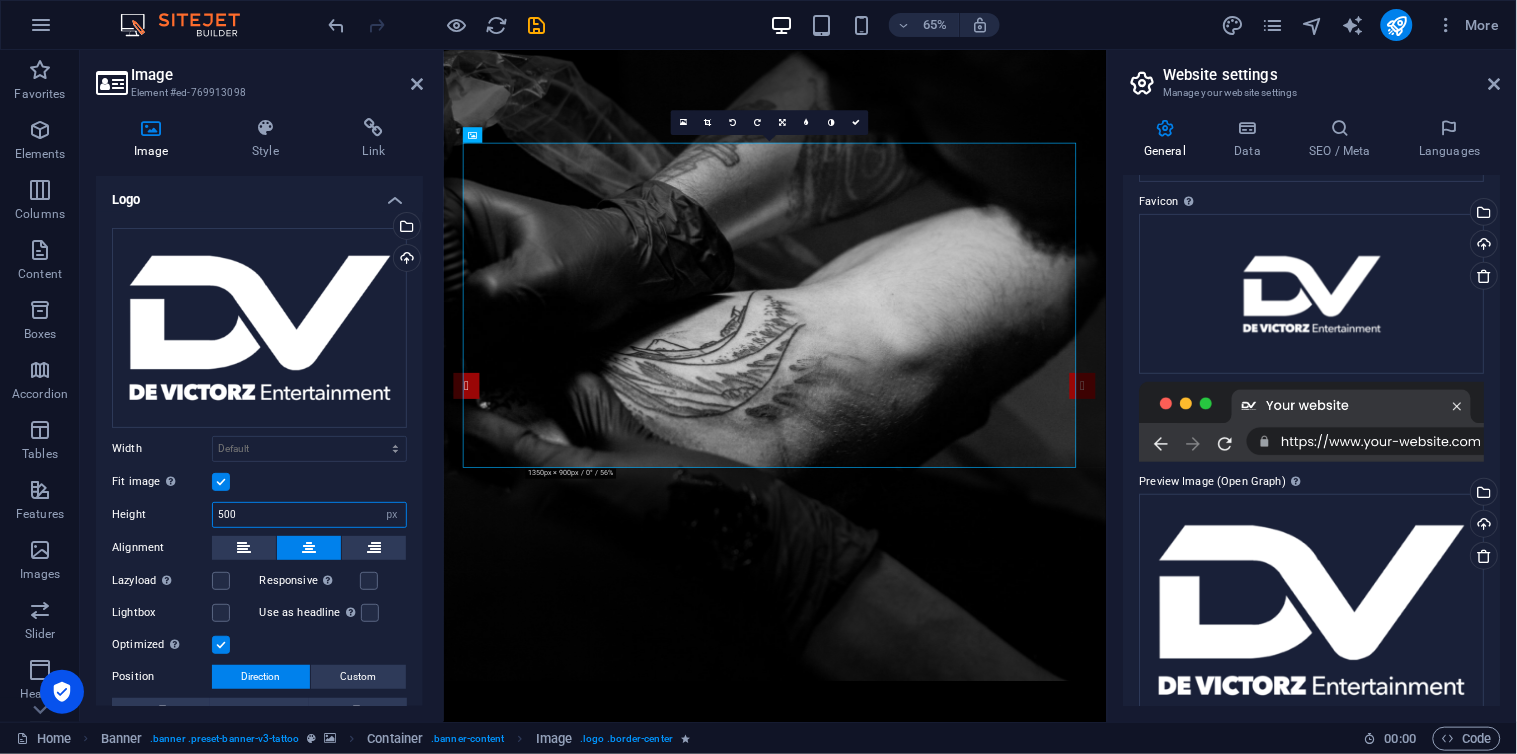 click on "Height 500 Default auto px" at bounding box center (259, 515) 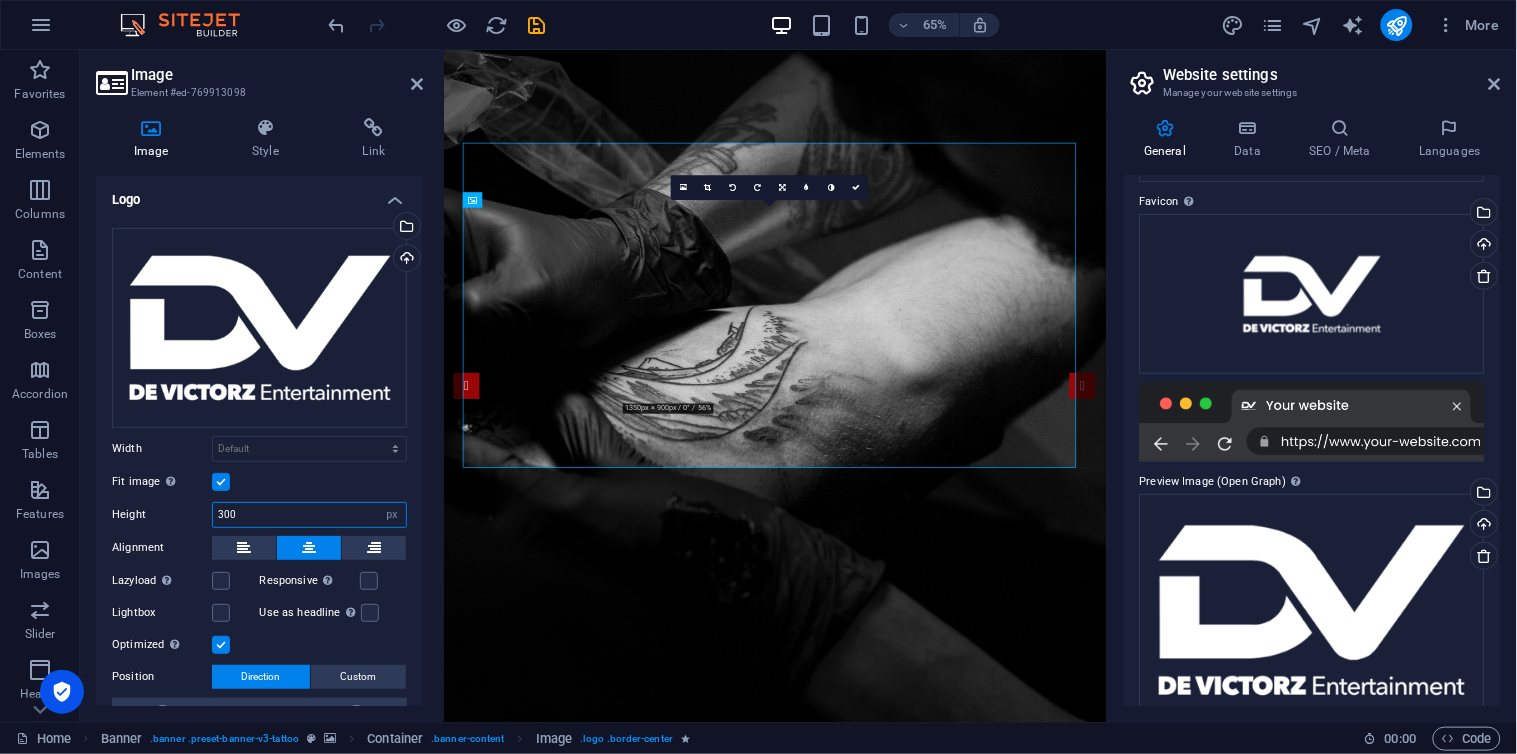 type on "300" 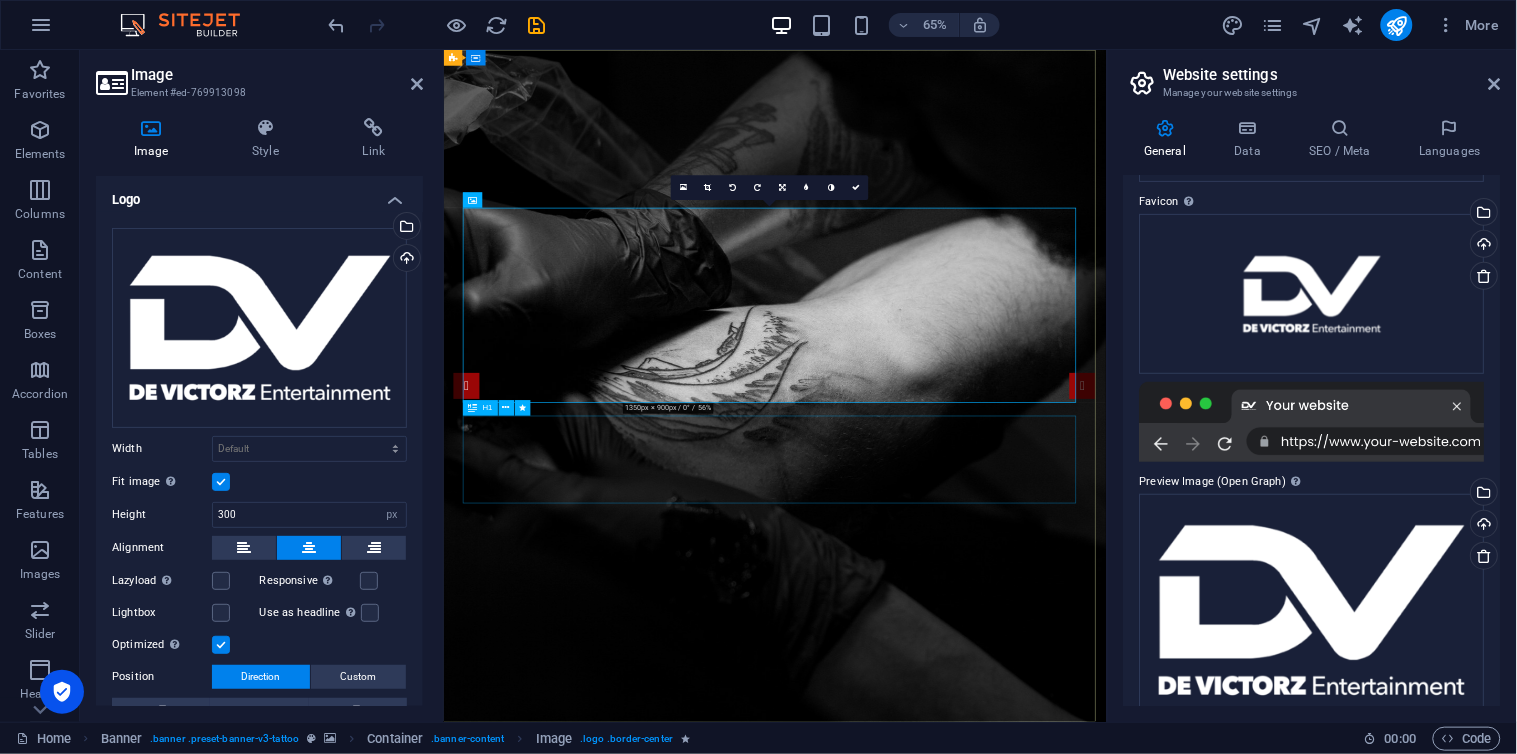 click on "Tattoo Studio in  [US_STATE], [GEOGRAPHIC_DATA]" at bounding box center (953, 1596) 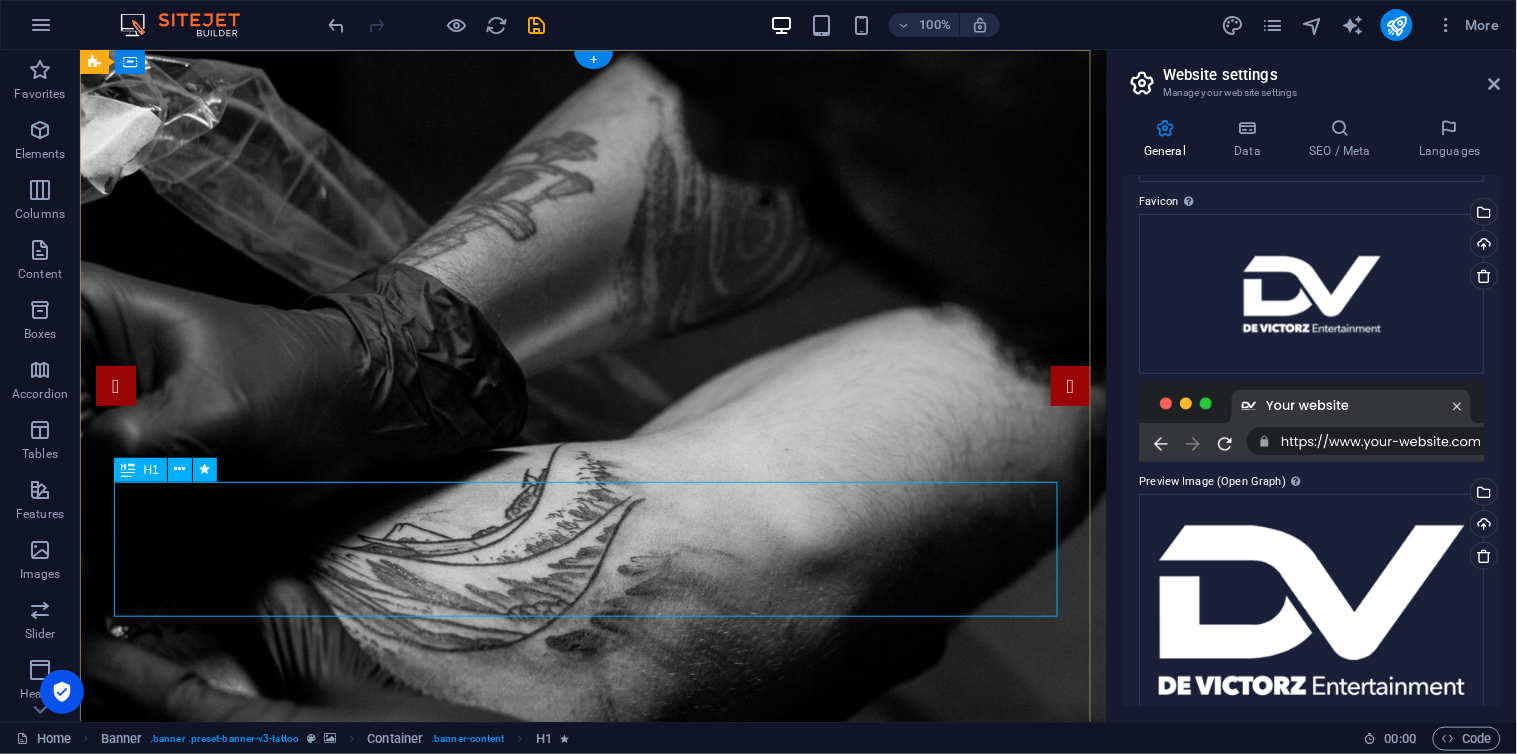 click on "Tattoo Studio in  [US_STATE], [GEOGRAPHIC_DATA]" at bounding box center [593, 1596] 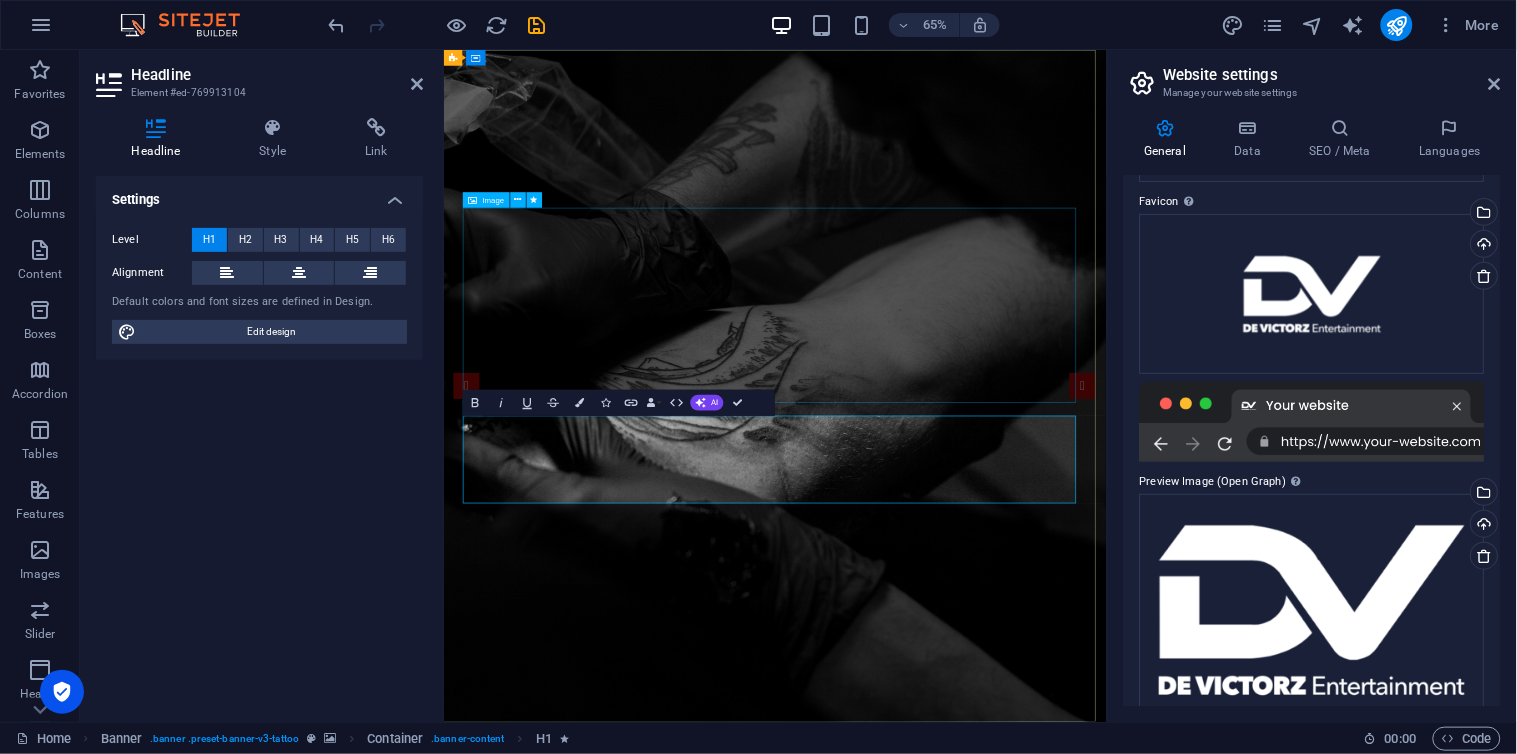 click at bounding box center (953, 1345) 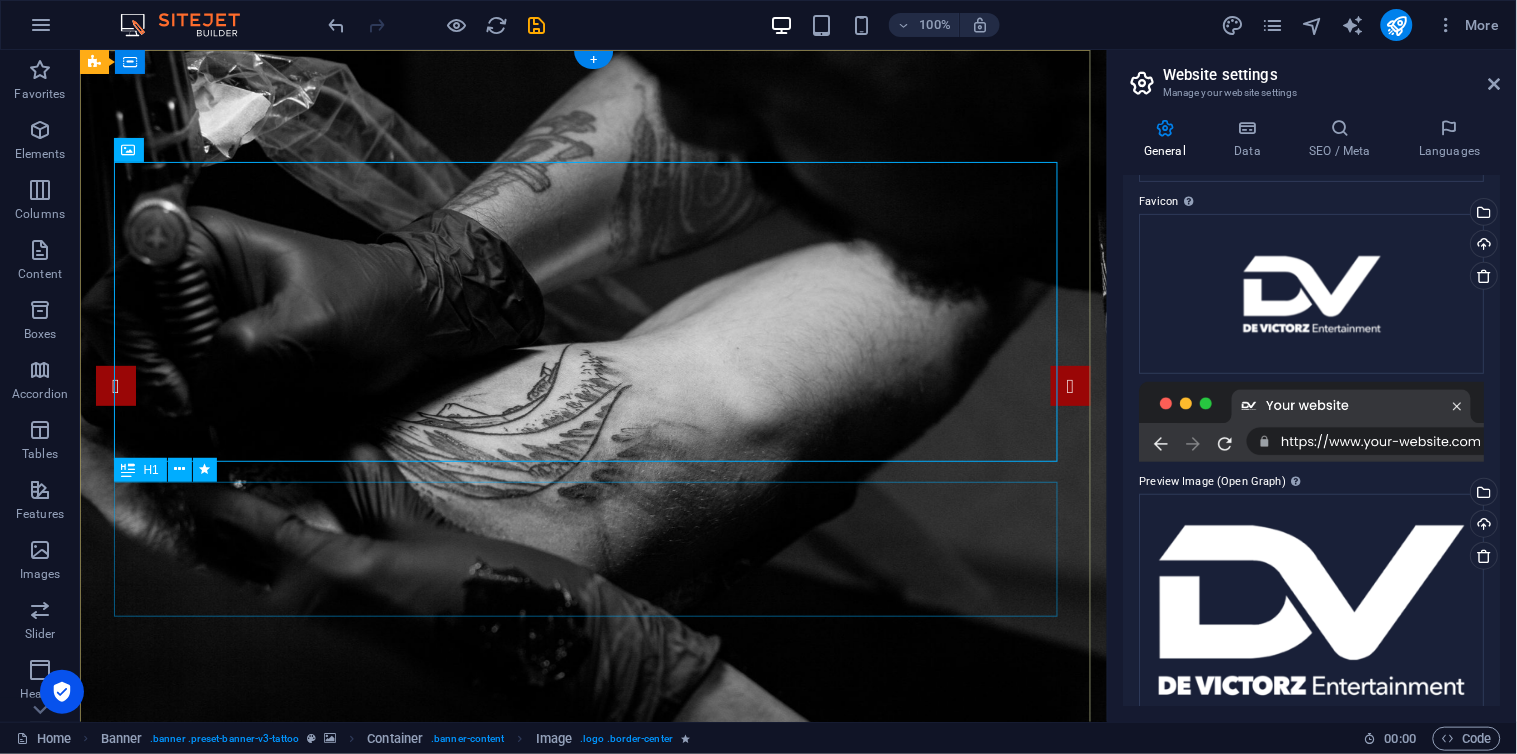 click on "Tattoo Studio in  [US_STATE], [GEOGRAPHIC_DATA]" at bounding box center (593, 1334) 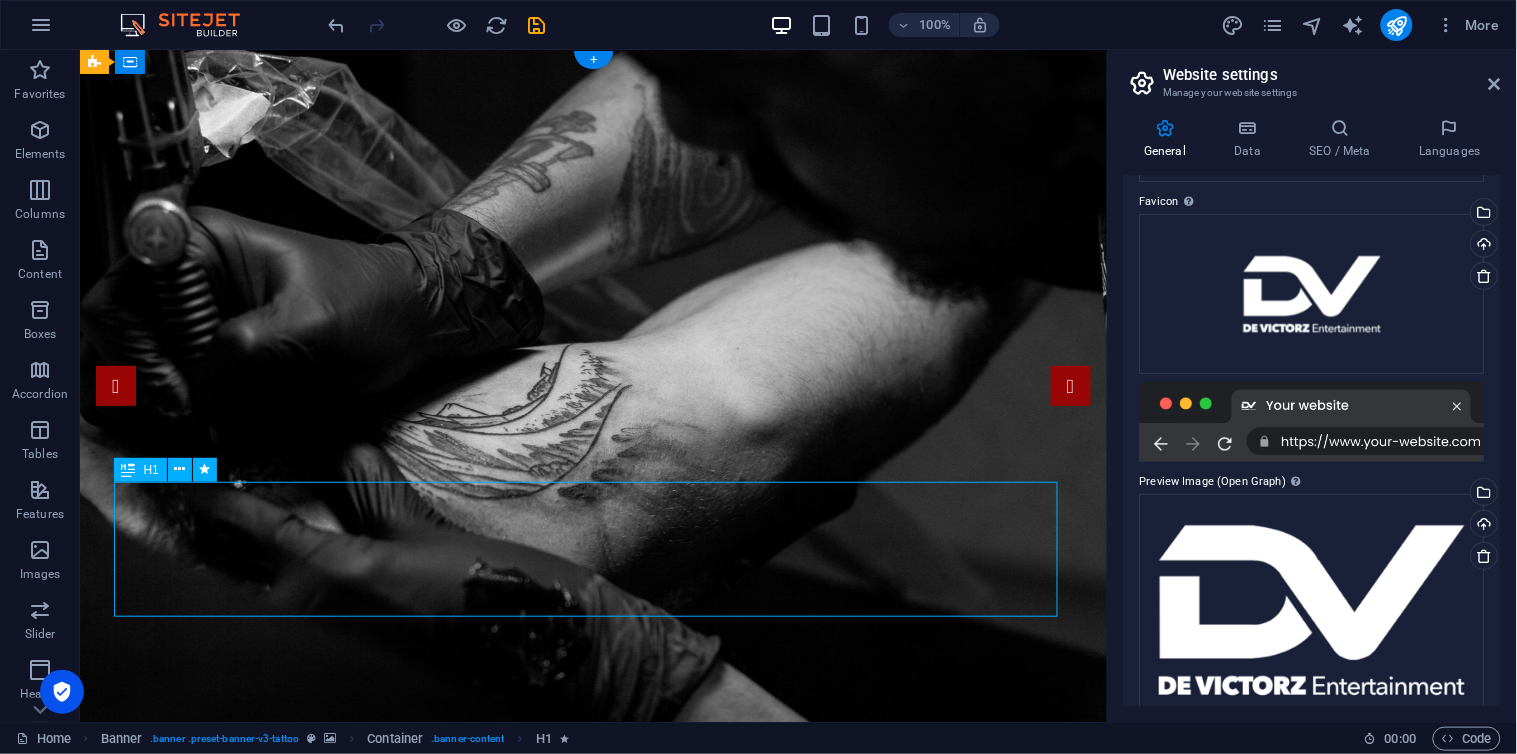 click on "Tattoo Studio in  [US_STATE], [GEOGRAPHIC_DATA]" at bounding box center (593, 1334) 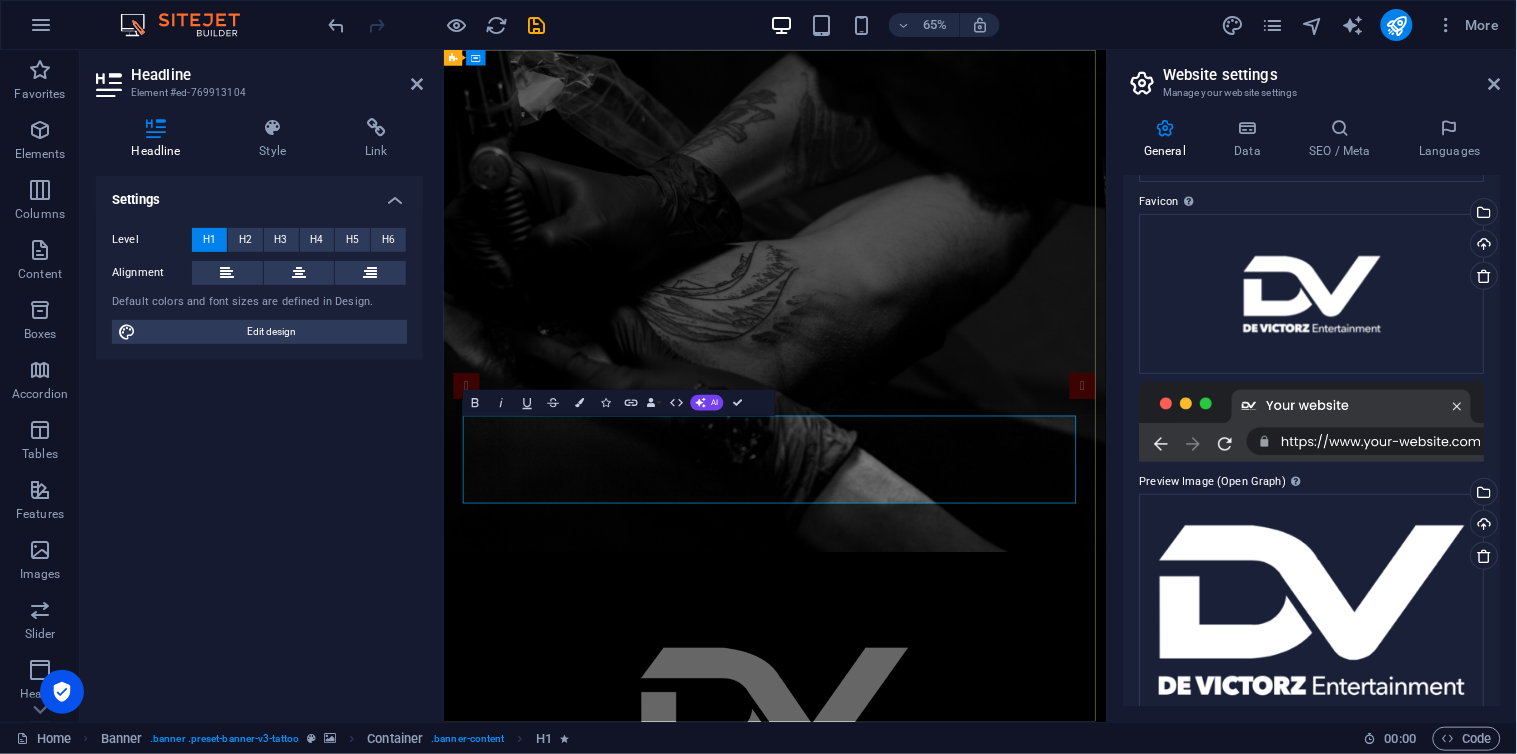 click on "Tattoo Studio in  [US_STATE], [GEOGRAPHIC_DATA]" at bounding box center (953, 1329) 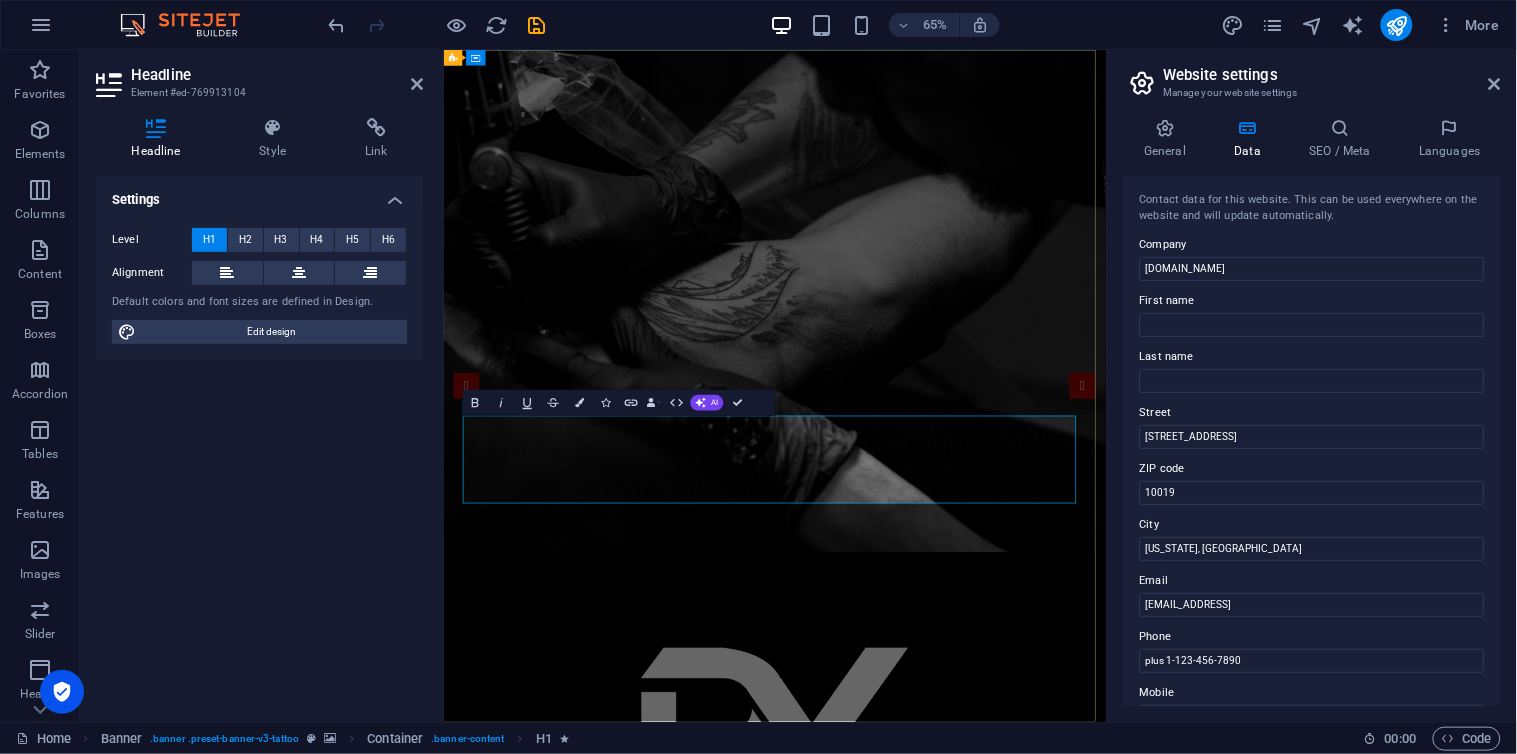 click on "[US_STATE], [GEOGRAPHIC_DATA]" at bounding box center (995, 1329) 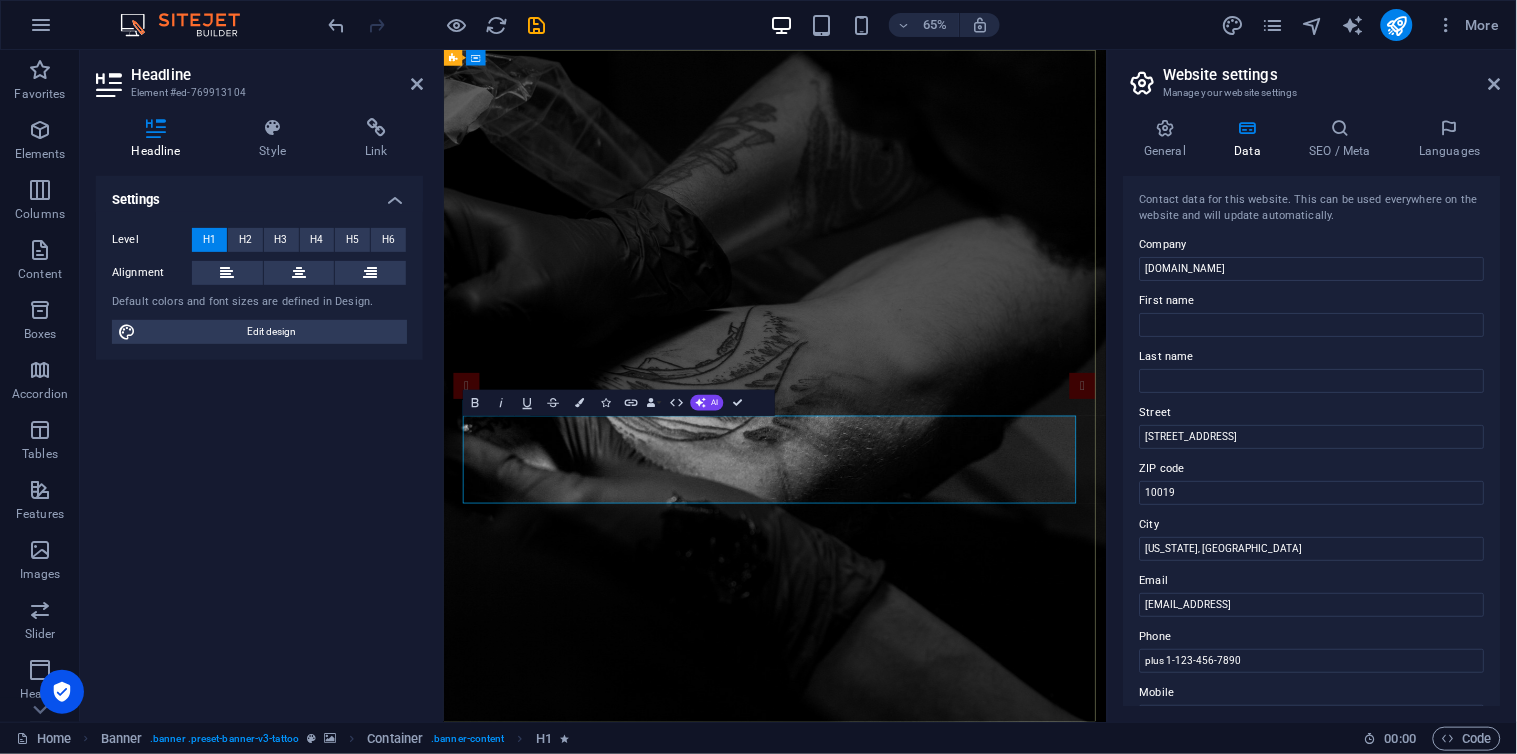 click on "Tattoo Studio in  [US_STATE], [GEOGRAPHIC_DATA]" at bounding box center (953, 1591) 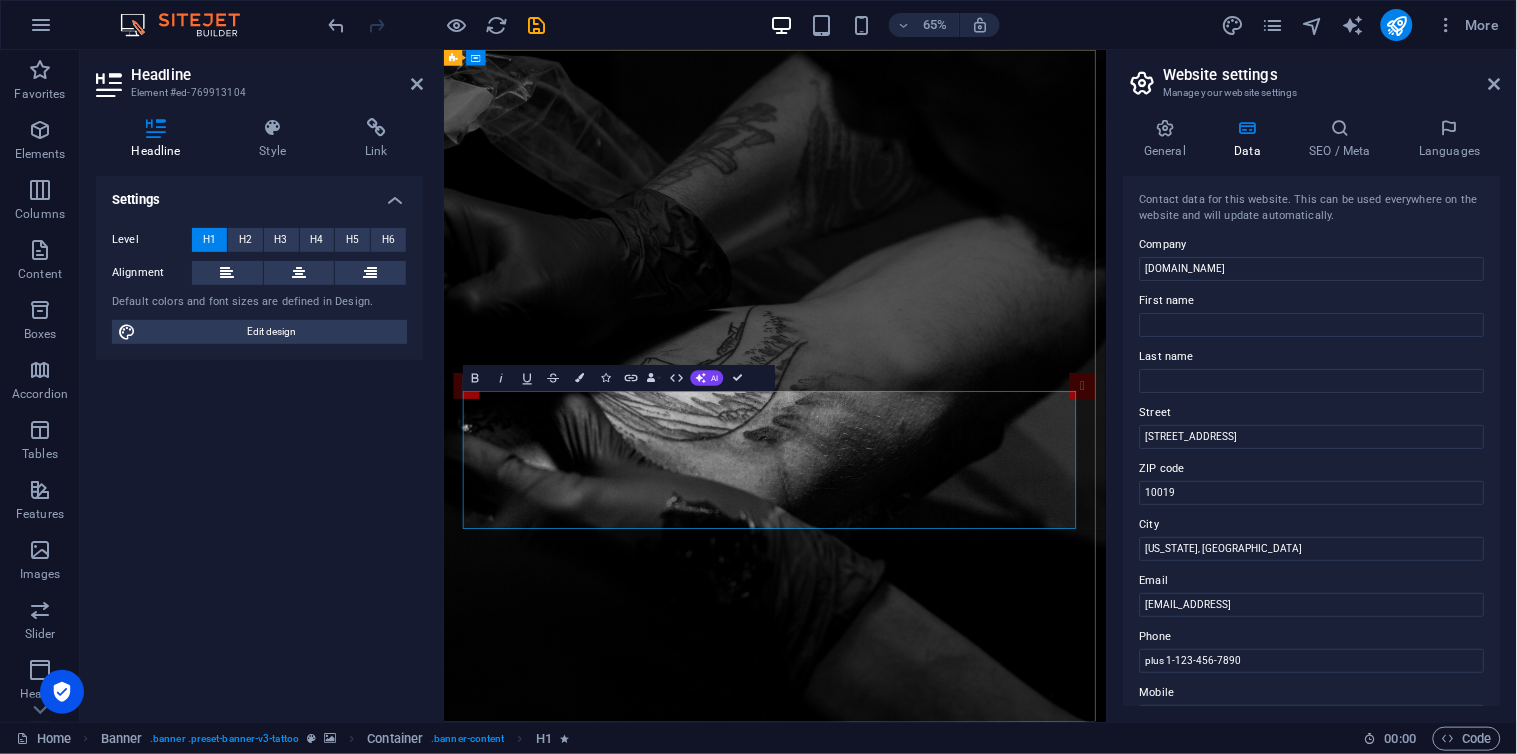 drag, startPoint x: 505, startPoint y: 607, endPoint x: 886, endPoint y: 461, distance: 408.01593 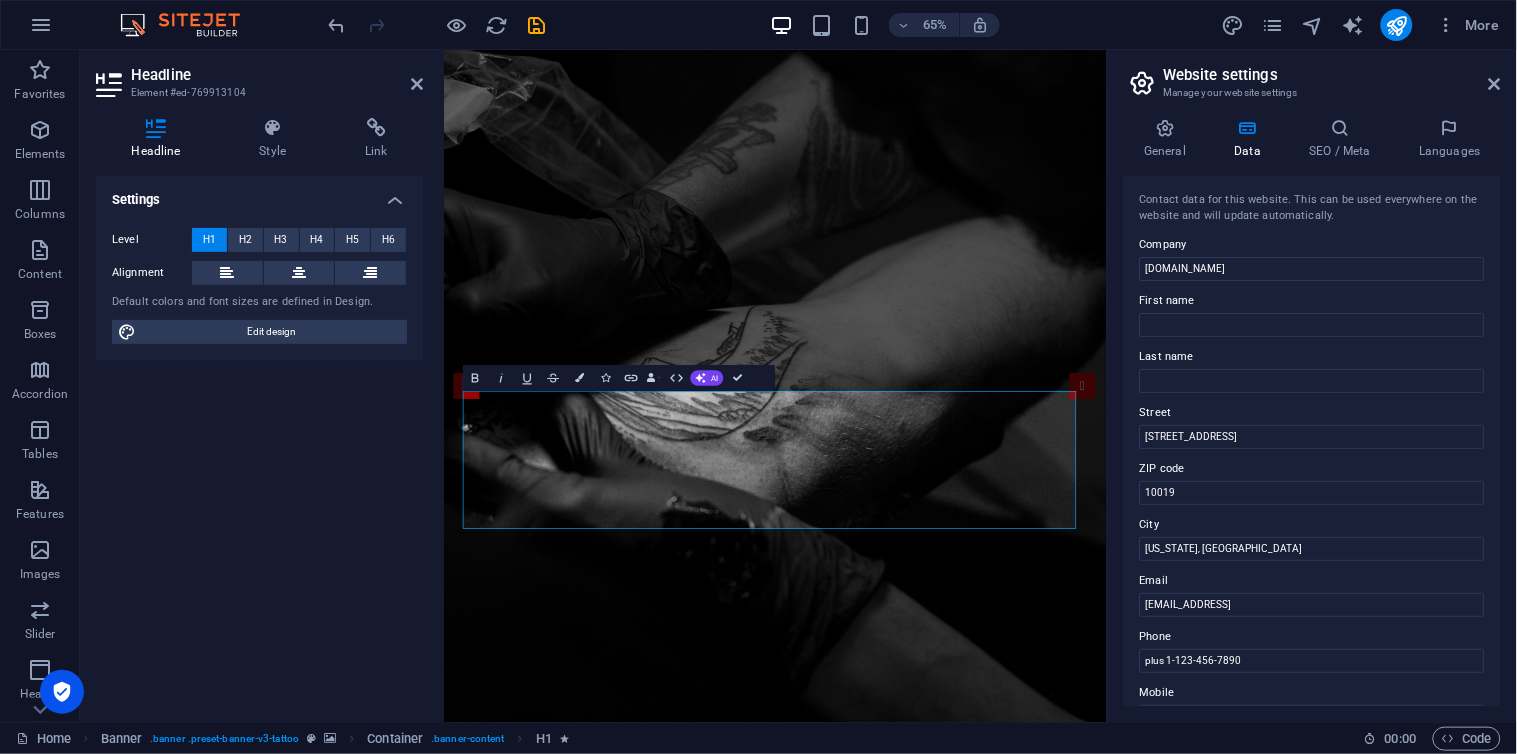 type 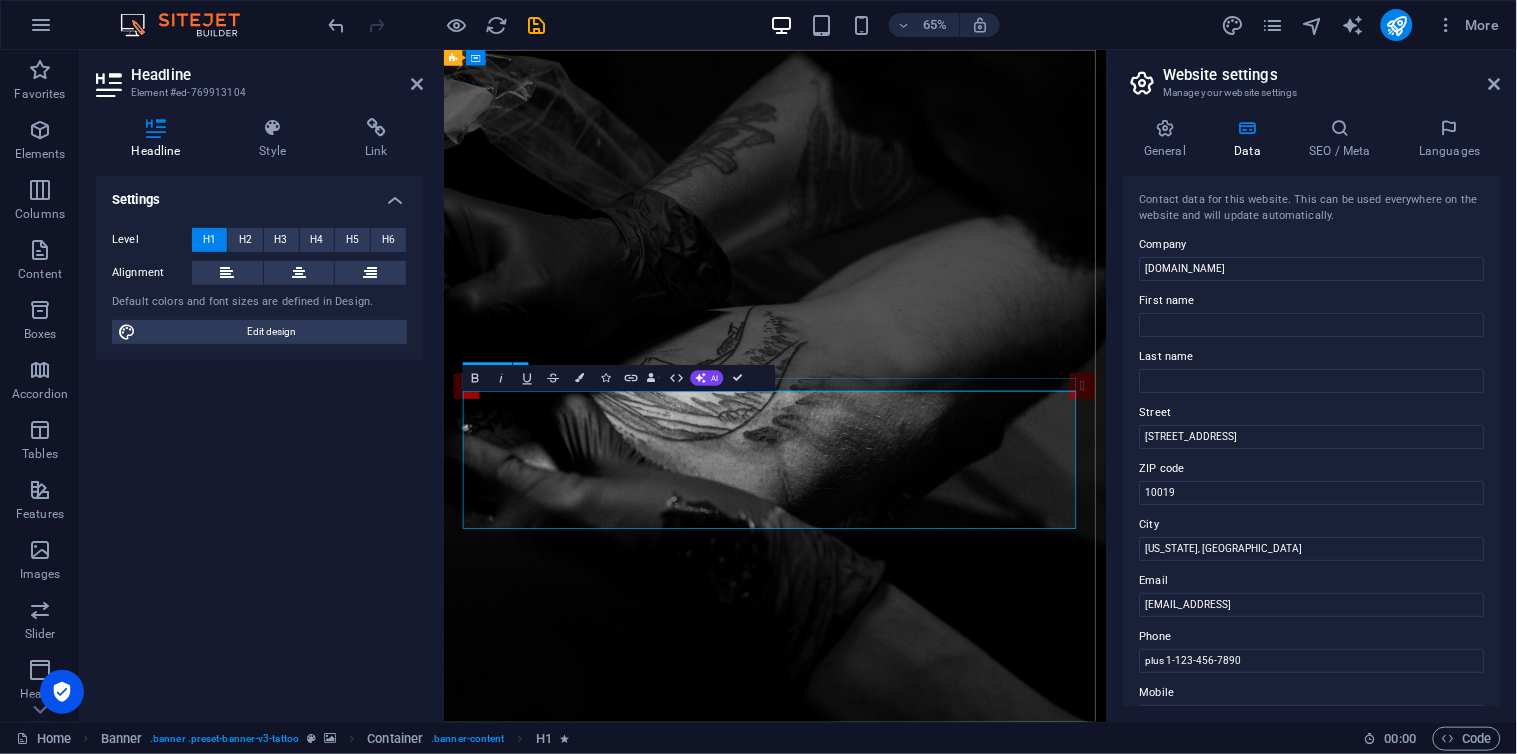 drag, startPoint x: 1190, startPoint y: 693, endPoint x: 1318, endPoint y: 563, distance: 182.43903 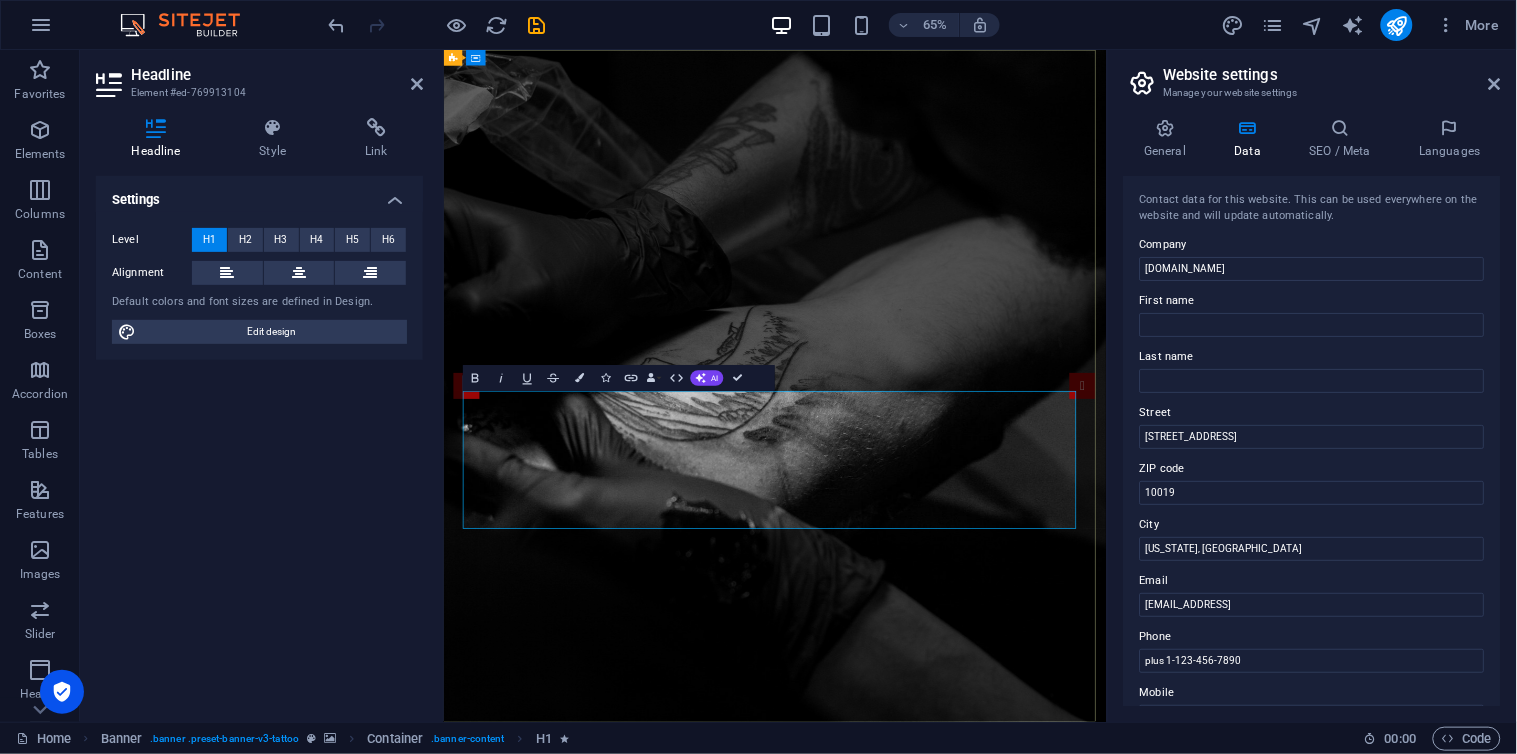 click on "A trailblazing entertainment company in [GEOGRAPHIC_DATA]'s" at bounding box center [953, 1591] 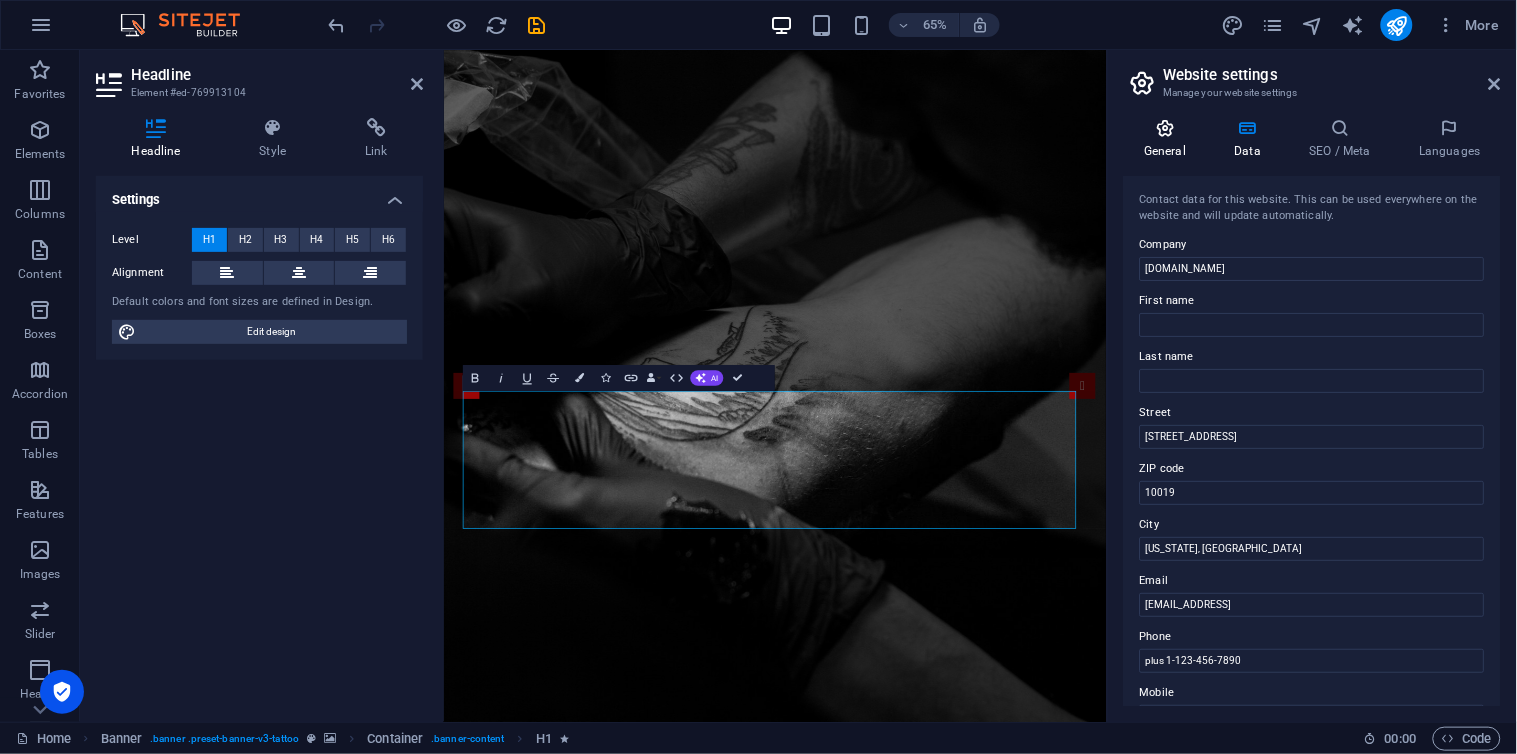click on "General" at bounding box center [1169, 139] 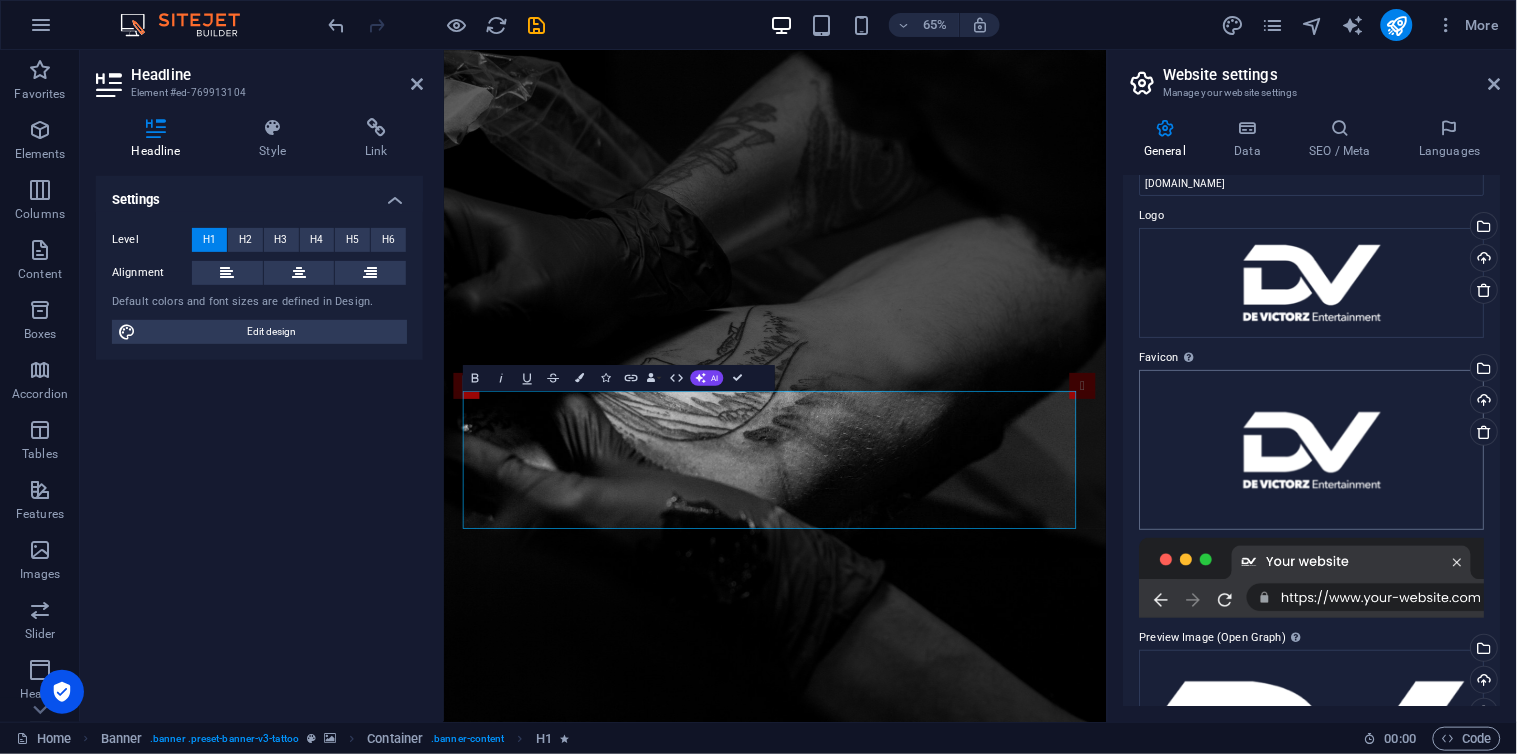 scroll, scrollTop: 0, scrollLeft: 0, axis: both 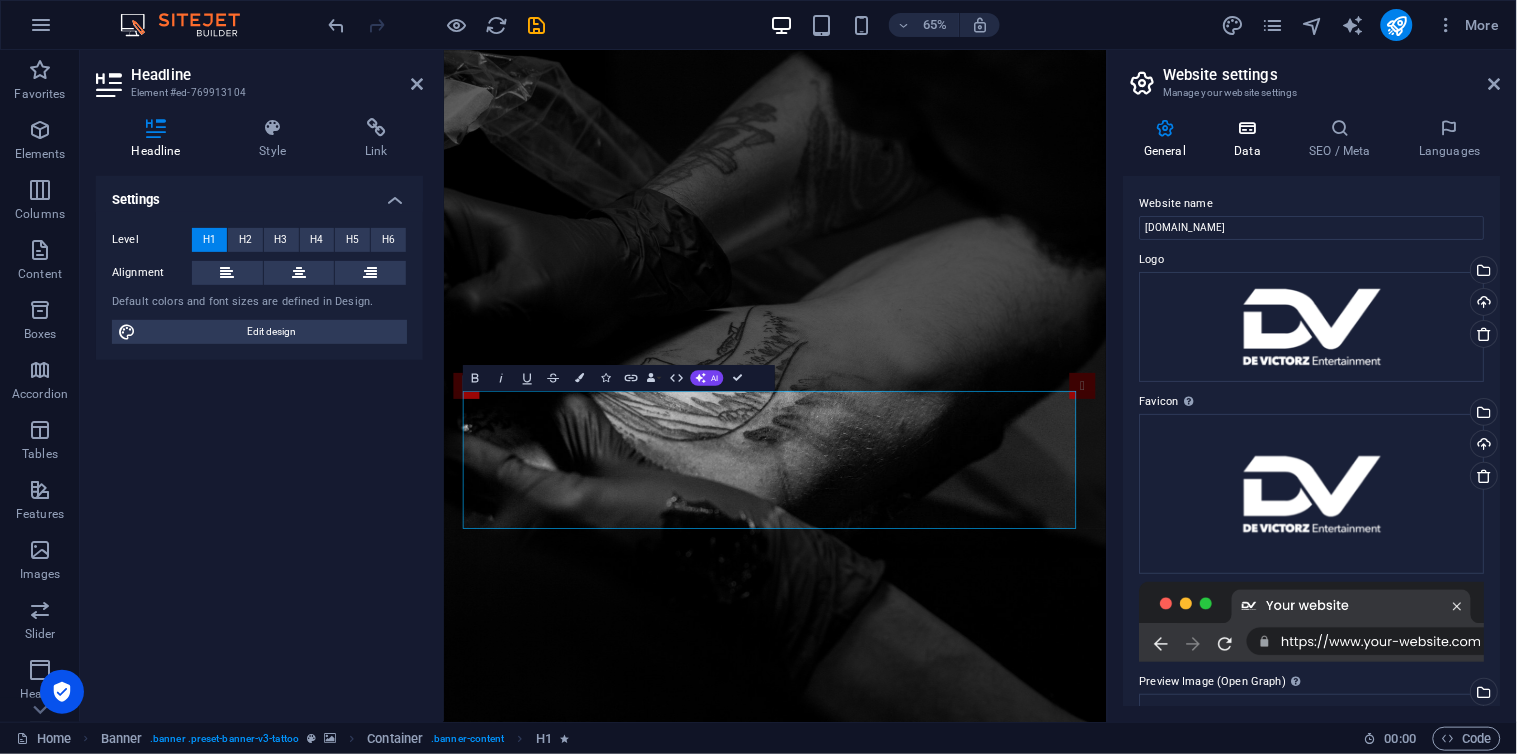 click at bounding box center (1248, 128) 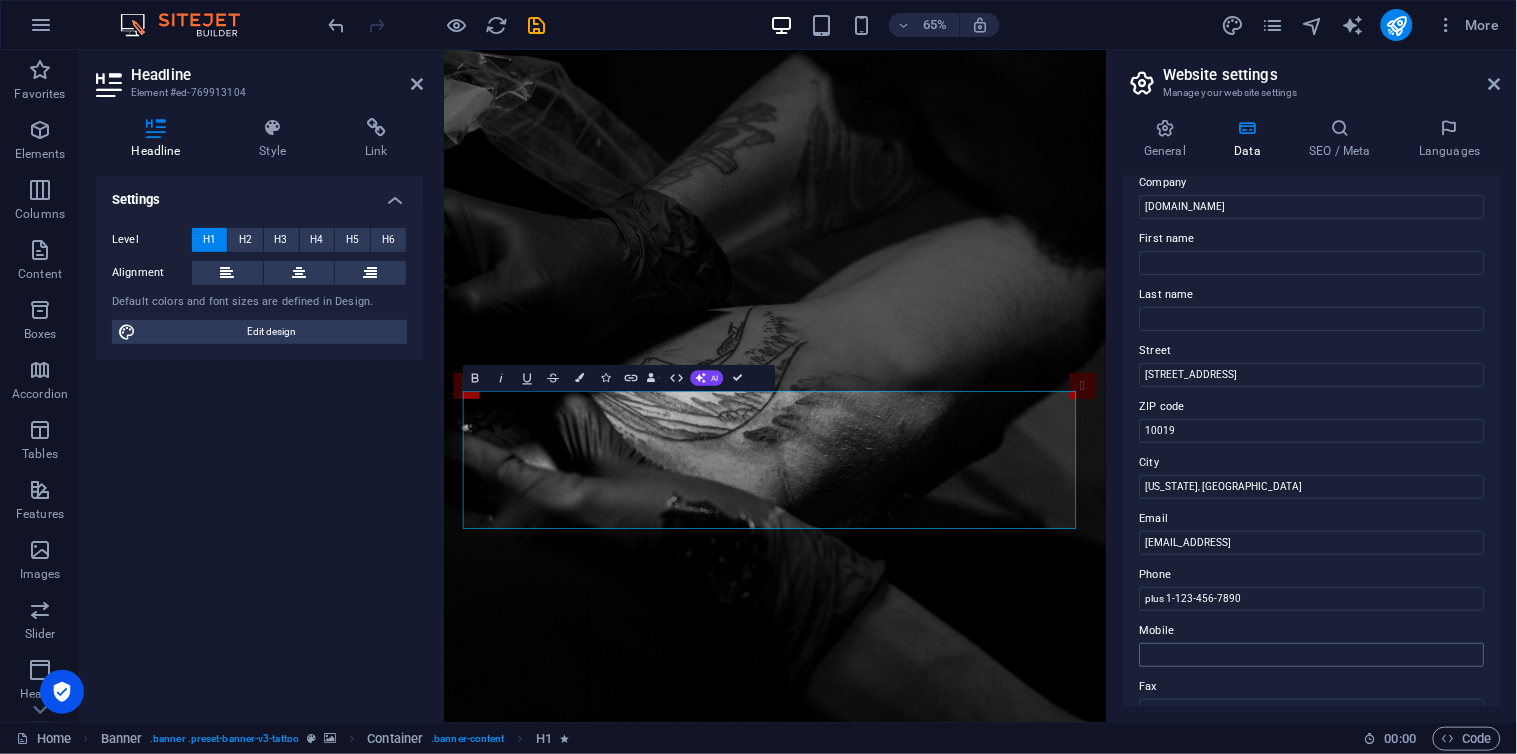 scroll, scrollTop: 0, scrollLeft: 0, axis: both 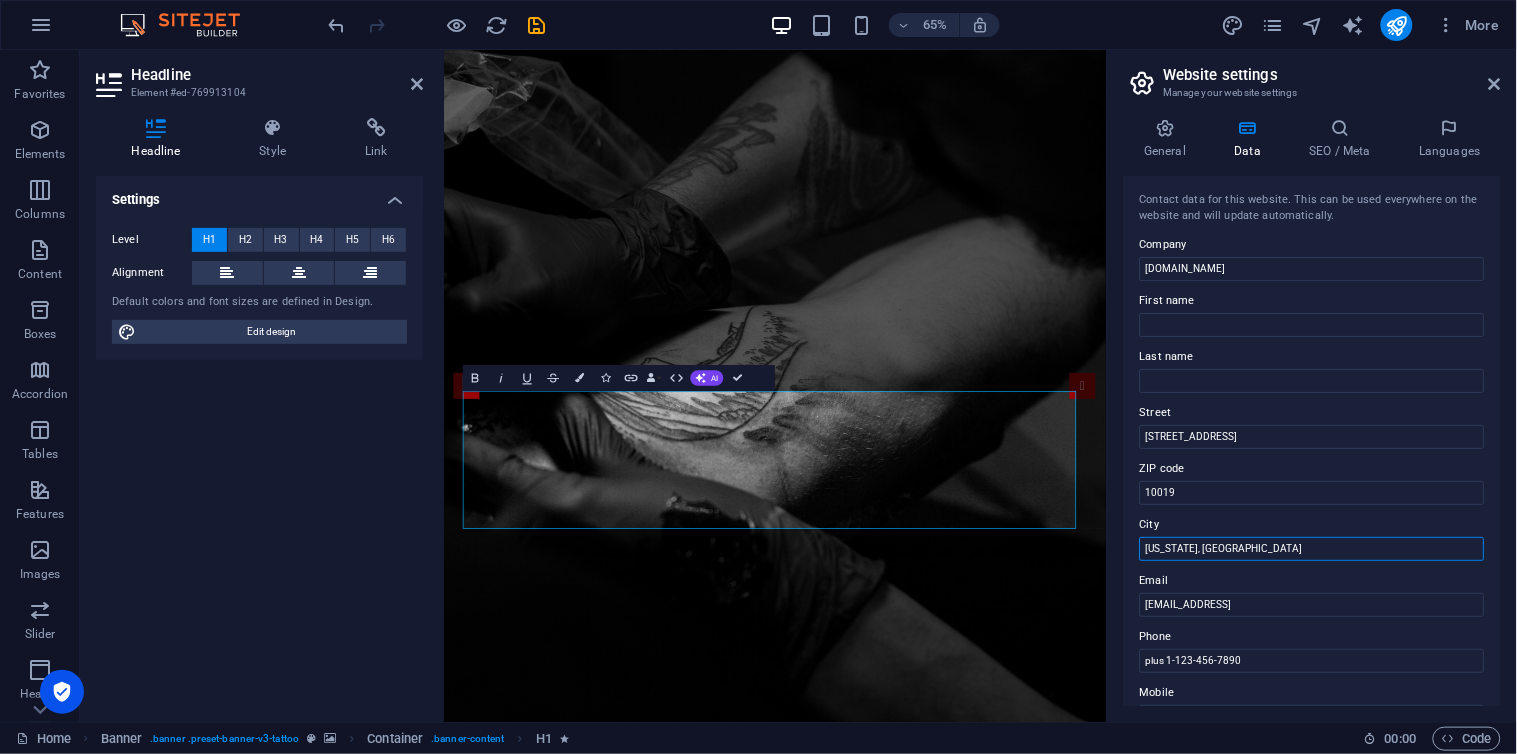 drag, startPoint x: 1220, startPoint y: 548, endPoint x: 1135, endPoint y: 528, distance: 87.32124 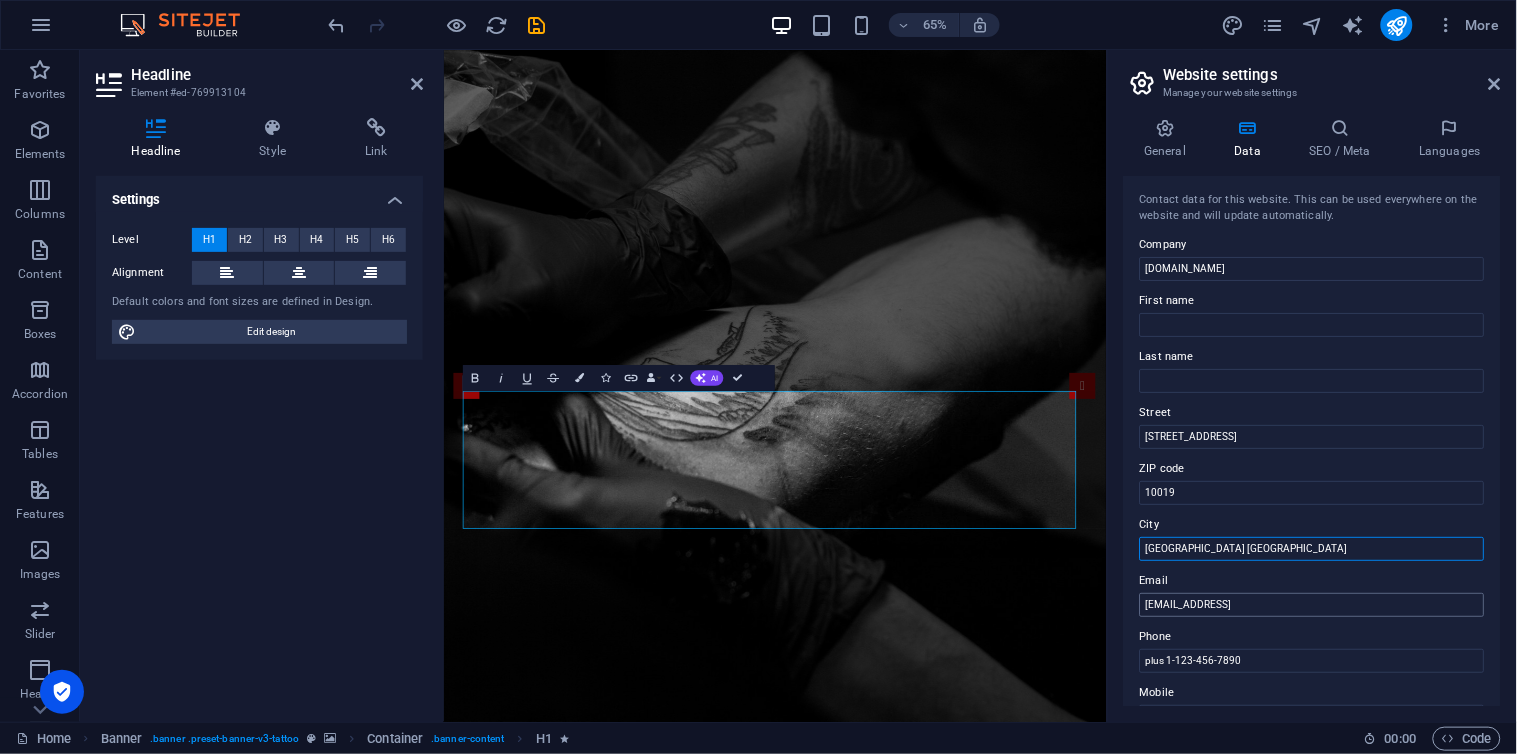 type on "[GEOGRAPHIC_DATA] [GEOGRAPHIC_DATA]" 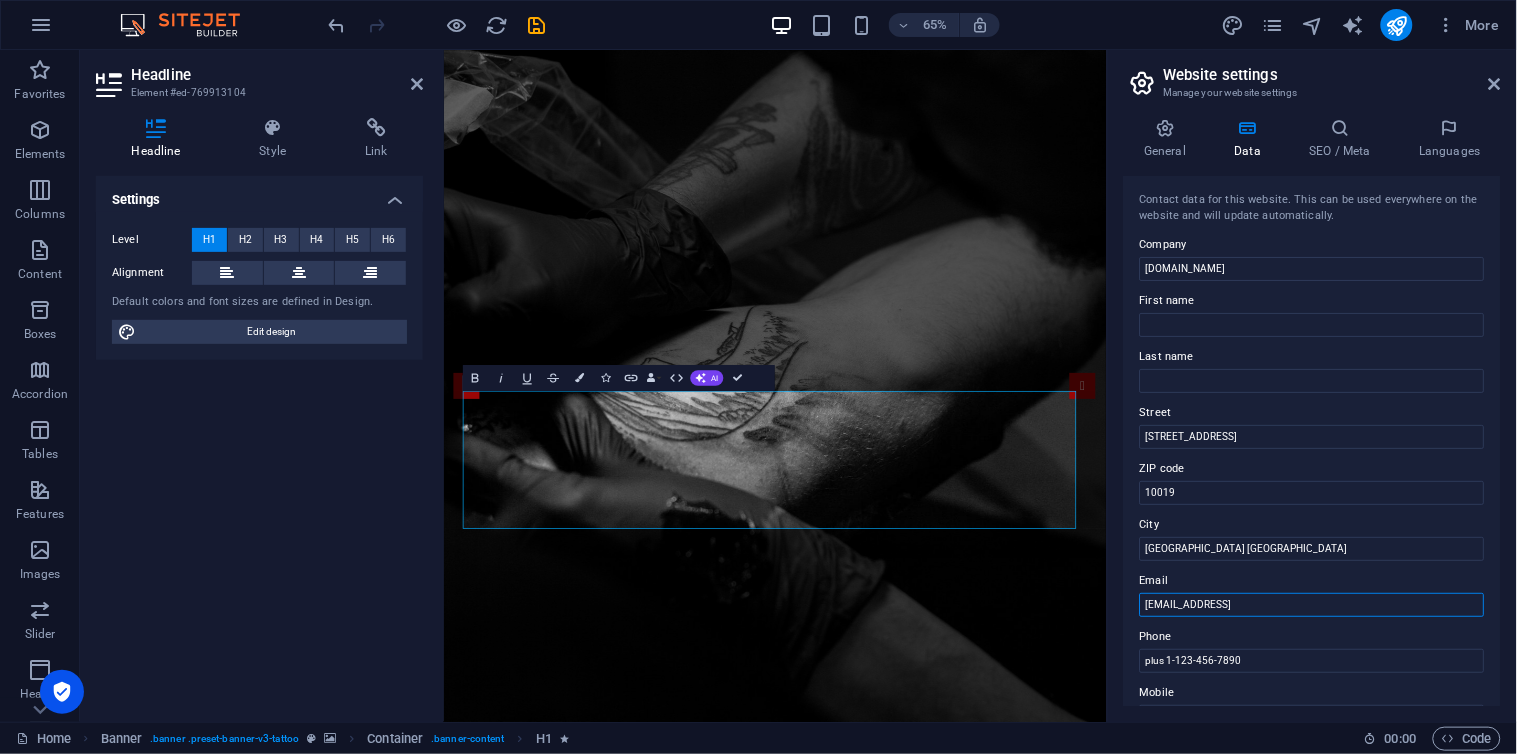 click on "[EMAIL_ADDRESS]" at bounding box center [1312, 605] 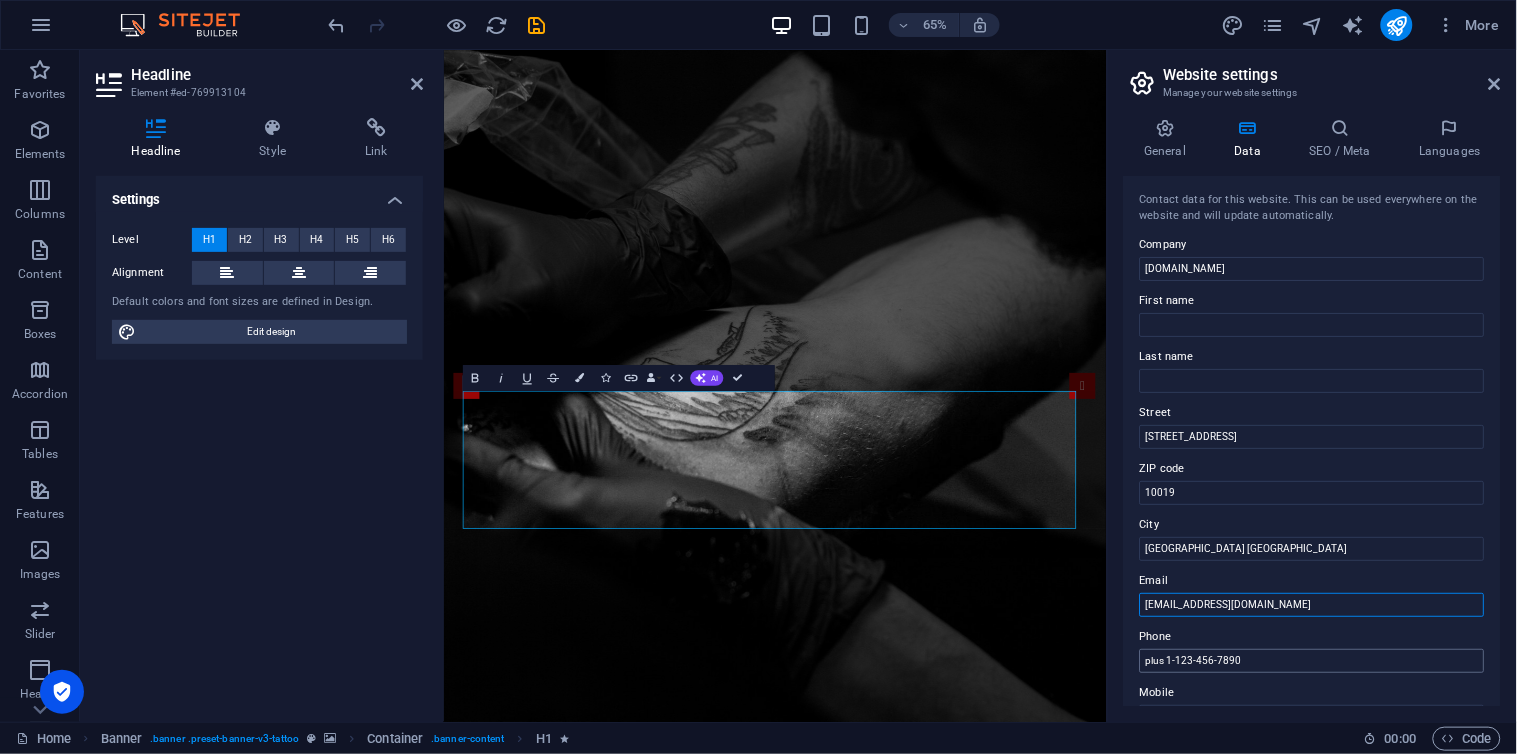 type on "[EMAIL_ADDRESS][DOMAIN_NAME]" 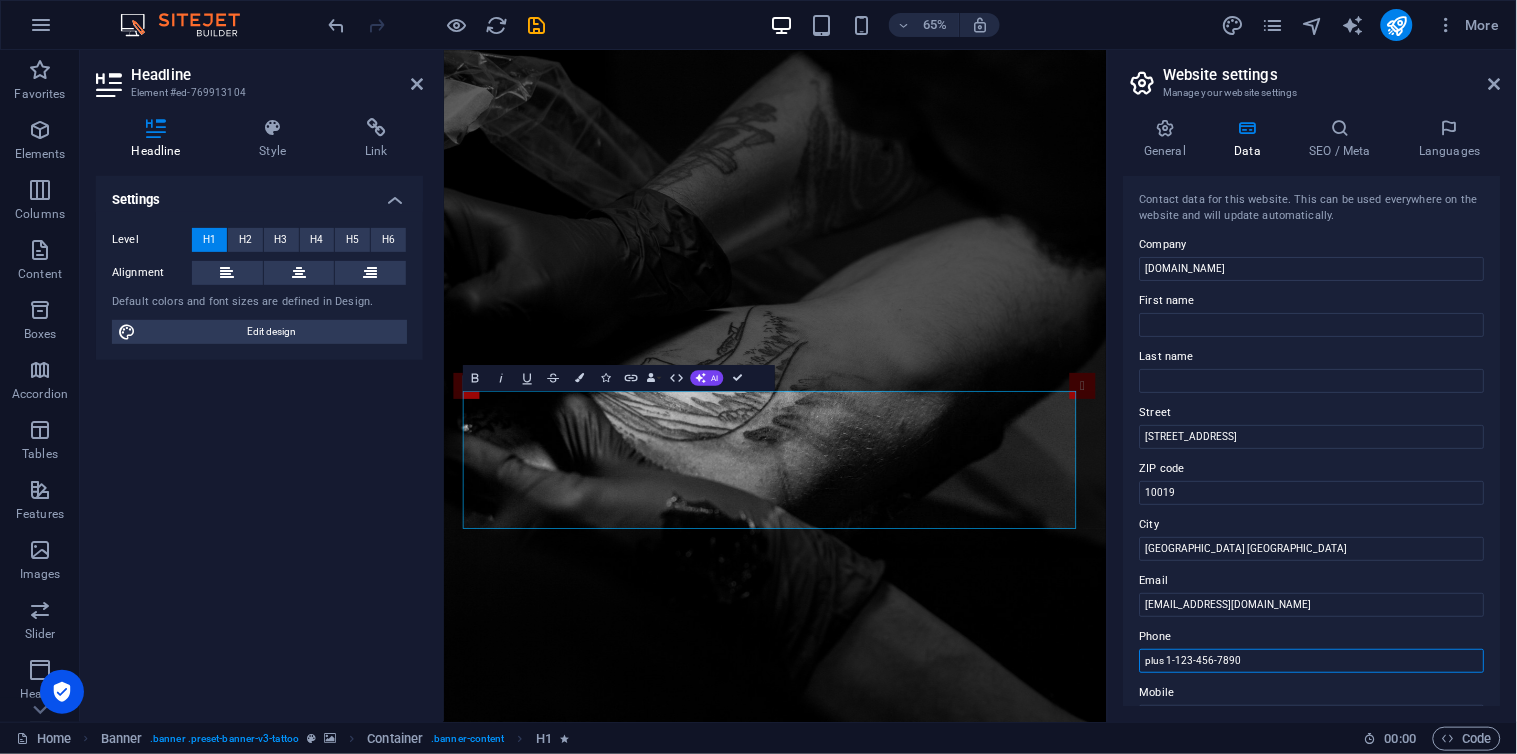 click on "plus 1-123-456-7890" at bounding box center [1312, 661] 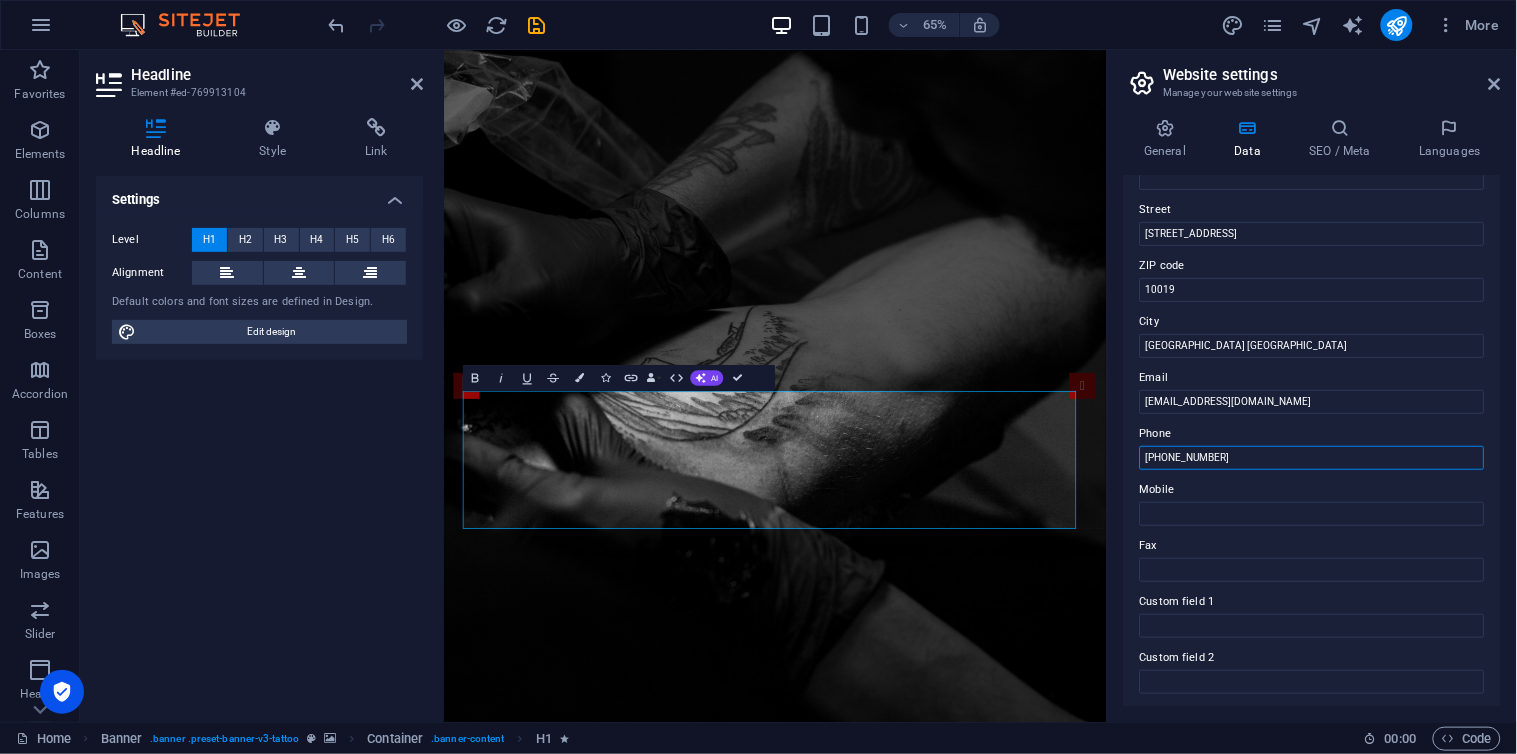 scroll, scrollTop: 170, scrollLeft: 0, axis: vertical 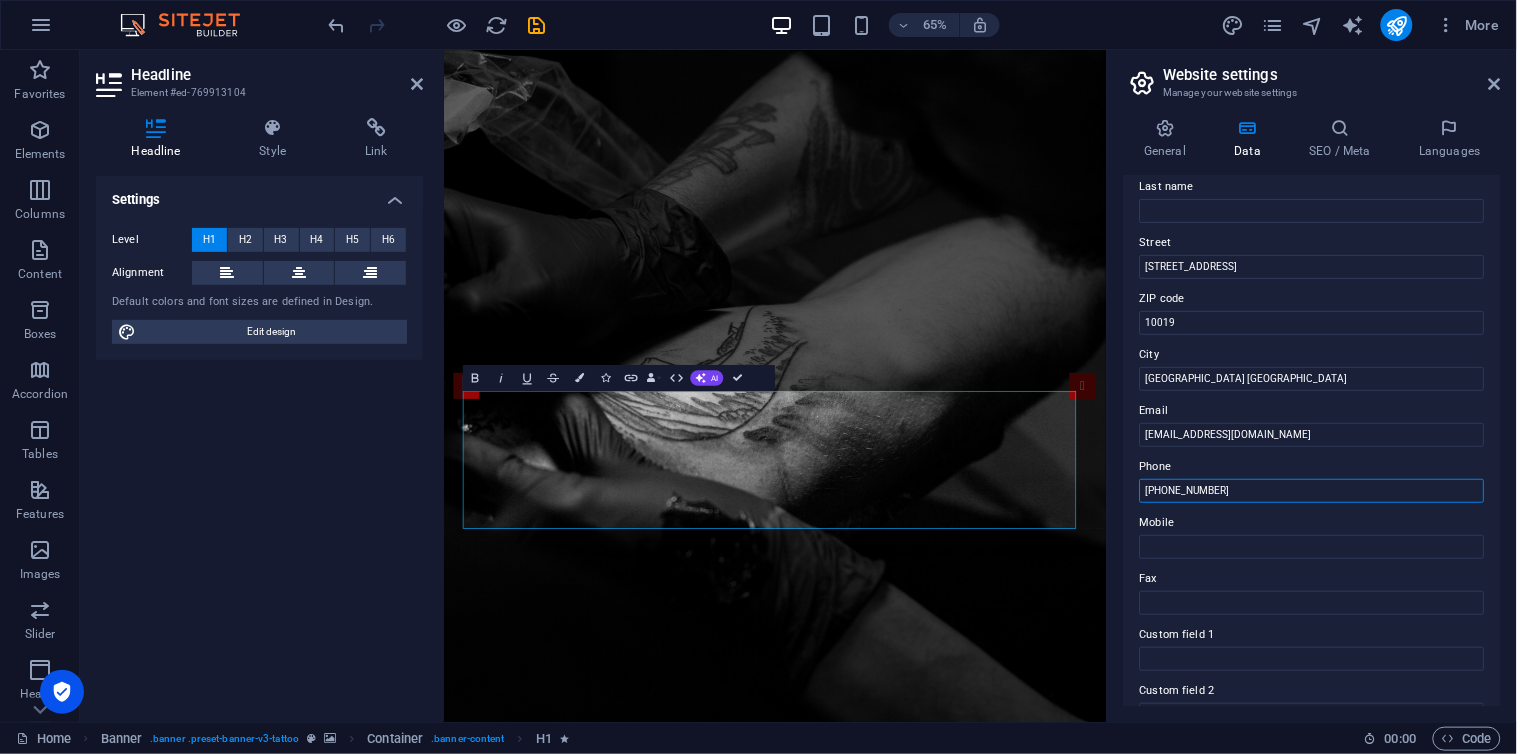 type on "[PHONE_NUMBER]" 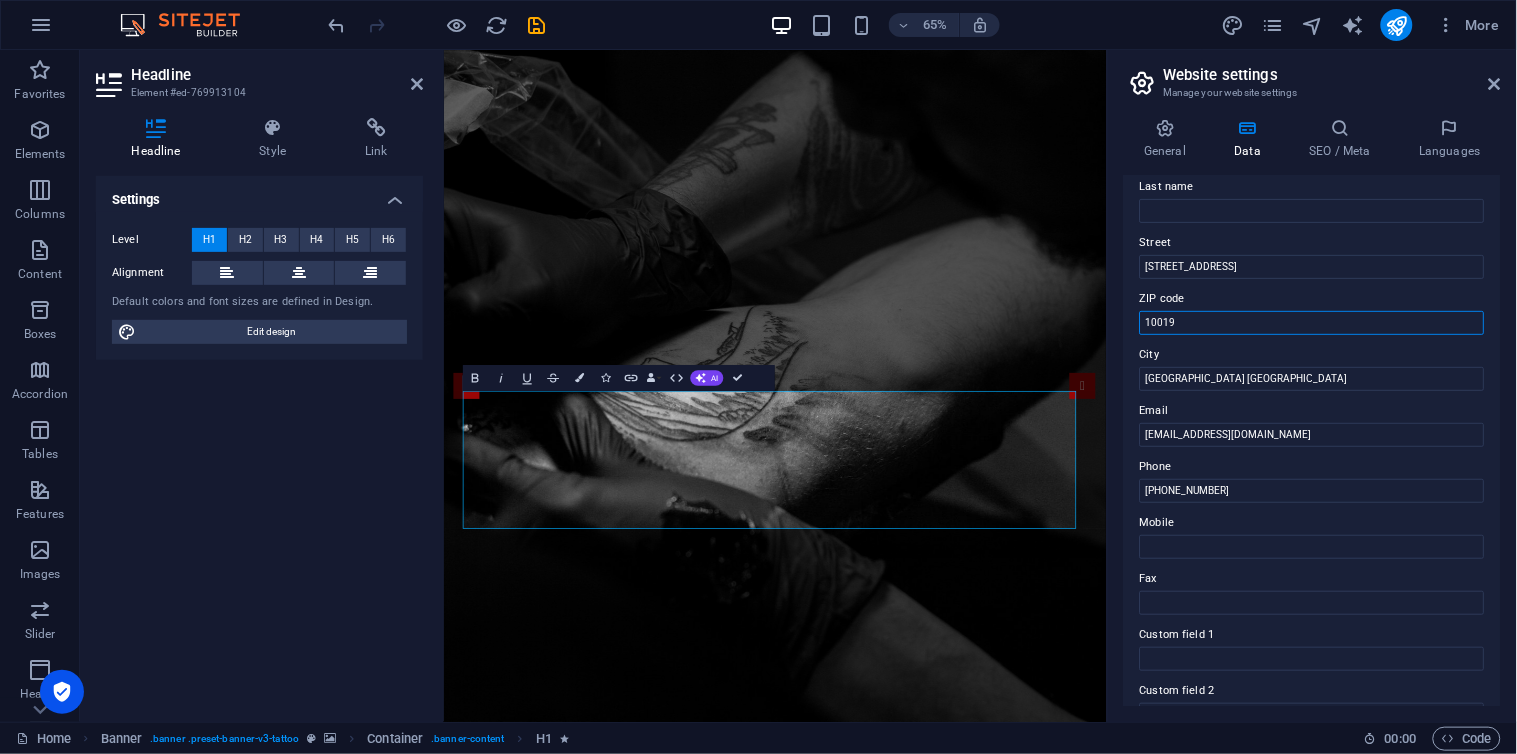 drag, startPoint x: 1639, startPoint y: 366, endPoint x: 1402, endPoint y: 462, distance: 255.70491 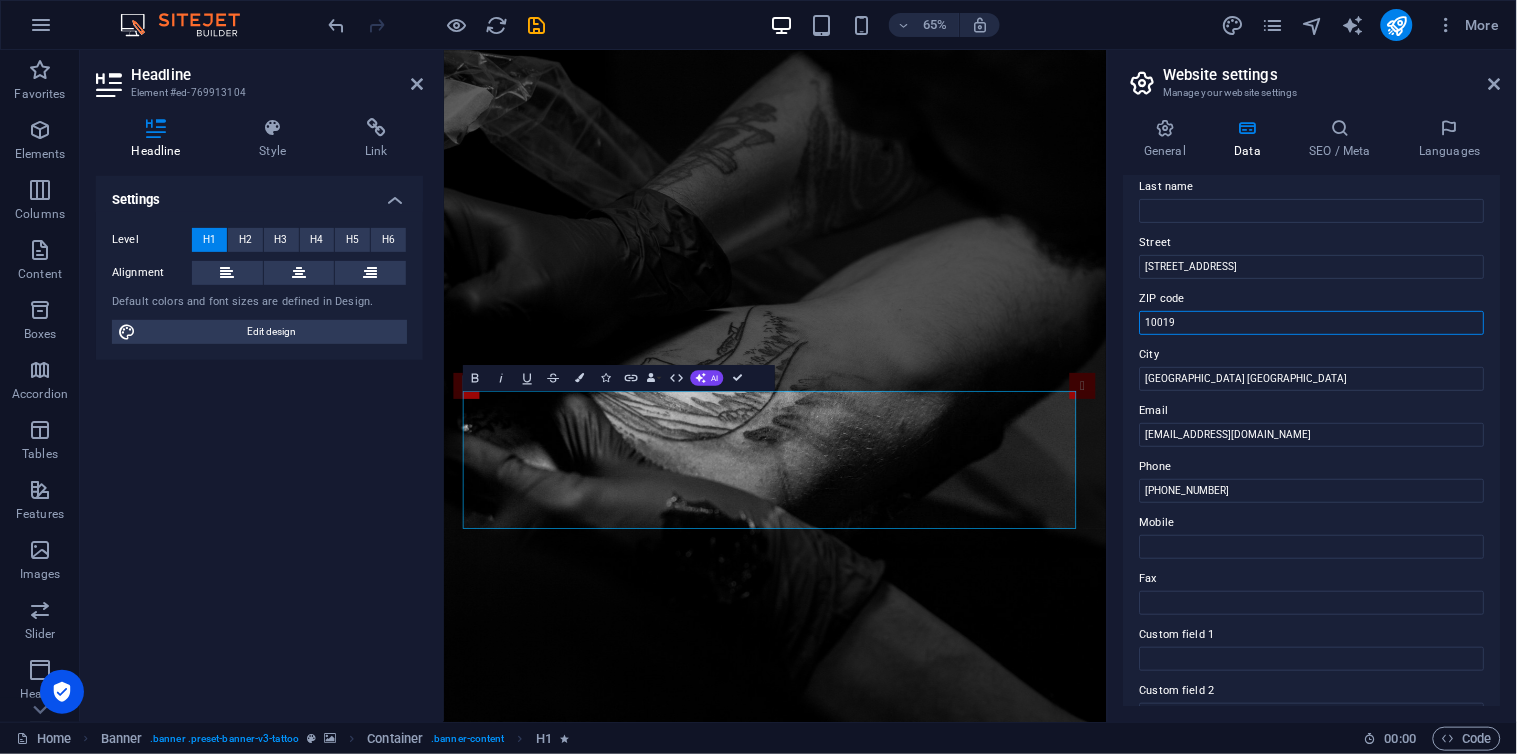 drag, startPoint x: 1195, startPoint y: 316, endPoint x: 1134, endPoint y: 312, distance: 61.13101 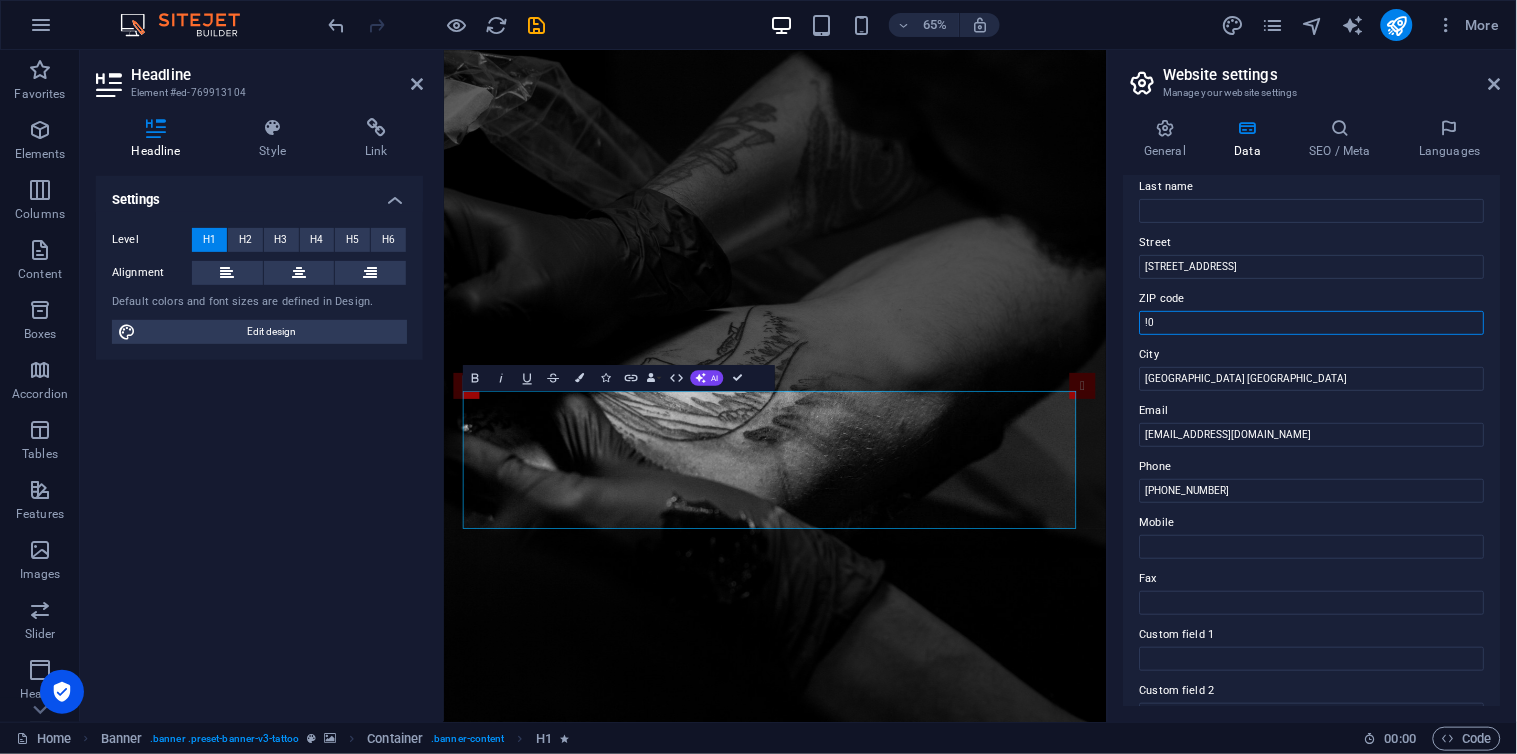 type on "!" 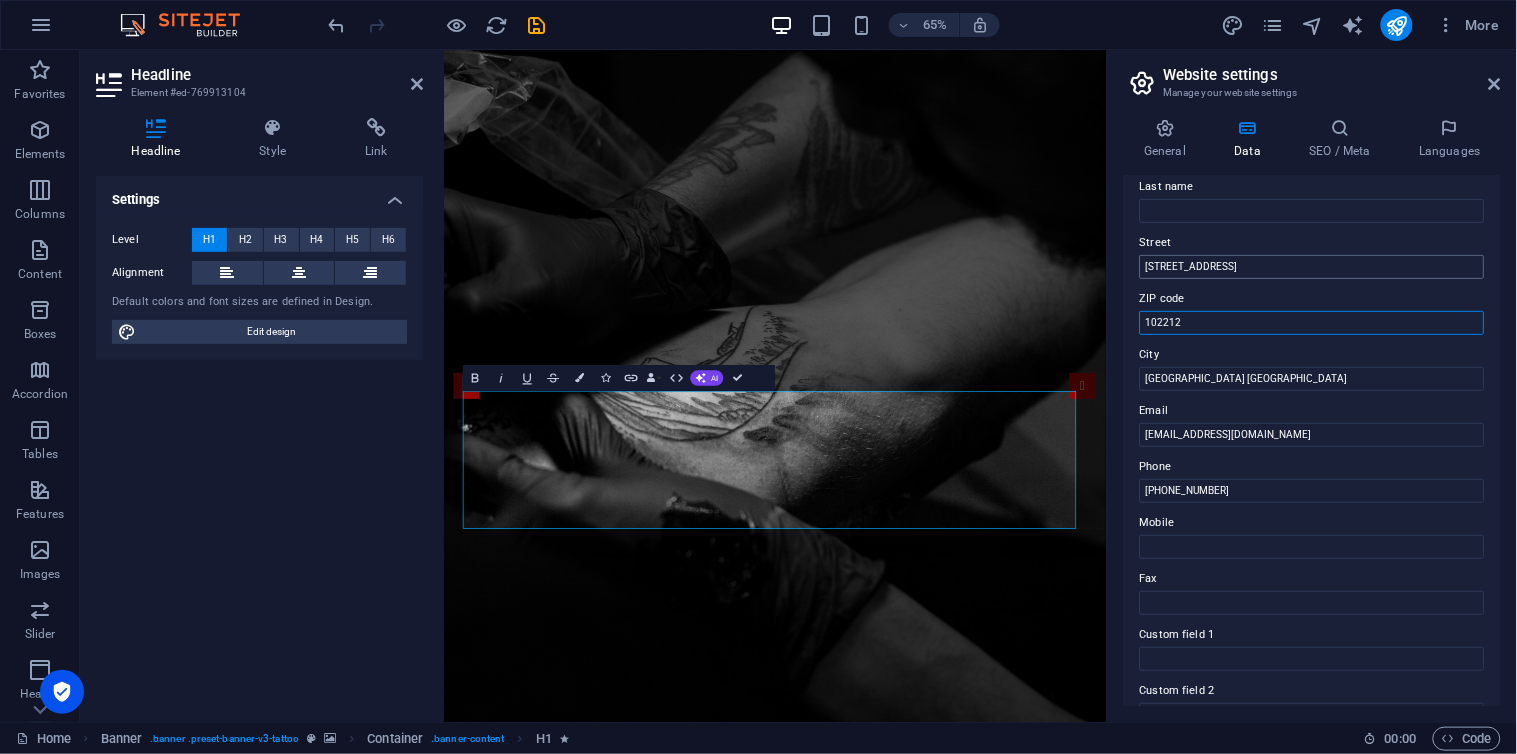 type on "102212" 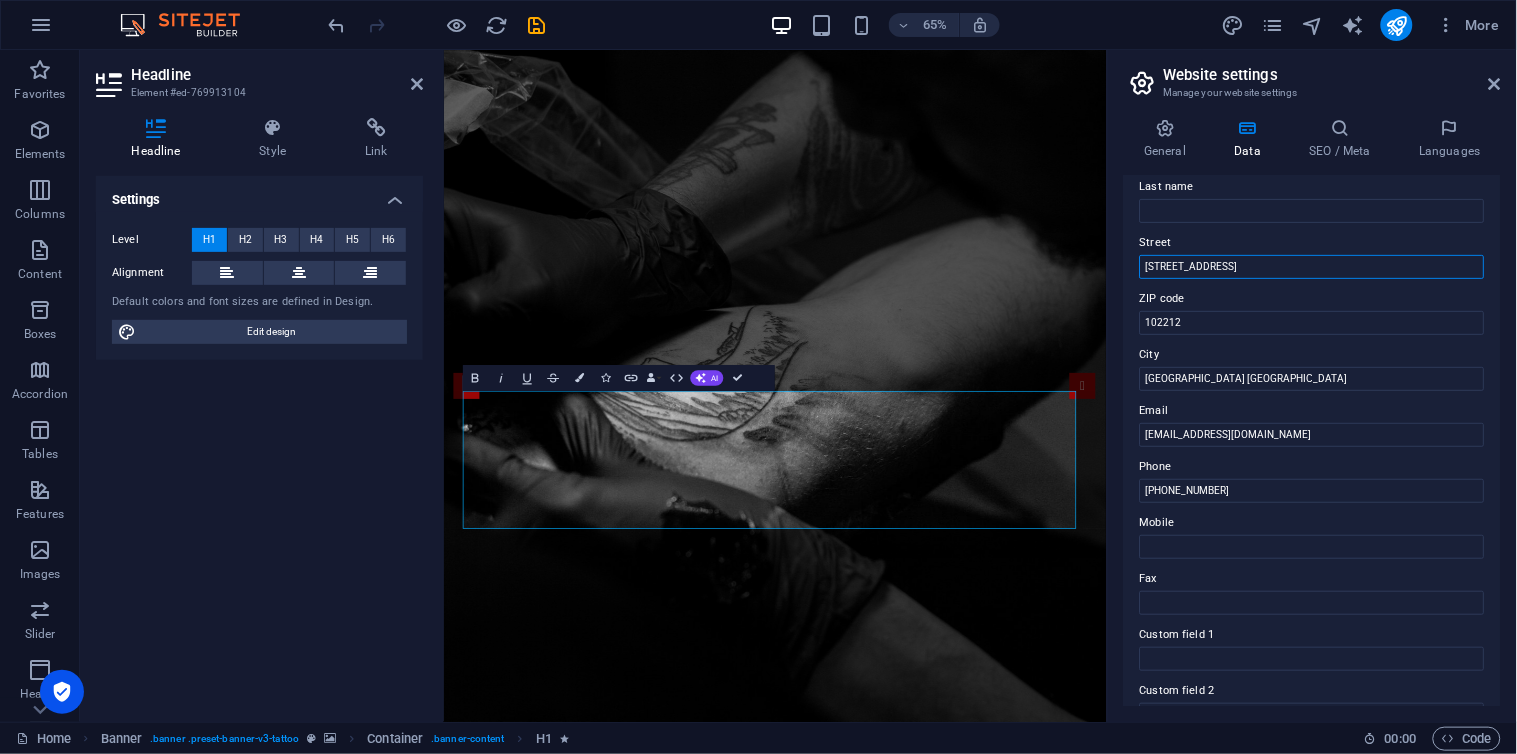 drag, startPoint x: 1258, startPoint y: 267, endPoint x: 1117, endPoint y: 258, distance: 141.28694 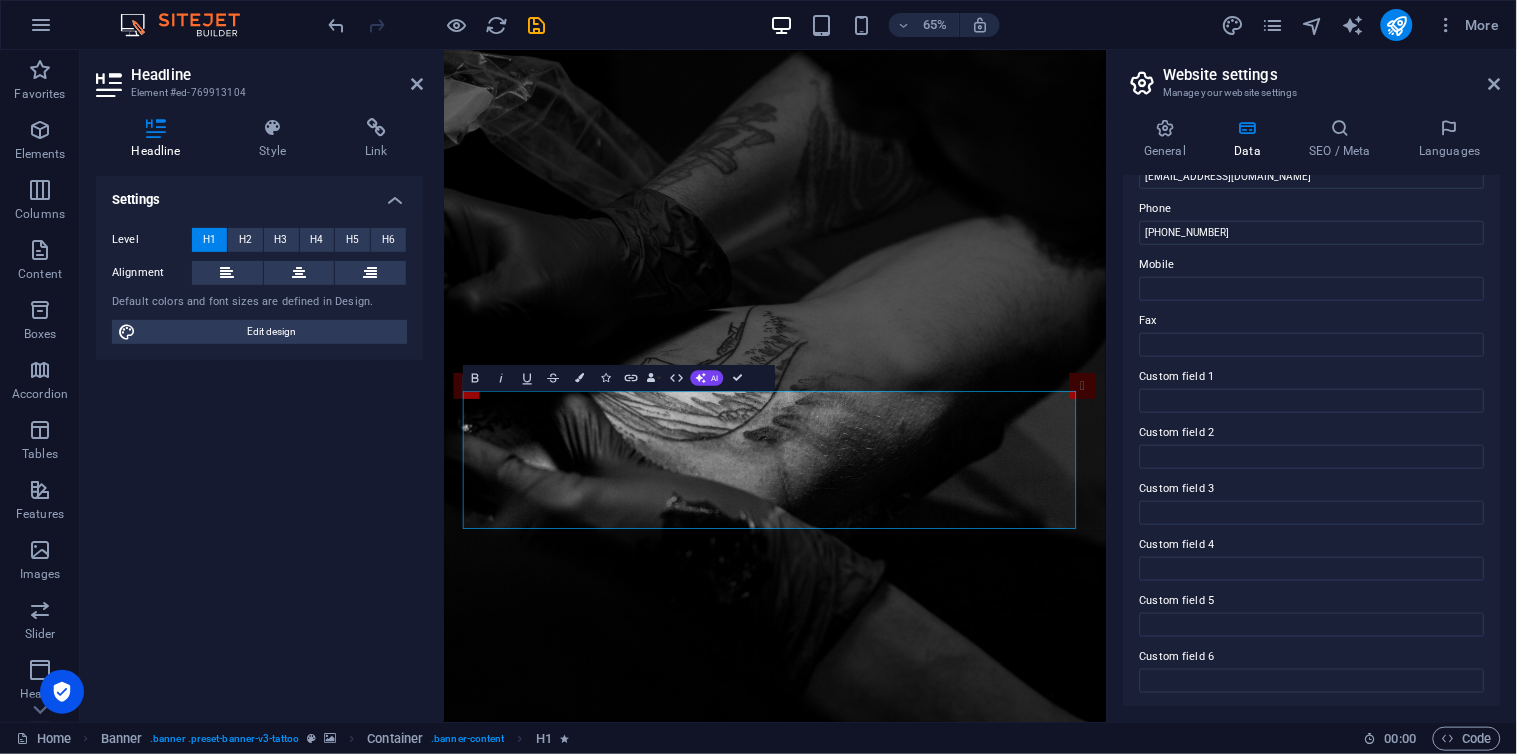scroll, scrollTop: 0, scrollLeft: 0, axis: both 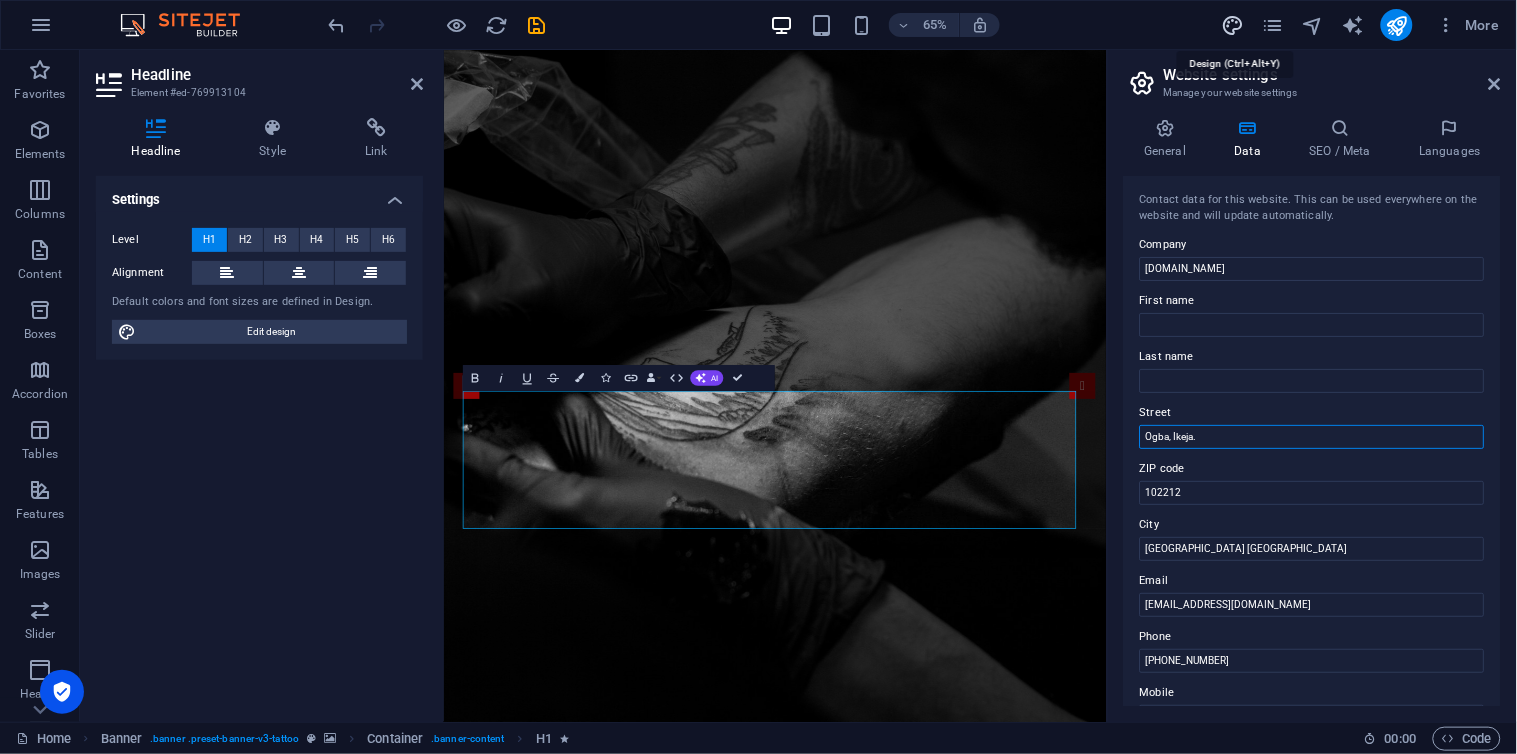 type on "Ogba, Ikeja." 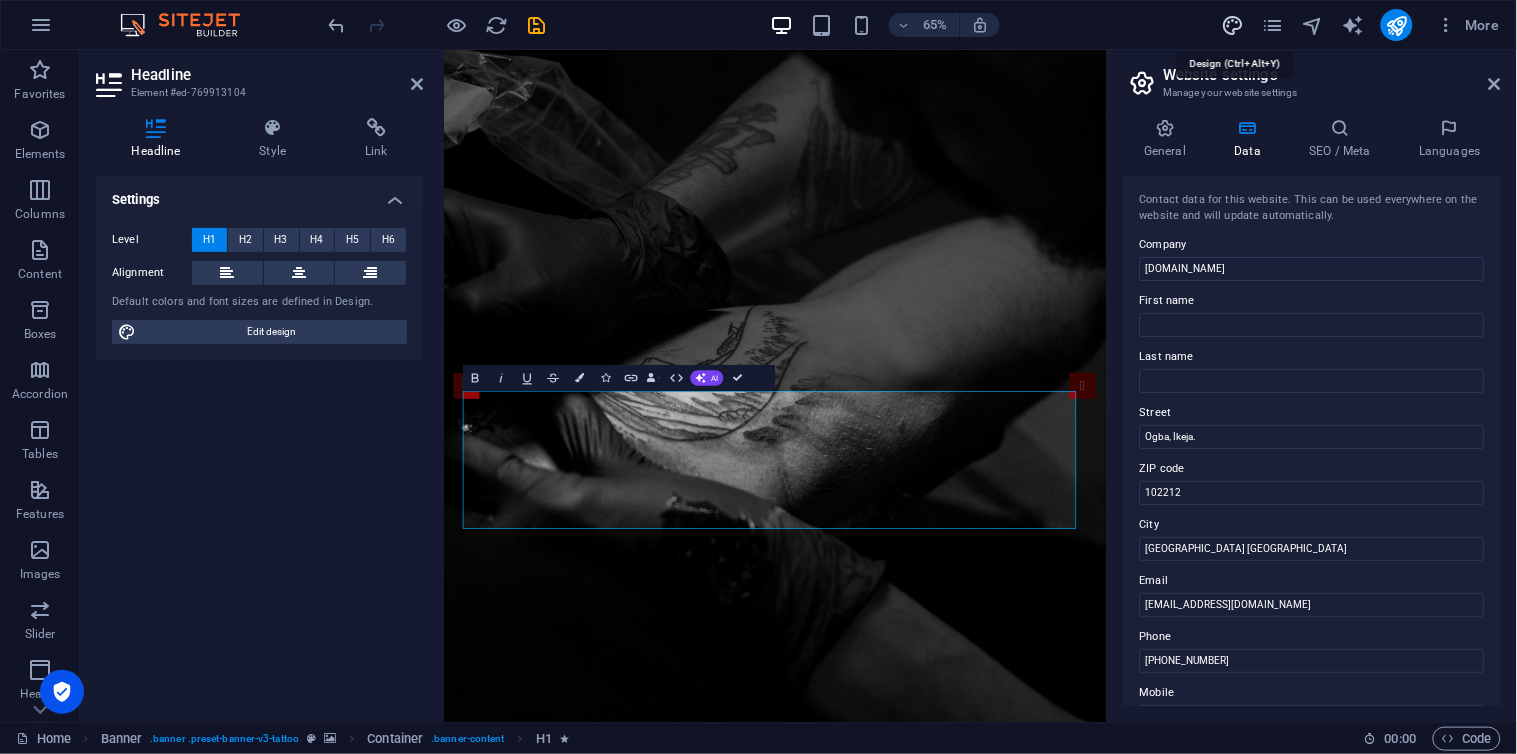 click at bounding box center [1232, 25] 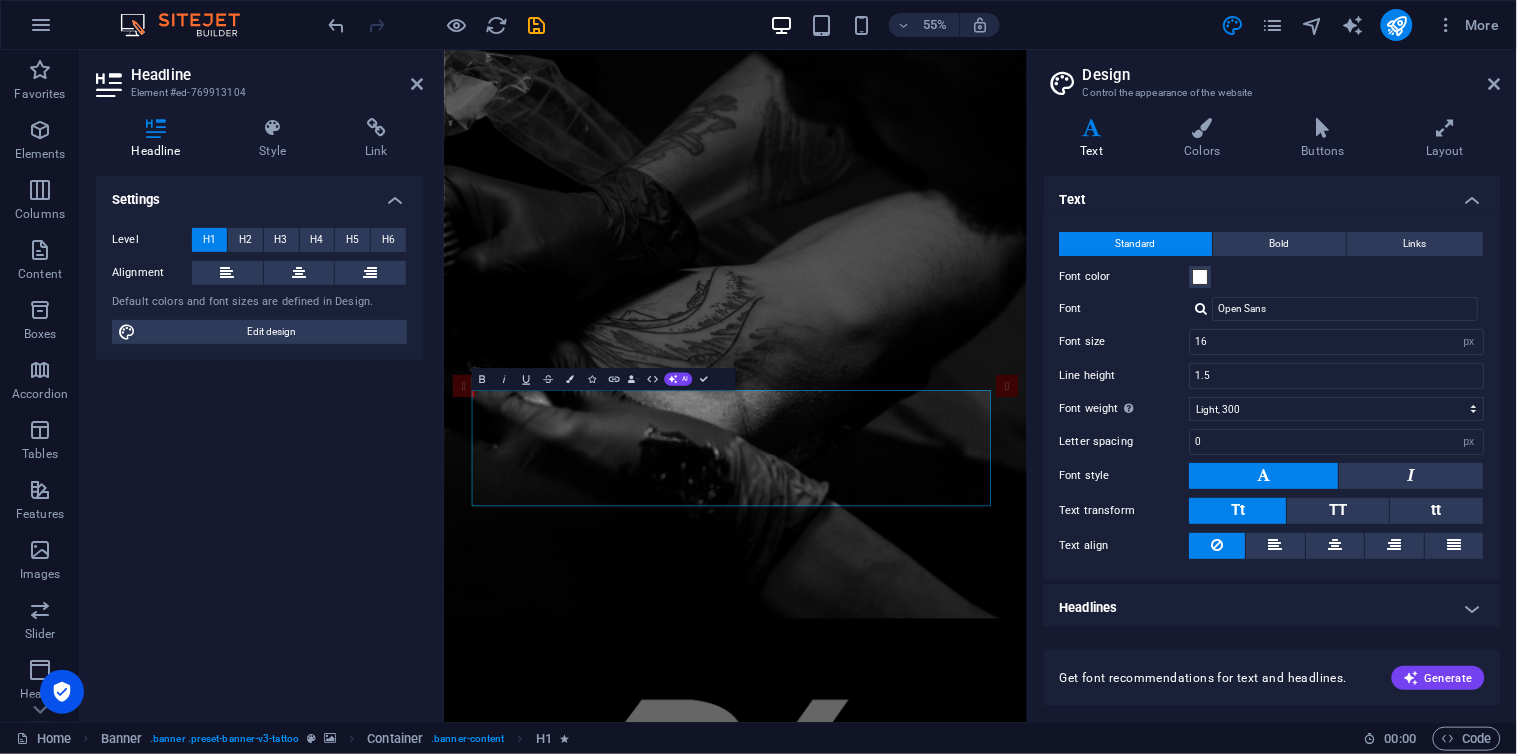 click on "Text" at bounding box center (1096, 139) 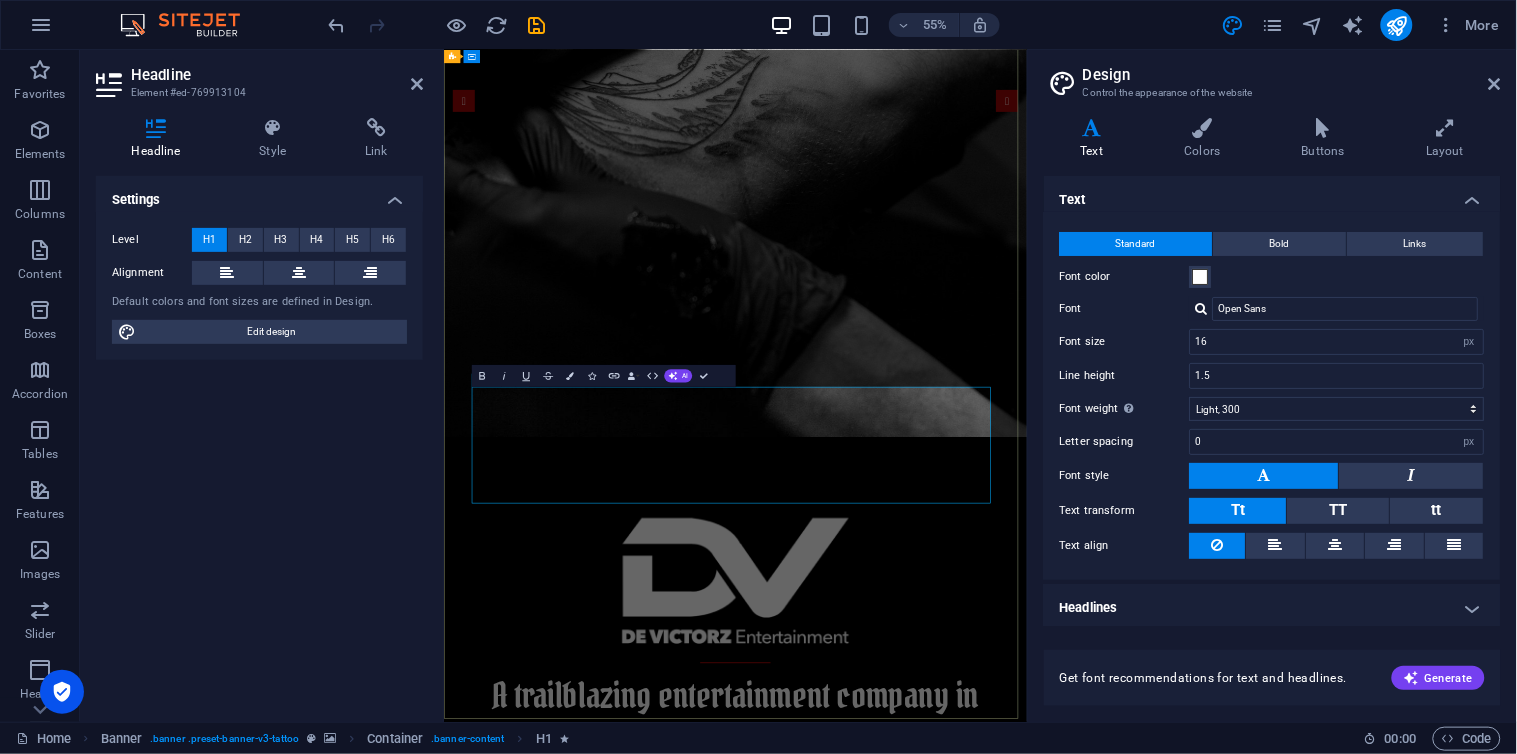 scroll, scrollTop: 0, scrollLeft: 0, axis: both 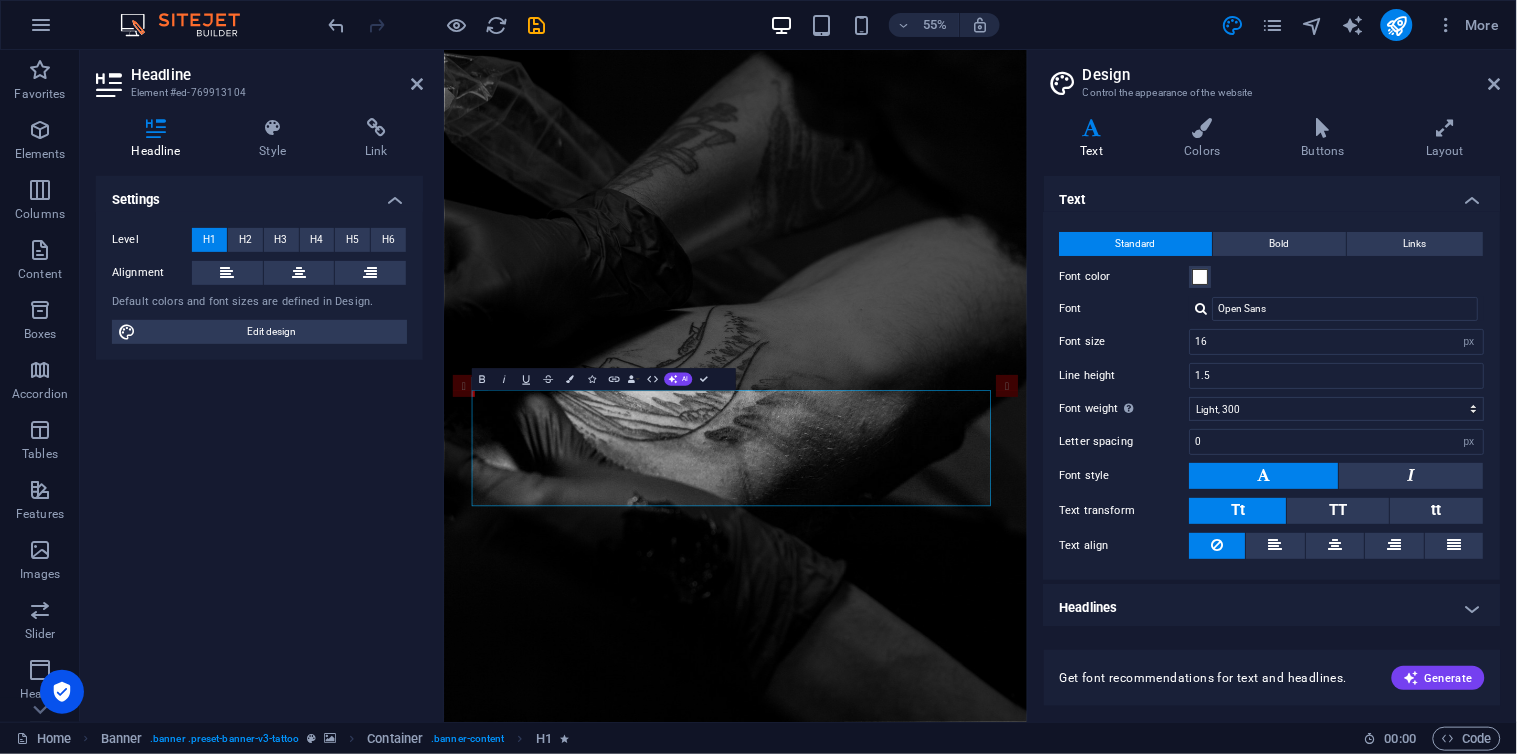 click on "Headlines" at bounding box center [1272, 608] 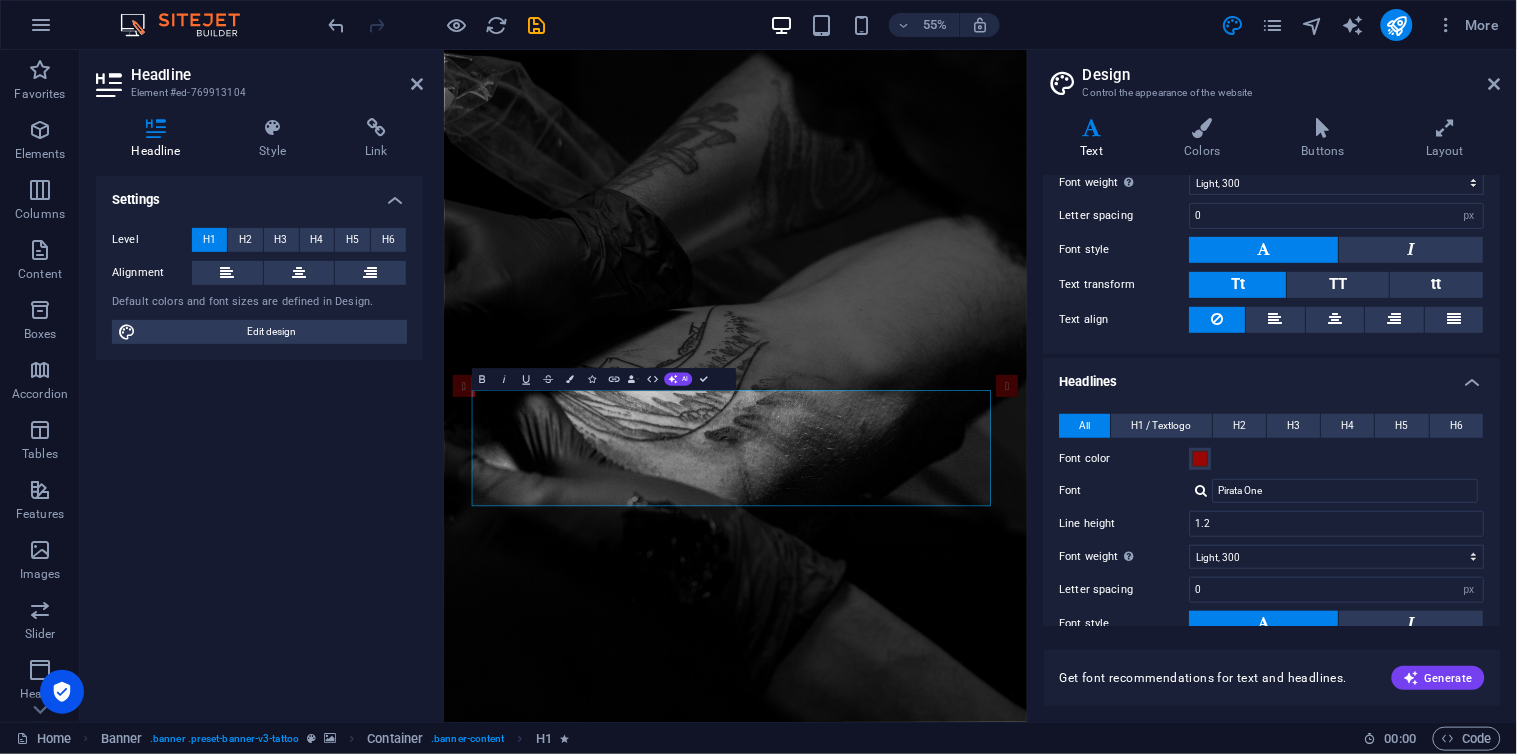scroll, scrollTop: 258, scrollLeft: 0, axis: vertical 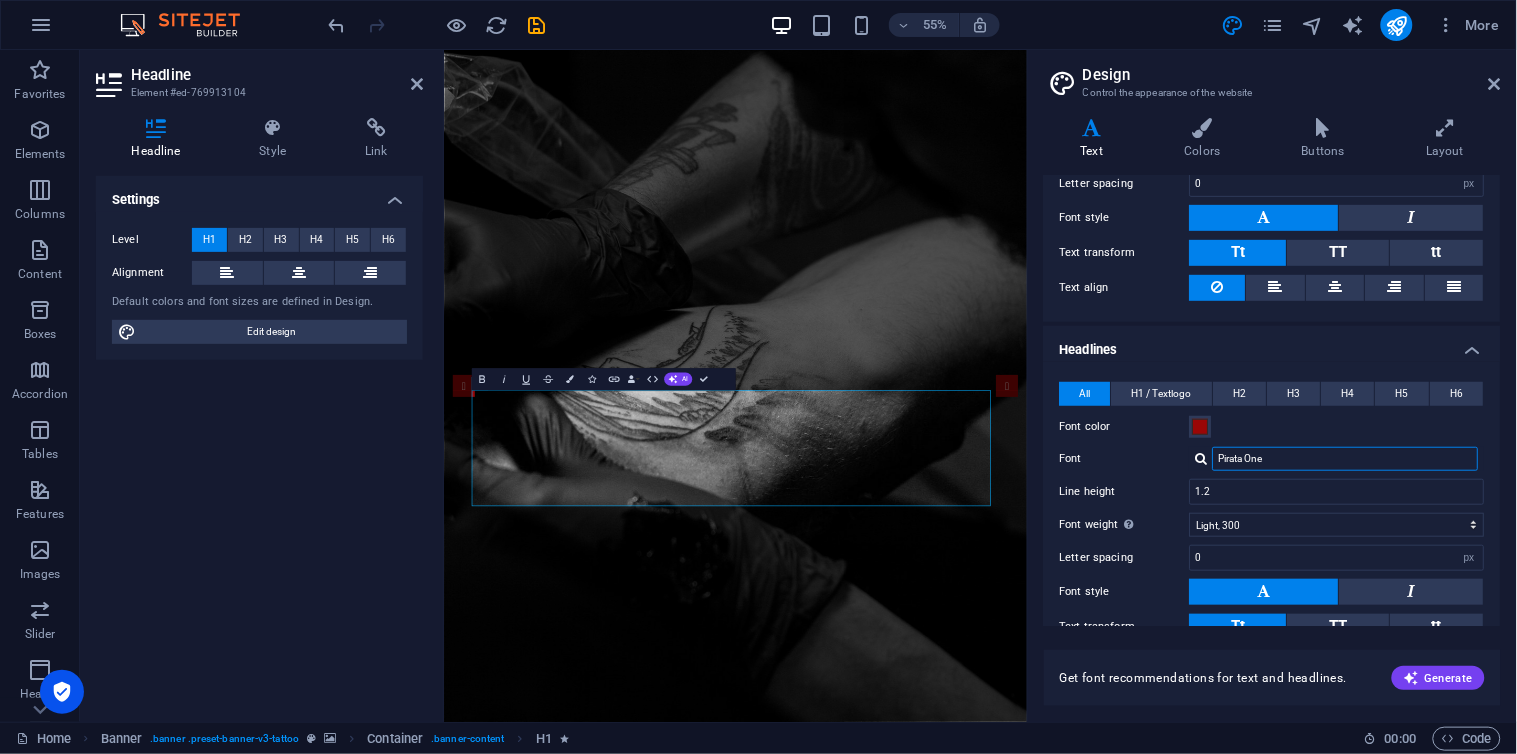 click on "Pirata One" at bounding box center (1346, 459) 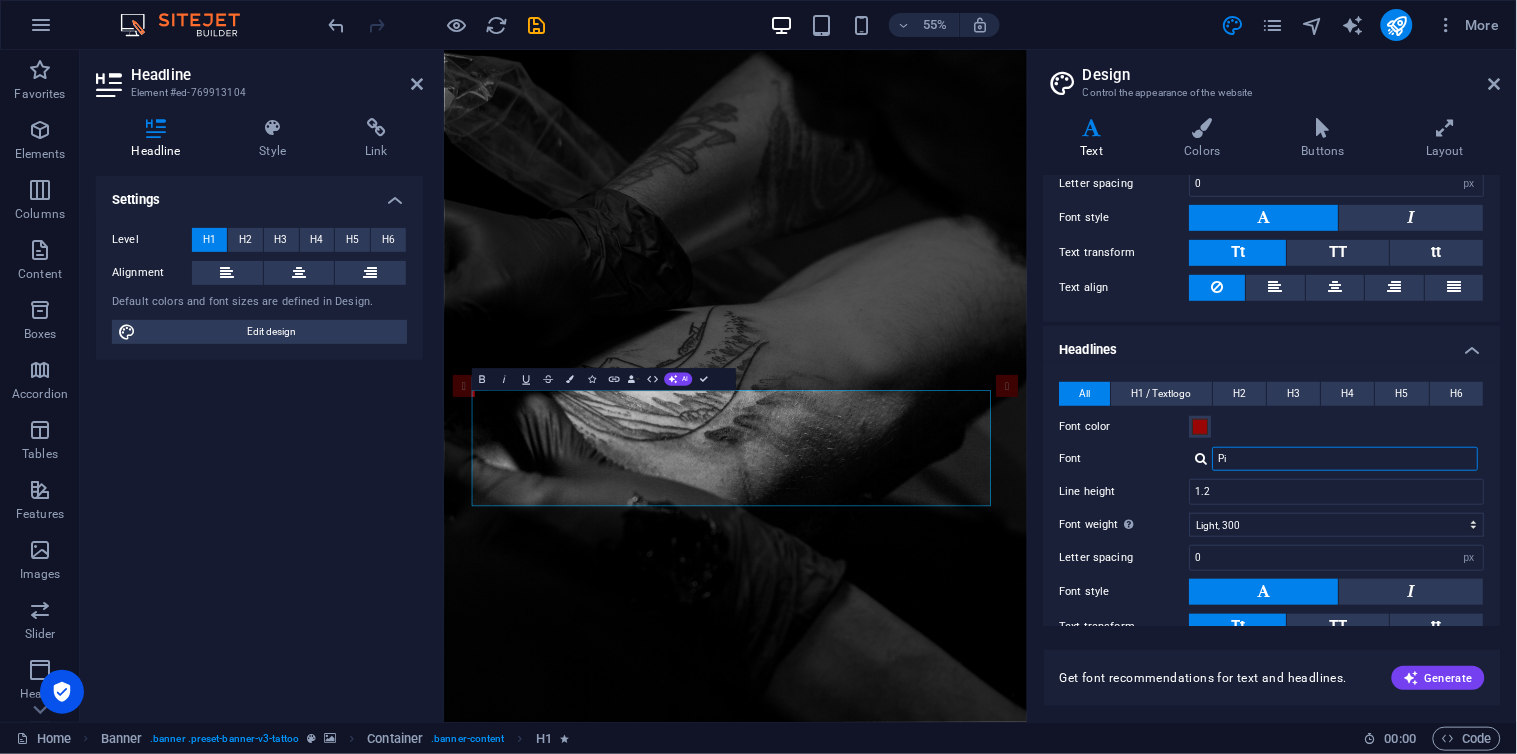 type on "P" 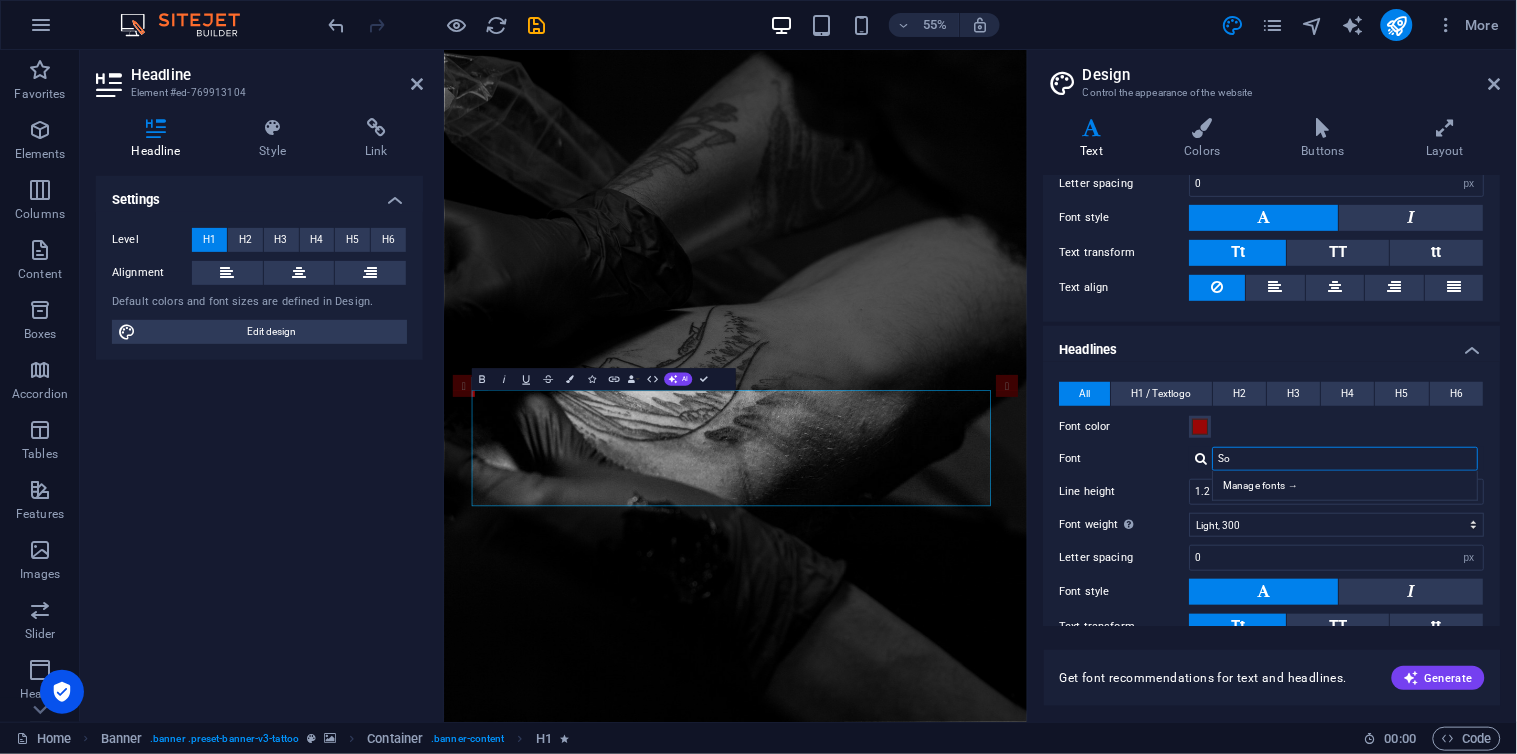 type on "S" 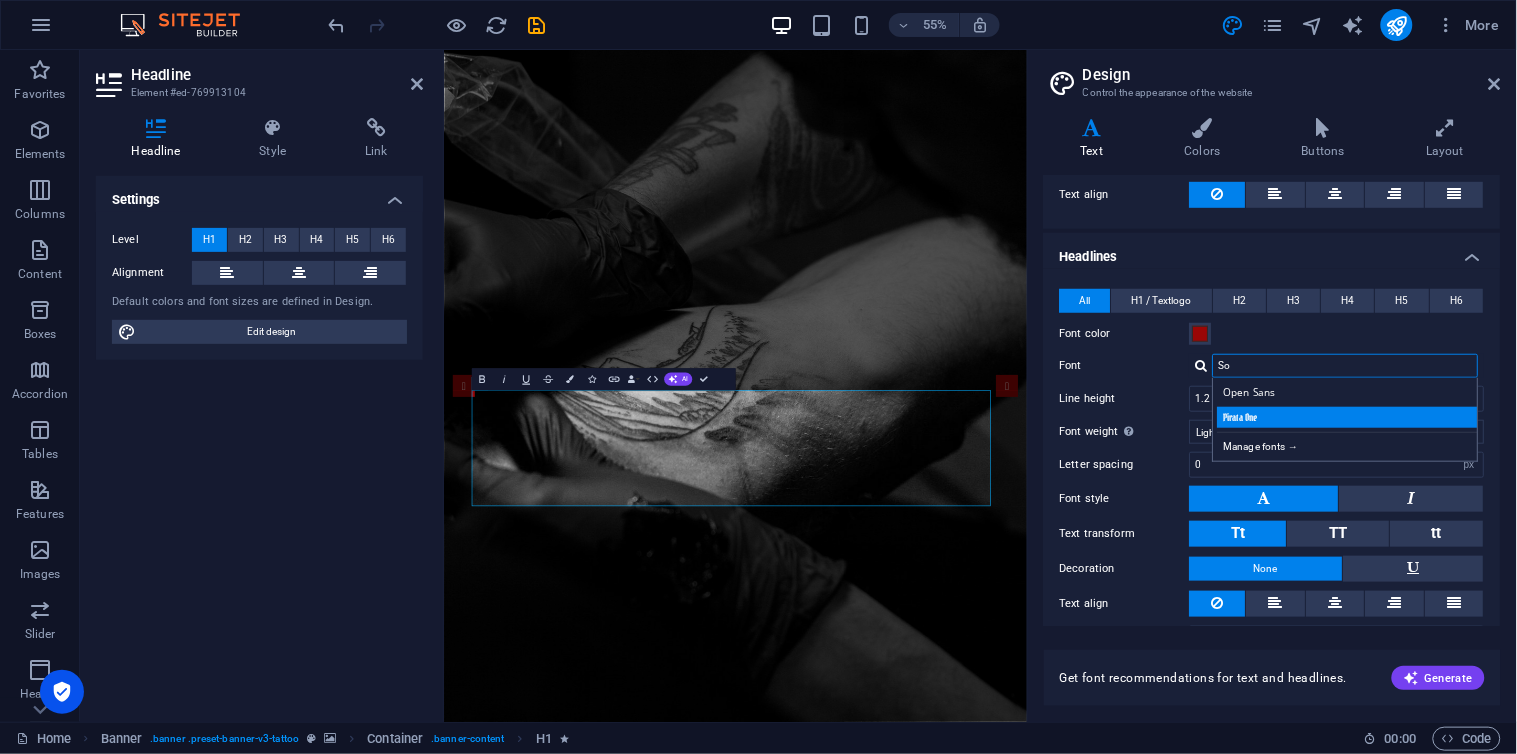 scroll, scrollTop: 390, scrollLeft: 0, axis: vertical 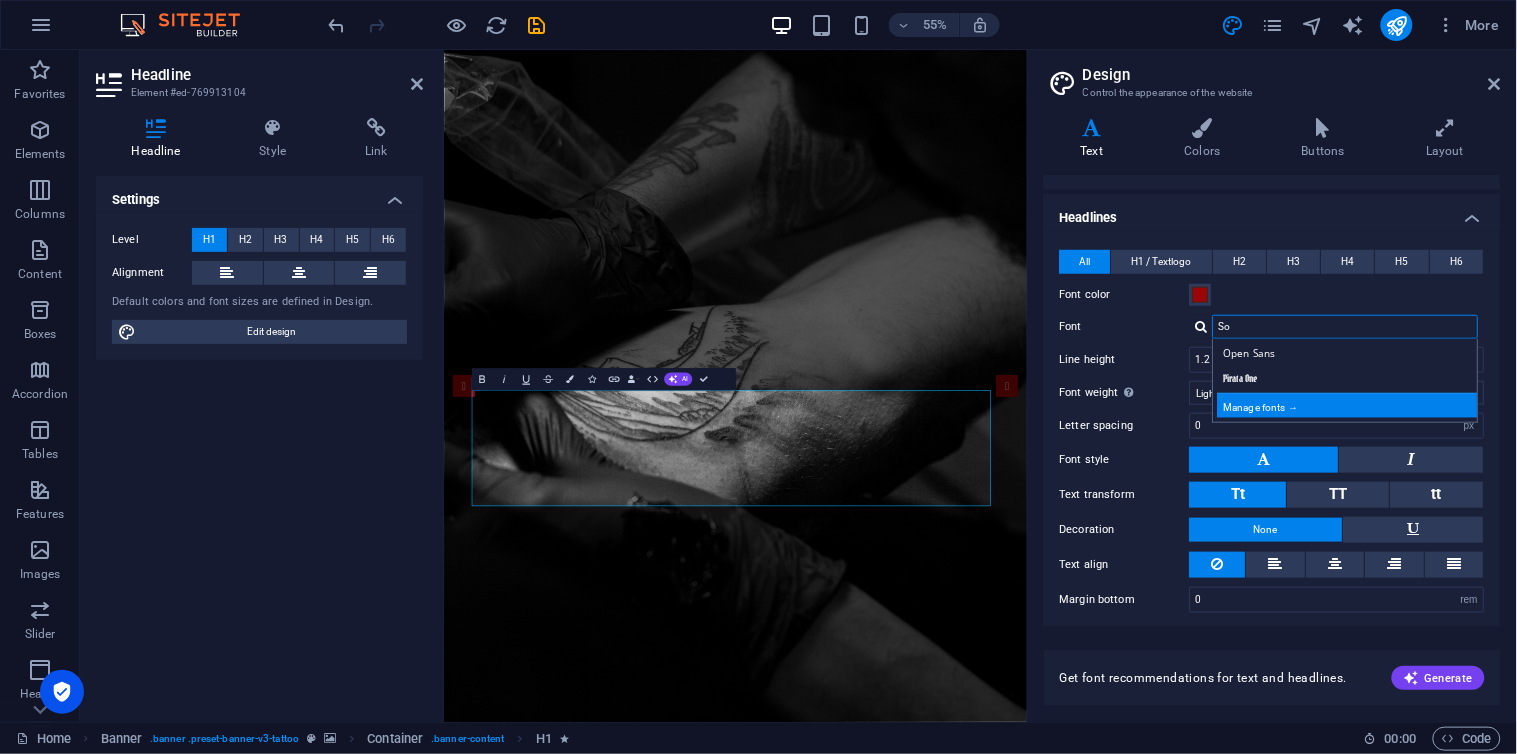 type on "So" 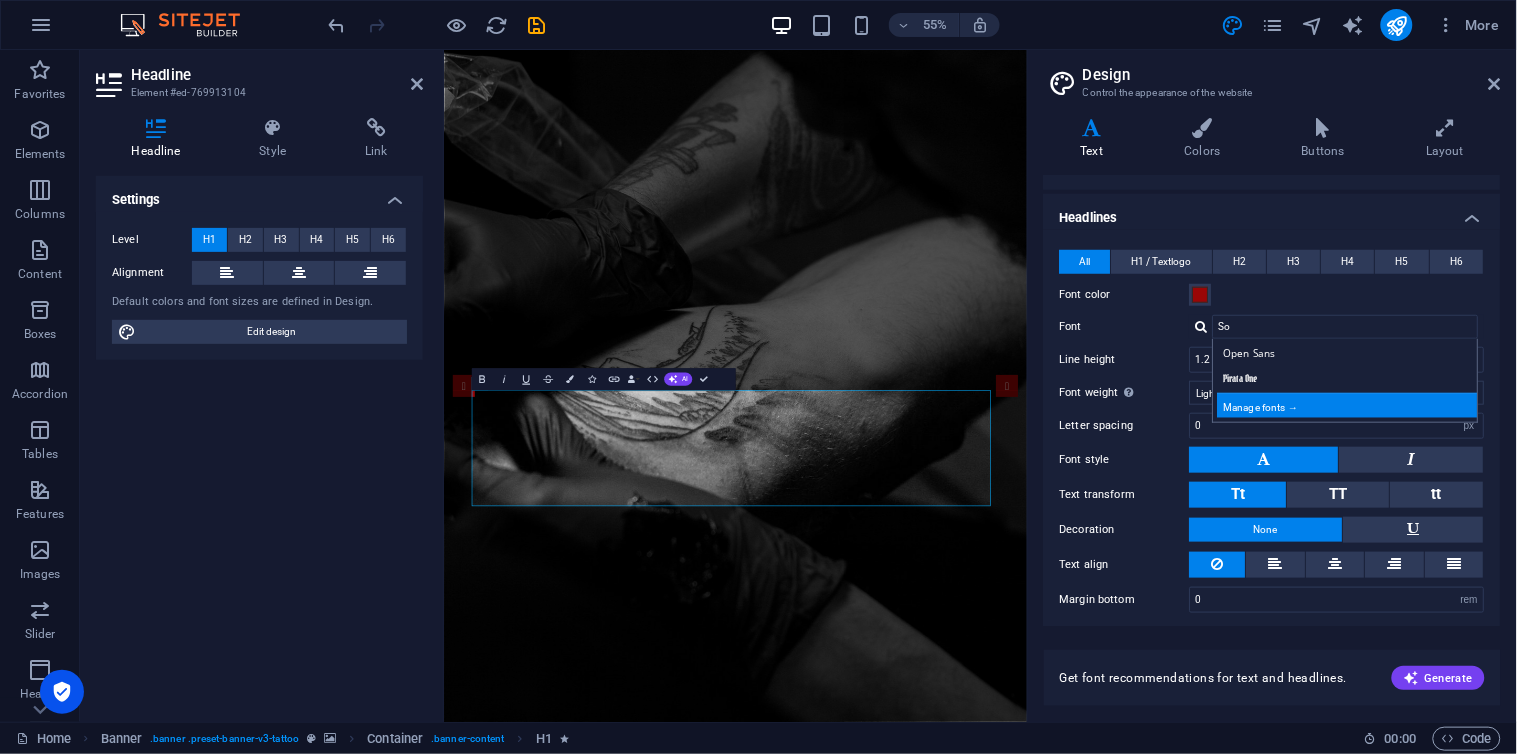 click on "Manage fonts →" at bounding box center [1350, 405] 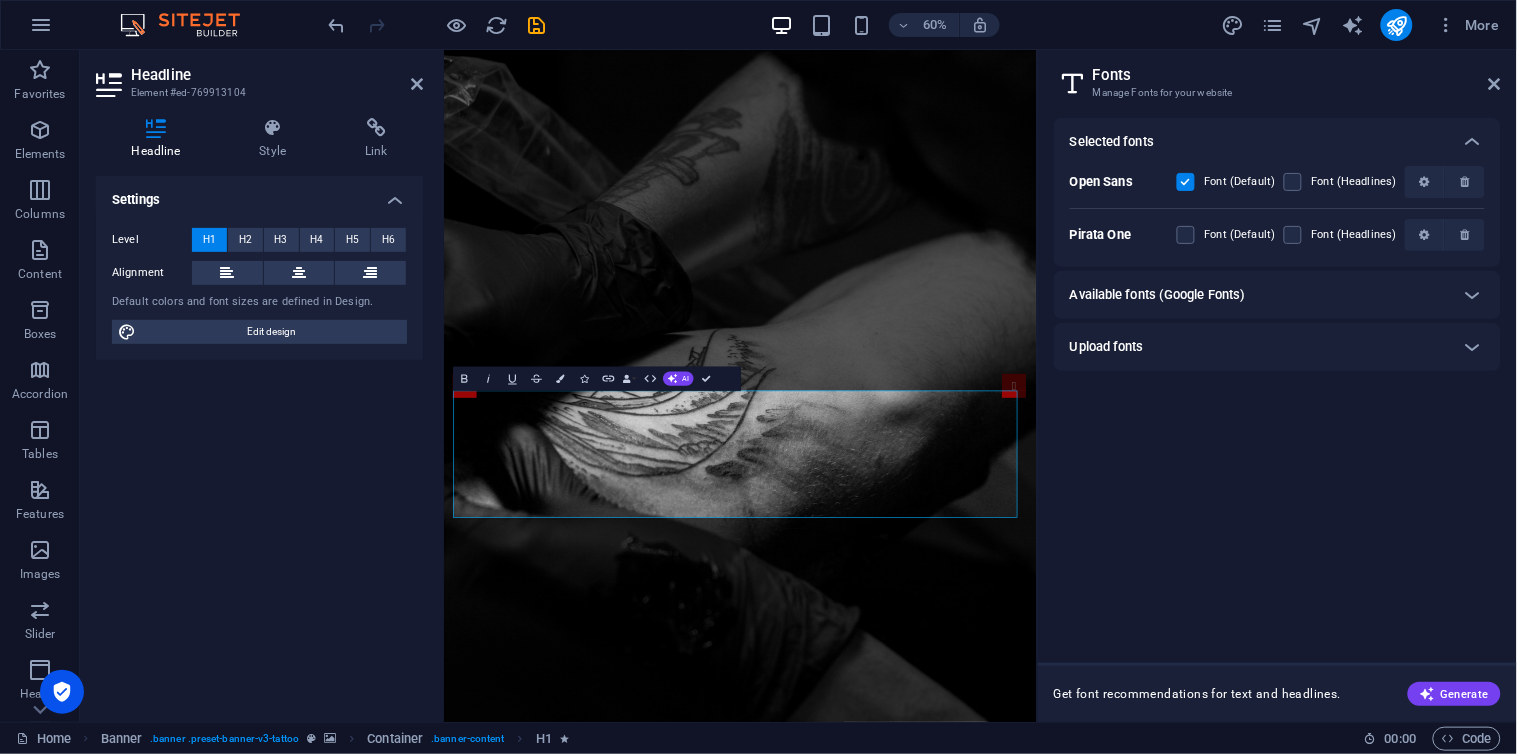 click on "Selected fonts Open Sans Font (Default) Font (Headlines) Pirata One Font (Default) Font (Headlines) Available fonts (Google Fonts) Search Category All categories serif display monospace sans-serif handwriting Sort by Name Category Popularity Font weights All font weights 100 100italic 200 200italic 300 300italic 500 500italic 600 600italic 700 700italic 800 800italic 900 900italic italic regular Roboto 9   styles The quick brown fox jumps over the lazy dog. Copy text to all previews [PERSON_NAME] Sans JP 5   styles The quick brown fox jumps over the lazy dog. Copy text to all previews Montserrat 5   styles The quick brown fox jumps over the lazy dog. Copy text to all previews Inter 7   styles The quick brown fox jumps over the lazy dog. Copy text to all previews Poppins 3   styles The quick brown fox jumps over the lazy dog. Copy text to all previews Lato 2   styles The quick brown fox jumps over the lazy dog. Copy text to all previews Material Icons 1   styles The quick brown fox jumps over the lazy dog. 7   styles 6" at bounding box center [1277, 382] 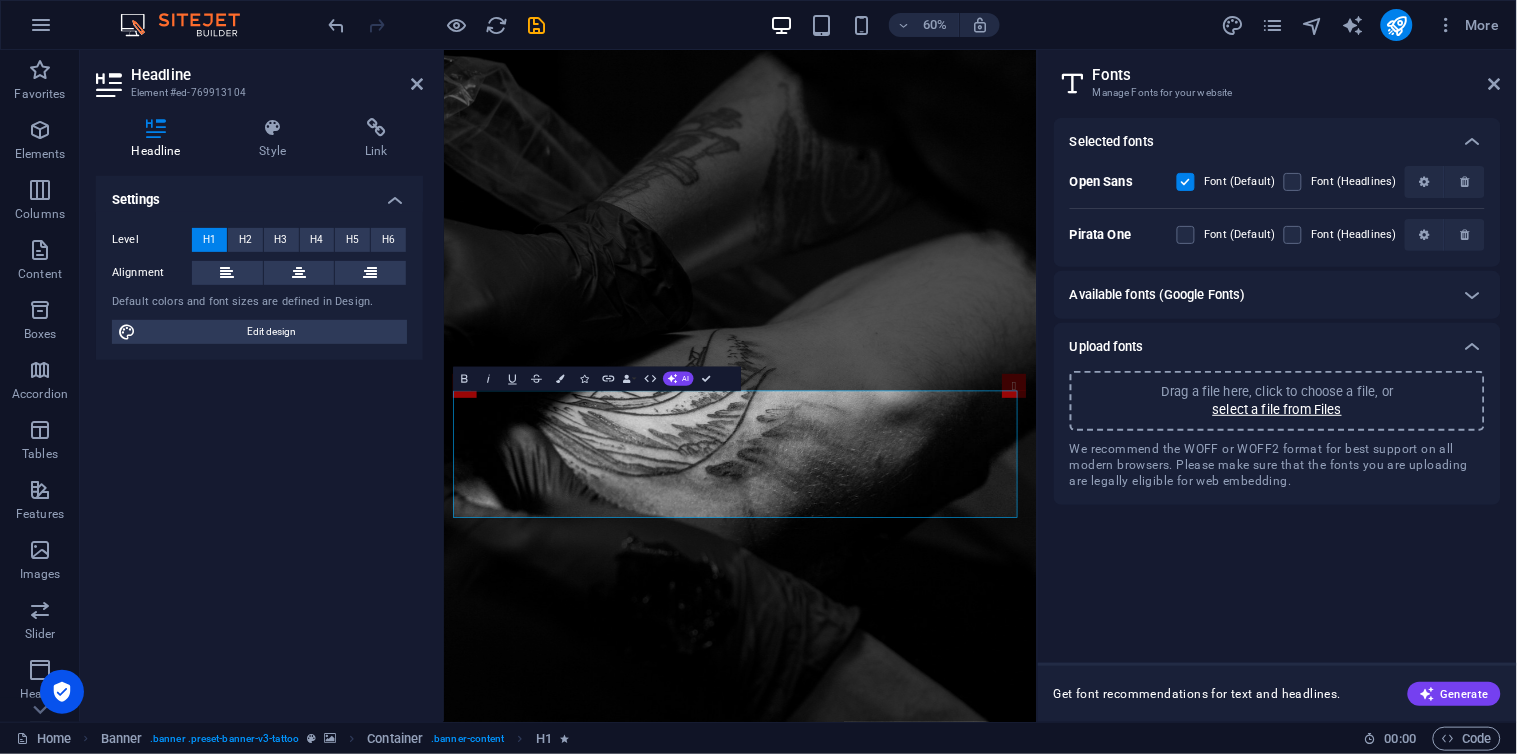 click on "Drag a file here, click to choose a file, or" at bounding box center [1277, 392] 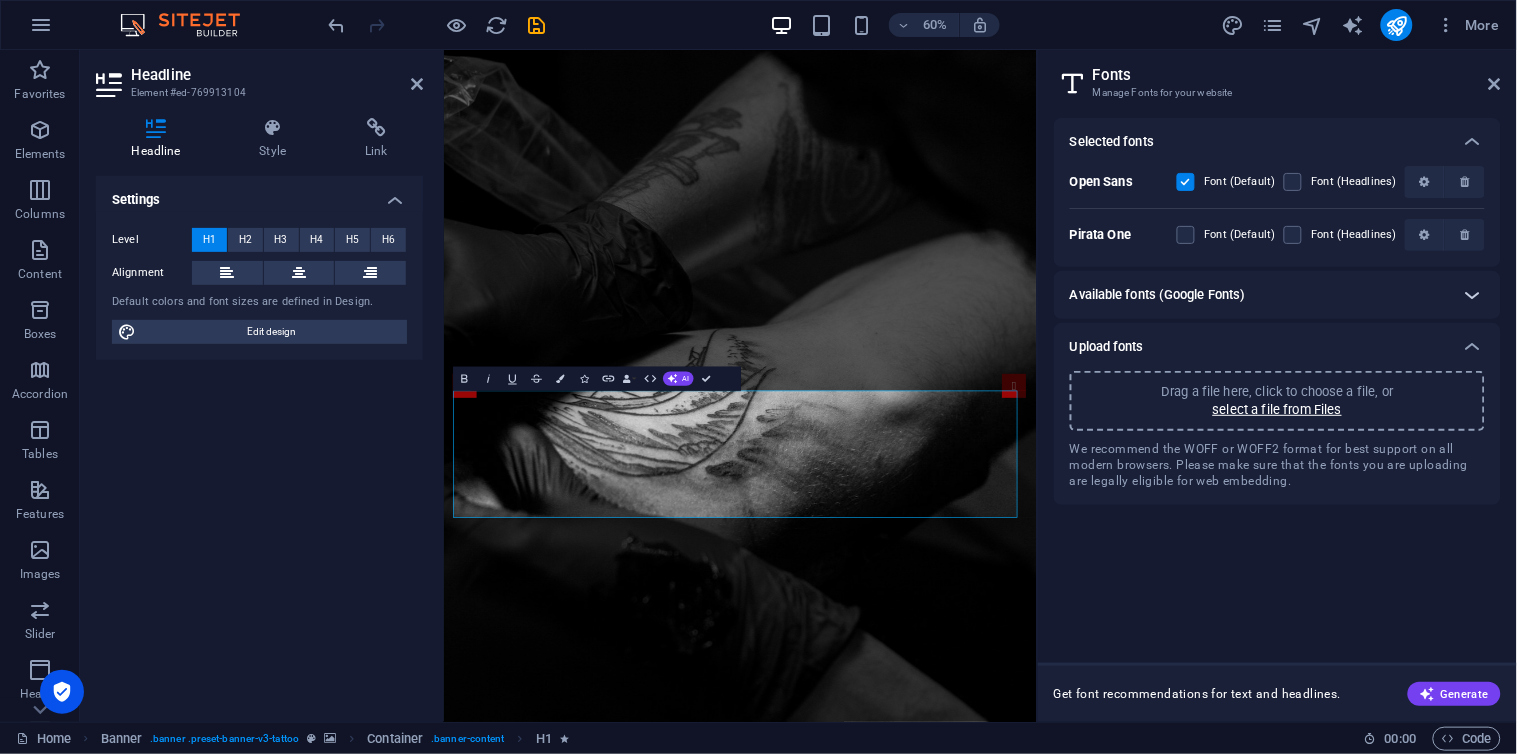 click at bounding box center [1473, 295] 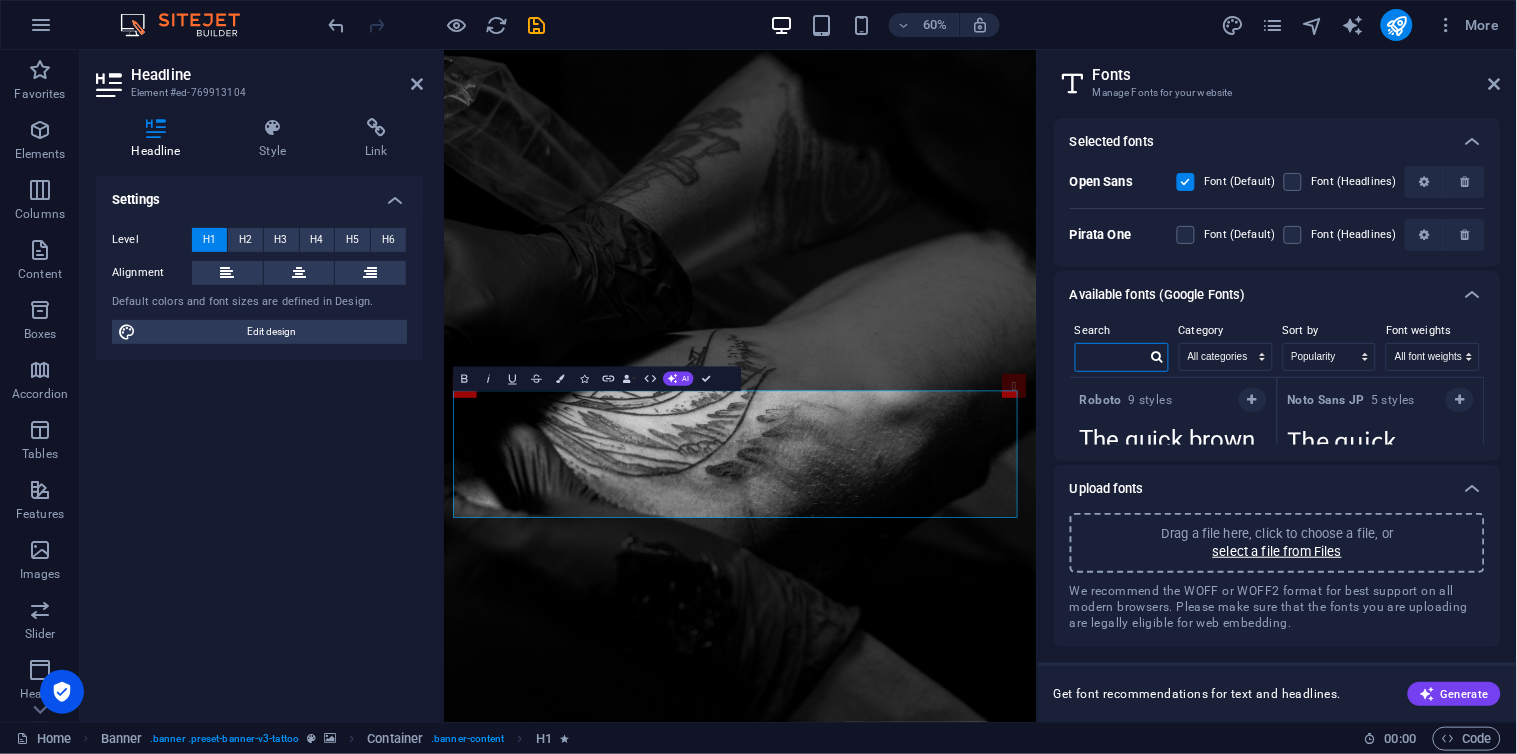 click at bounding box center [1111, 357] 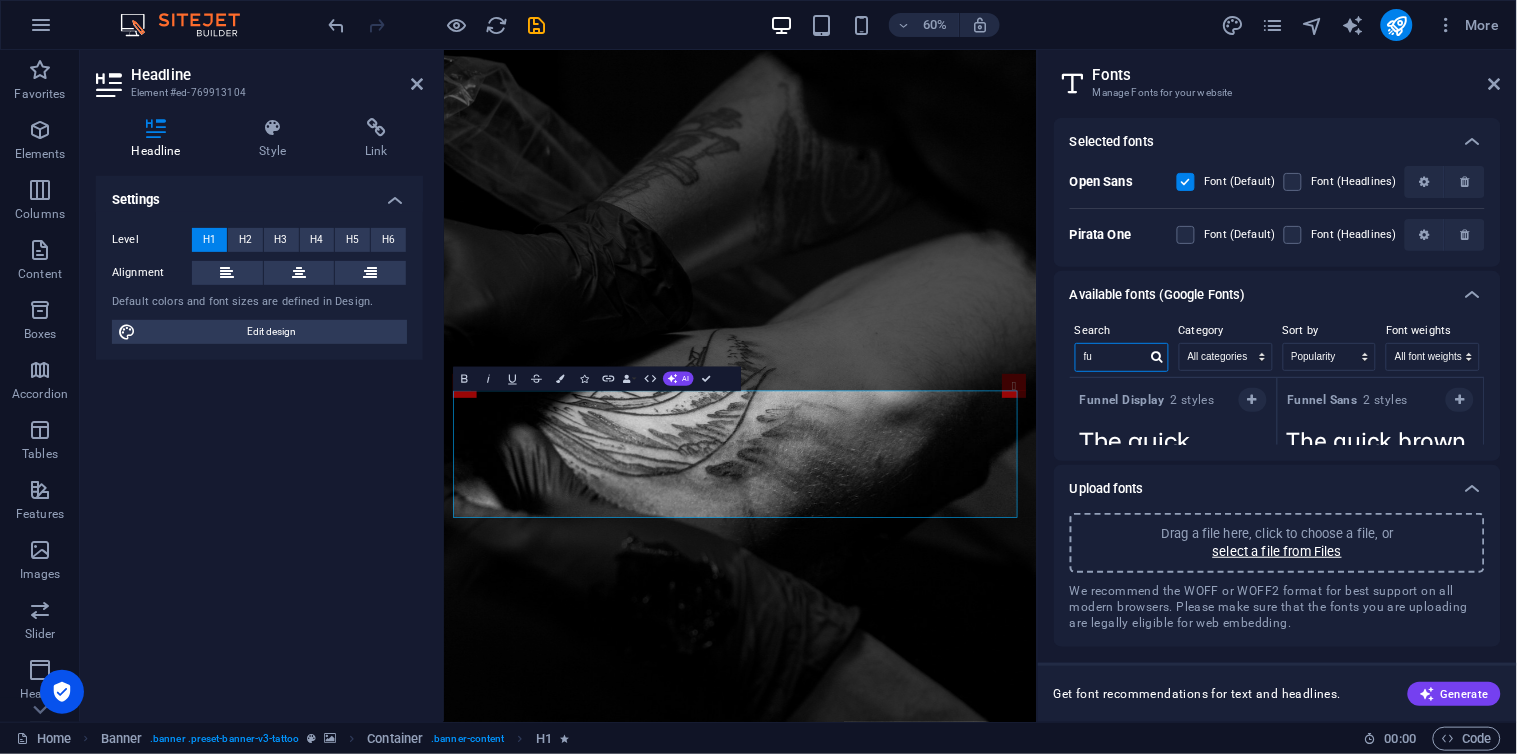 type on "f" 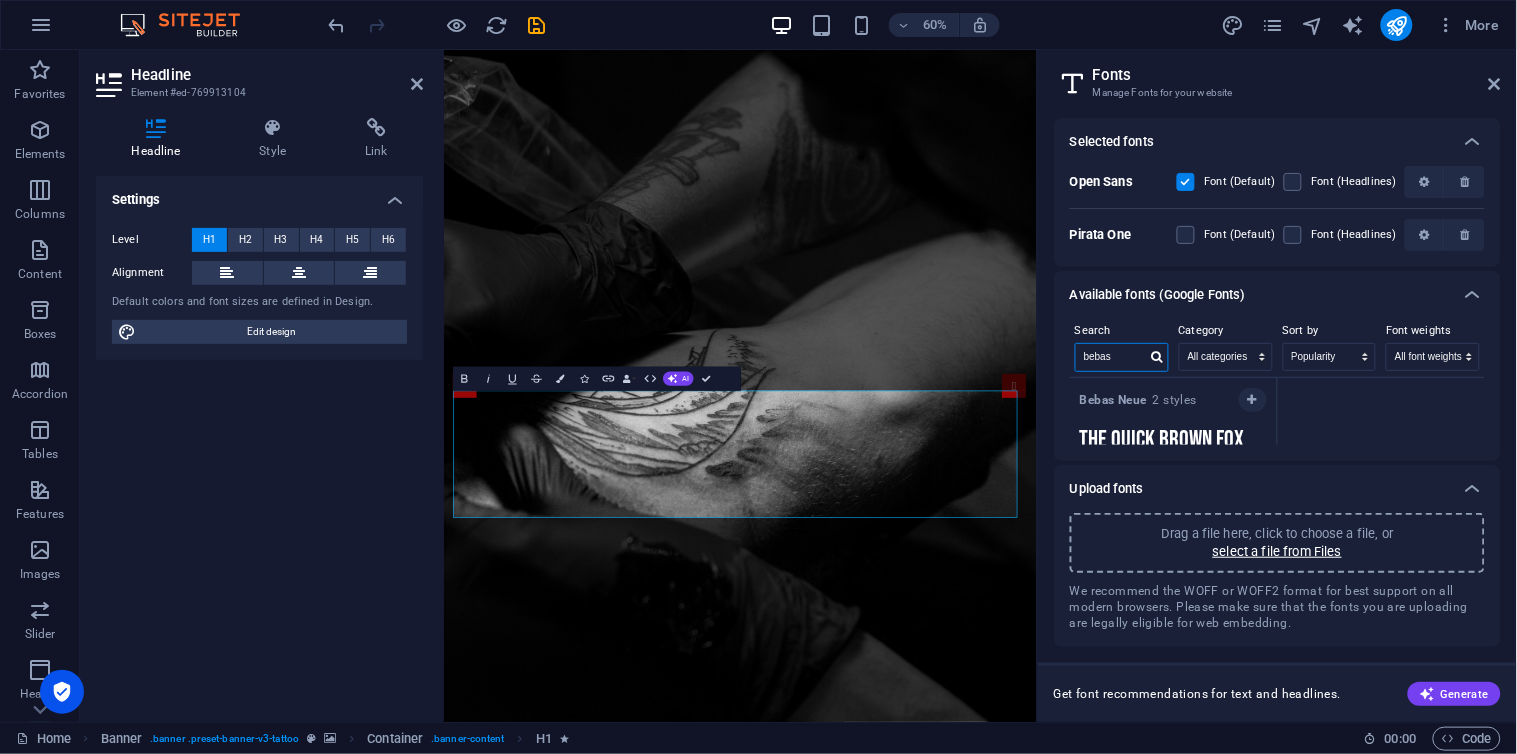 type on "bebas" 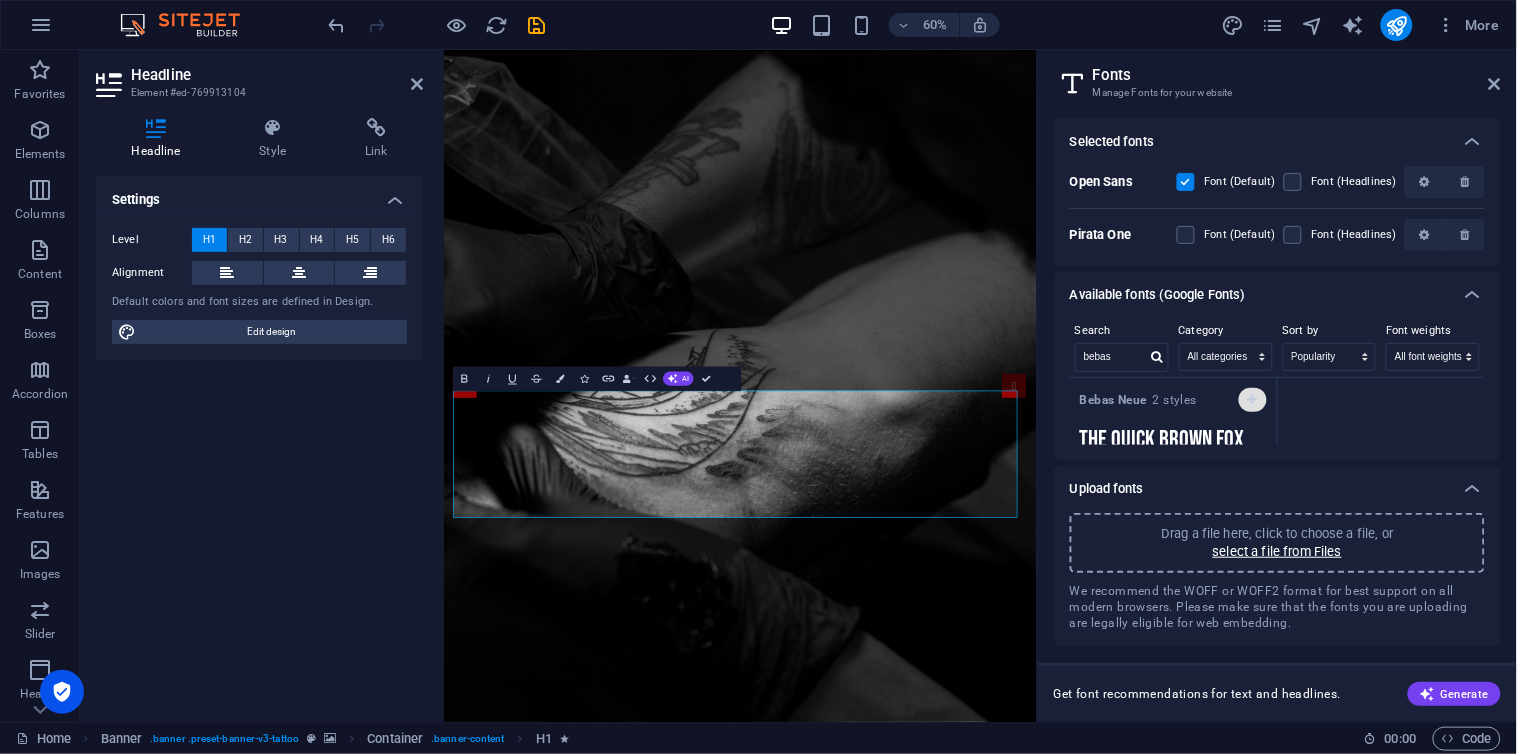 click at bounding box center (1252, 400) 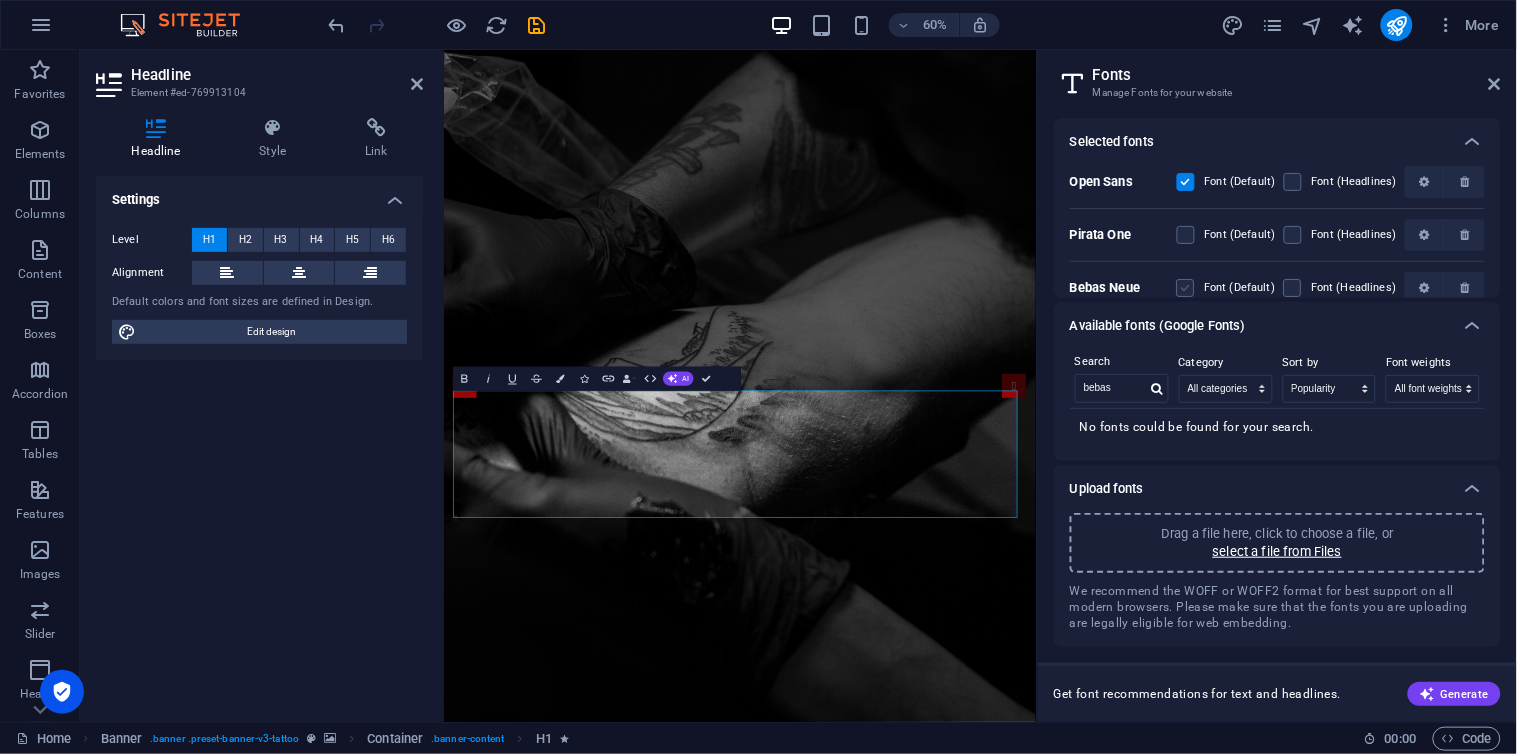 click at bounding box center (1186, 288) 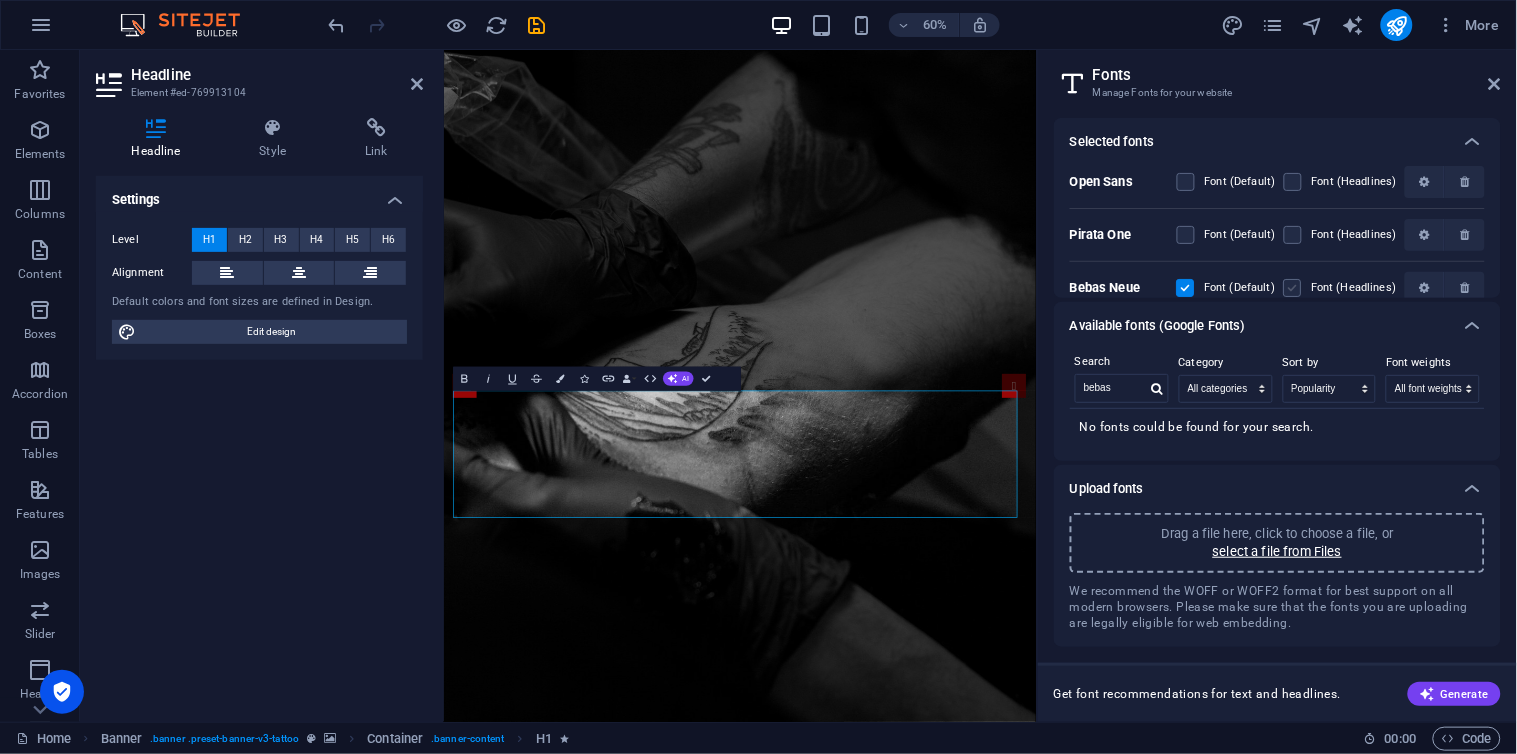 click at bounding box center [1293, 288] 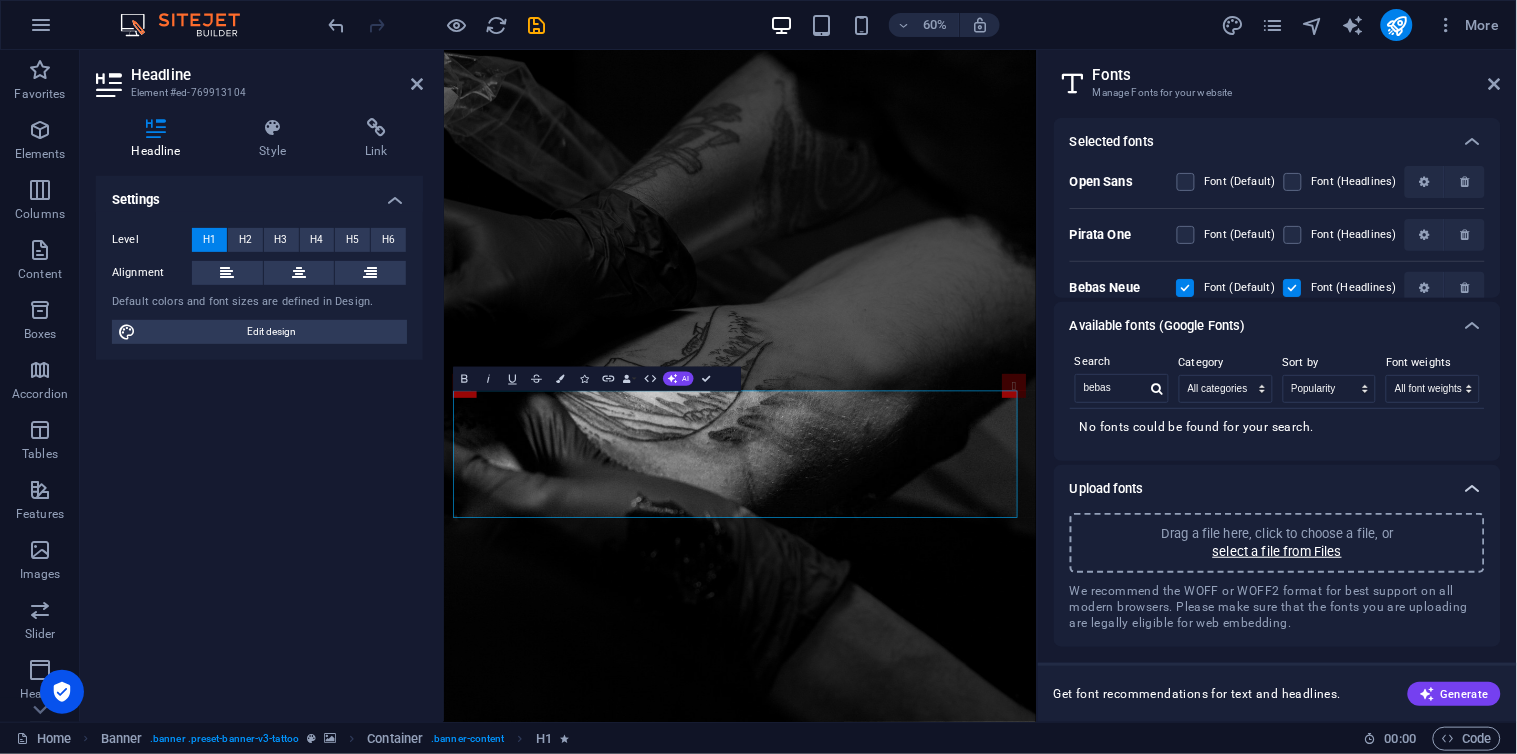 click at bounding box center [1473, 489] 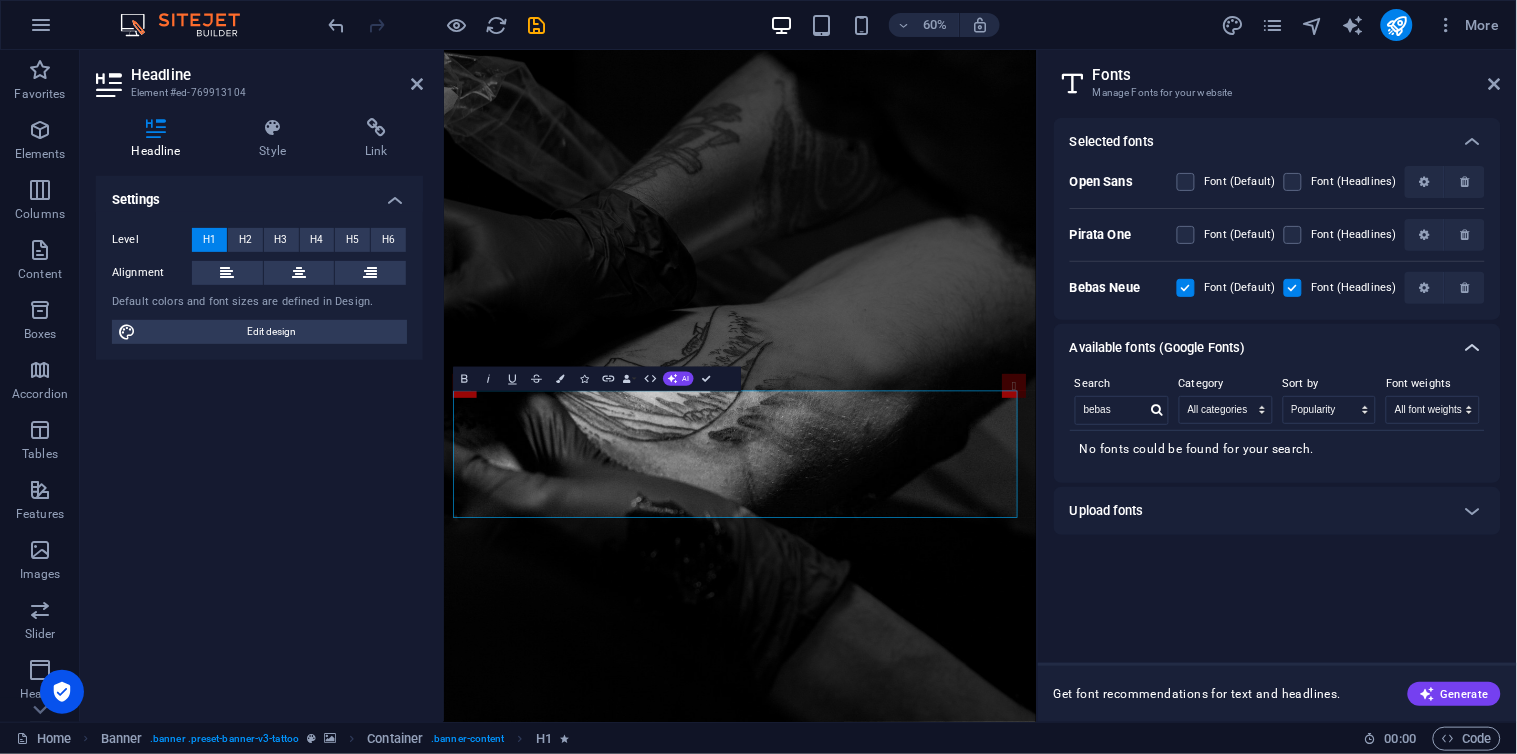 click at bounding box center (1473, 348) 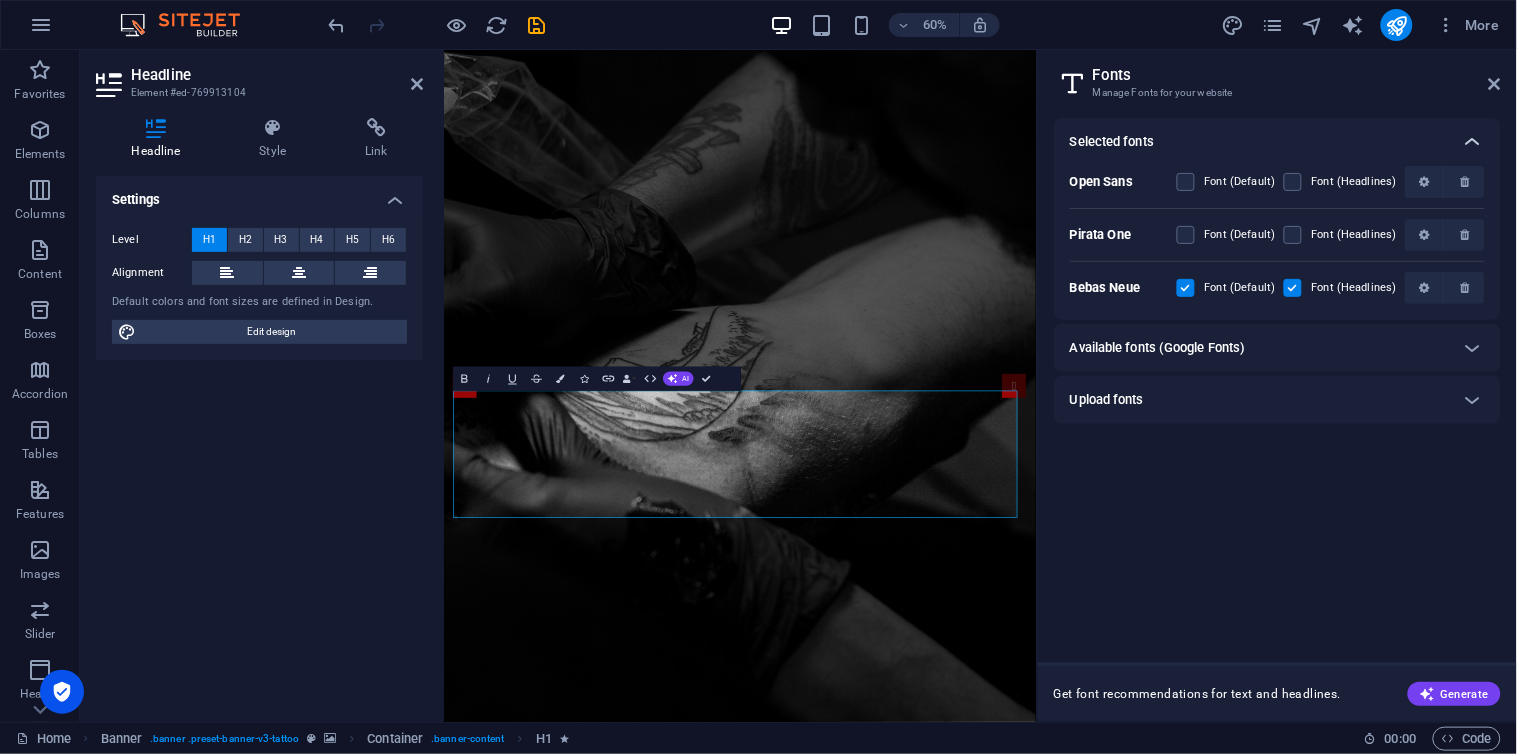 click at bounding box center [1473, 142] 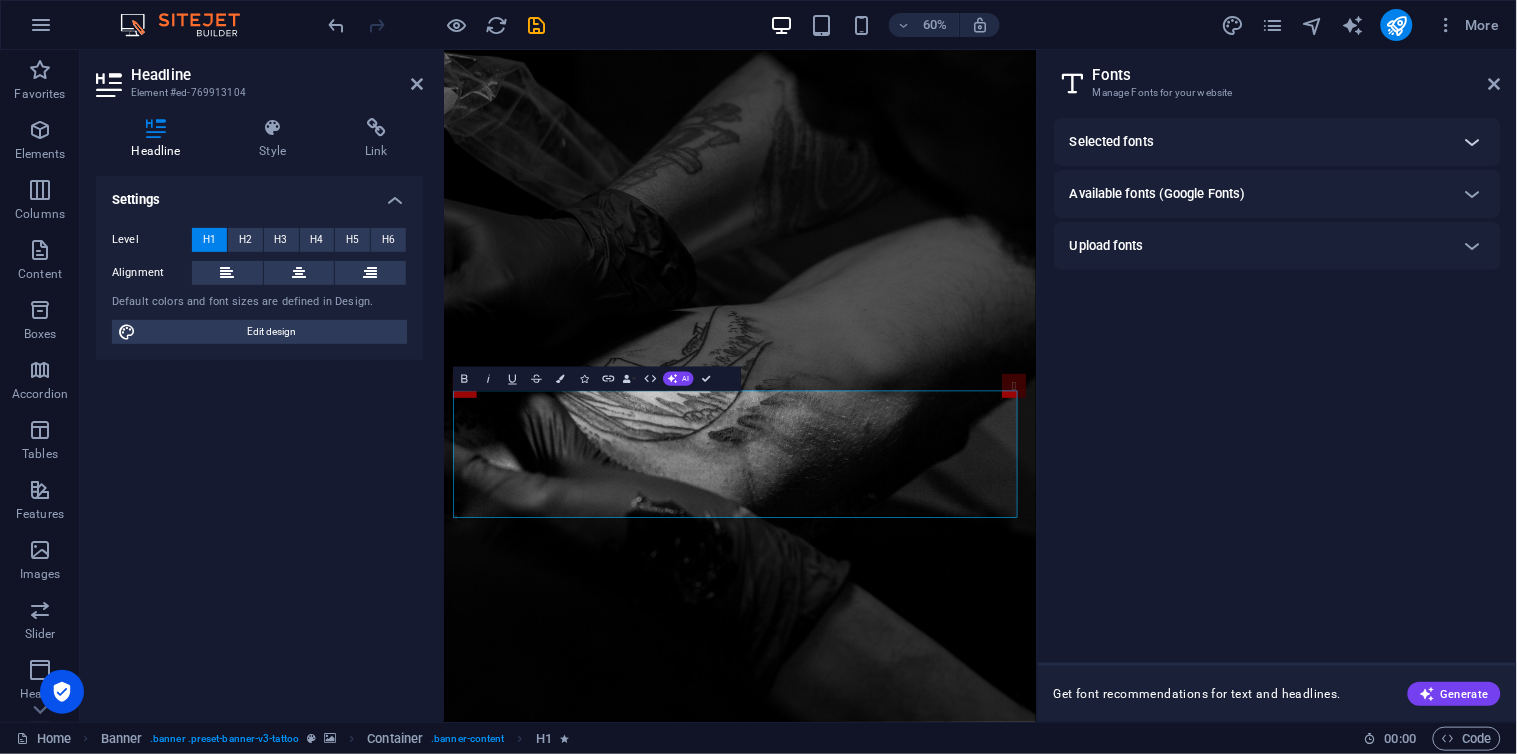 click at bounding box center (1473, 142) 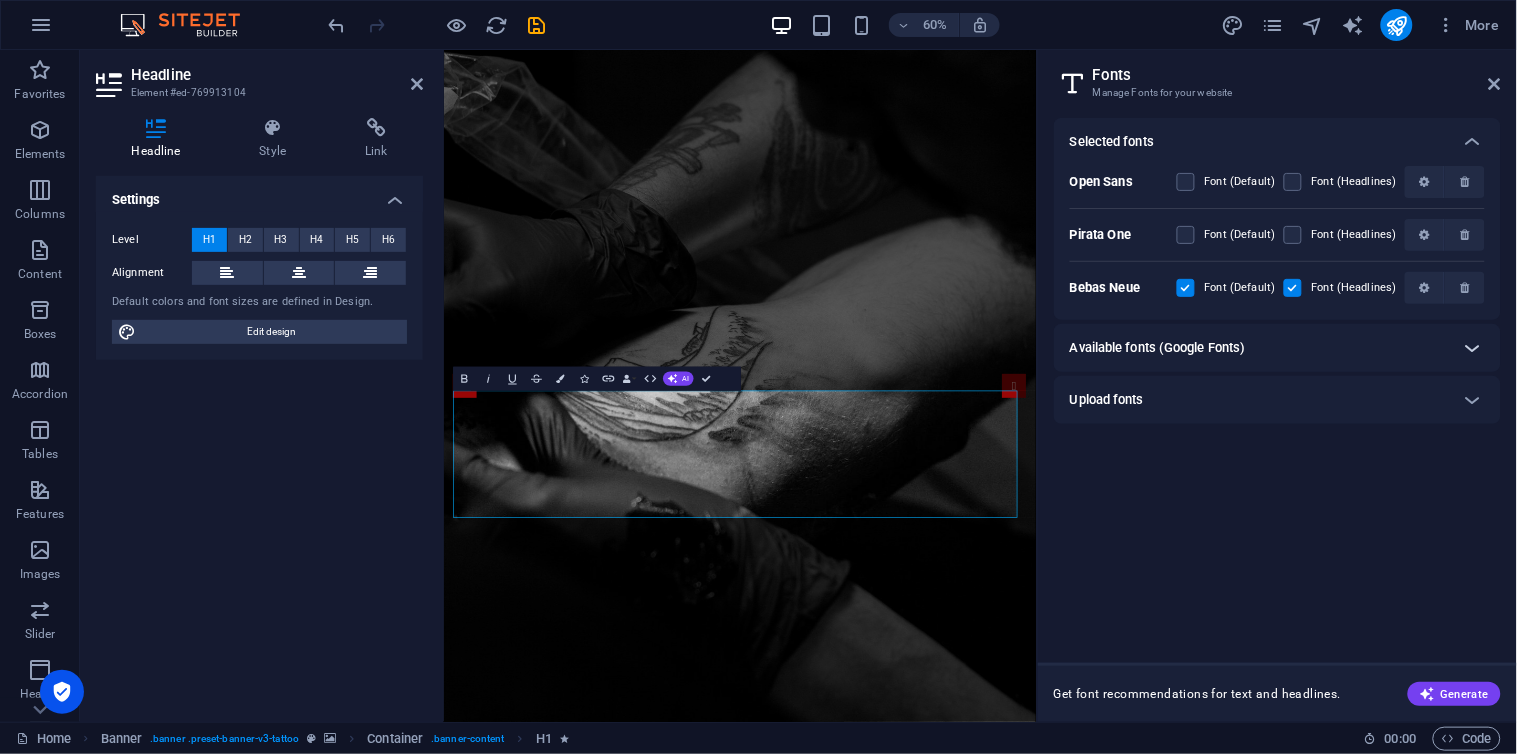 click at bounding box center (1473, 348) 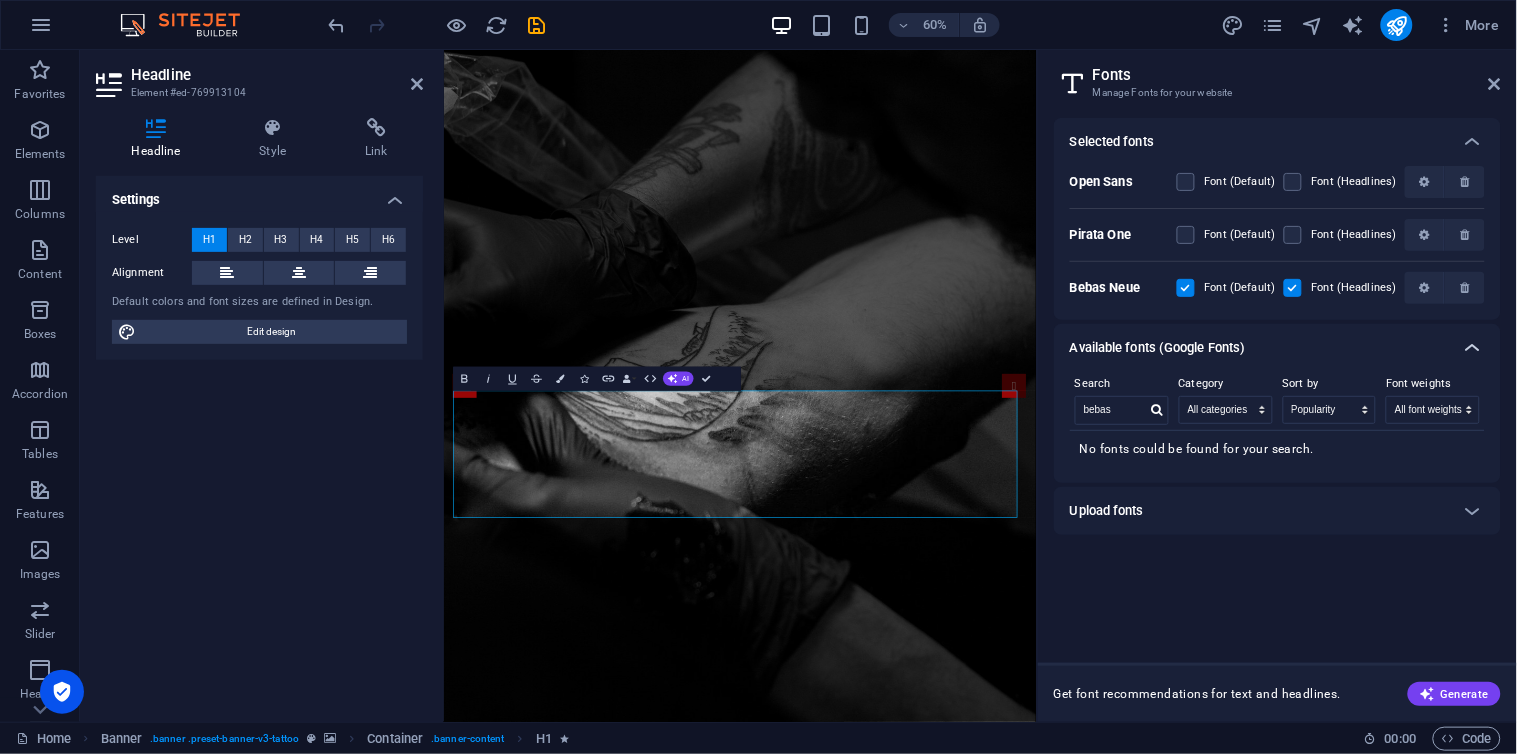 click at bounding box center [1473, 348] 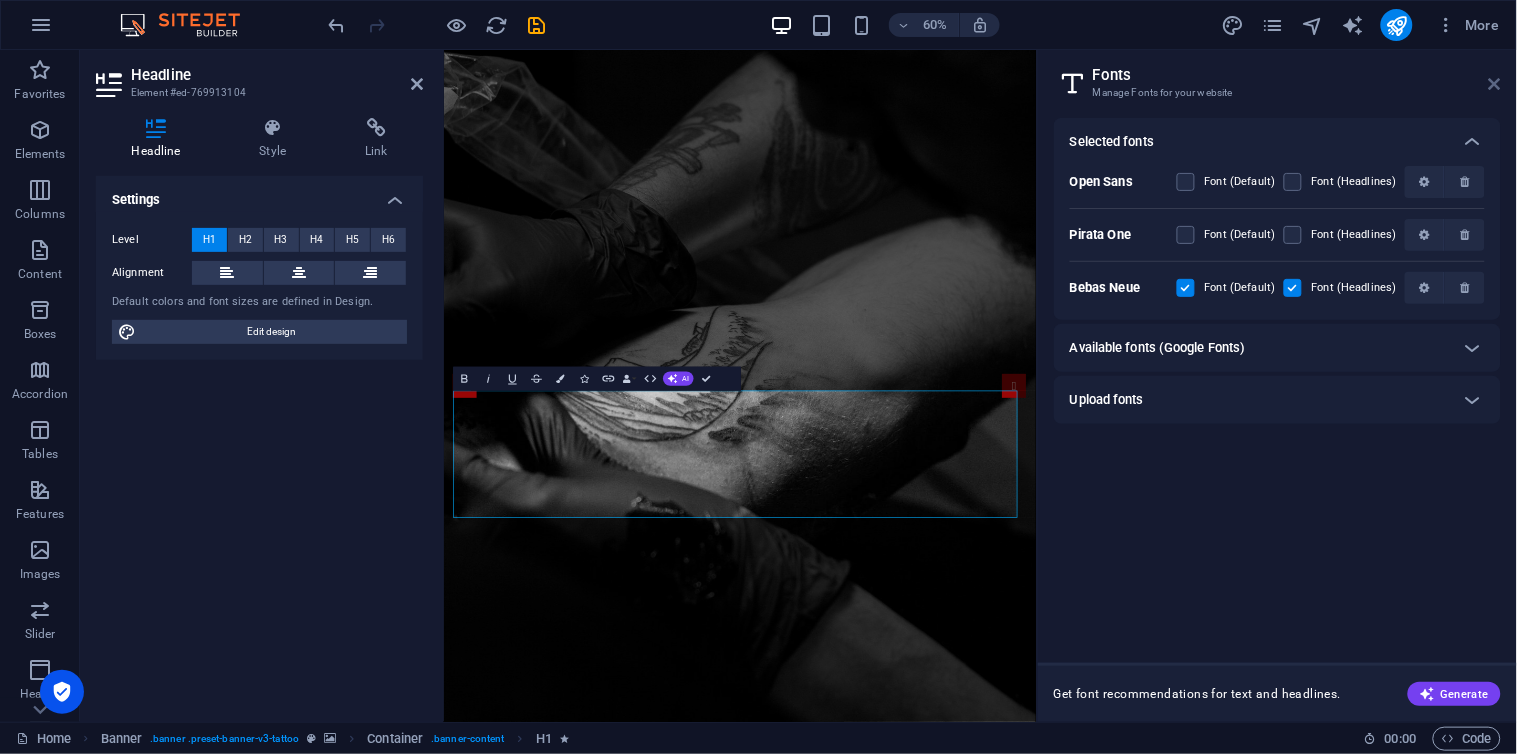 click at bounding box center (1495, 84) 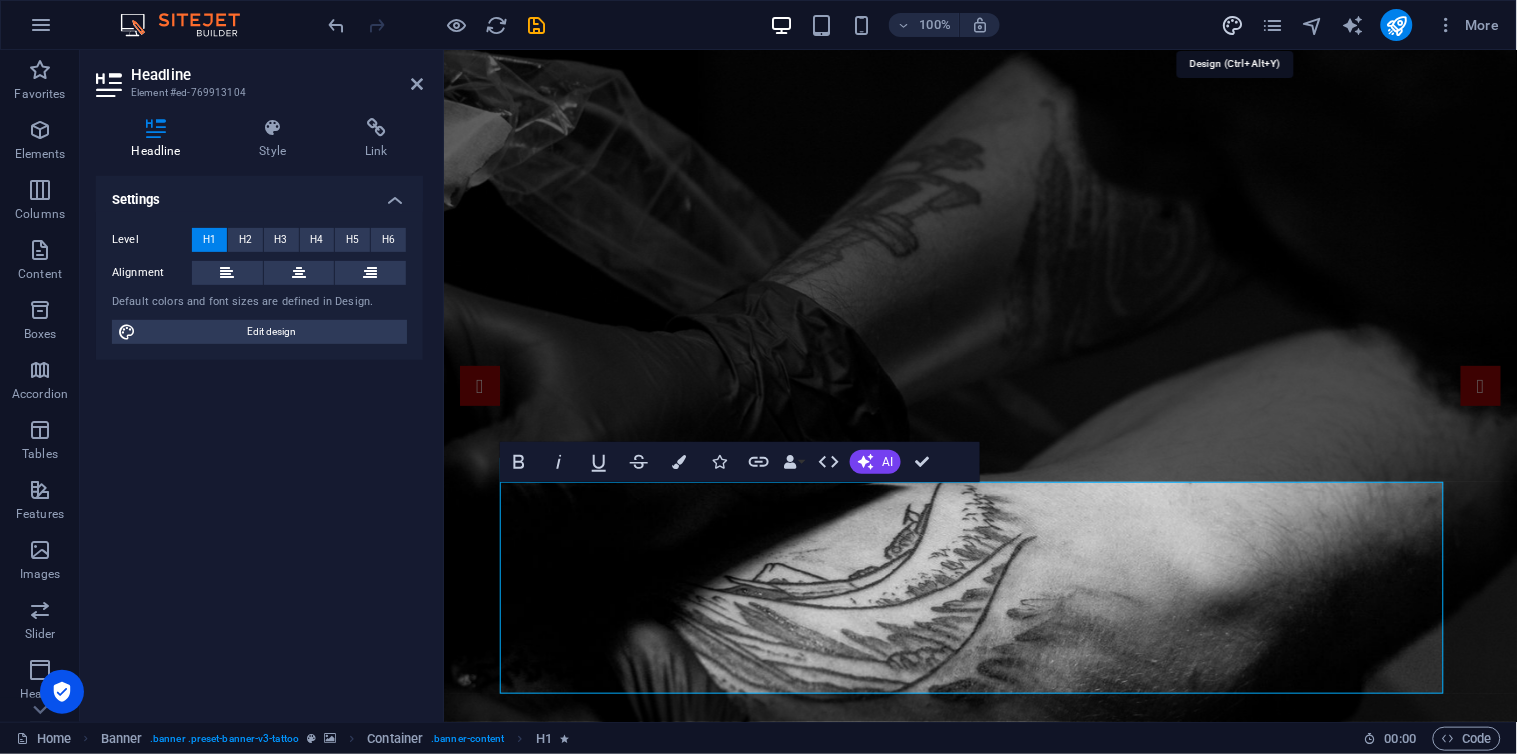 click at bounding box center (1232, 25) 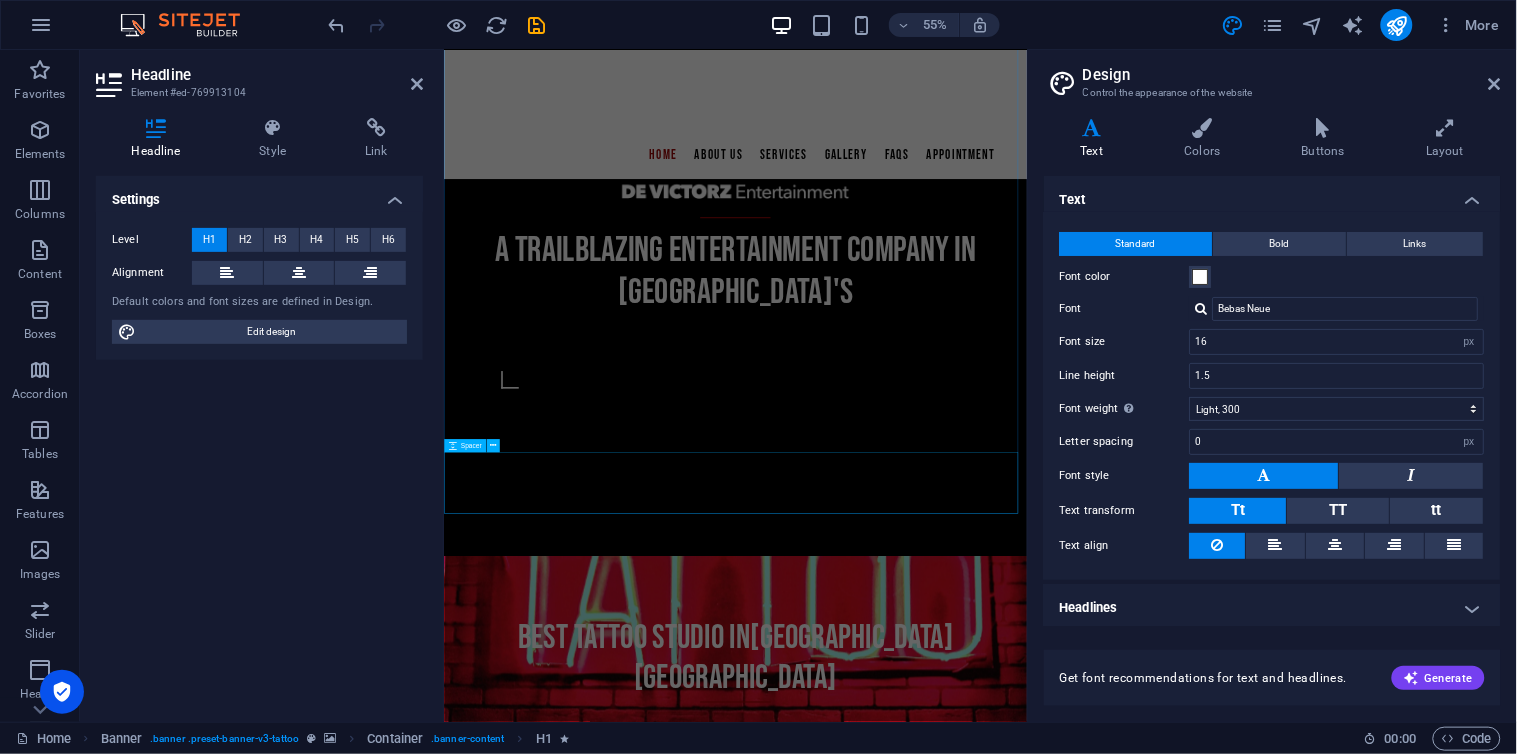 scroll, scrollTop: 1296, scrollLeft: 0, axis: vertical 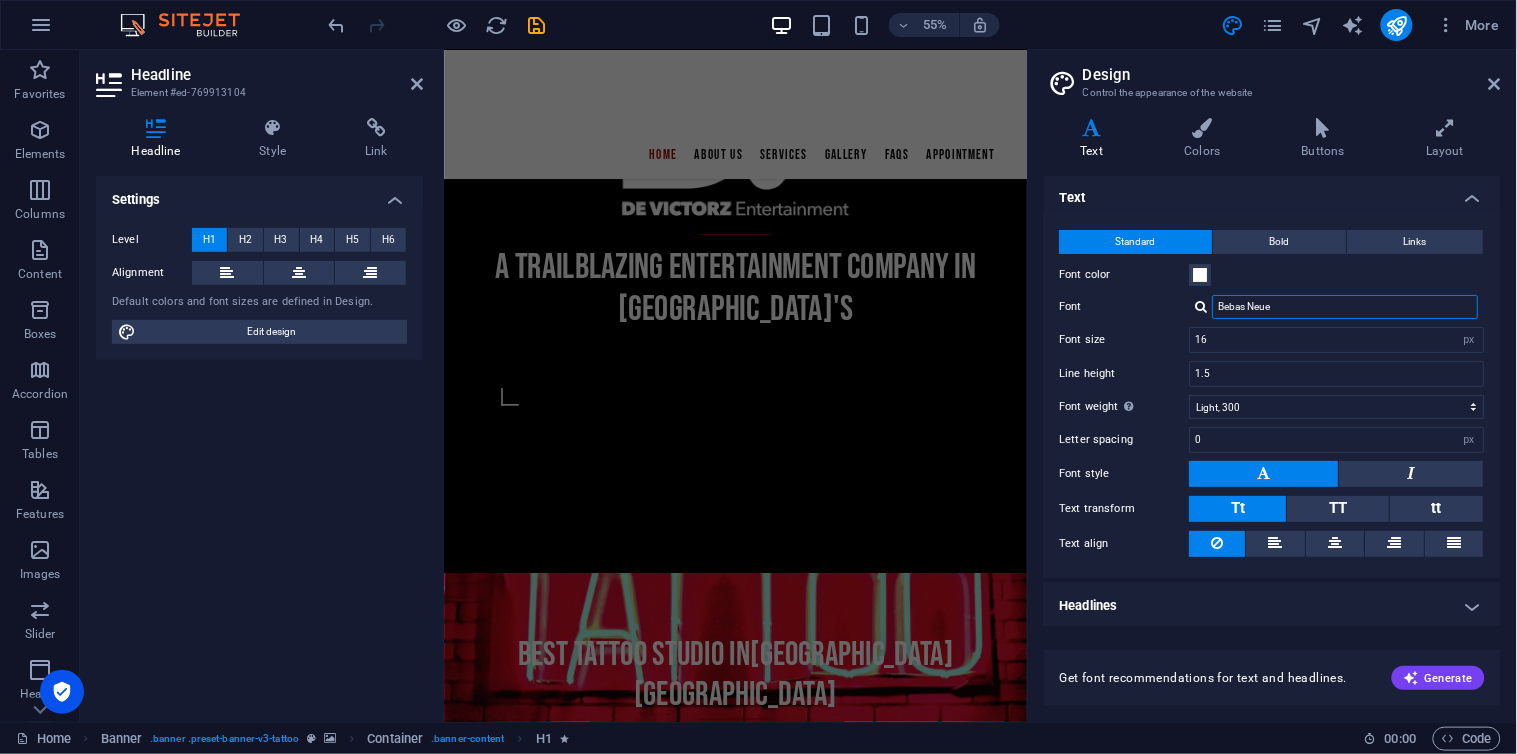 click on "Bebas Neue" at bounding box center [1346, 307] 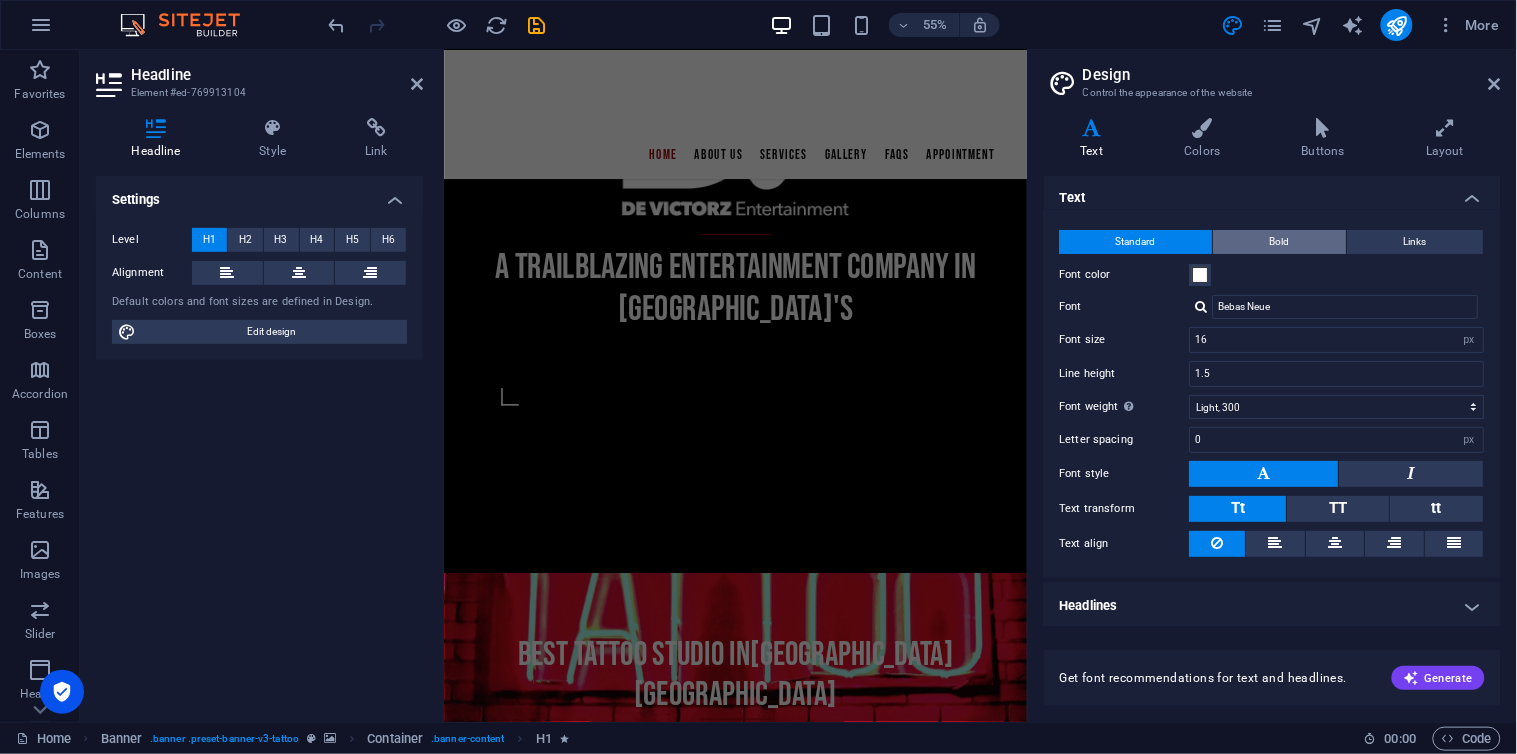 click on "Bold" at bounding box center [1281, 242] 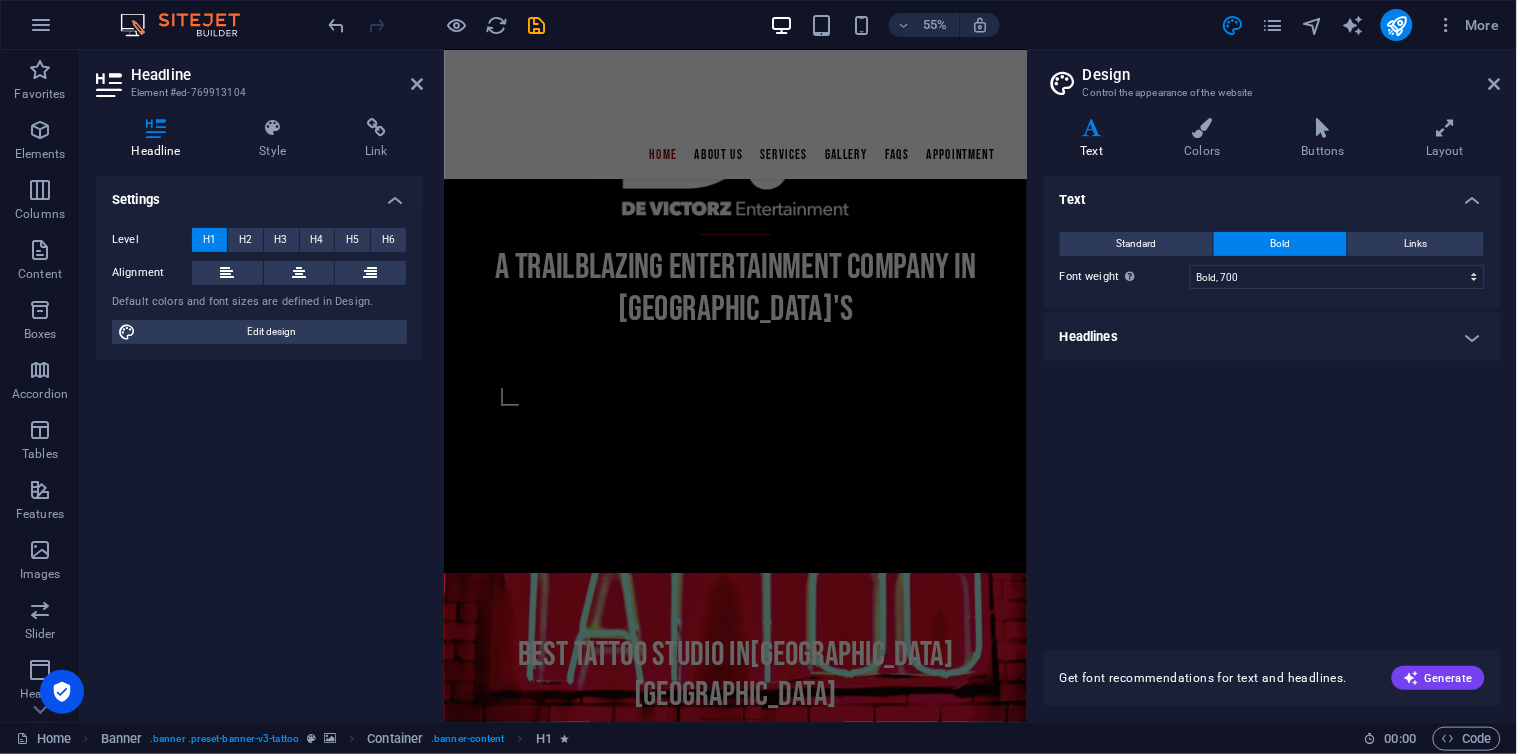 scroll, scrollTop: 0, scrollLeft: 0, axis: both 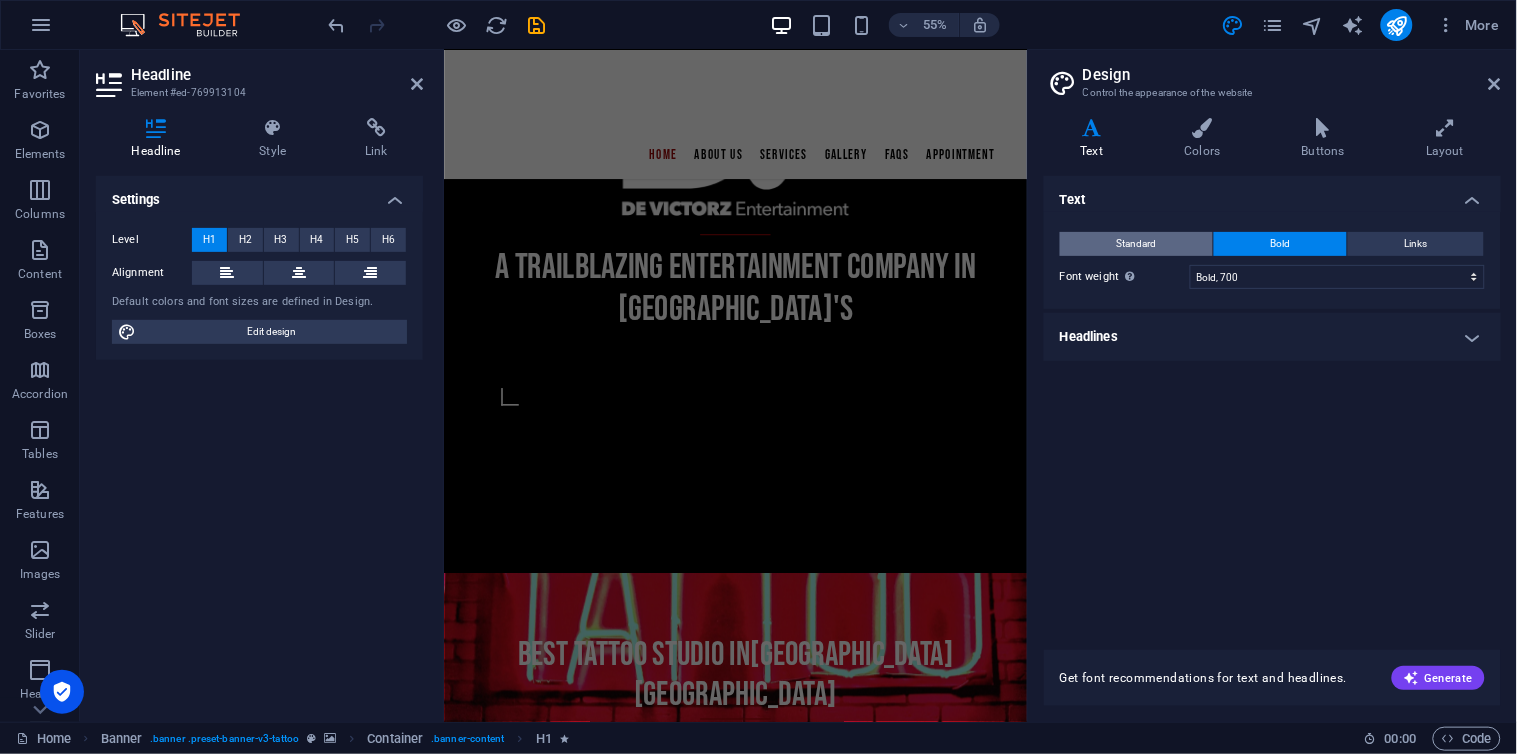 click on "Standard" at bounding box center (1136, 244) 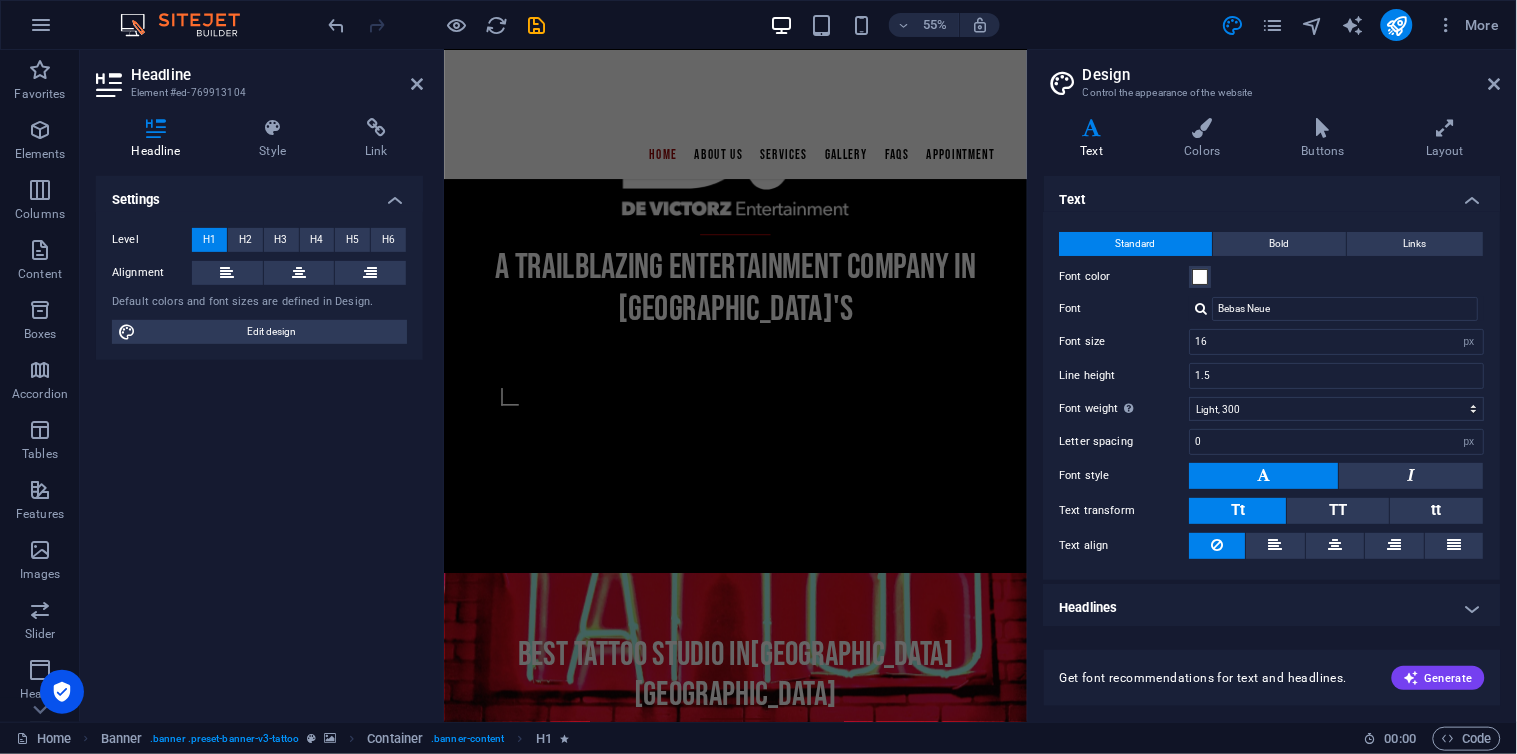 click on "Headlines" at bounding box center [1272, 608] 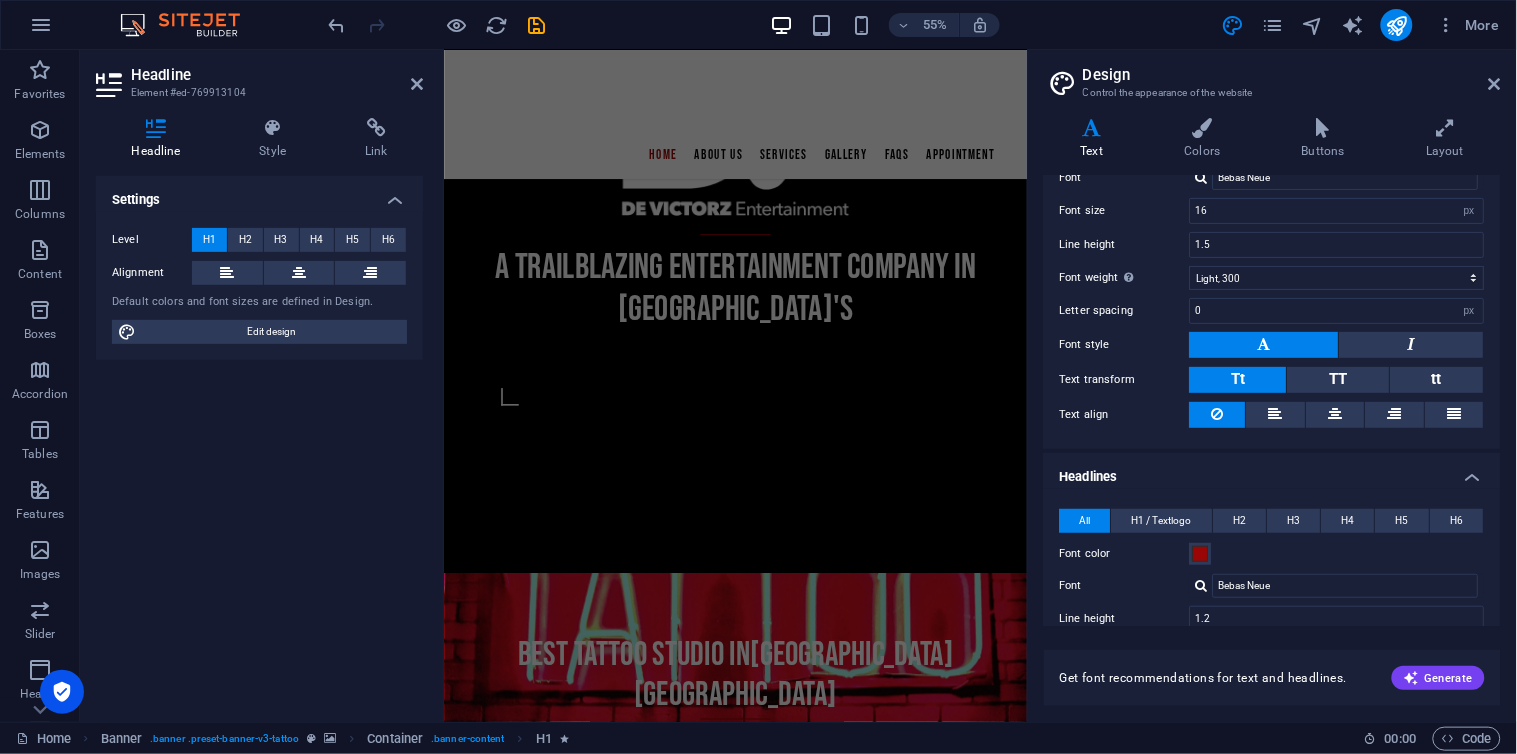 scroll, scrollTop: 0, scrollLeft: 0, axis: both 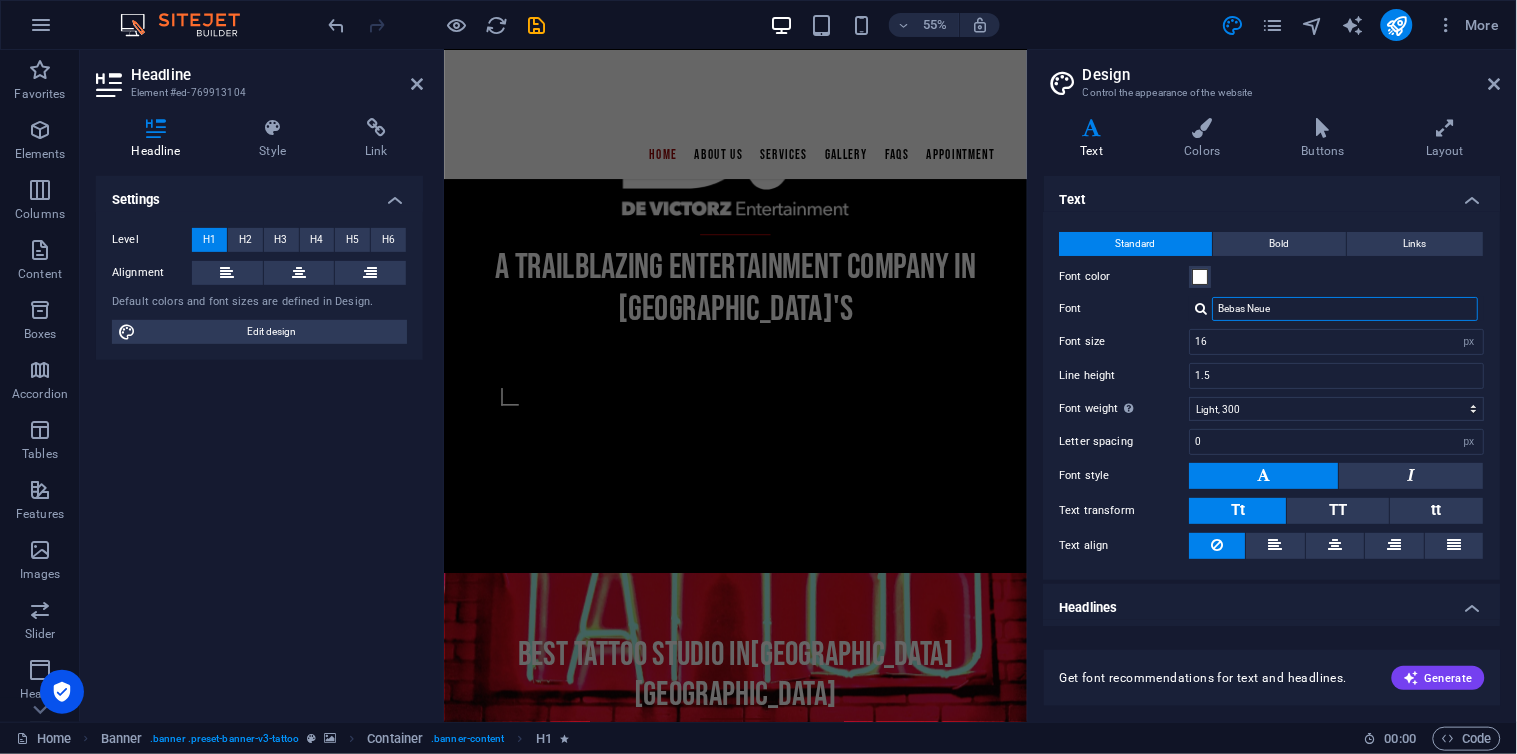 click on "Bebas Neue" at bounding box center (1346, 309) 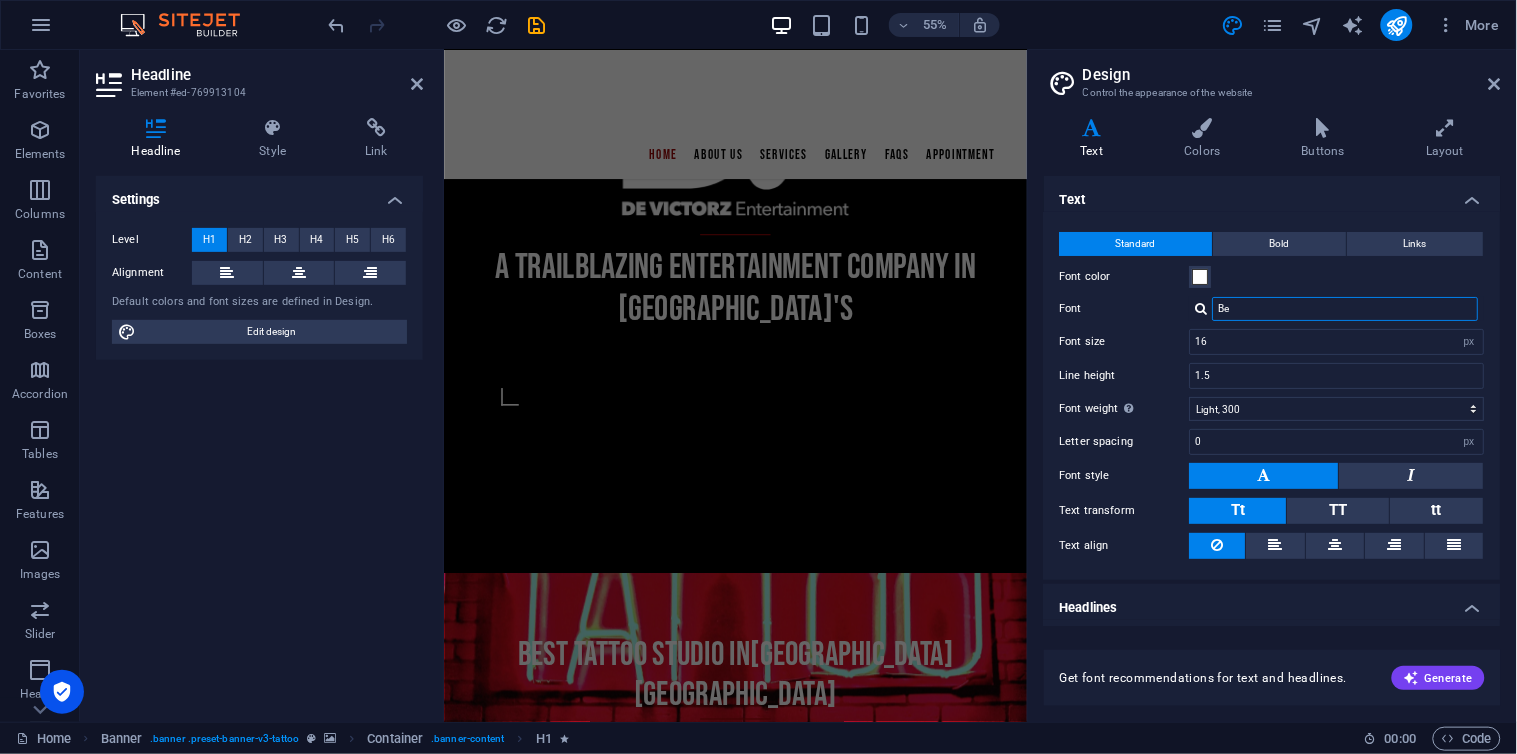 type on "B" 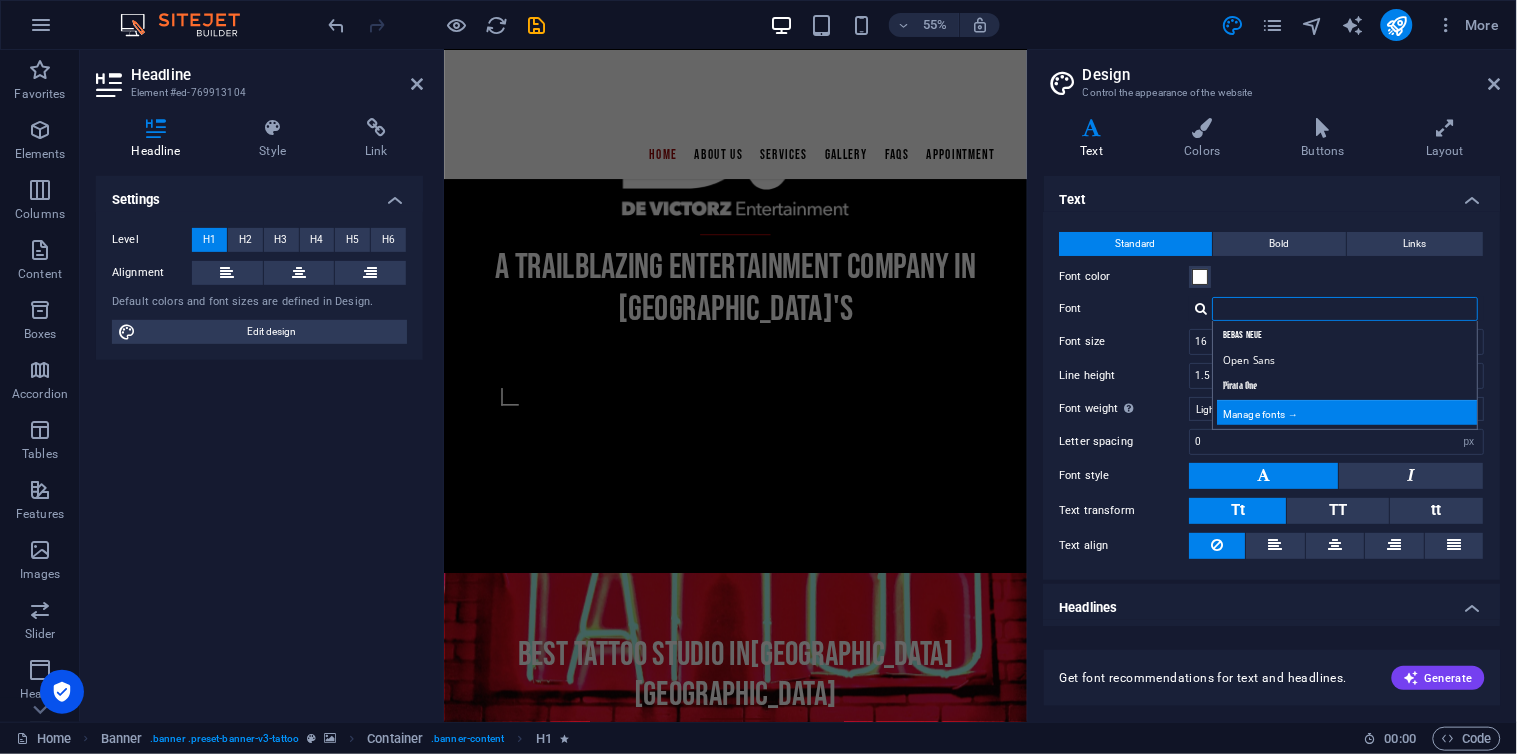 type 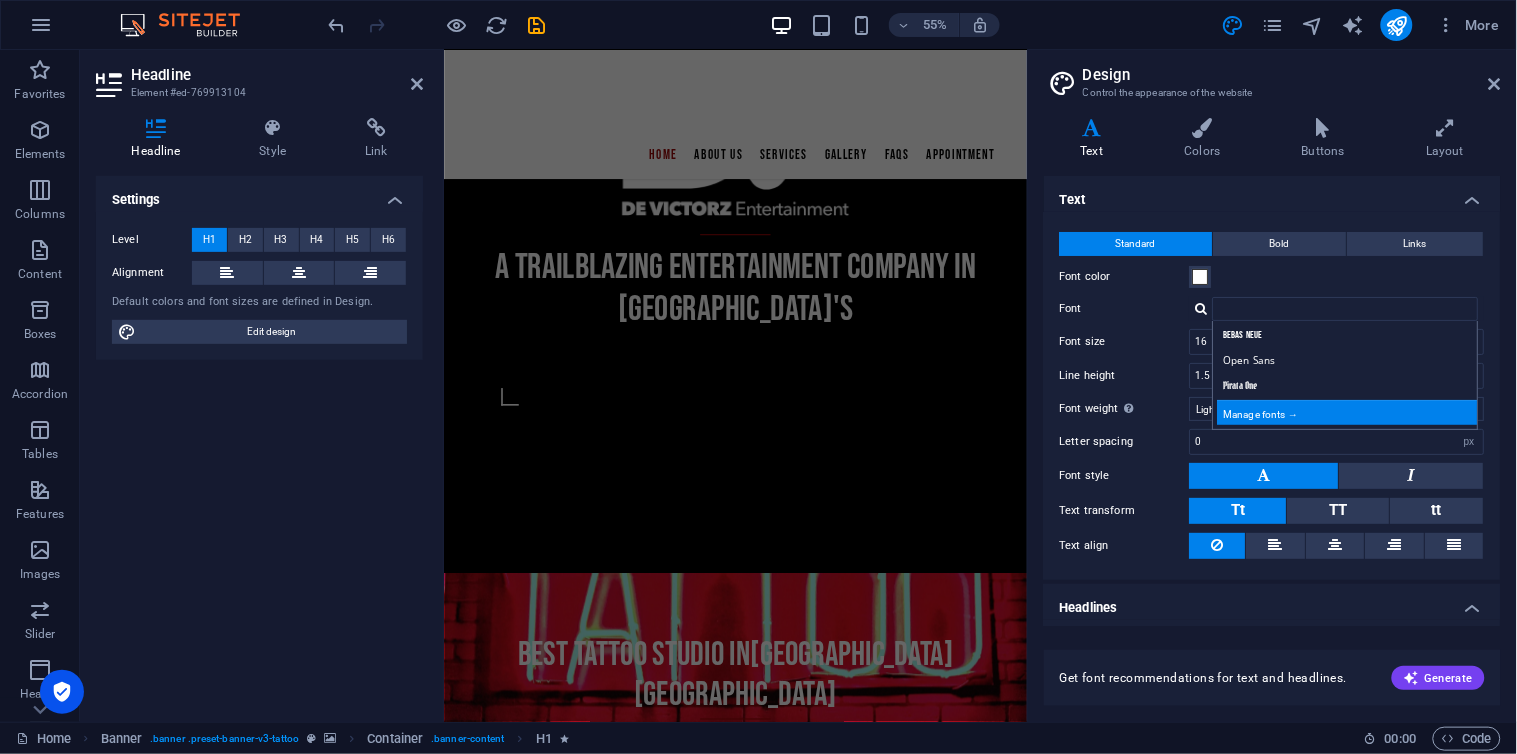 click on "Manage fonts →" at bounding box center [1350, 412] 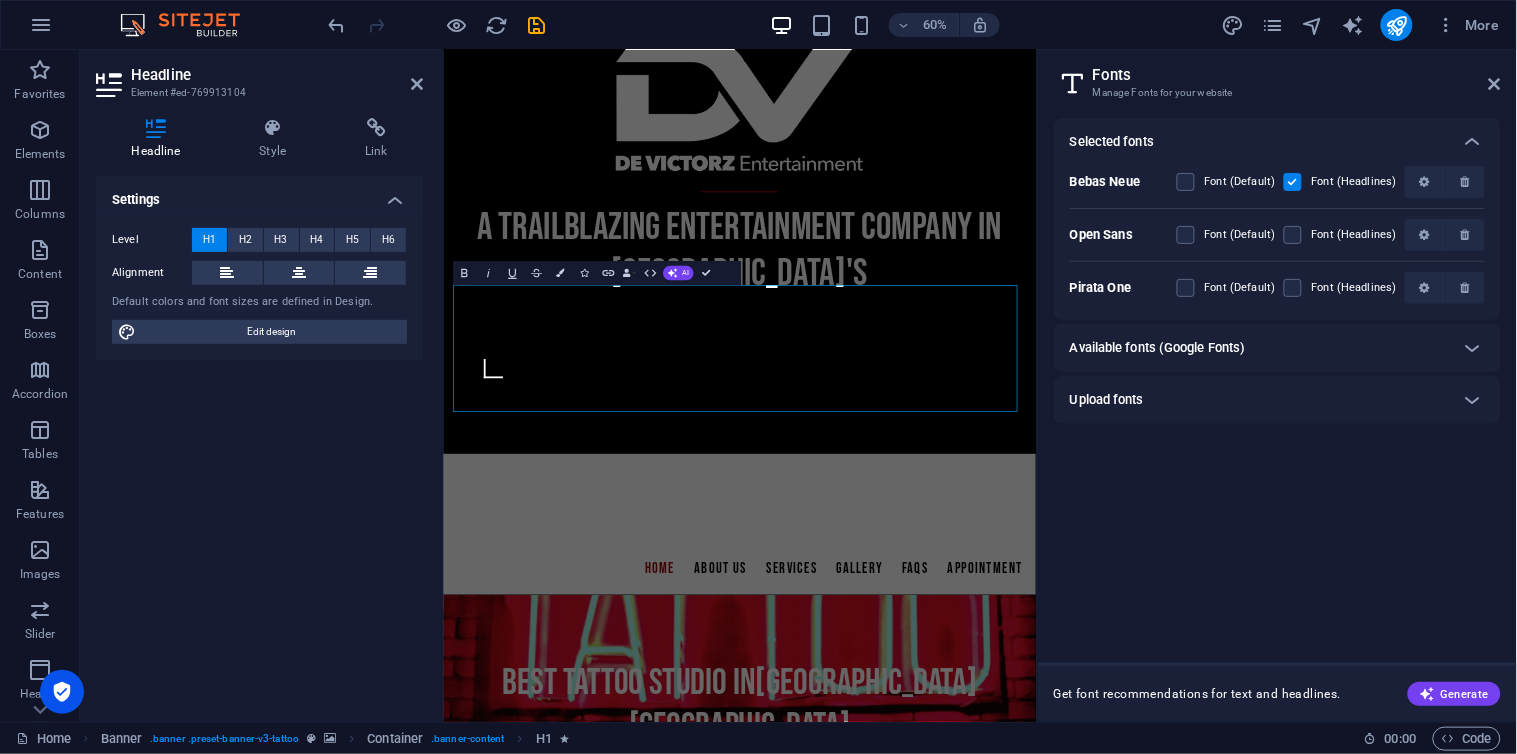scroll, scrollTop: 176, scrollLeft: 0, axis: vertical 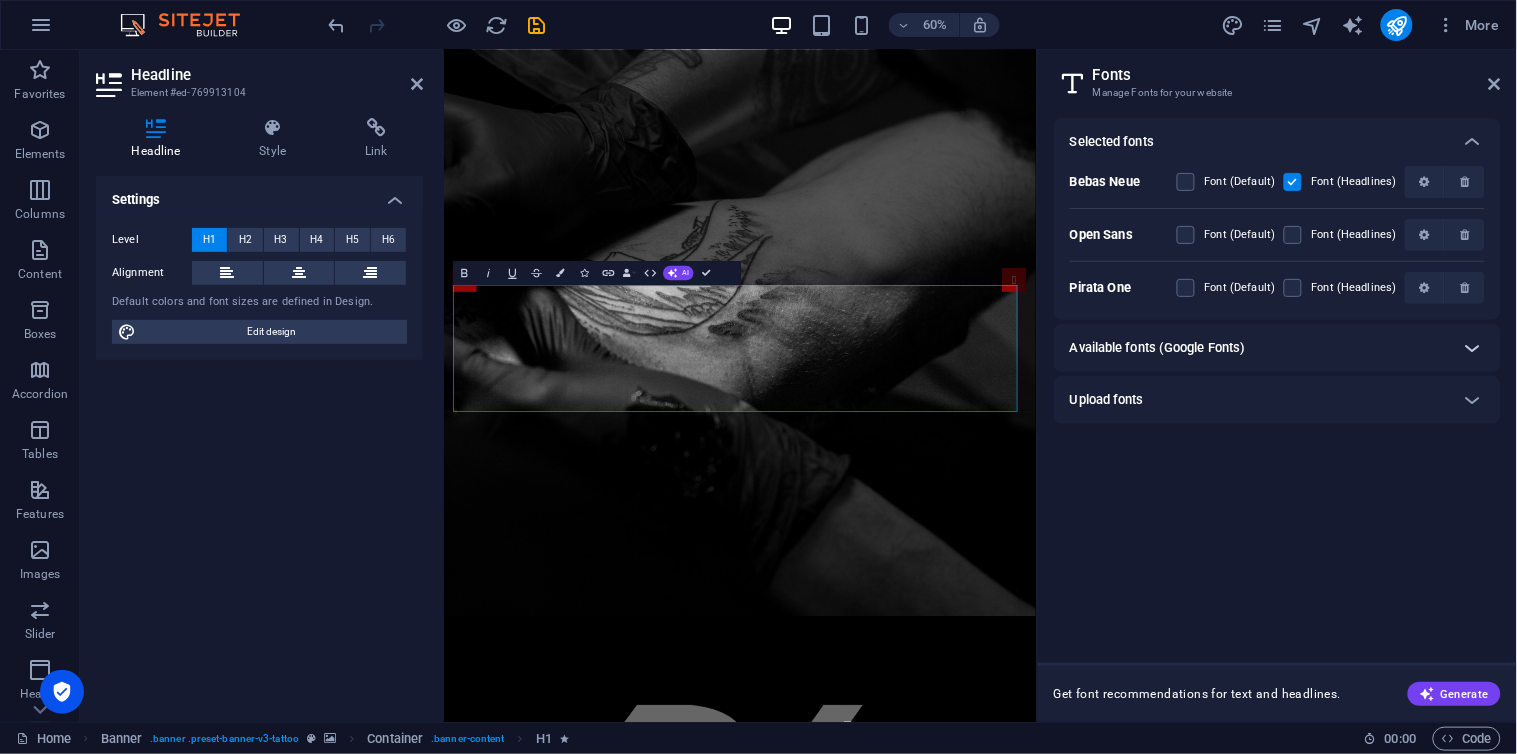 click at bounding box center (1473, 348) 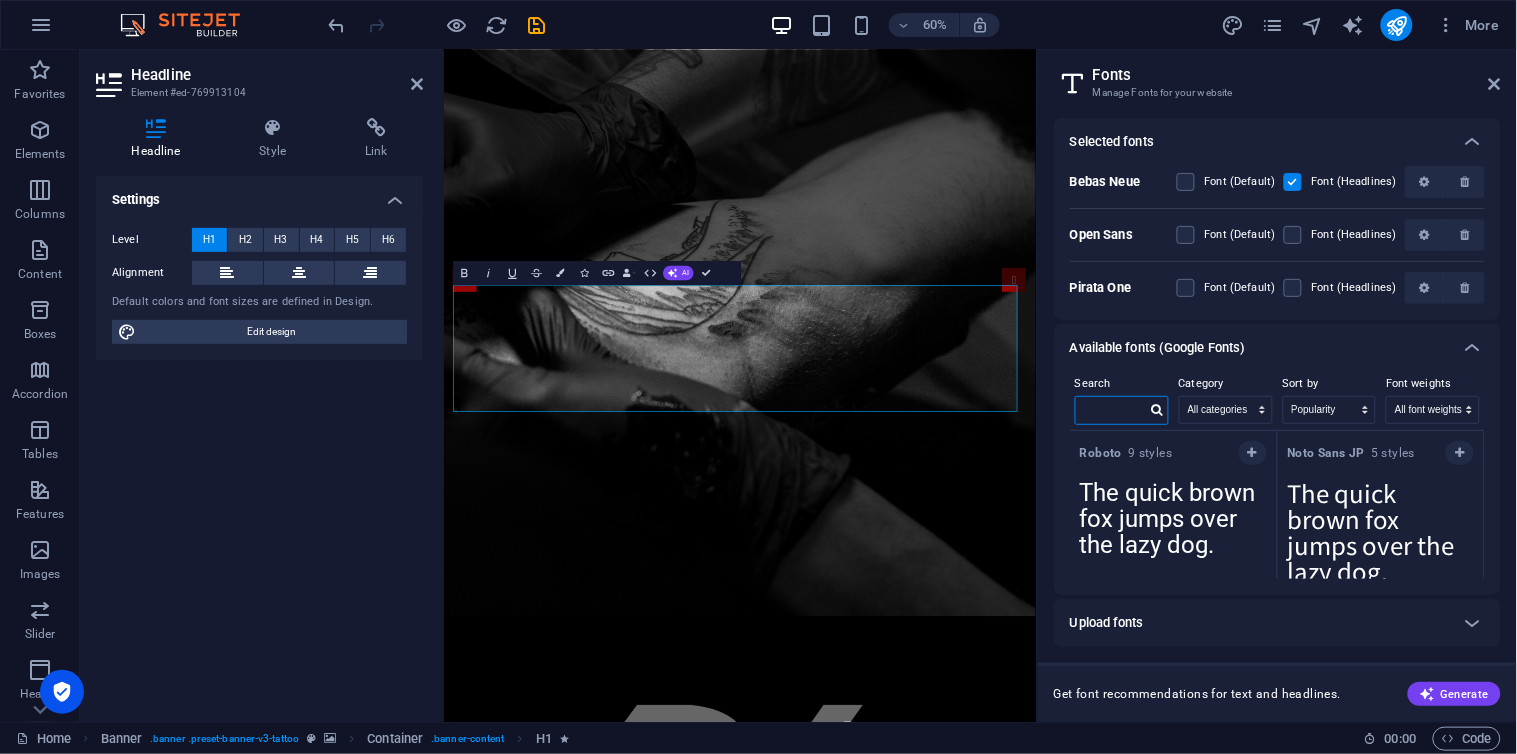click at bounding box center [1111, 410] 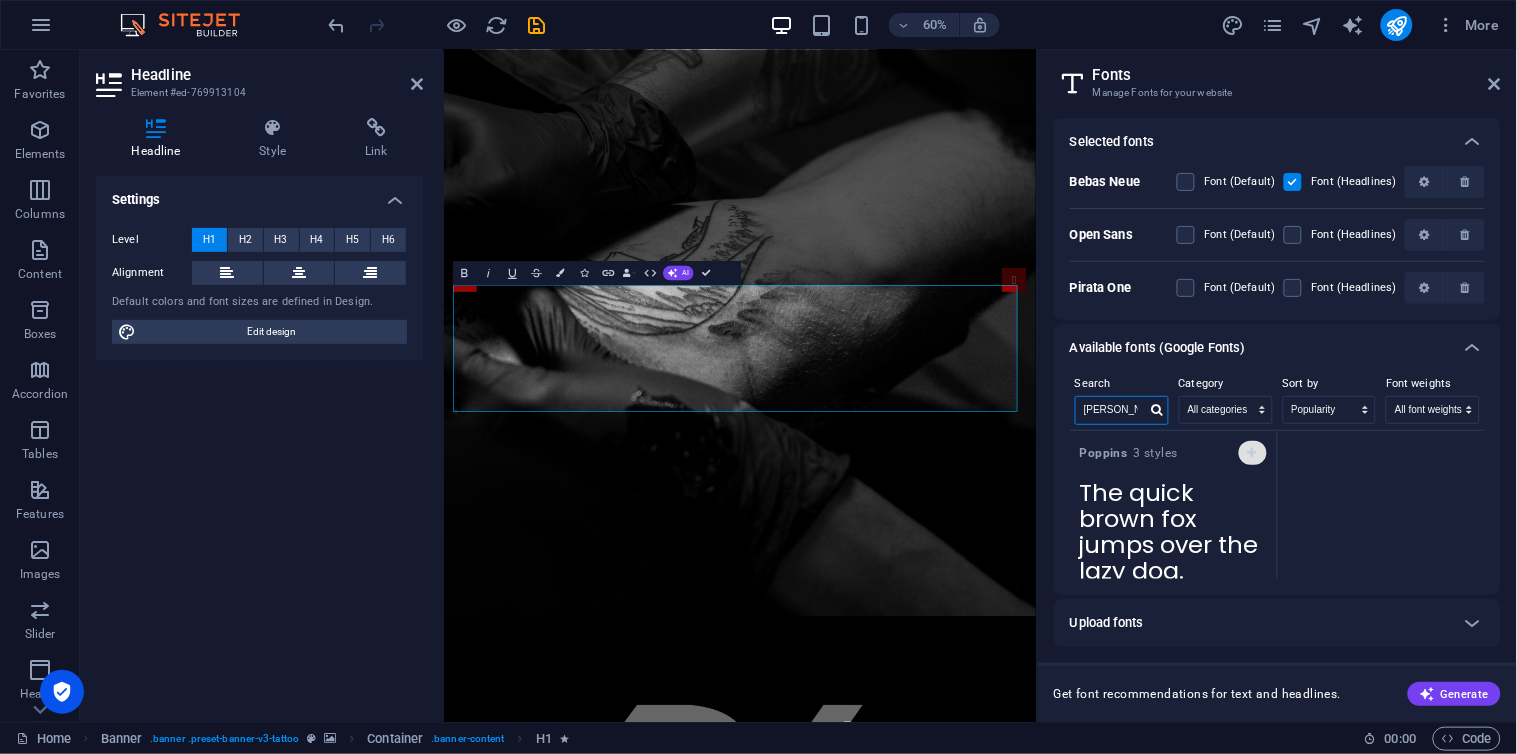 type on "[PERSON_NAME]" 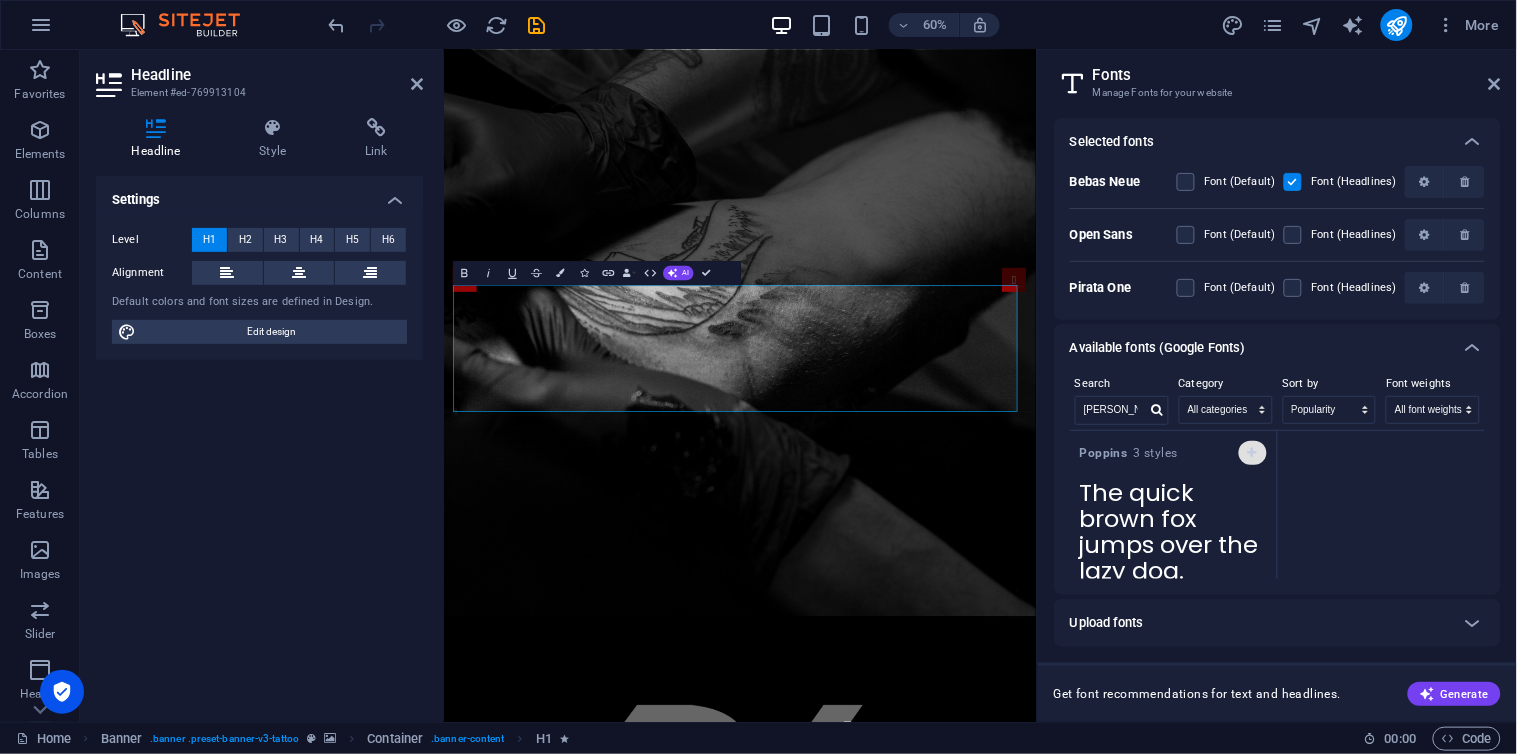 click at bounding box center [1253, 453] 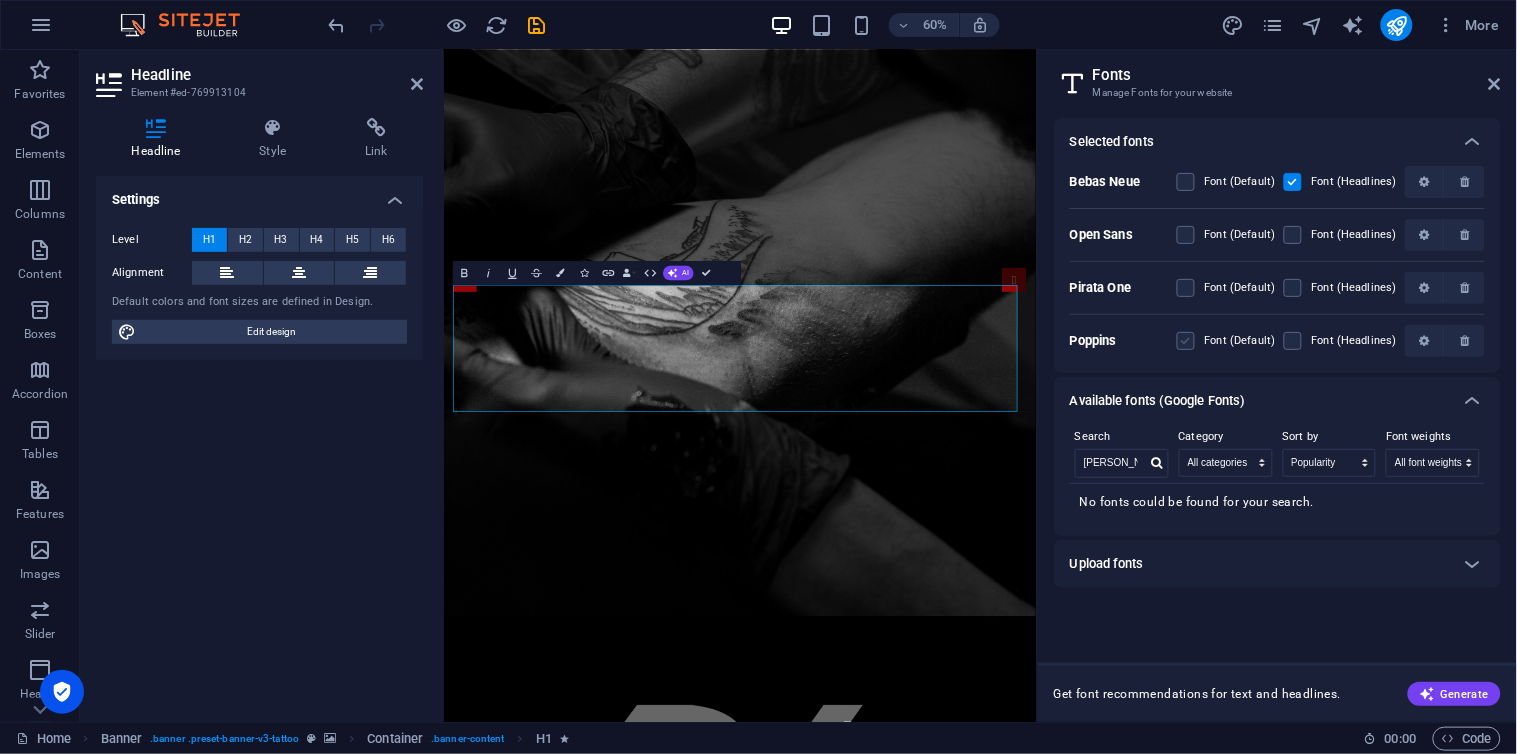 click at bounding box center [1186, 341] 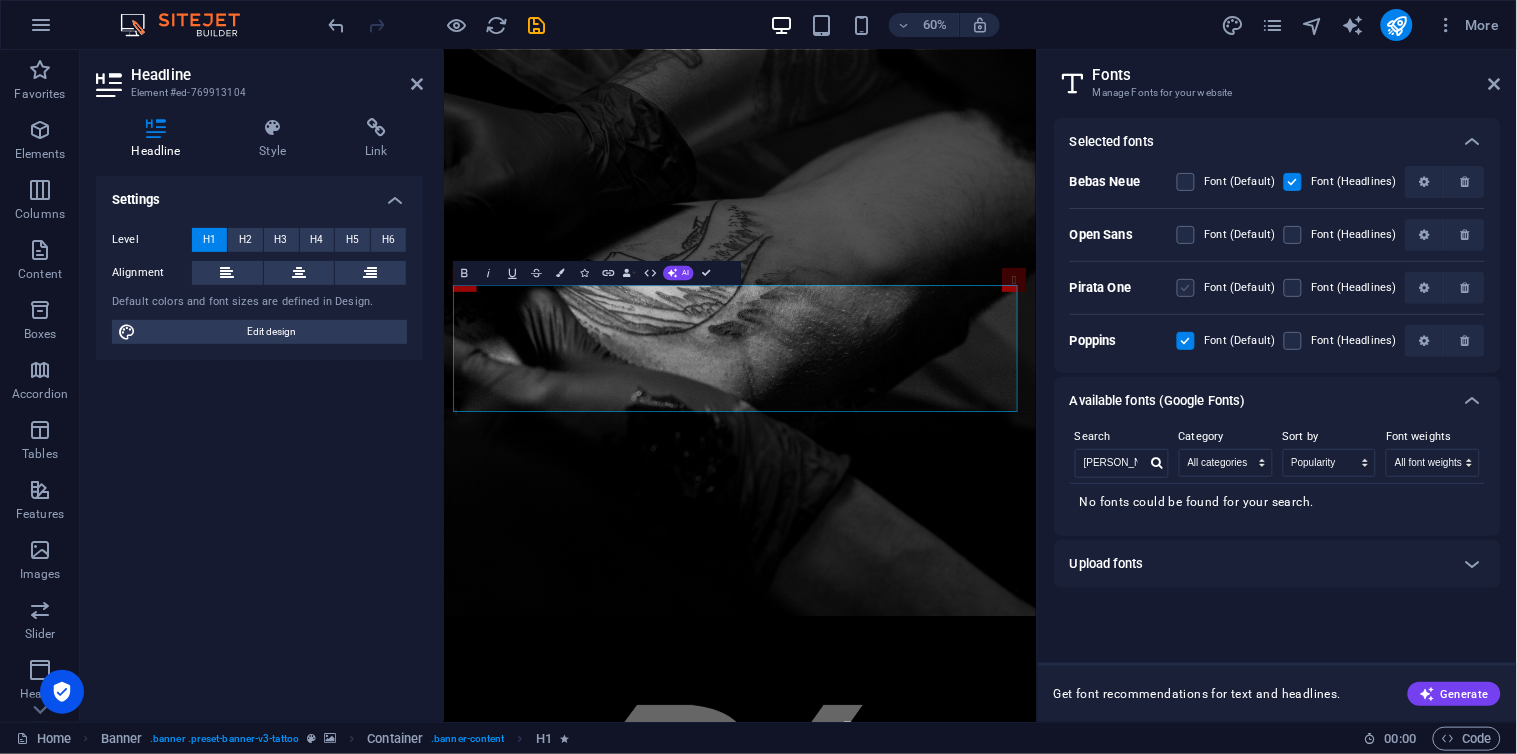 click at bounding box center (1186, 288) 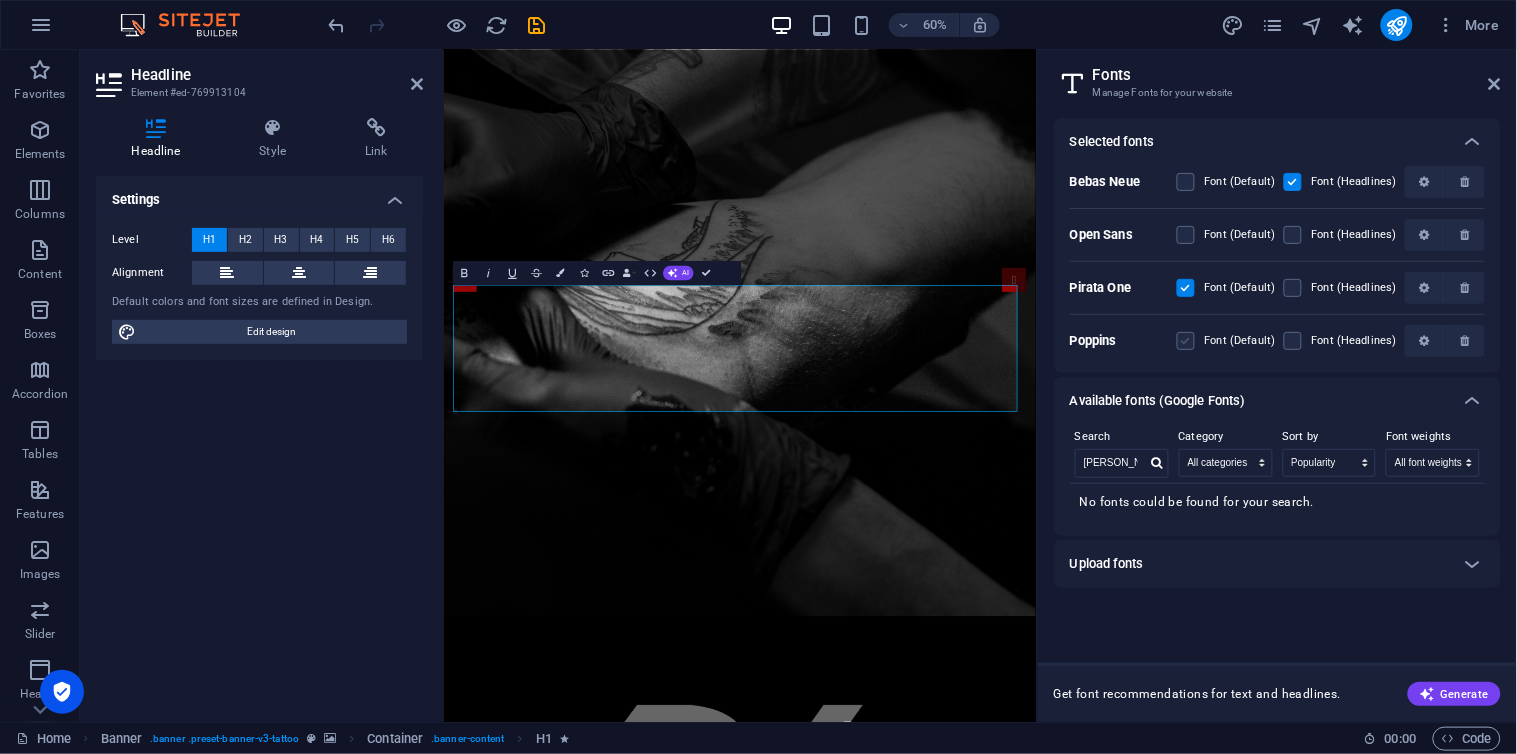 click at bounding box center (1186, 341) 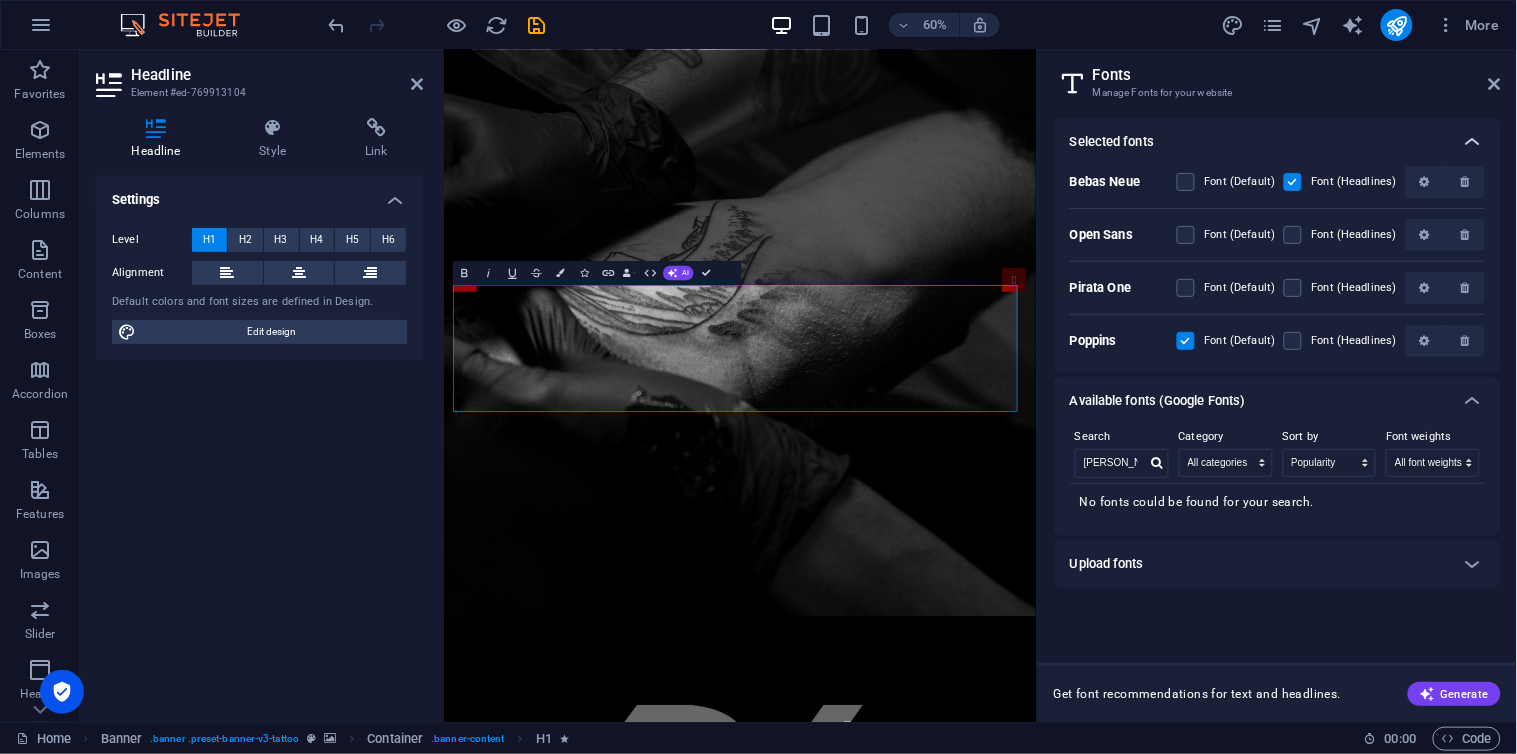 click at bounding box center (1473, 142) 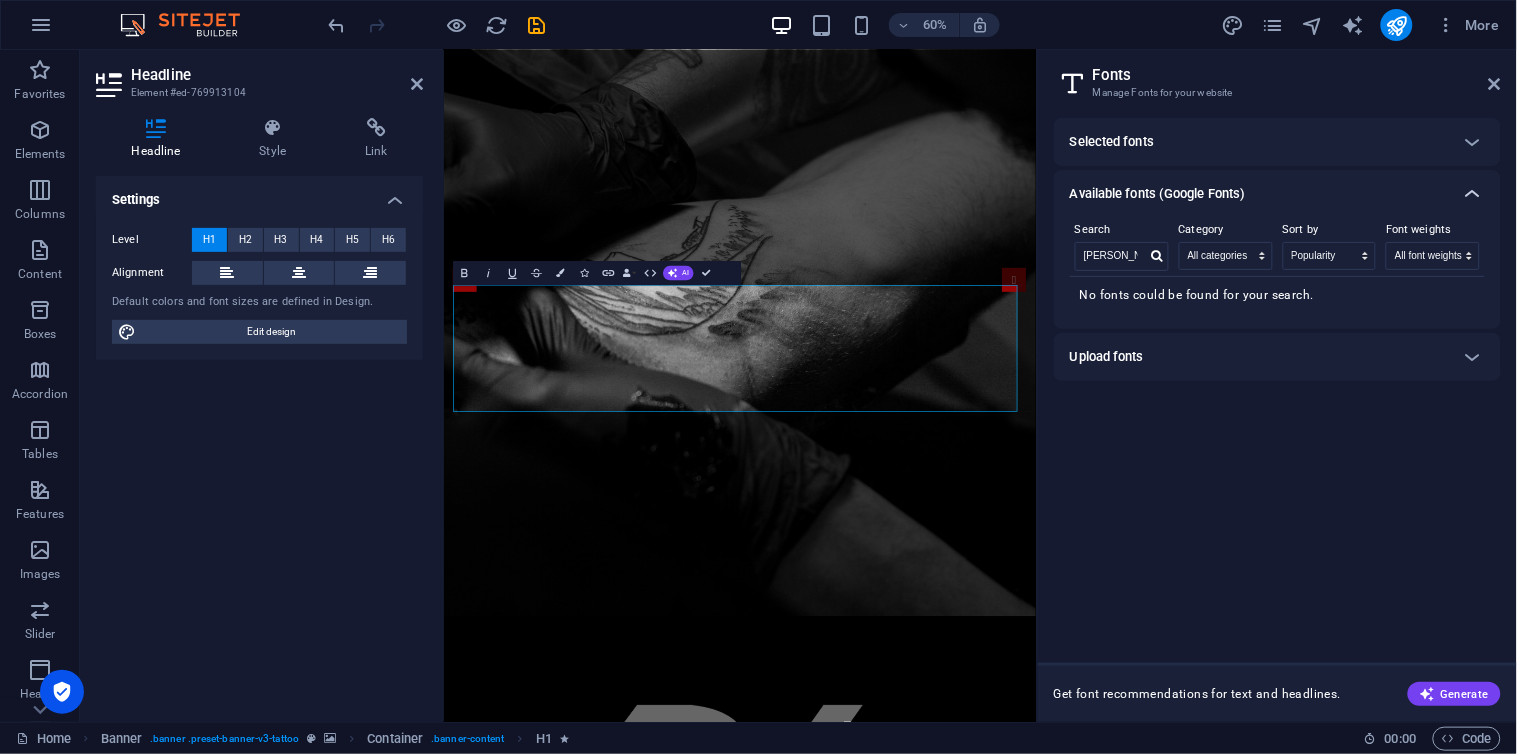 click at bounding box center [1473, 194] 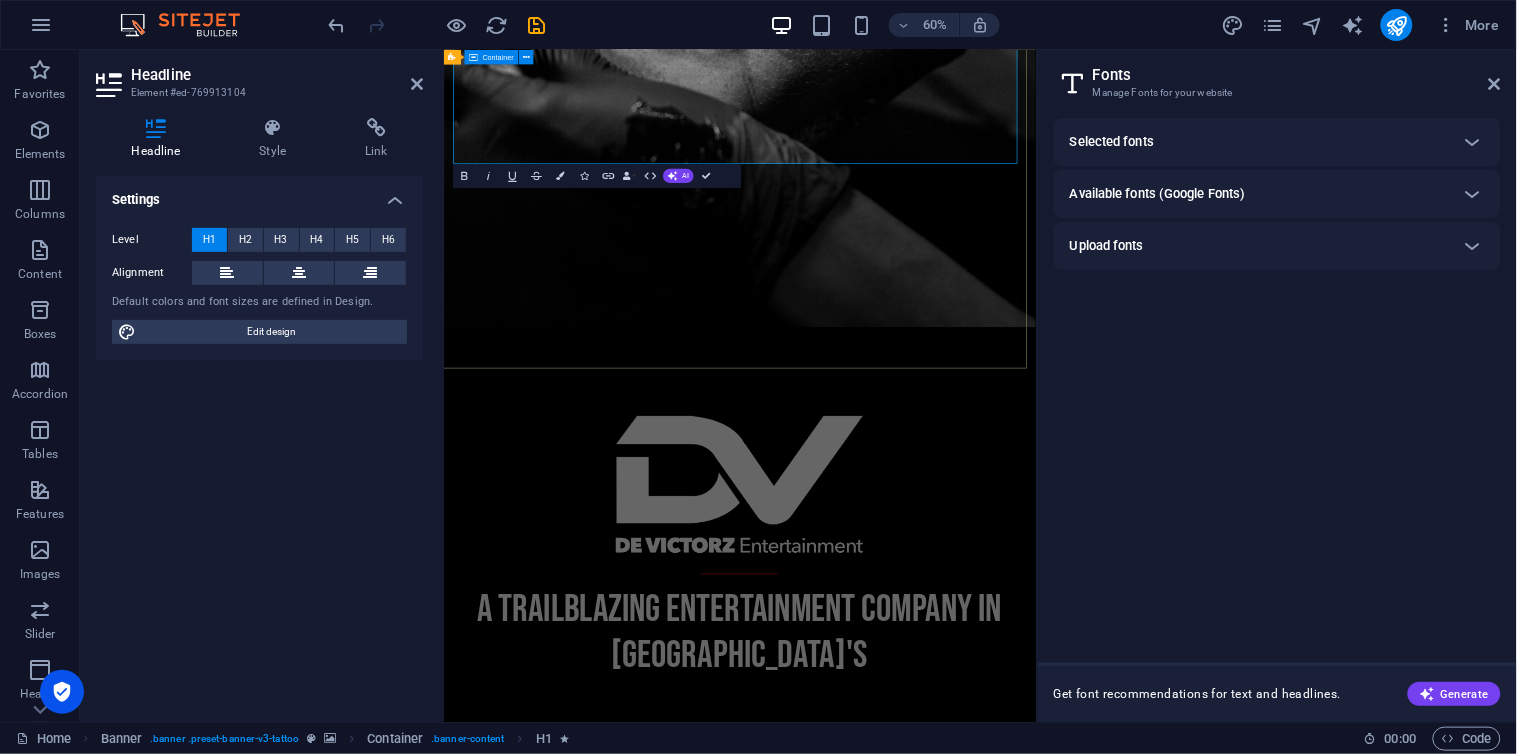 scroll, scrollTop: 694, scrollLeft: 0, axis: vertical 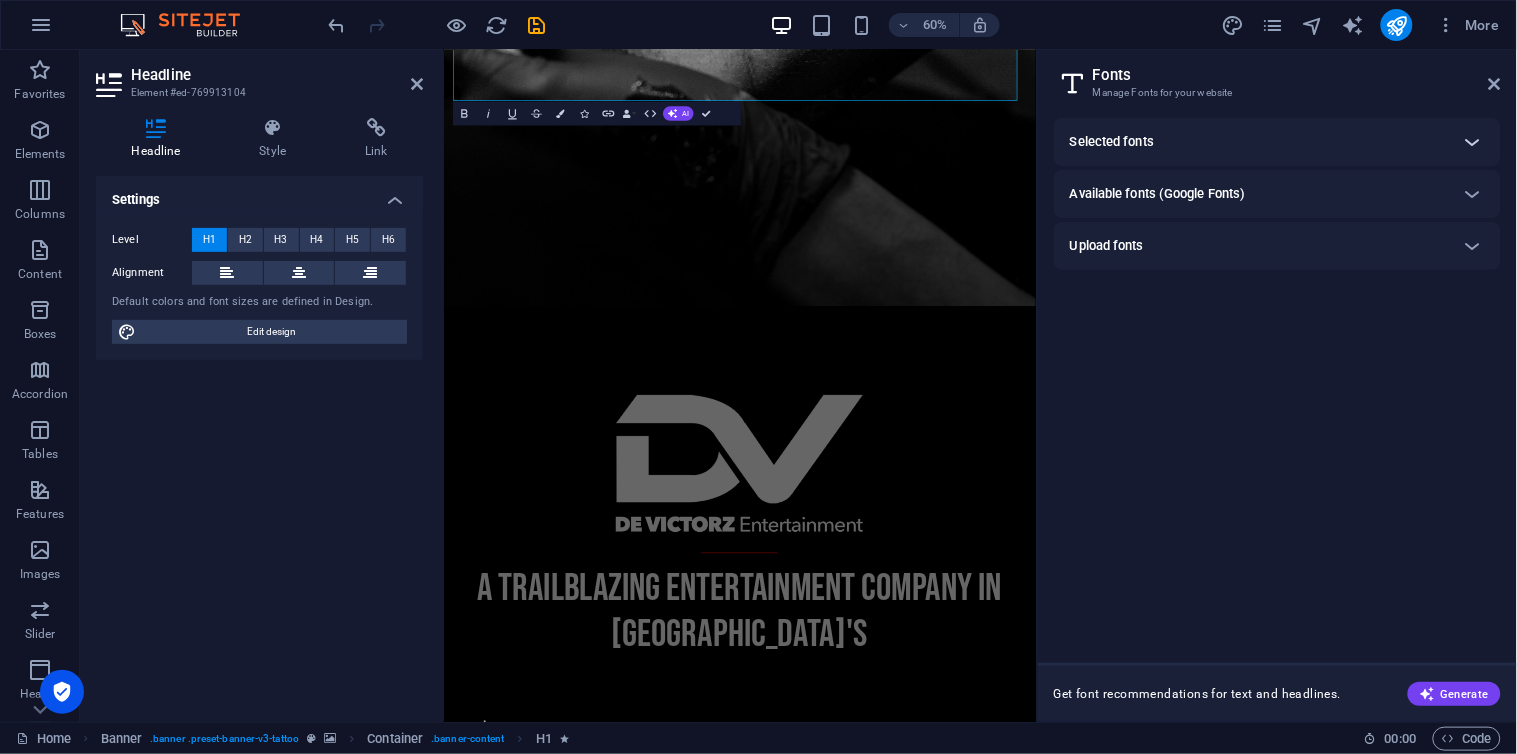 click at bounding box center (1473, 142) 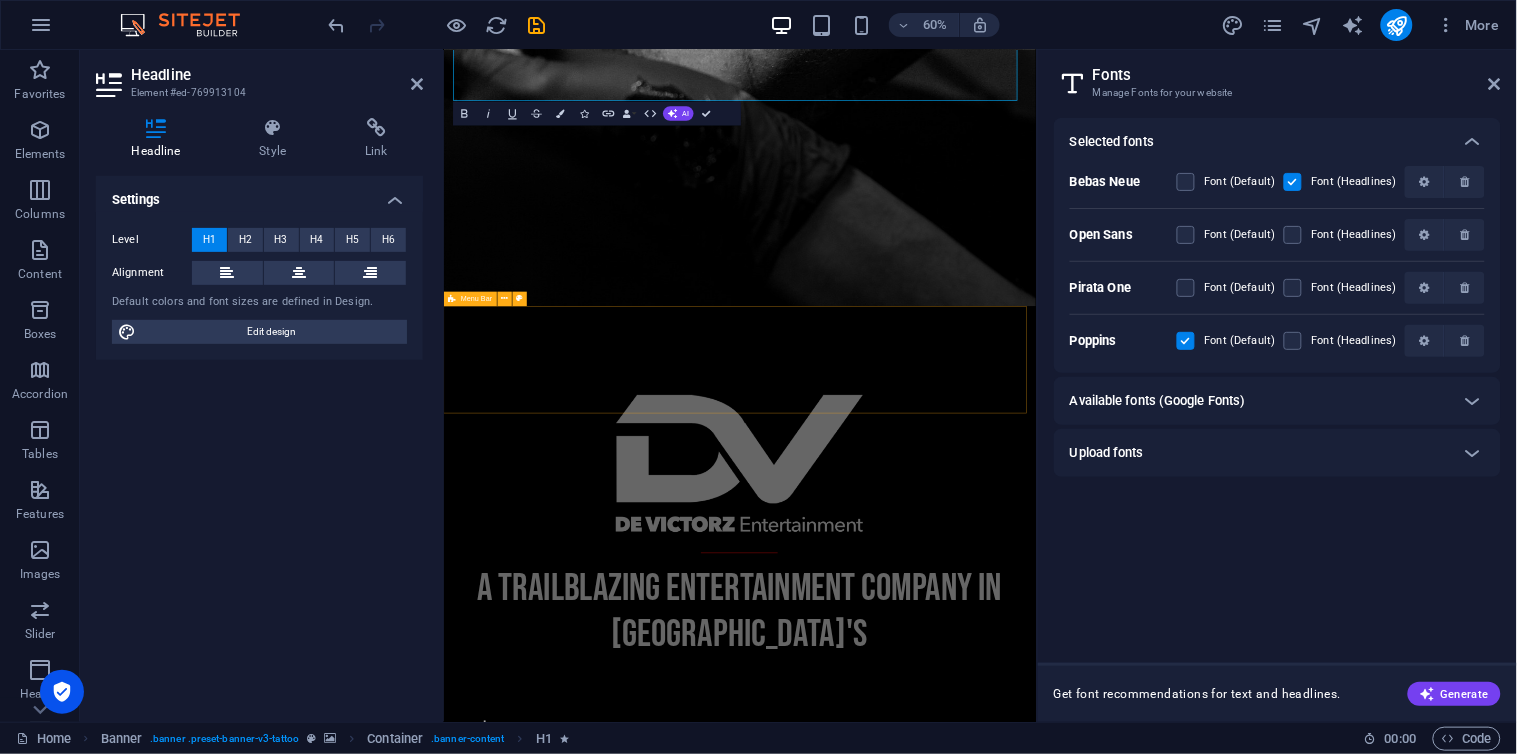 scroll, scrollTop: 0, scrollLeft: 0, axis: both 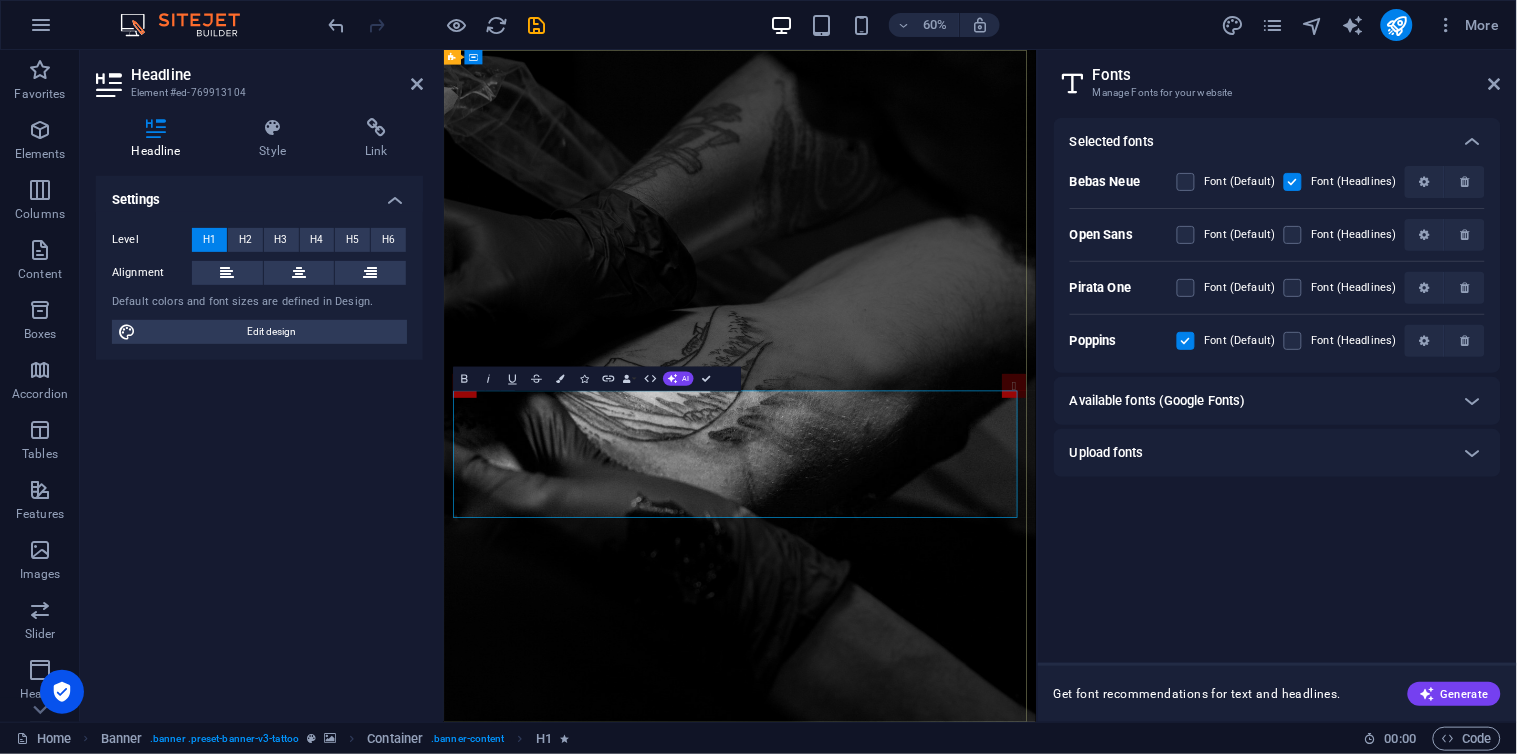 click on "A trailblazing entertainment company in [GEOGRAPHIC_DATA]'s" at bounding box center [937, 1683] 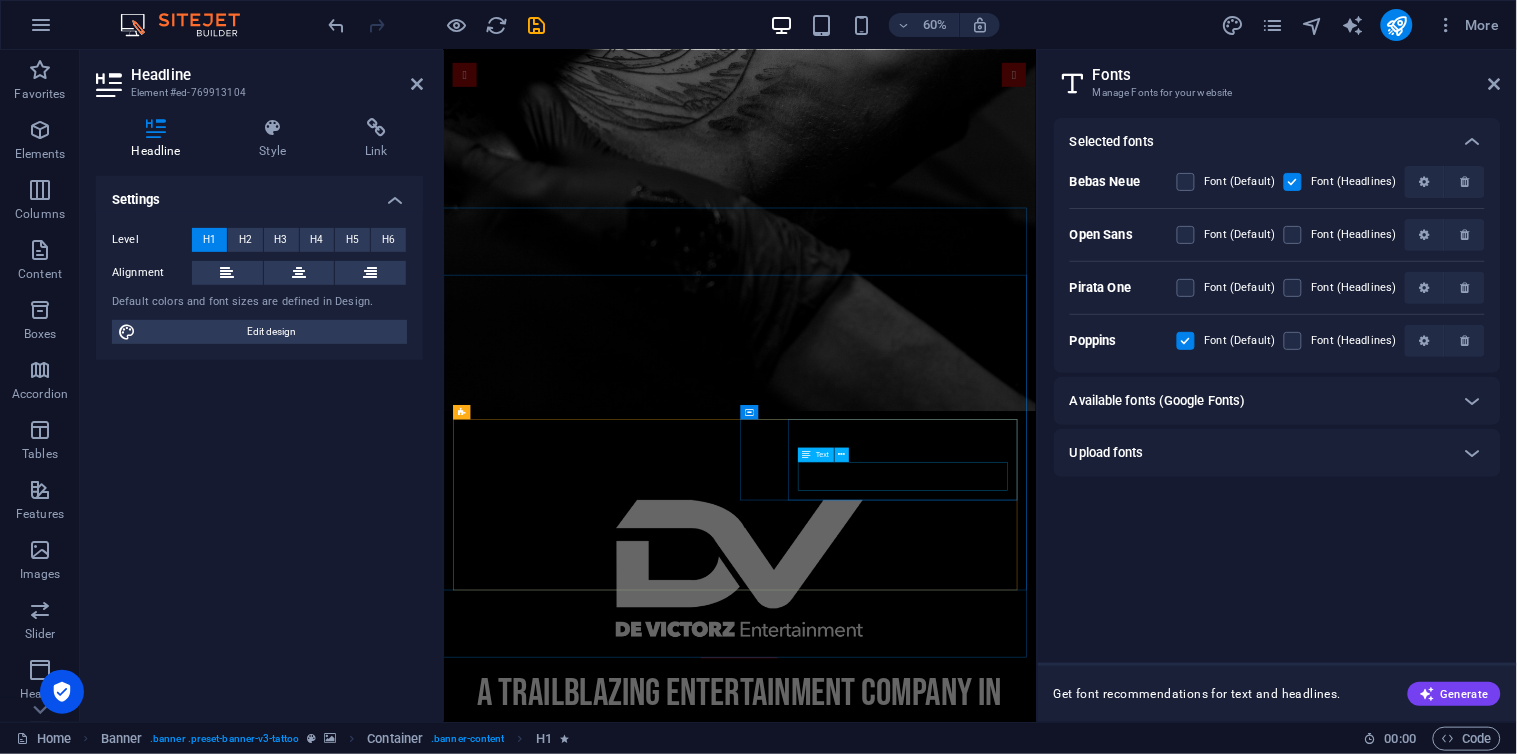 scroll, scrollTop: 1036, scrollLeft: 0, axis: vertical 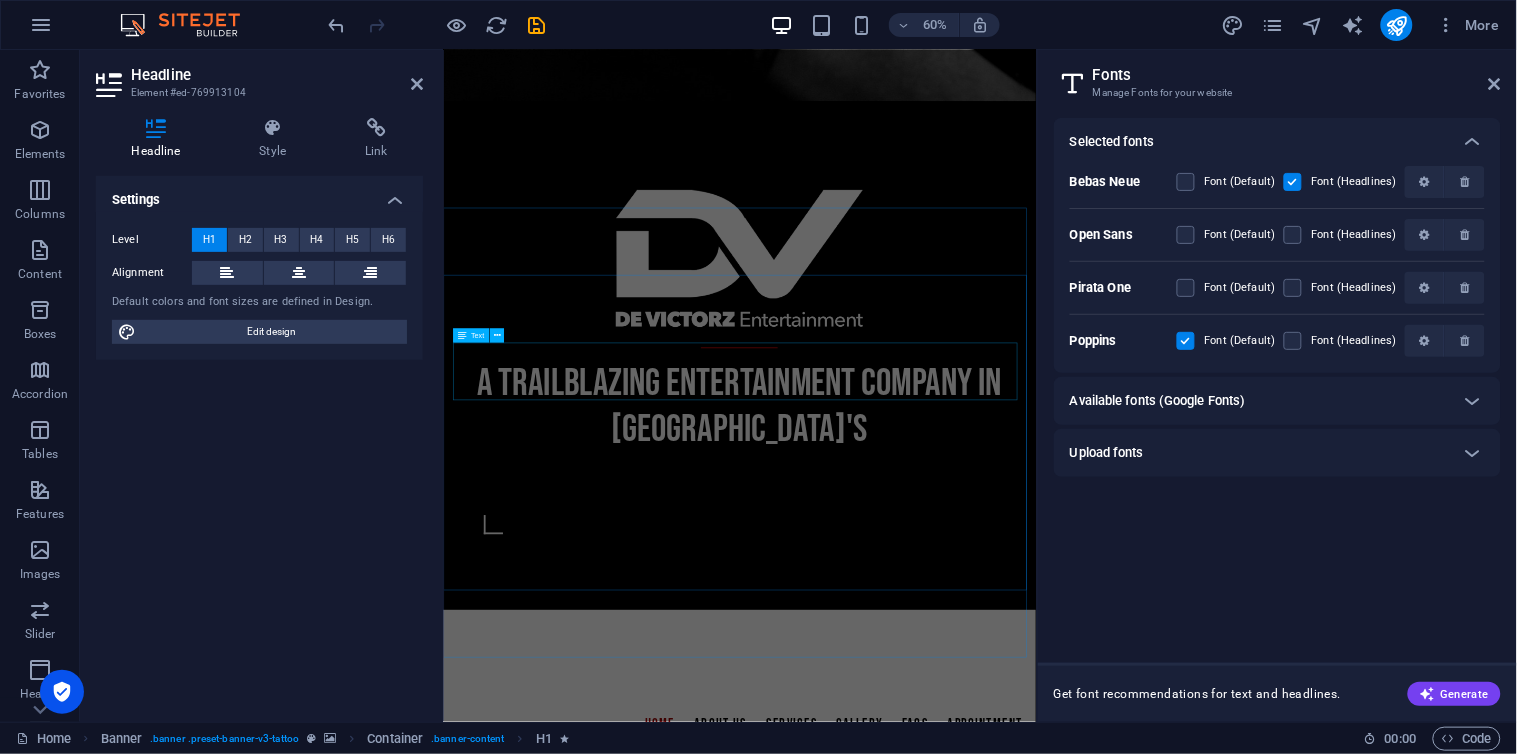 click on "Lorem ipsum dolor sit amet, consetetur sadipscing elitr, sed diam nonumy eirmod tempor invidunt ut labore et dolore magna aliquyam erat, sed diam voluptua. At vero eos et accusam et [PERSON_NAME] duo [PERSON_NAME] et ea rebum. Stet clita kasd gubergren, no sea takimata sanctus est Lorem ipsum dolor sit amet. Lorem ipsum dolor sit amet, consetetur sadipscing elitr, sed diam nonumy eirmod tempor invidunt ut labore et dolore magna aliquyam erat, sed diam voluptua. At vero eos et accusam et [PERSON_NAME] duo [PERSON_NAME] et ea rebum. Stet clita kasd gubergren, no sea takimata sanctus est Lorem ipsum dolor sit amet." at bounding box center [937, 1563] 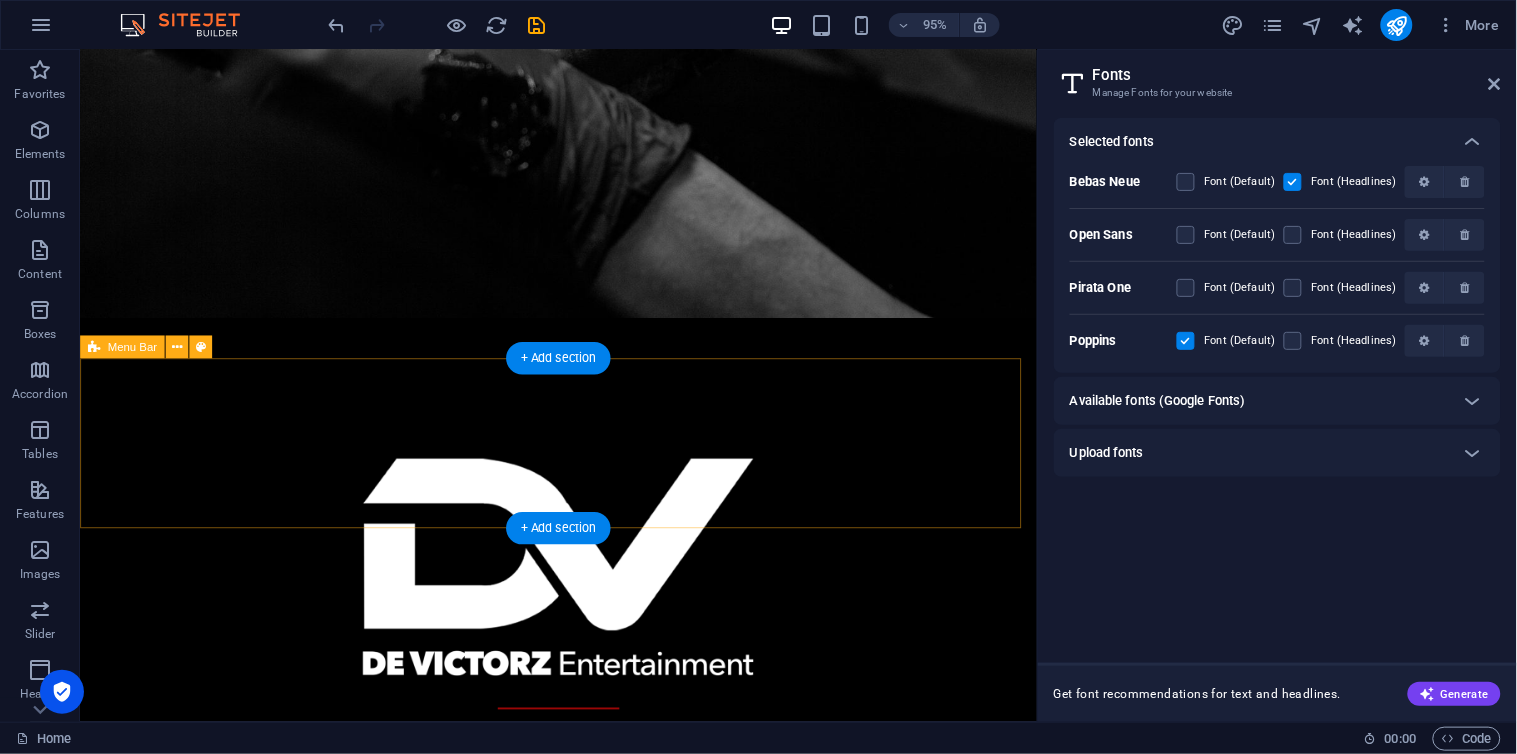 scroll, scrollTop: 518, scrollLeft: 0, axis: vertical 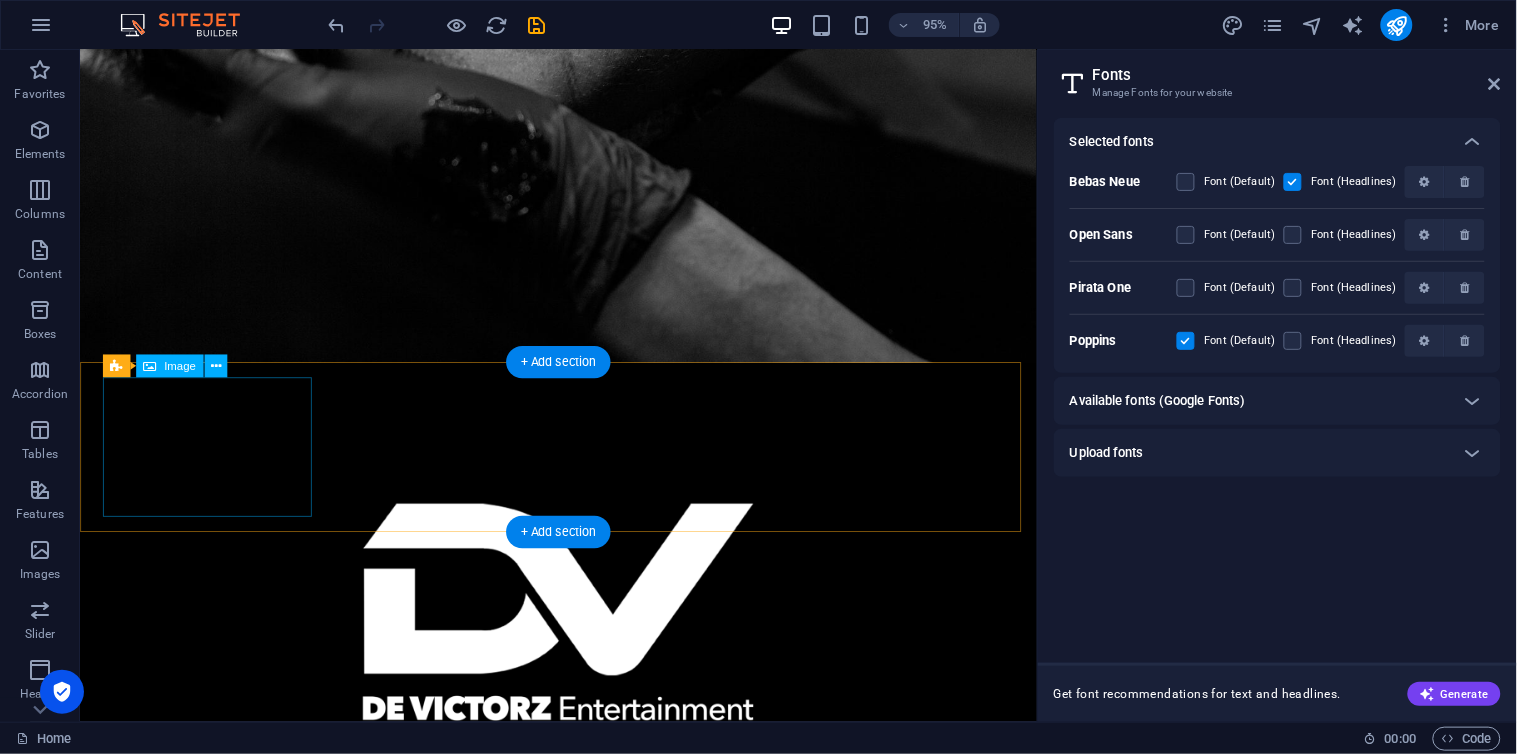 click at bounding box center (583, 1316) 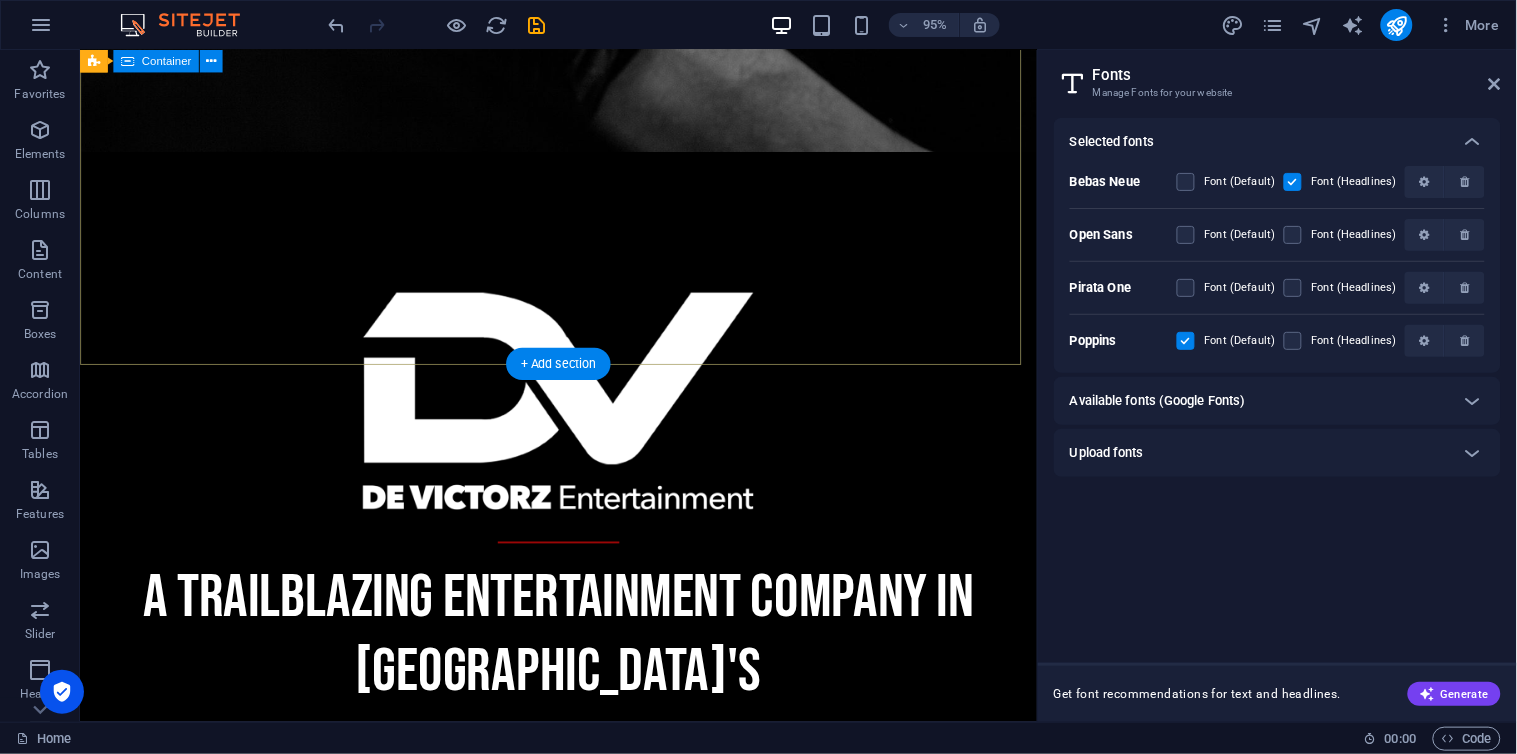 scroll, scrollTop: 1036, scrollLeft: 0, axis: vertical 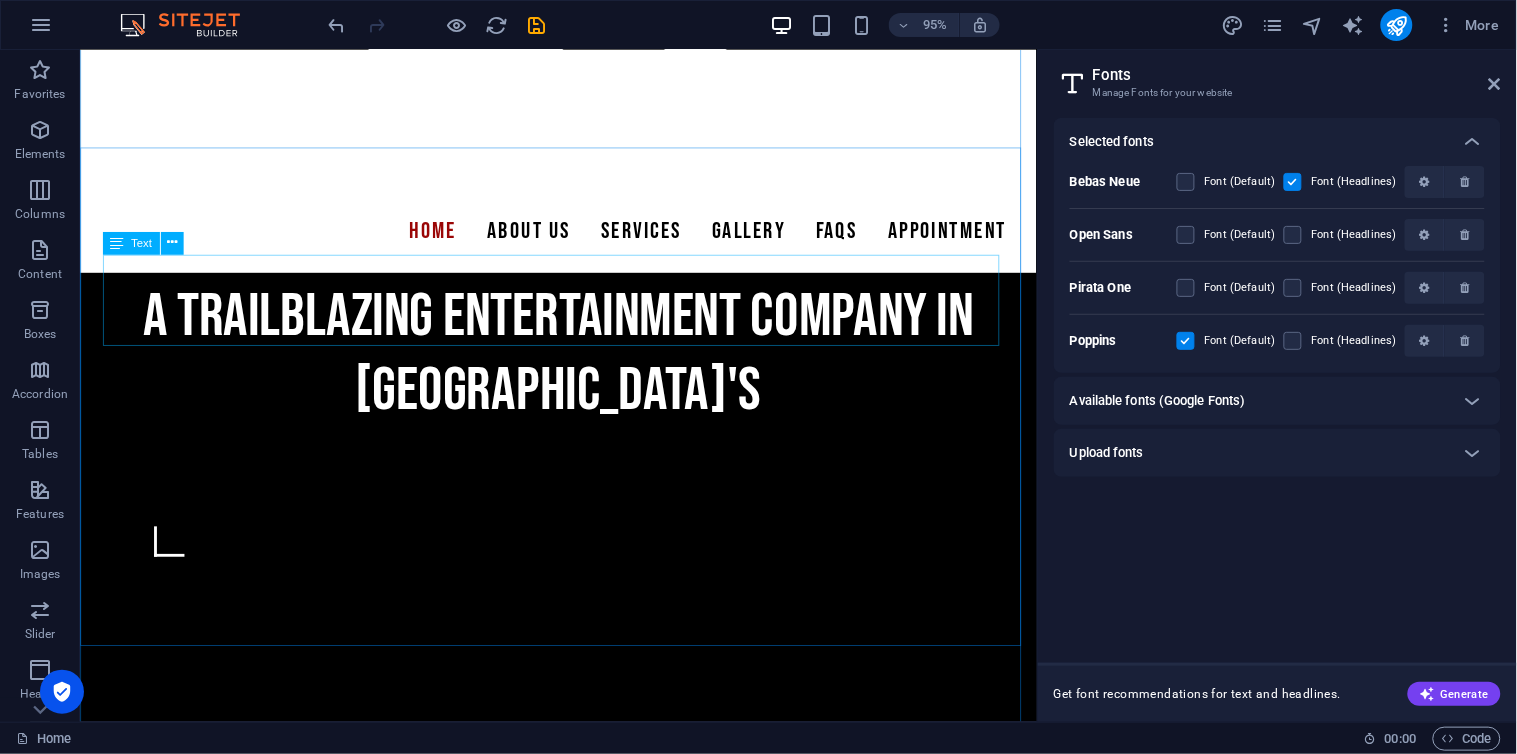 click on "Lorem ipsum dolor sit amet, consetetur sadipscing elitr, sed diam nonumy eirmod tempor invidunt ut labore et dolore magna aliquyam erat, sed diam voluptua. At vero eos et accusam et [PERSON_NAME] duo [PERSON_NAME] et ea rebum. Stet clita kasd gubergren, no sea takimata sanctus est Lorem ipsum dolor sit amet. Lorem ipsum dolor sit amet, consetetur sadipscing elitr, sed diam nonumy eirmod tempor invidunt ut labore et dolore magna aliquyam erat, sed diam voluptua. At vero eos et accusam et [PERSON_NAME] duo [PERSON_NAME] et ea rebum. Stet clita kasd gubergren, no sea takimata sanctus est Lorem ipsum dolor sit amet." at bounding box center (583, 1234) 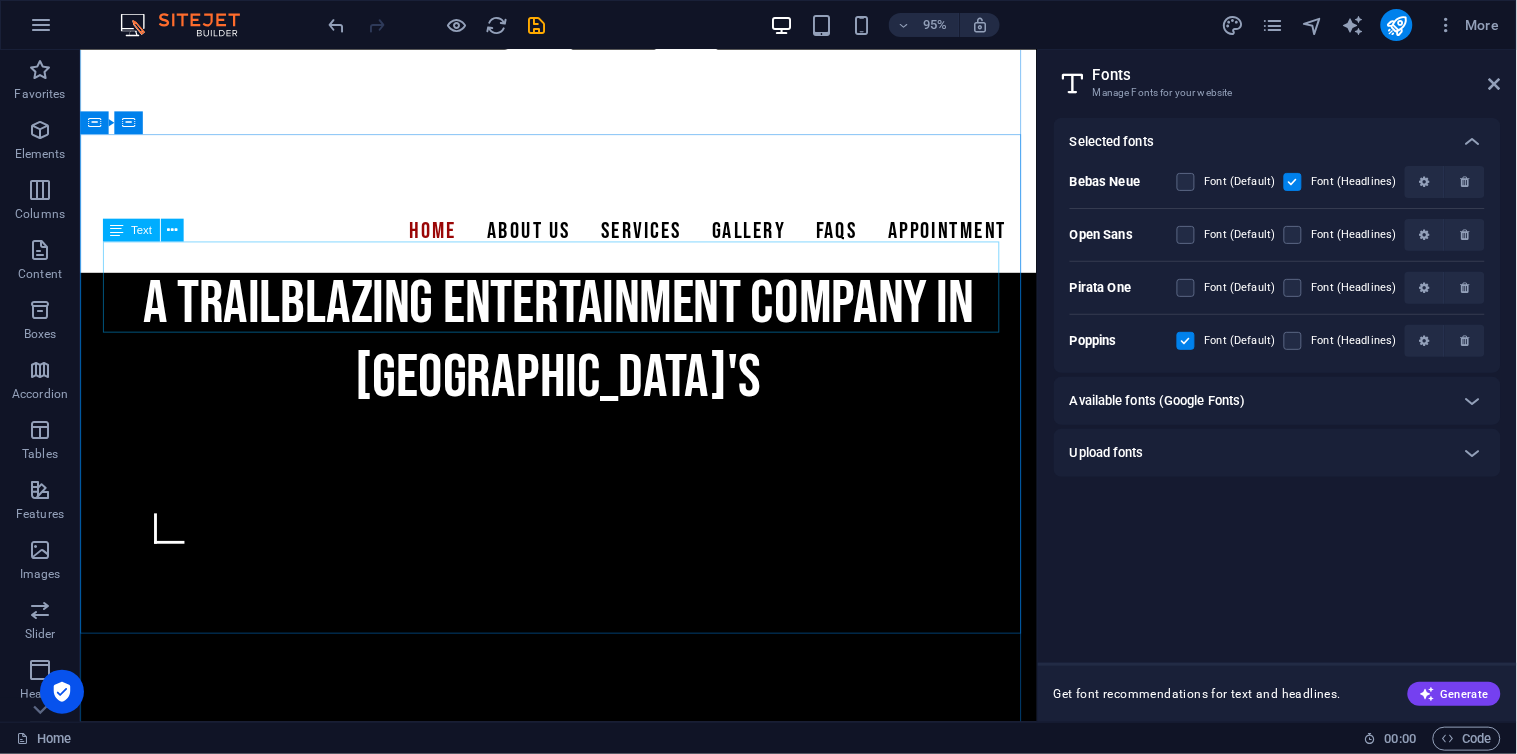scroll, scrollTop: 1036, scrollLeft: 0, axis: vertical 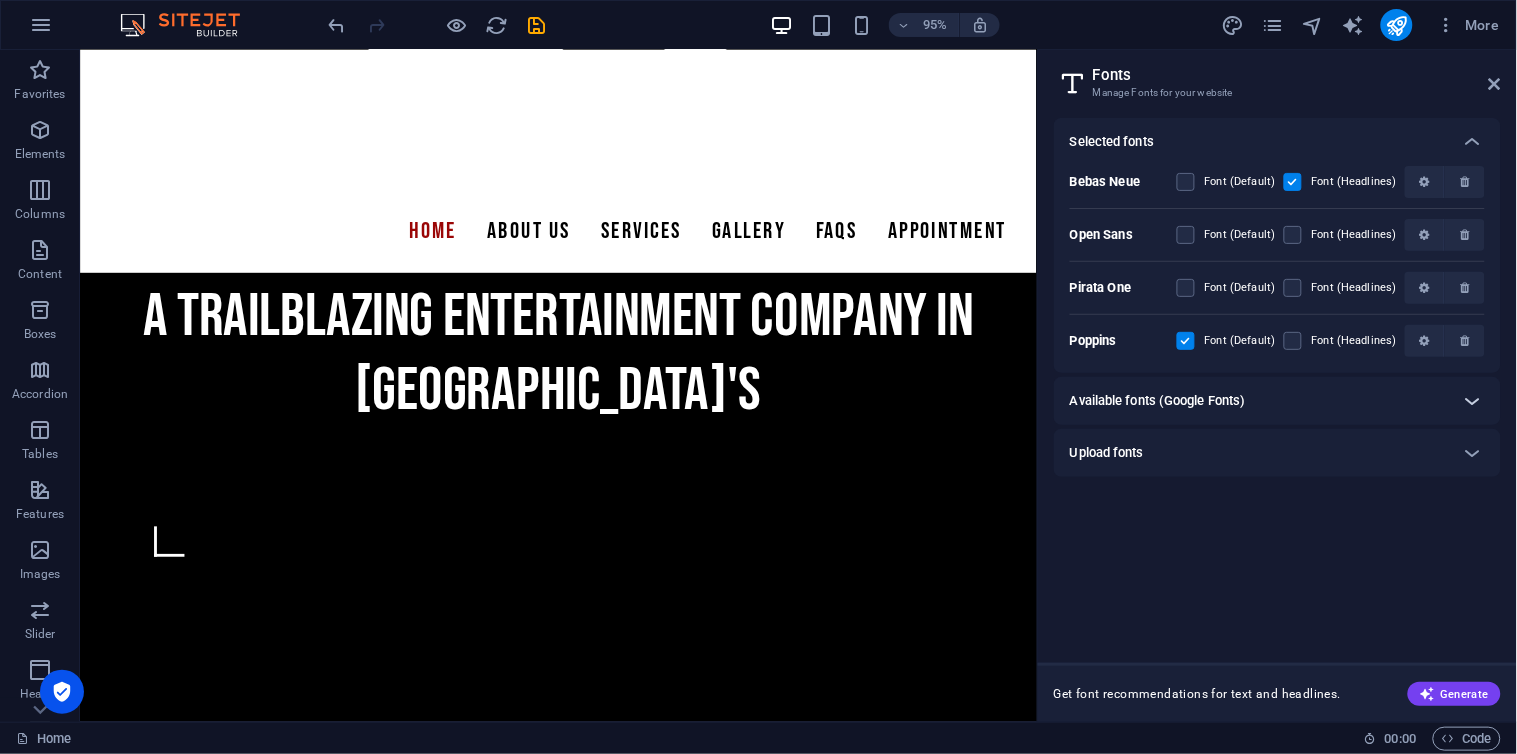 click at bounding box center (1473, 401) 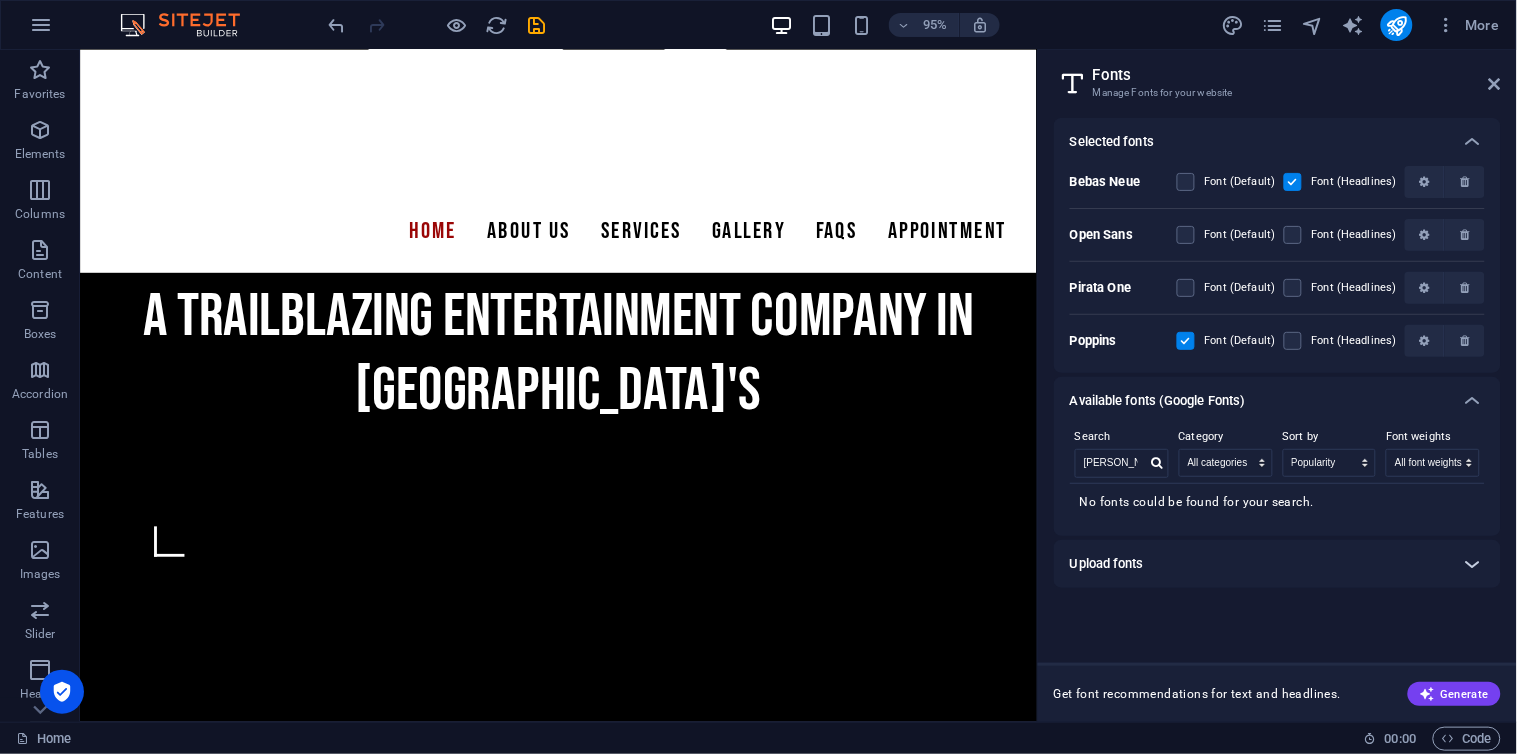 click at bounding box center (1473, 564) 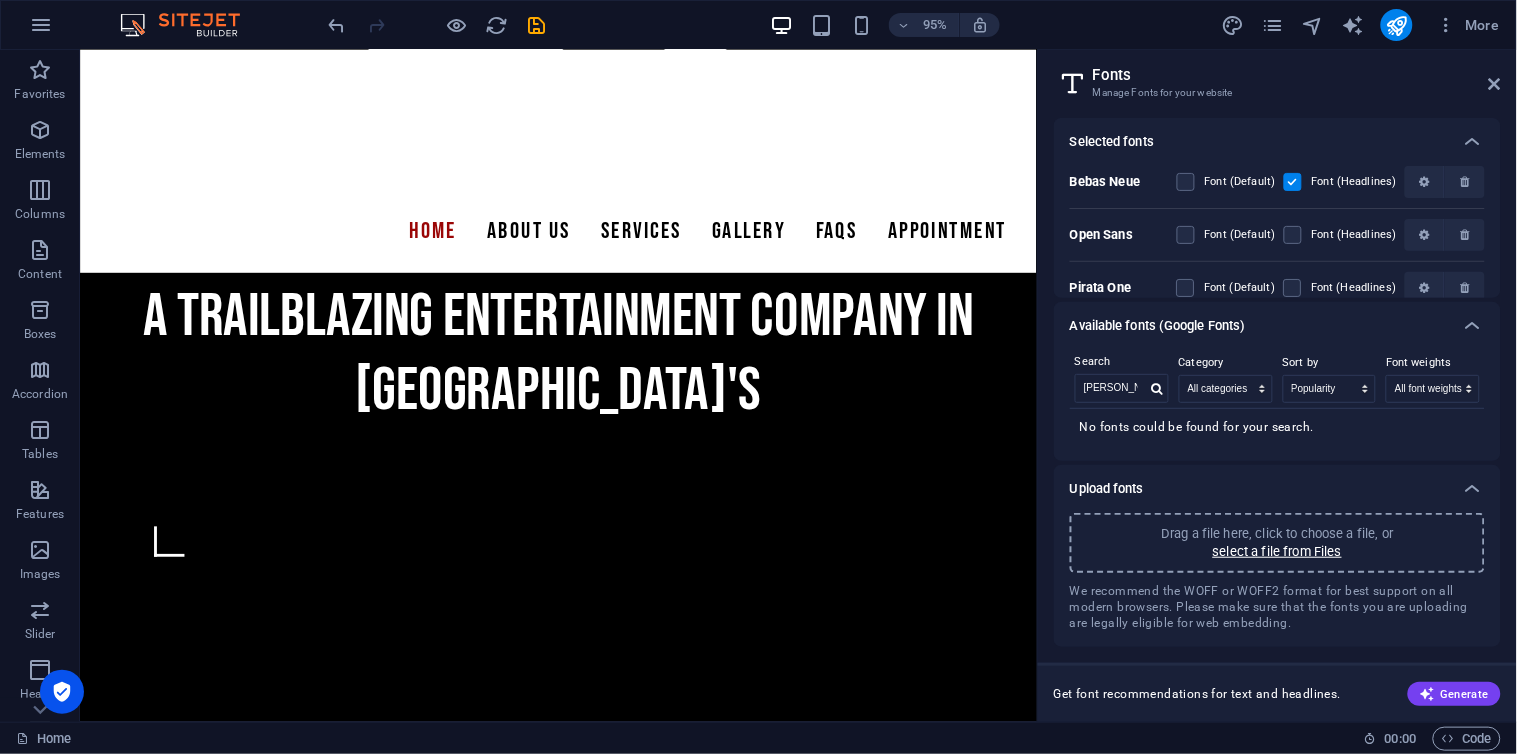 click on "Upload fonts" at bounding box center (1277, 489) 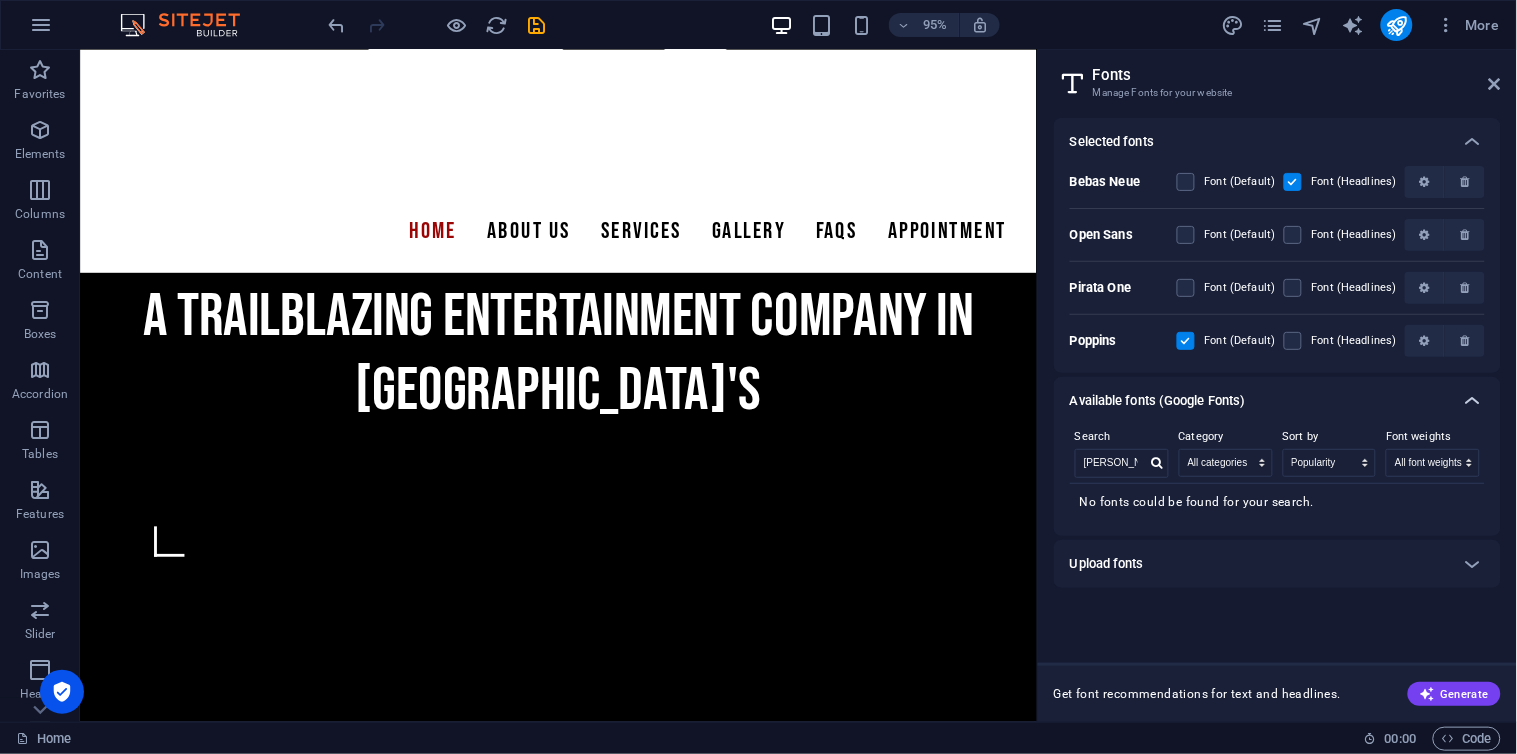 click at bounding box center (1473, 401) 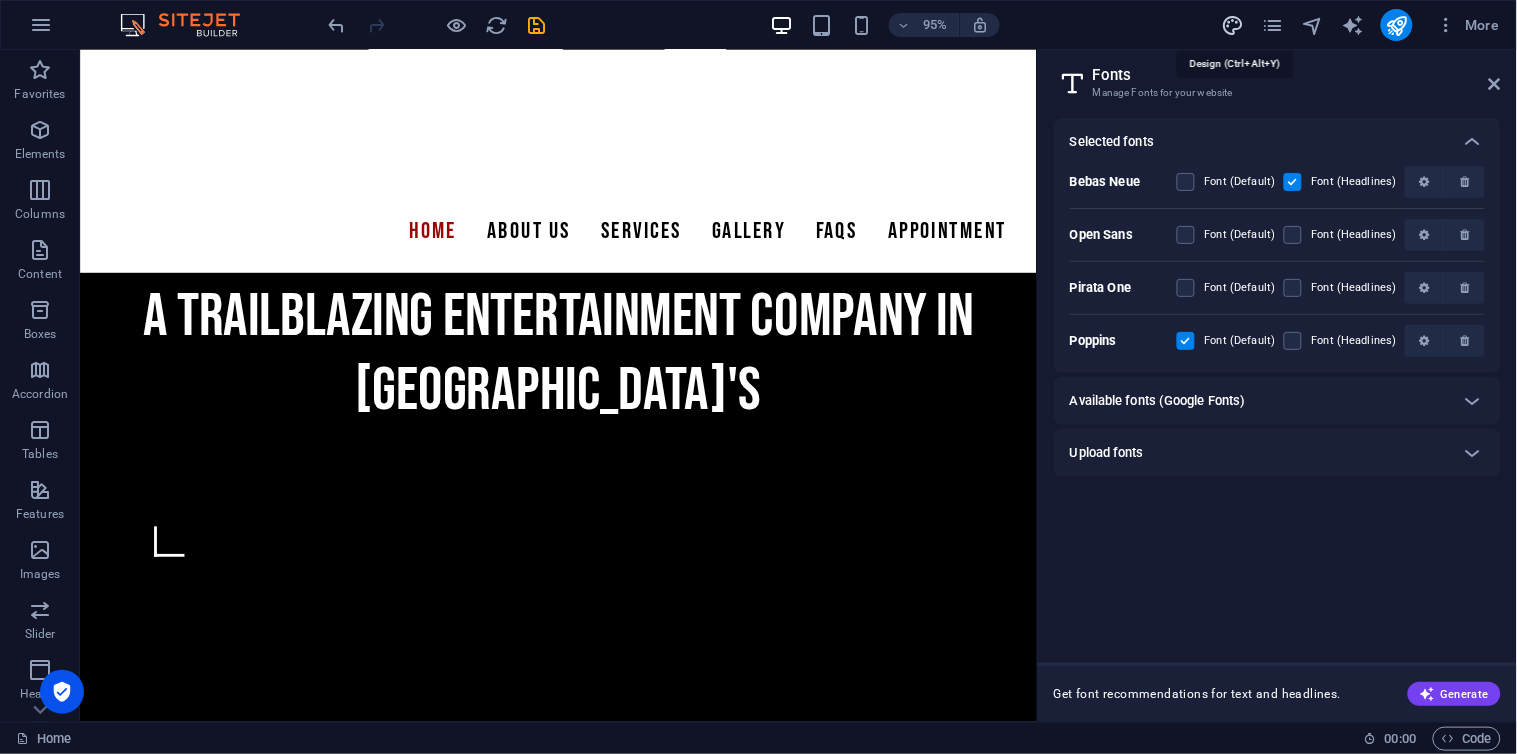 click at bounding box center [1232, 25] 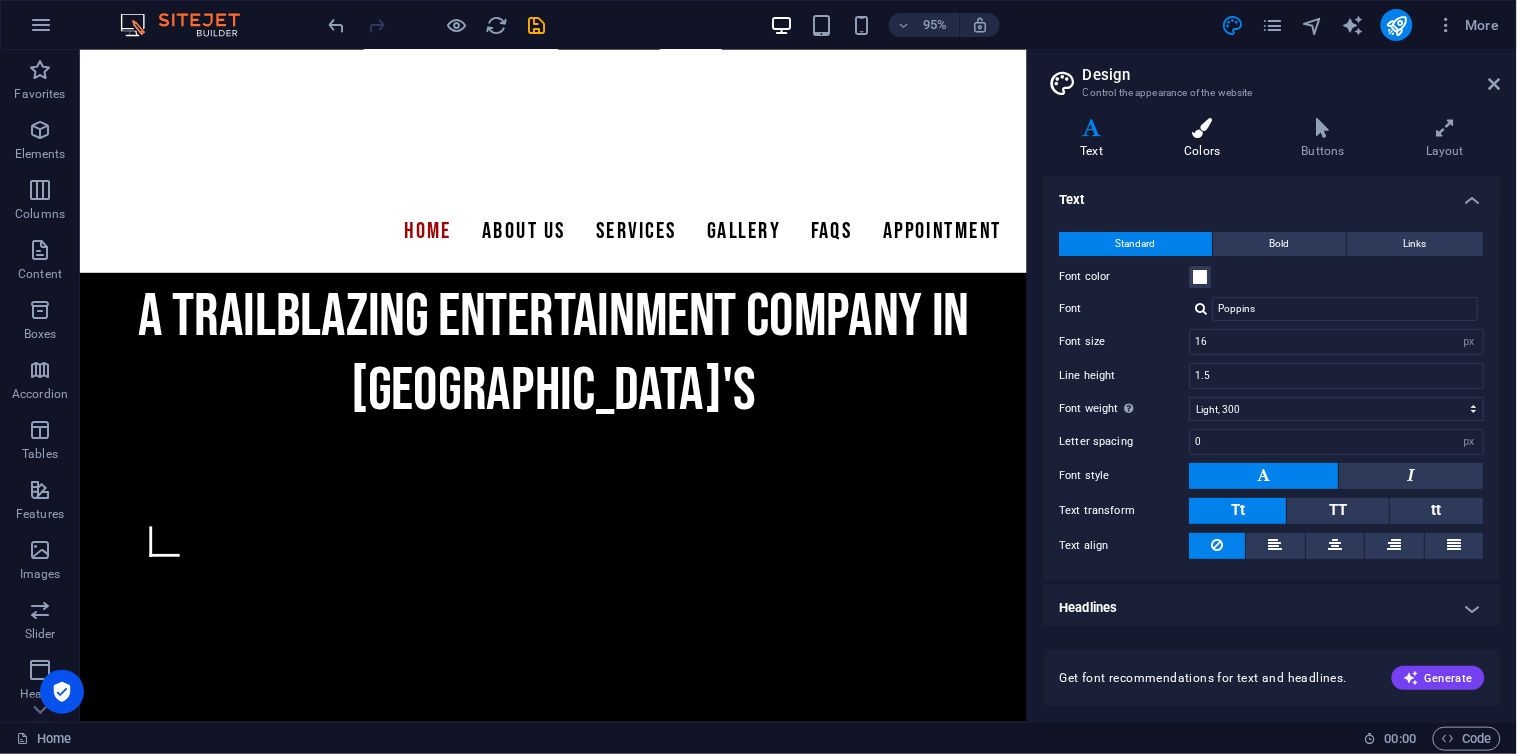 click at bounding box center [1202, 128] 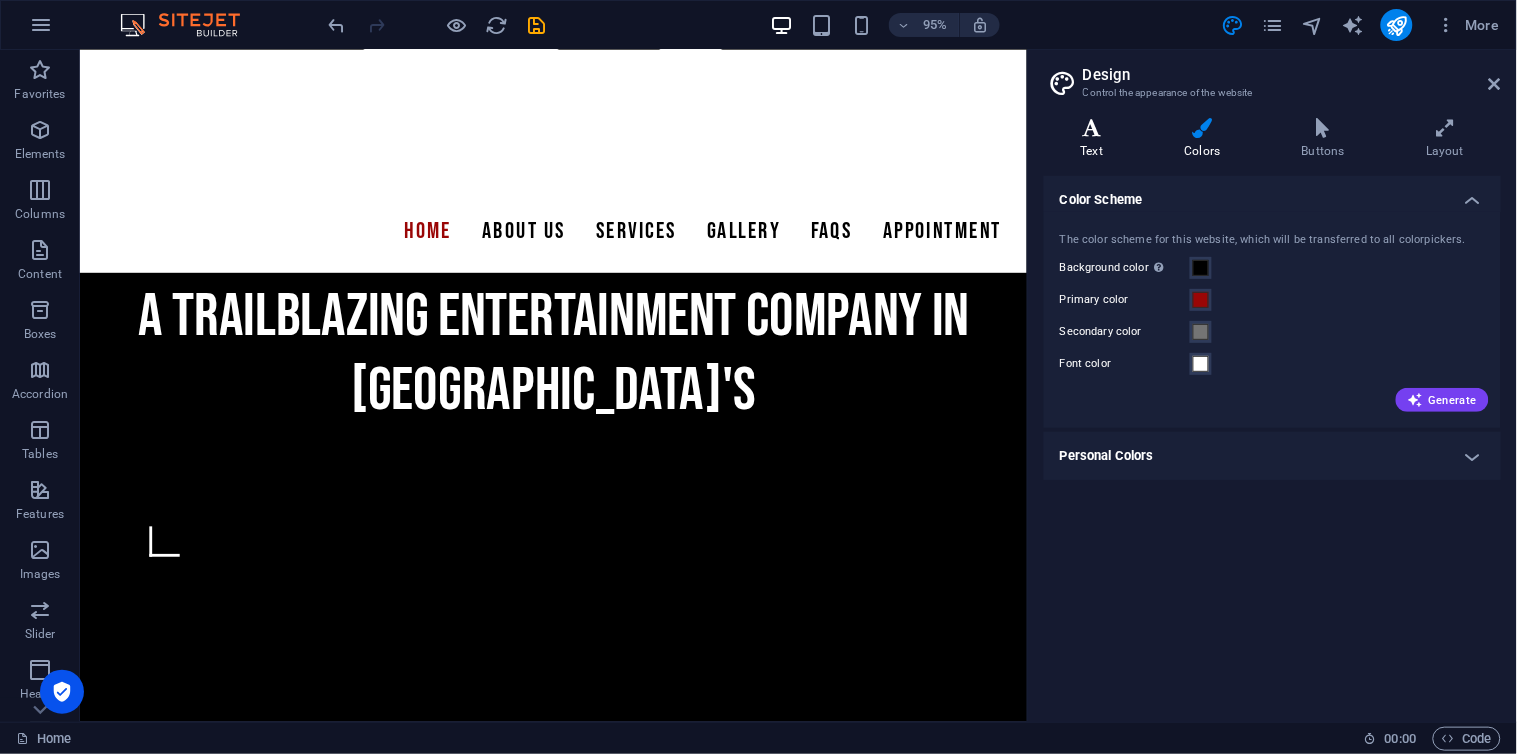 click at bounding box center (1092, 128) 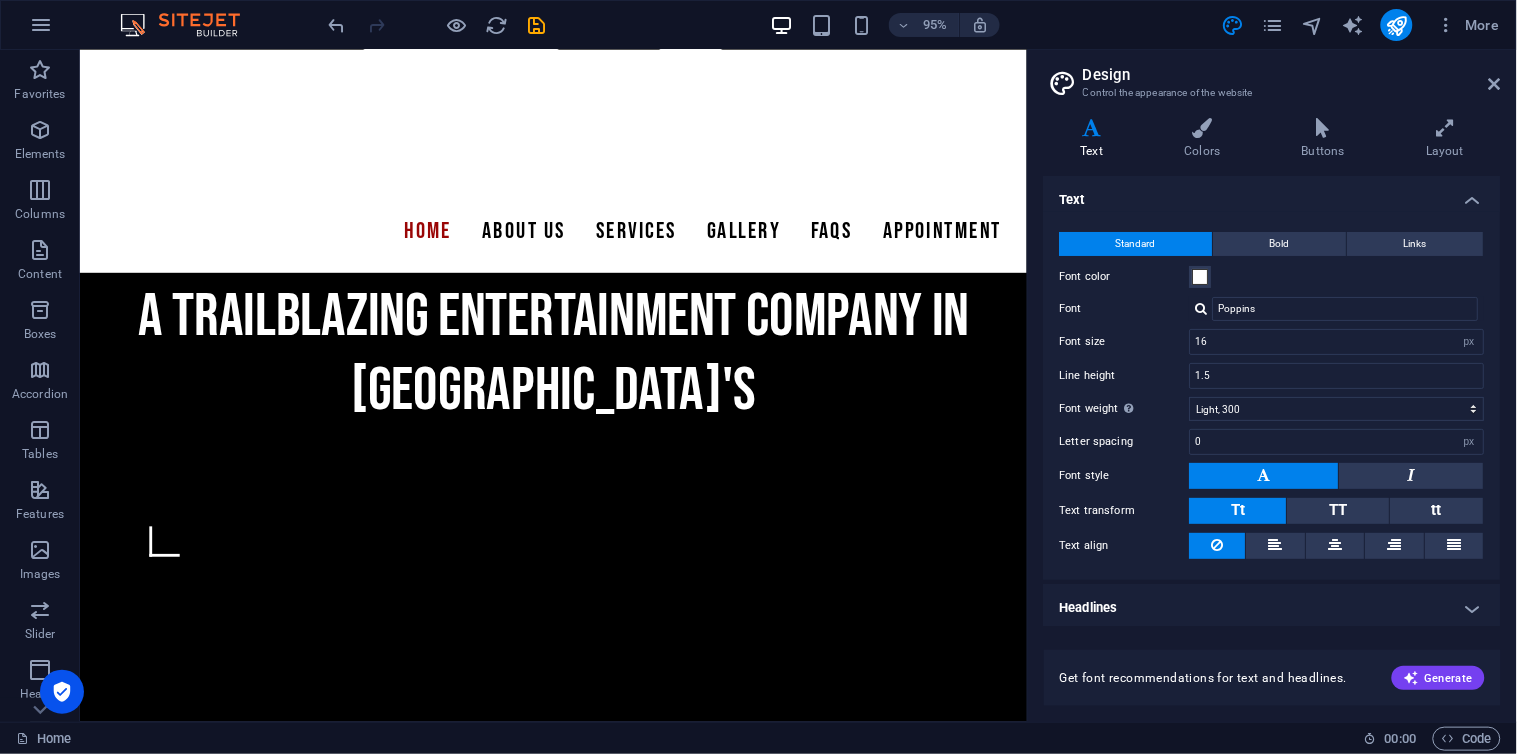 click at bounding box center (1092, 128) 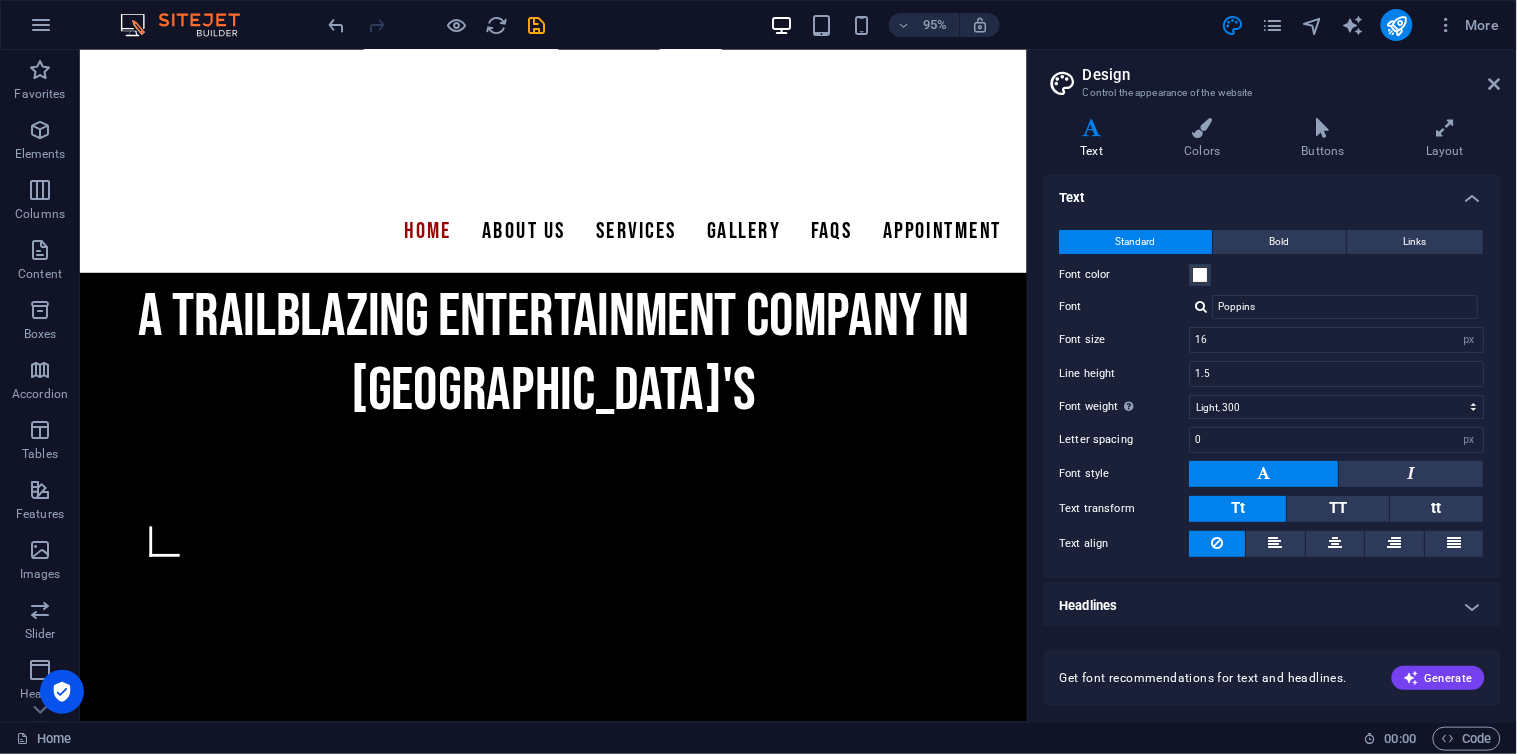 click on "Headlines" at bounding box center [1272, 606] 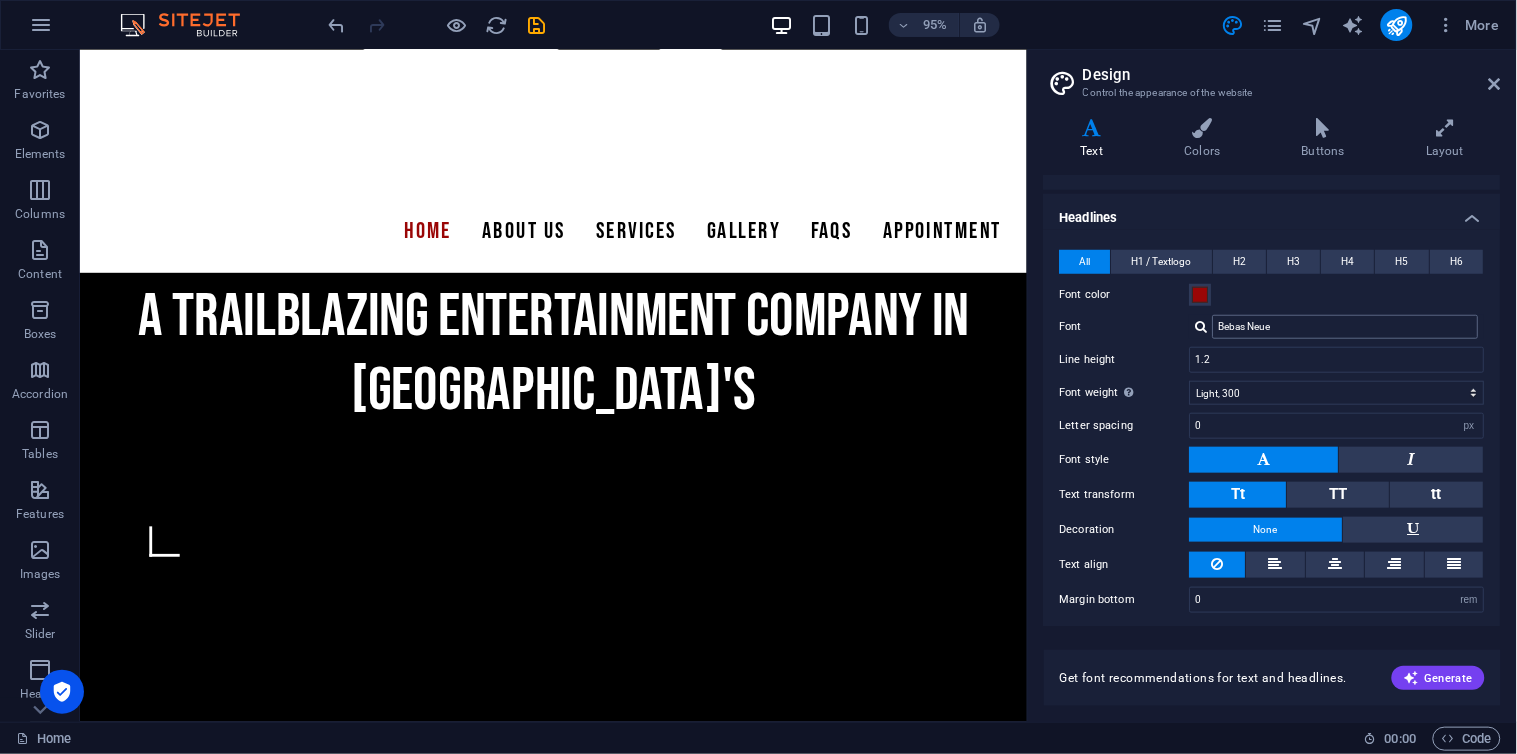 scroll, scrollTop: 0, scrollLeft: 0, axis: both 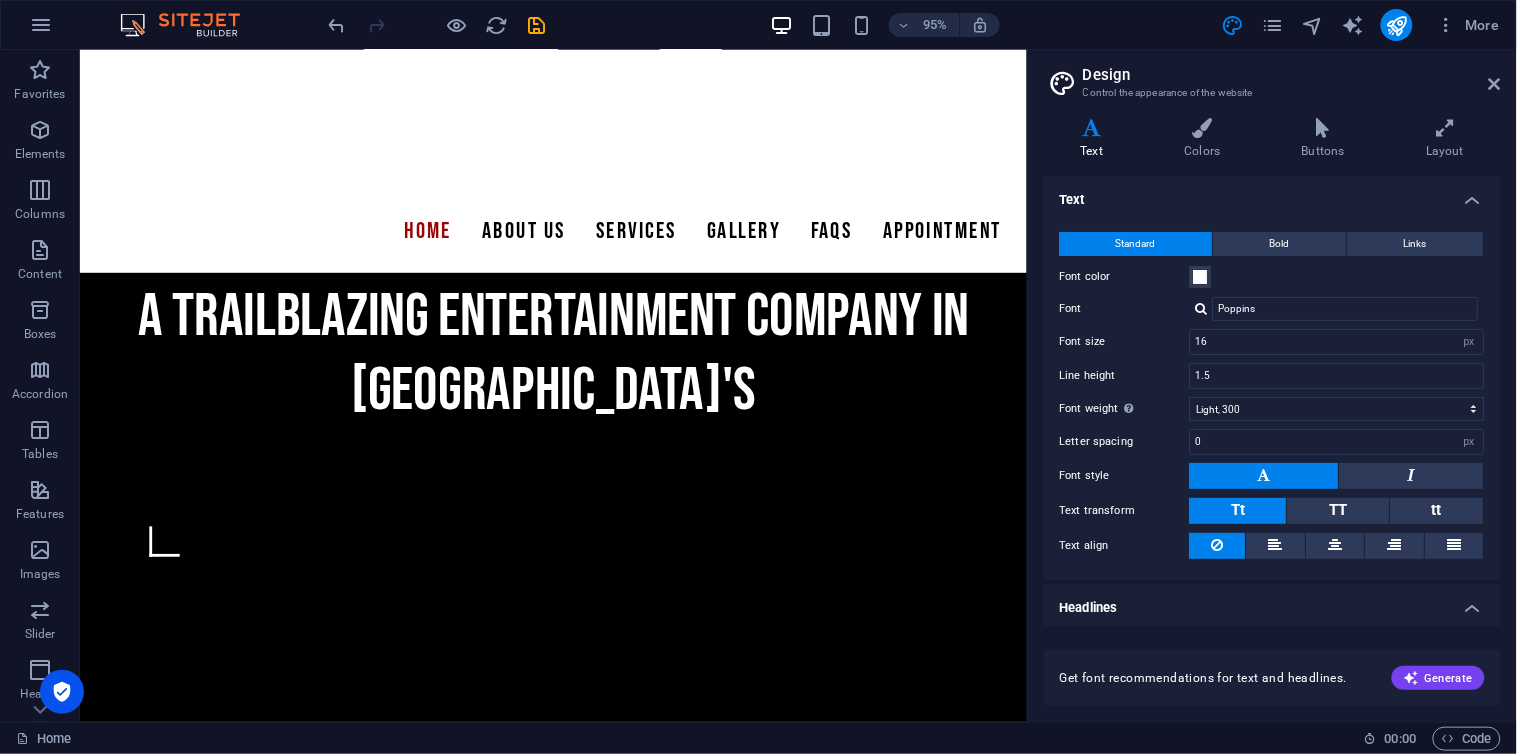 click on "Text" at bounding box center (1272, 194) 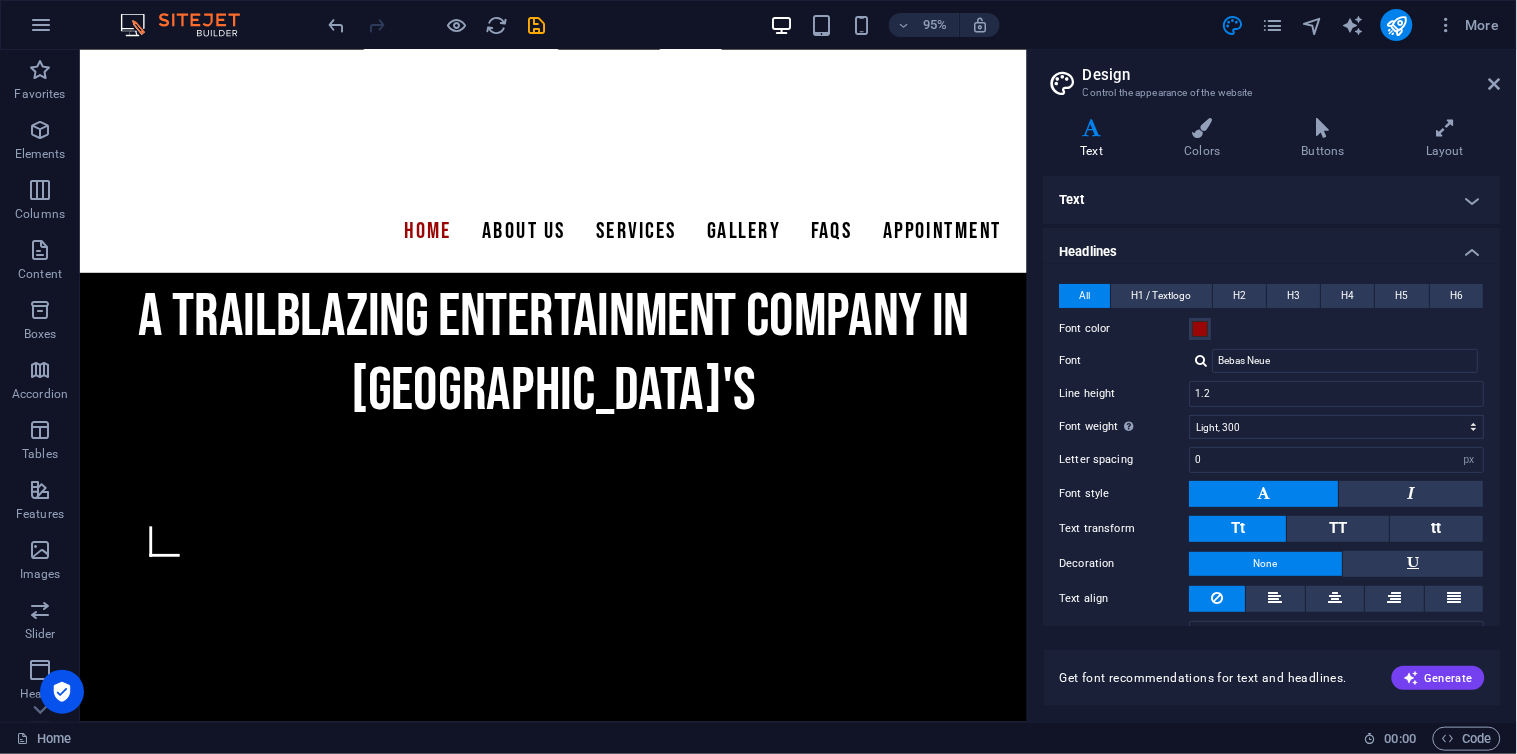 click on "Text" at bounding box center [1272, 200] 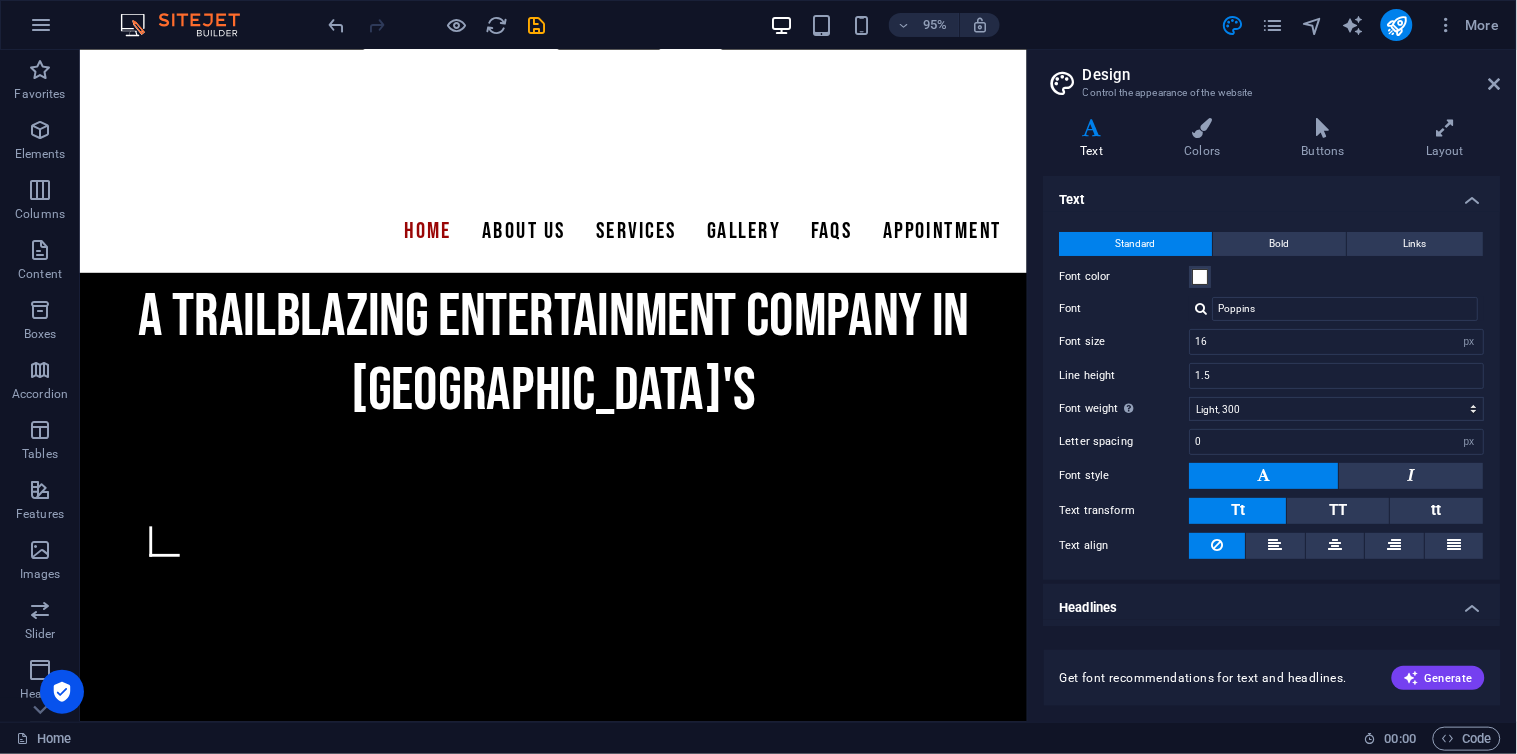 click on "Text" at bounding box center (1272, 194) 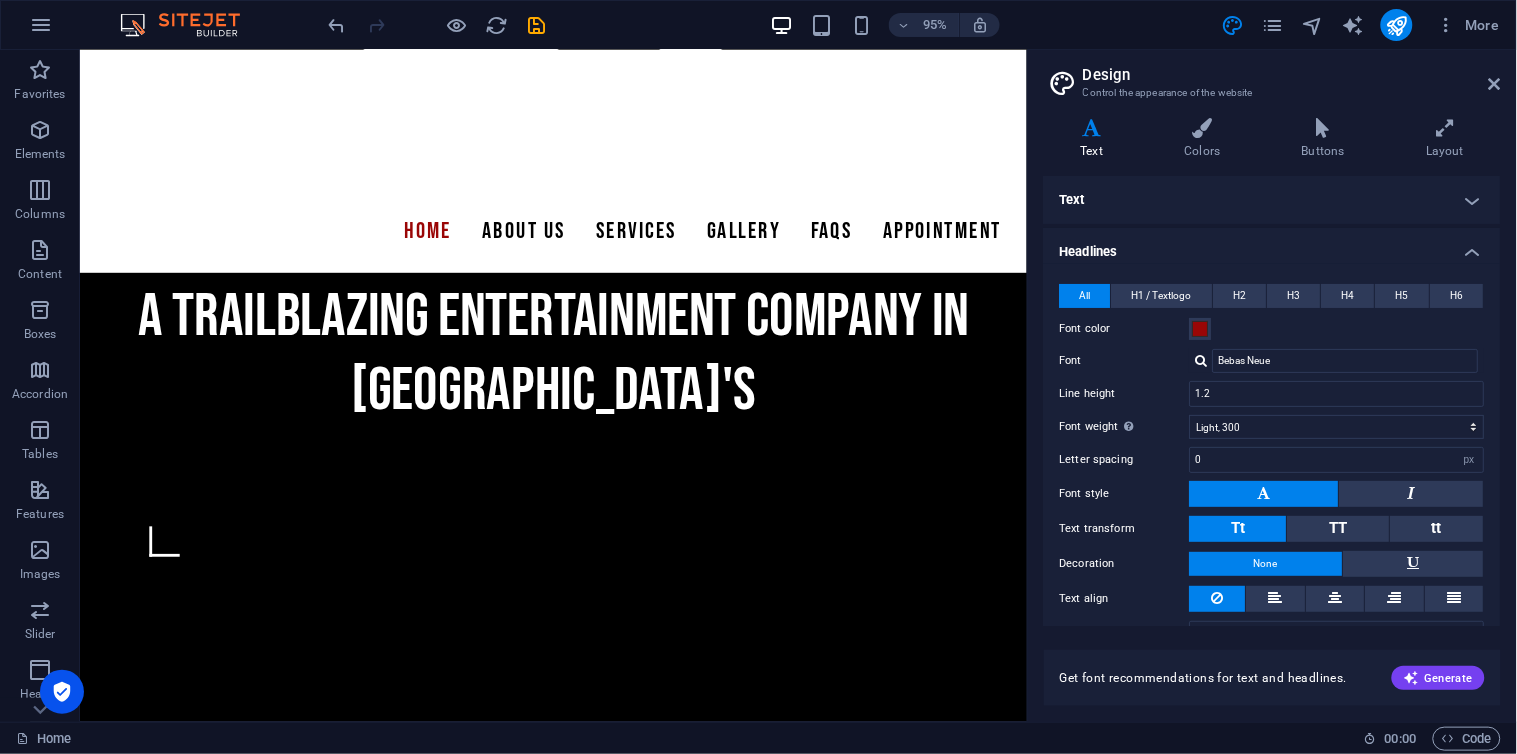 click on "Headlines" at bounding box center (1272, 246) 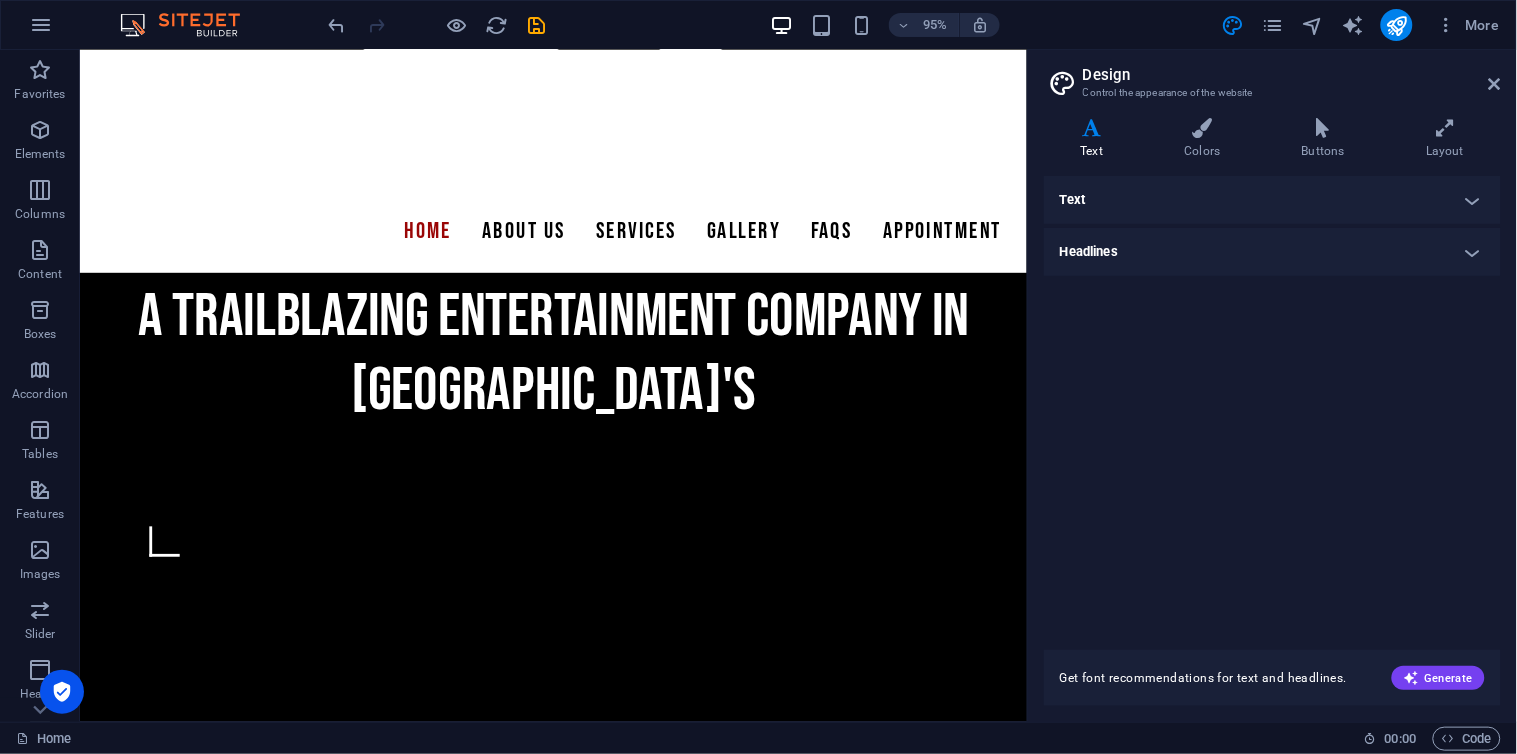click on "Text" at bounding box center (1272, 200) 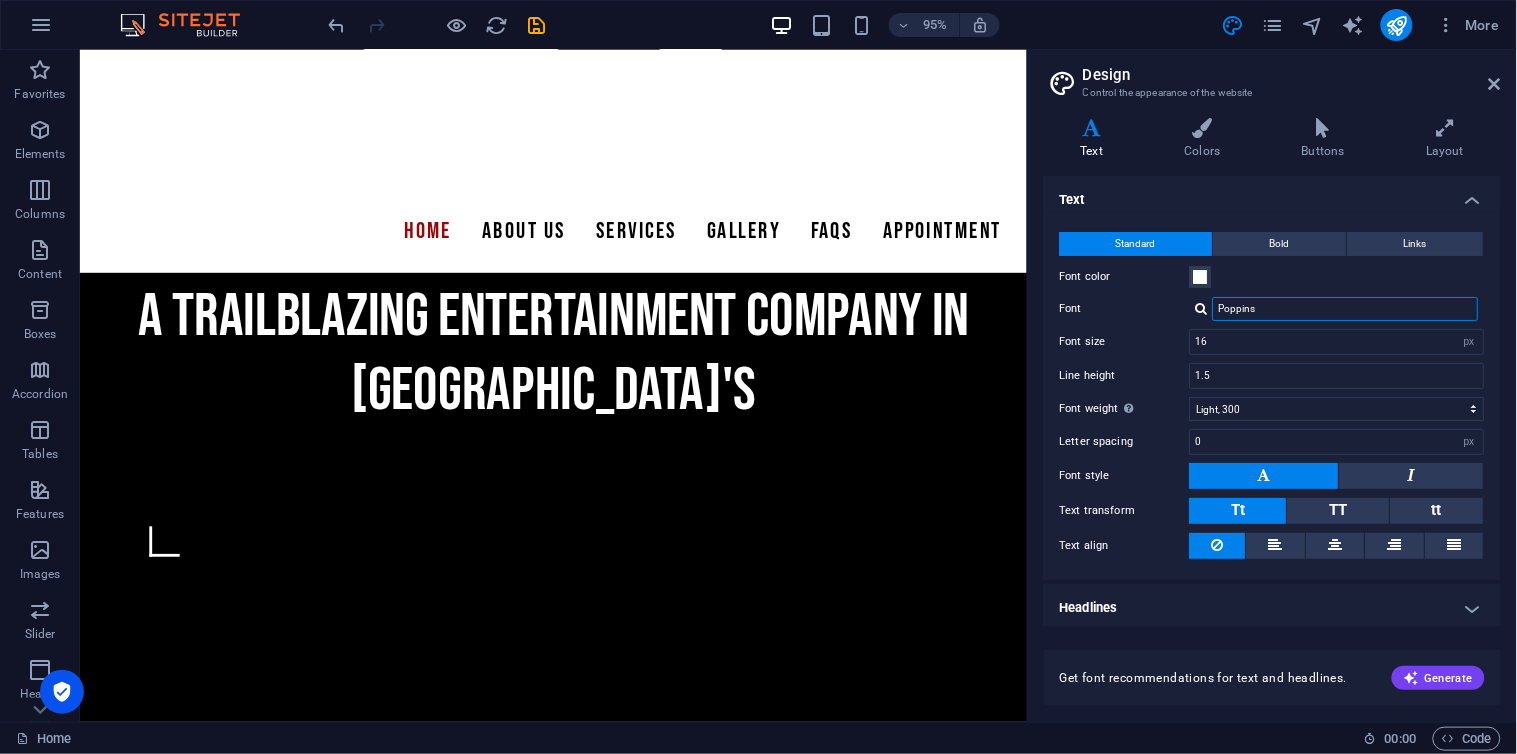click on "Poppins" at bounding box center [1346, 309] 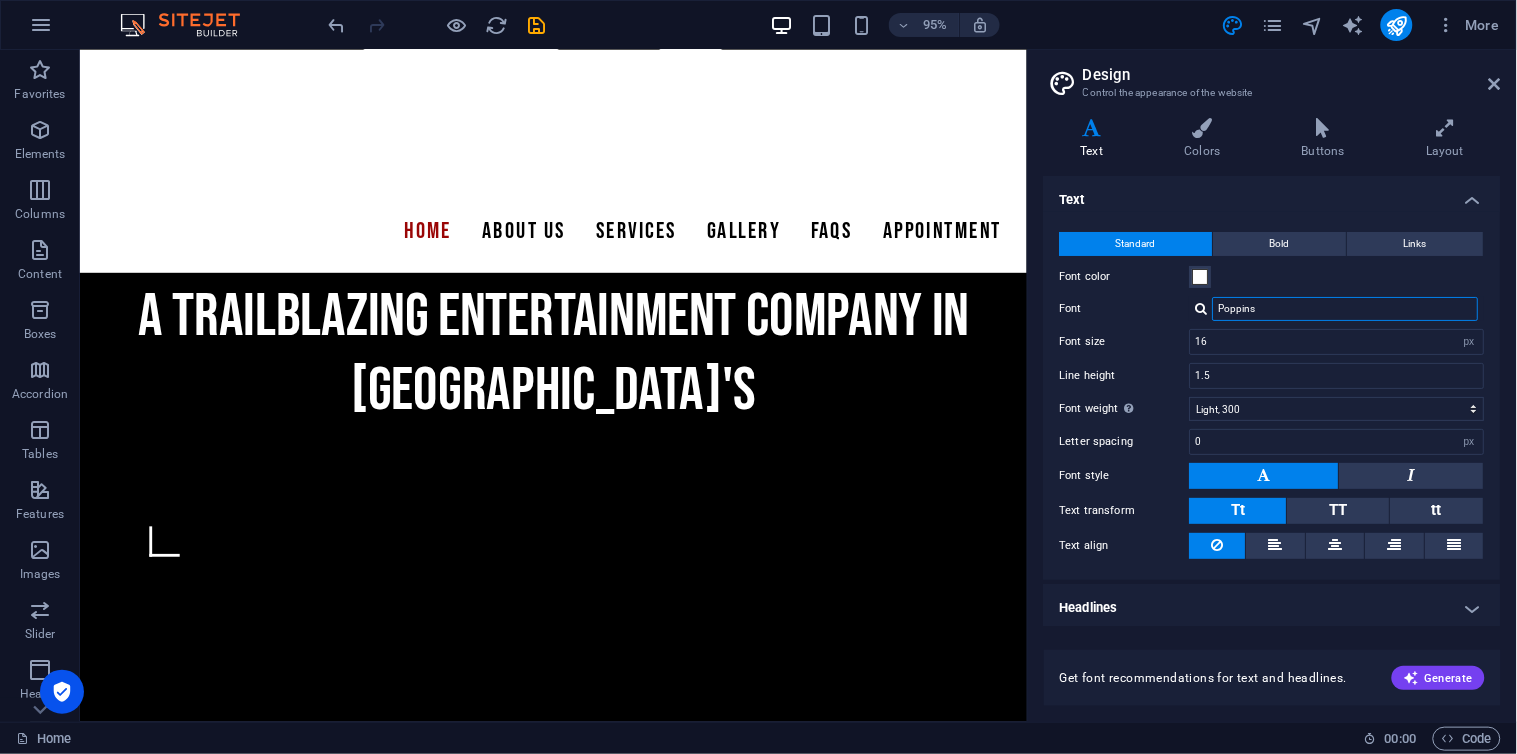 drag, startPoint x: 1282, startPoint y: 312, endPoint x: 1325, endPoint y: 295, distance: 46.238514 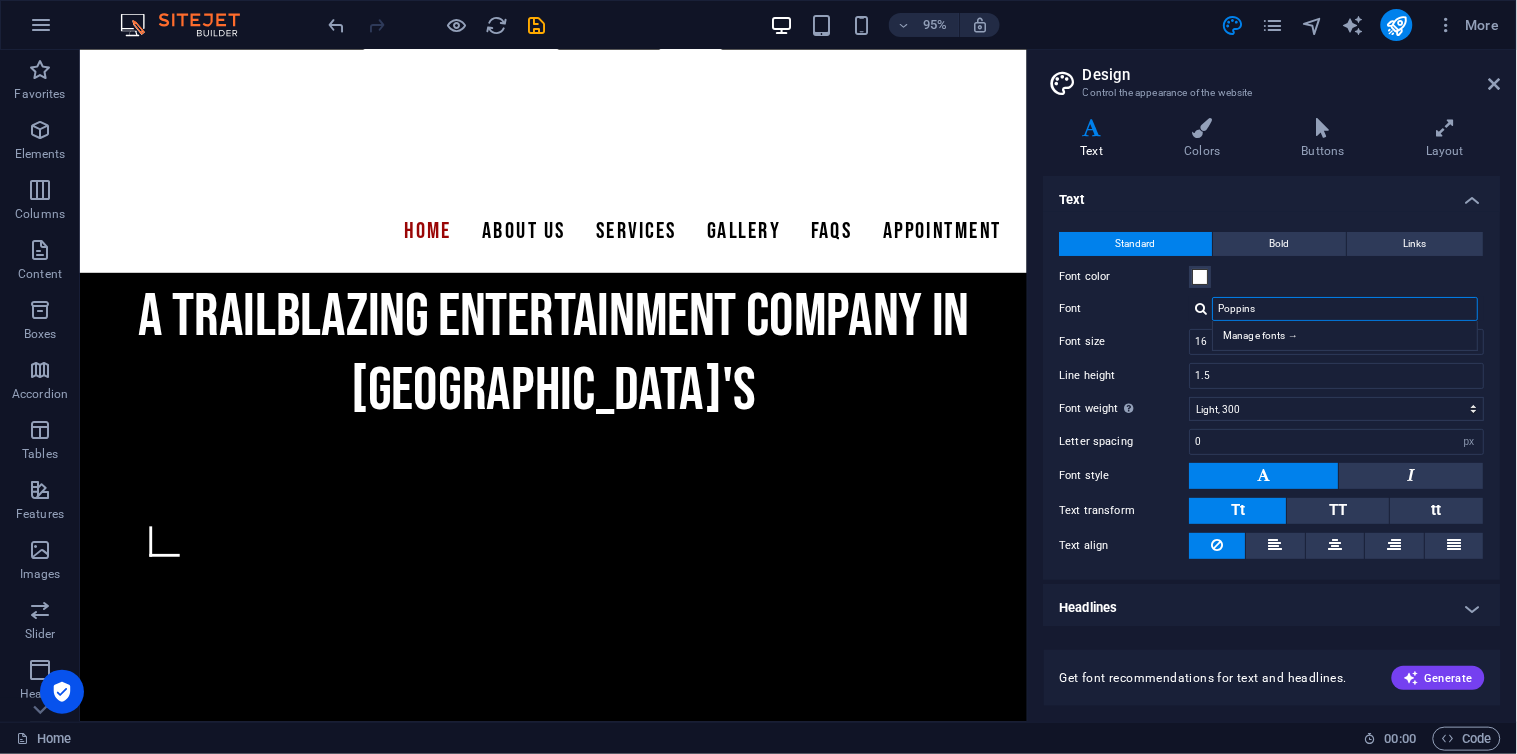 type on "Poppins" 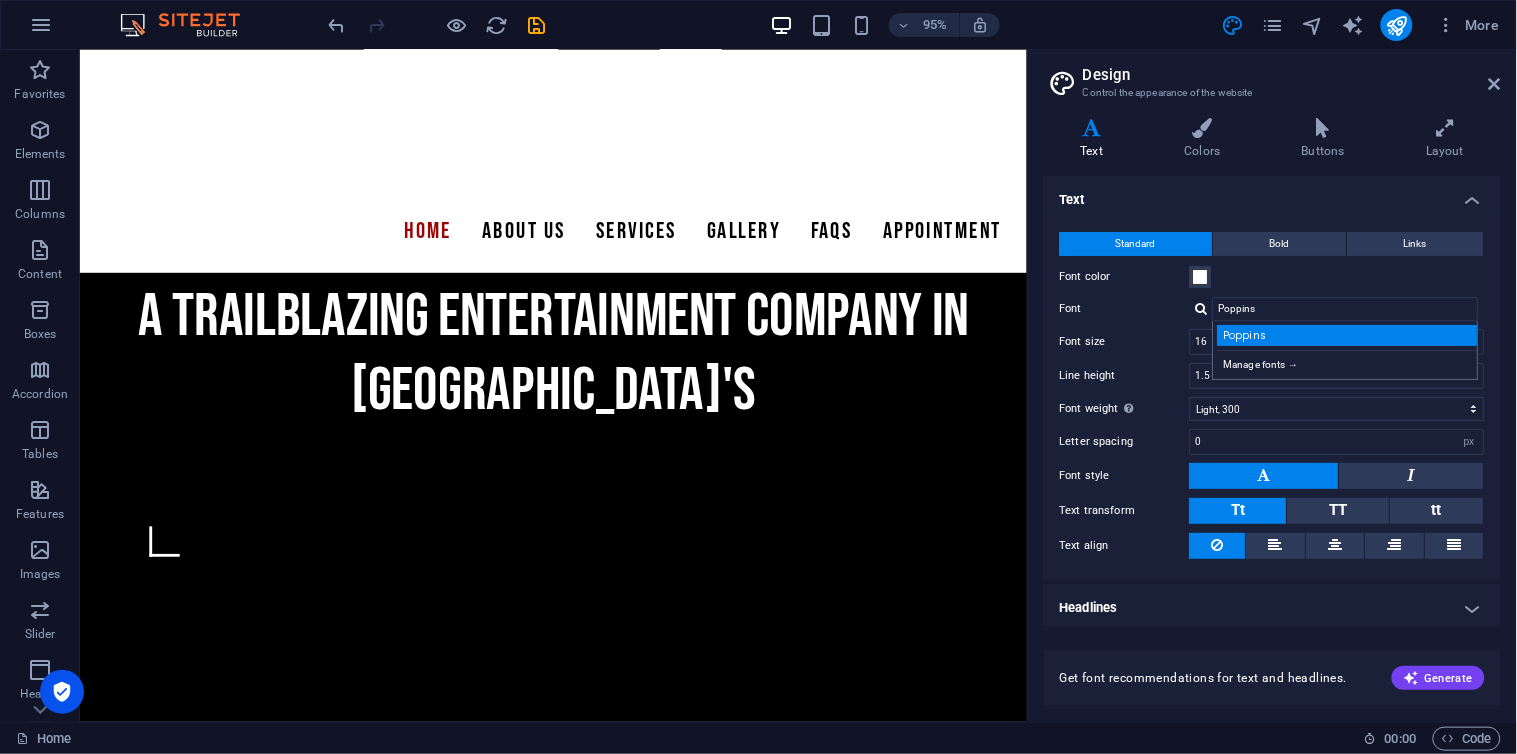click on "Poppins" at bounding box center (1350, 335) 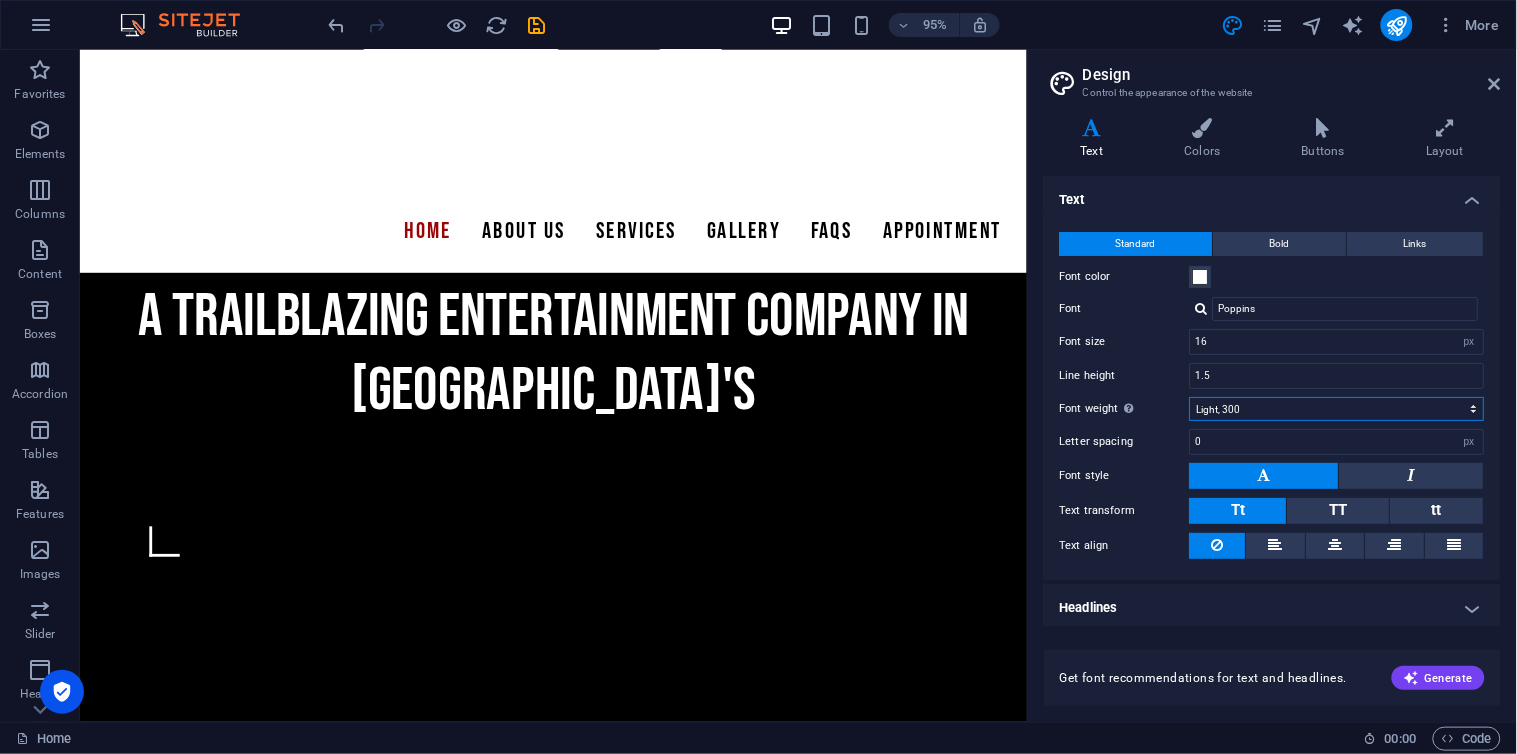 click on "Thin, 100 Extra-light, 200 Light, 300 Regular, 400 Medium, 500 Semi-bold, 600 Bold, 700 Extra-bold, 800 Black, 900" at bounding box center [1337, 409] 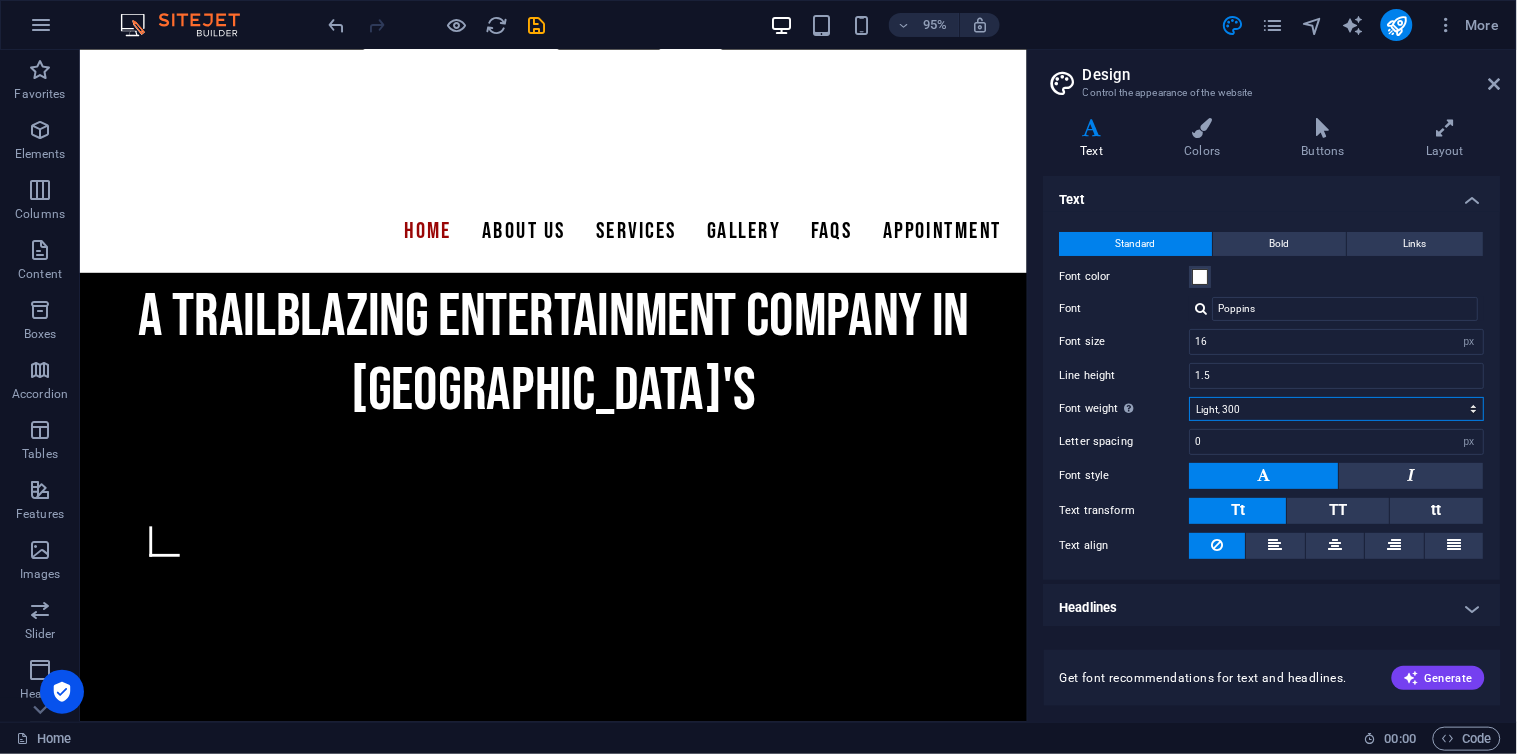 select on "100" 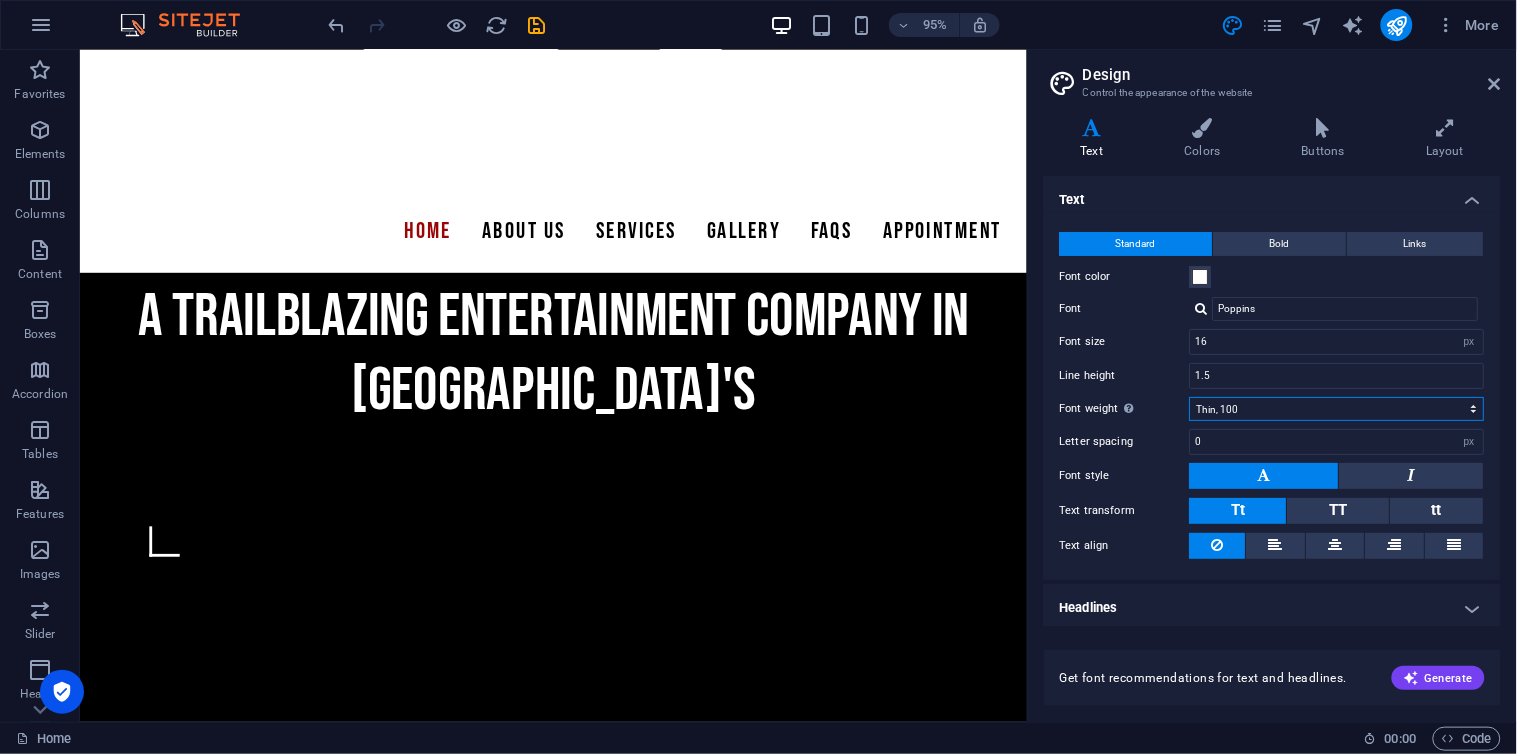 click on "Thin, 100 Extra-light, 200 Light, 300 Regular, 400 Medium, 500 Semi-bold, 600 Bold, 700 Extra-bold, 800 Black, 900" at bounding box center (1337, 409) 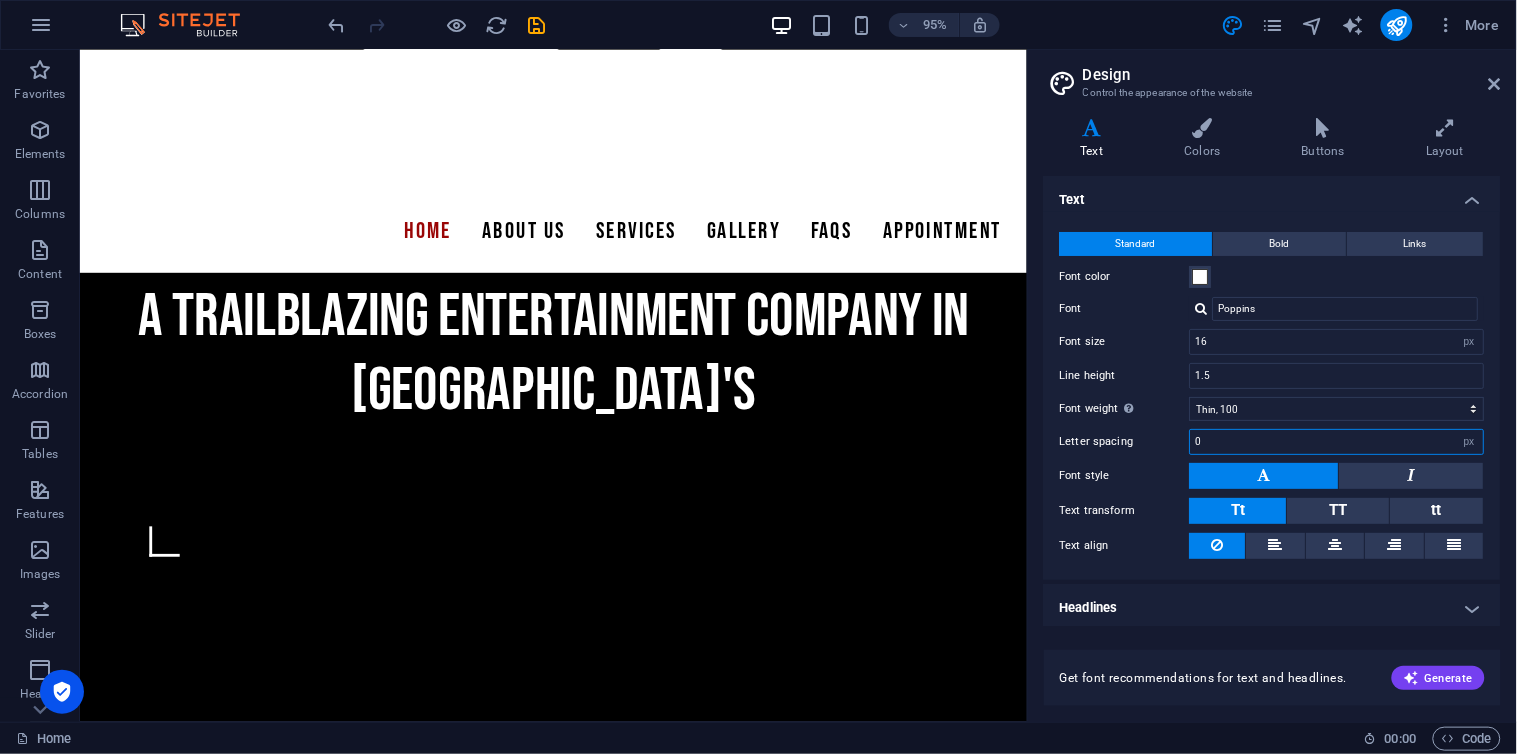 click on "0" at bounding box center (1337, 442) 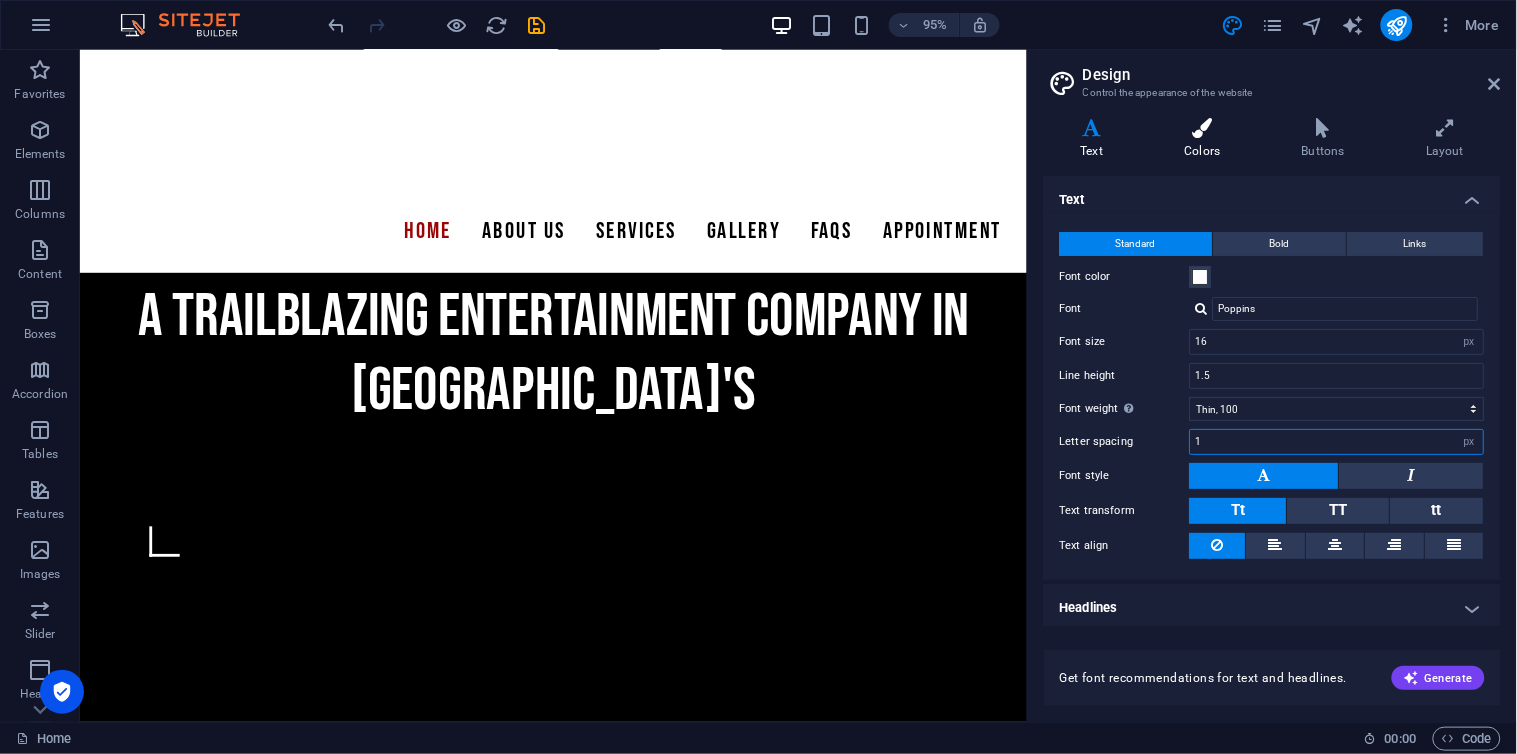 type on "1" 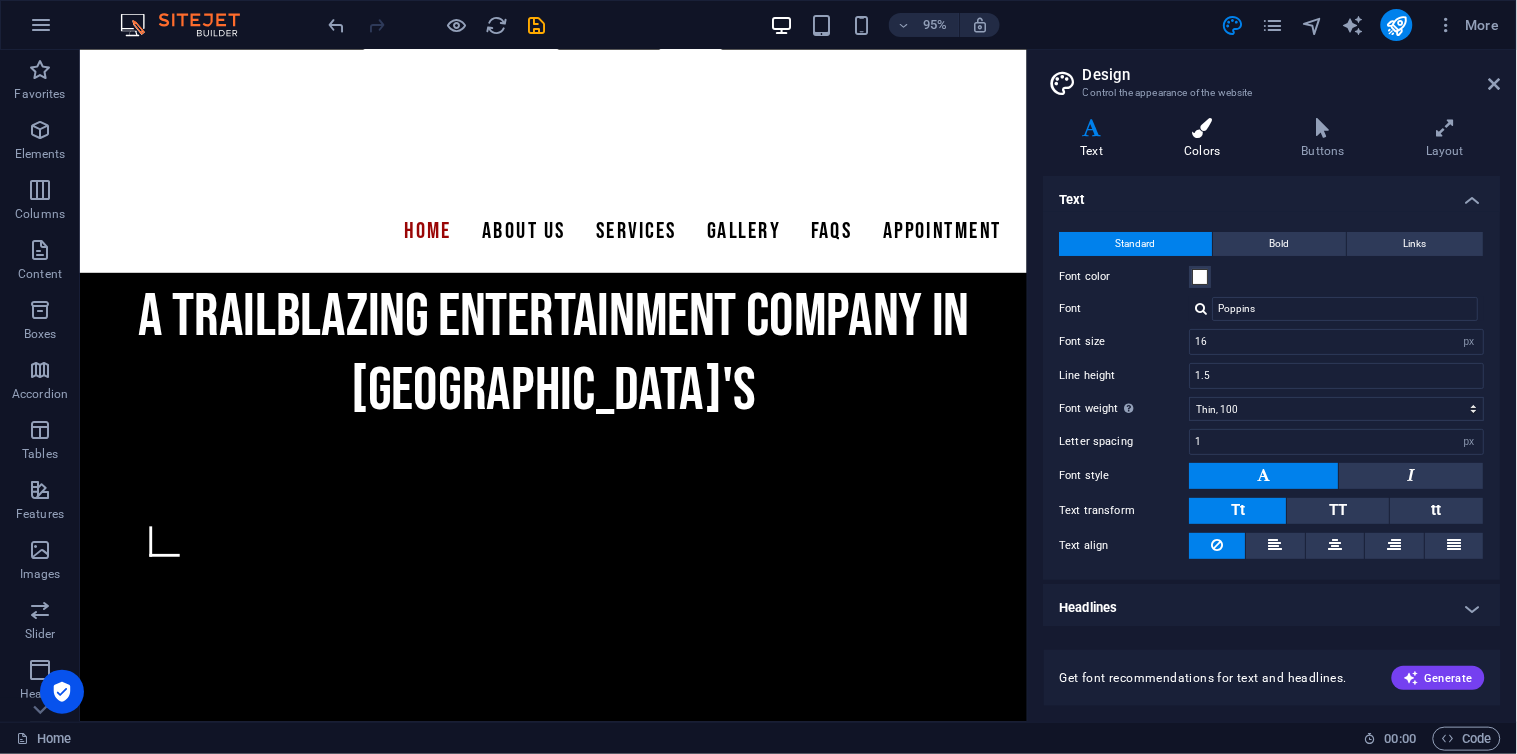 click on "Colors" at bounding box center [1206, 139] 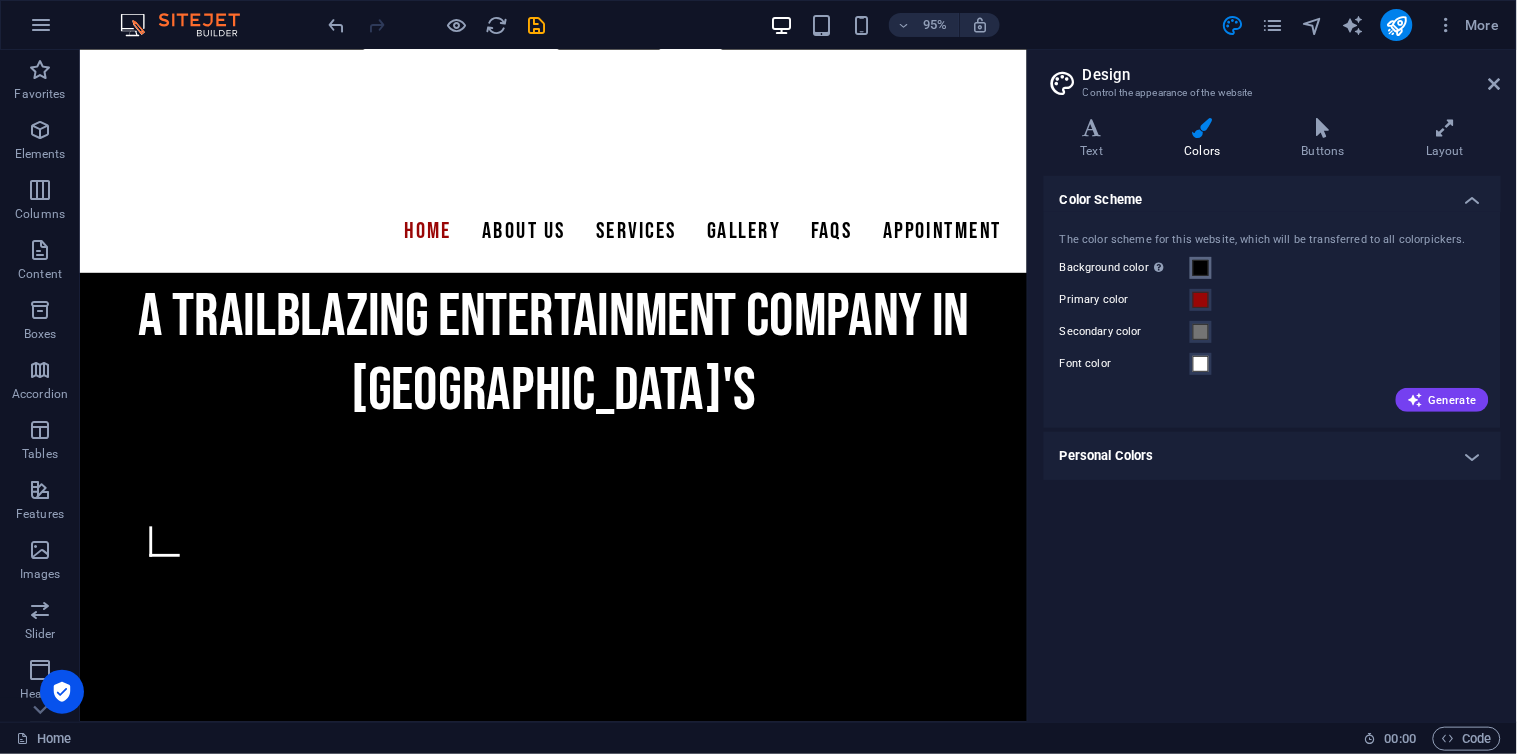 click at bounding box center (1201, 268) 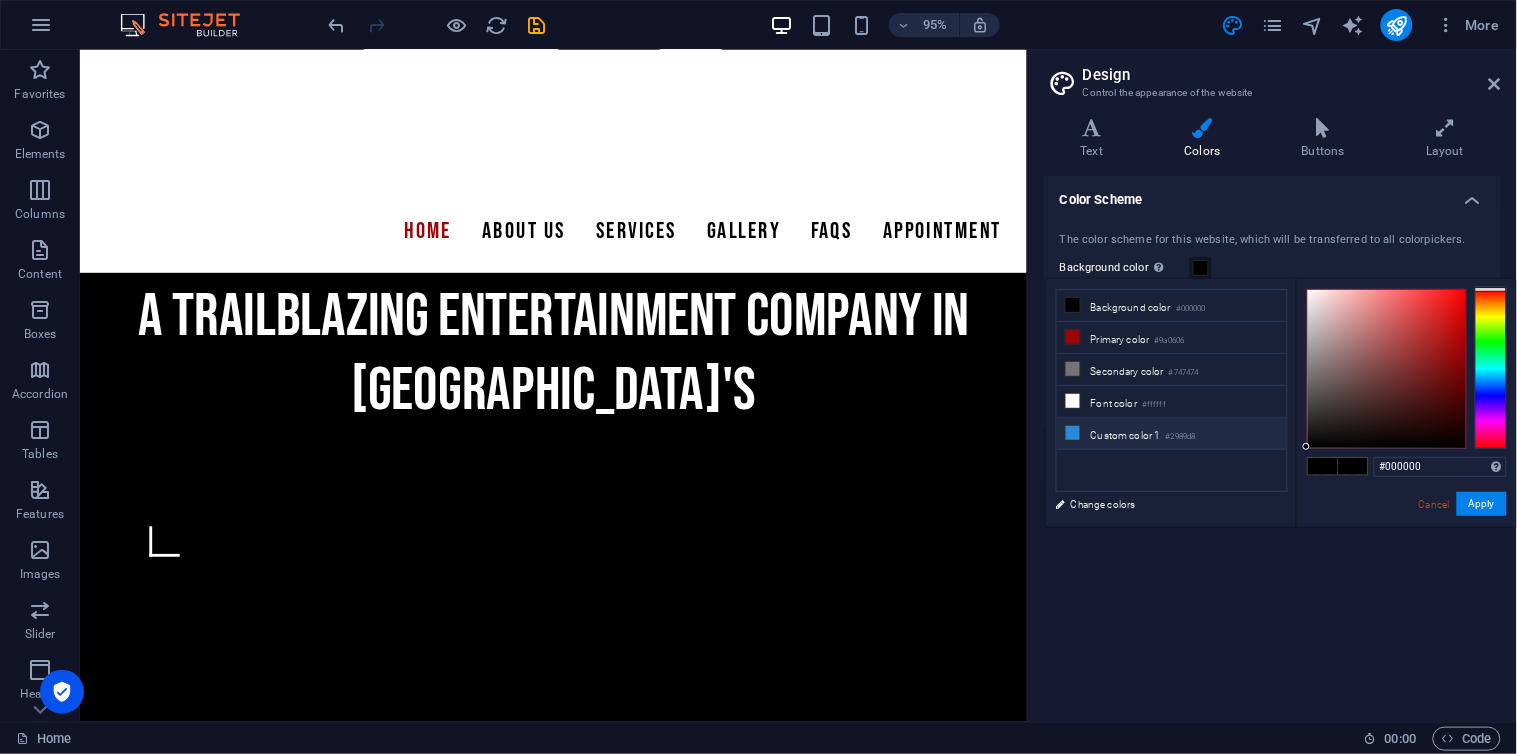 click at bounding box center (1073, 433) 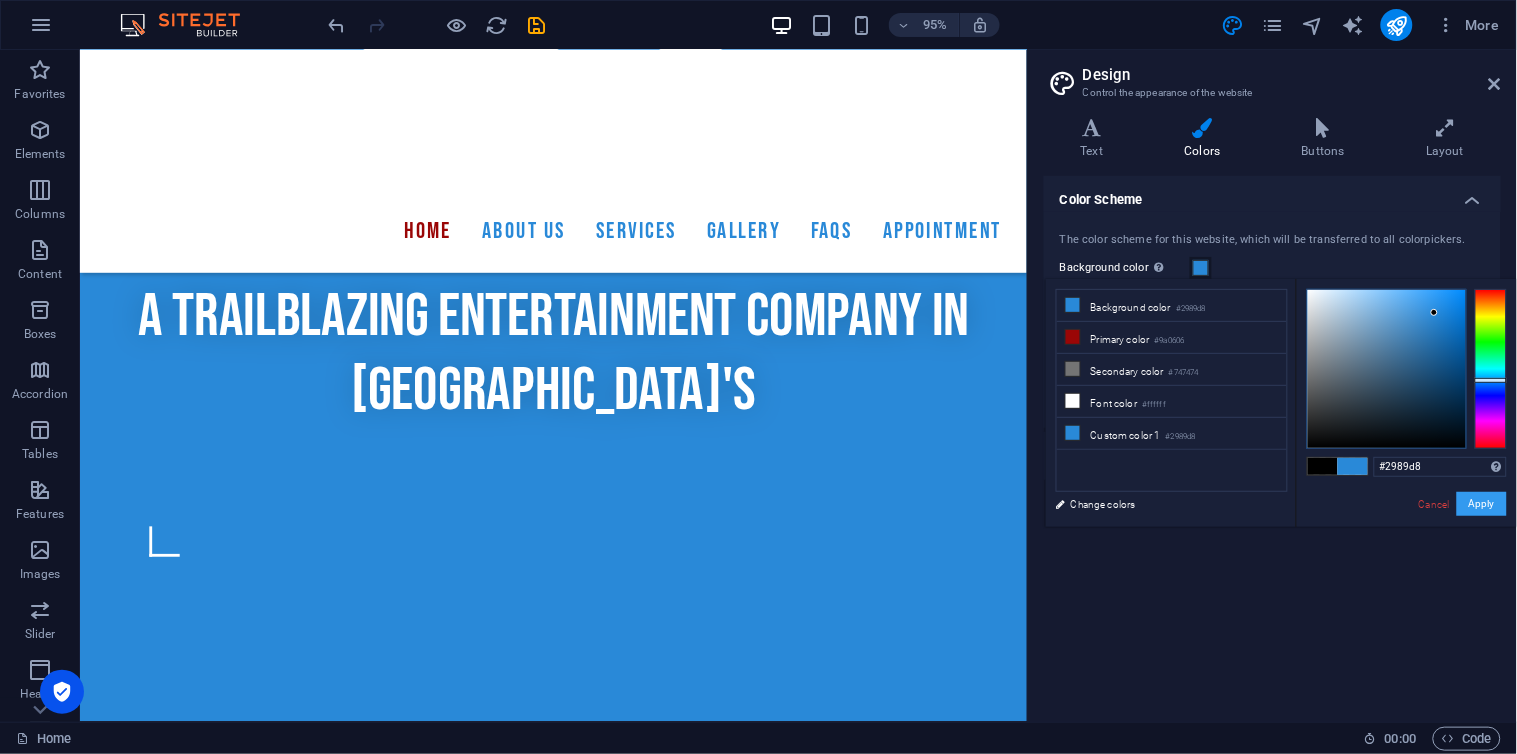 click on "Apply" at bounding box center (1482, 504) 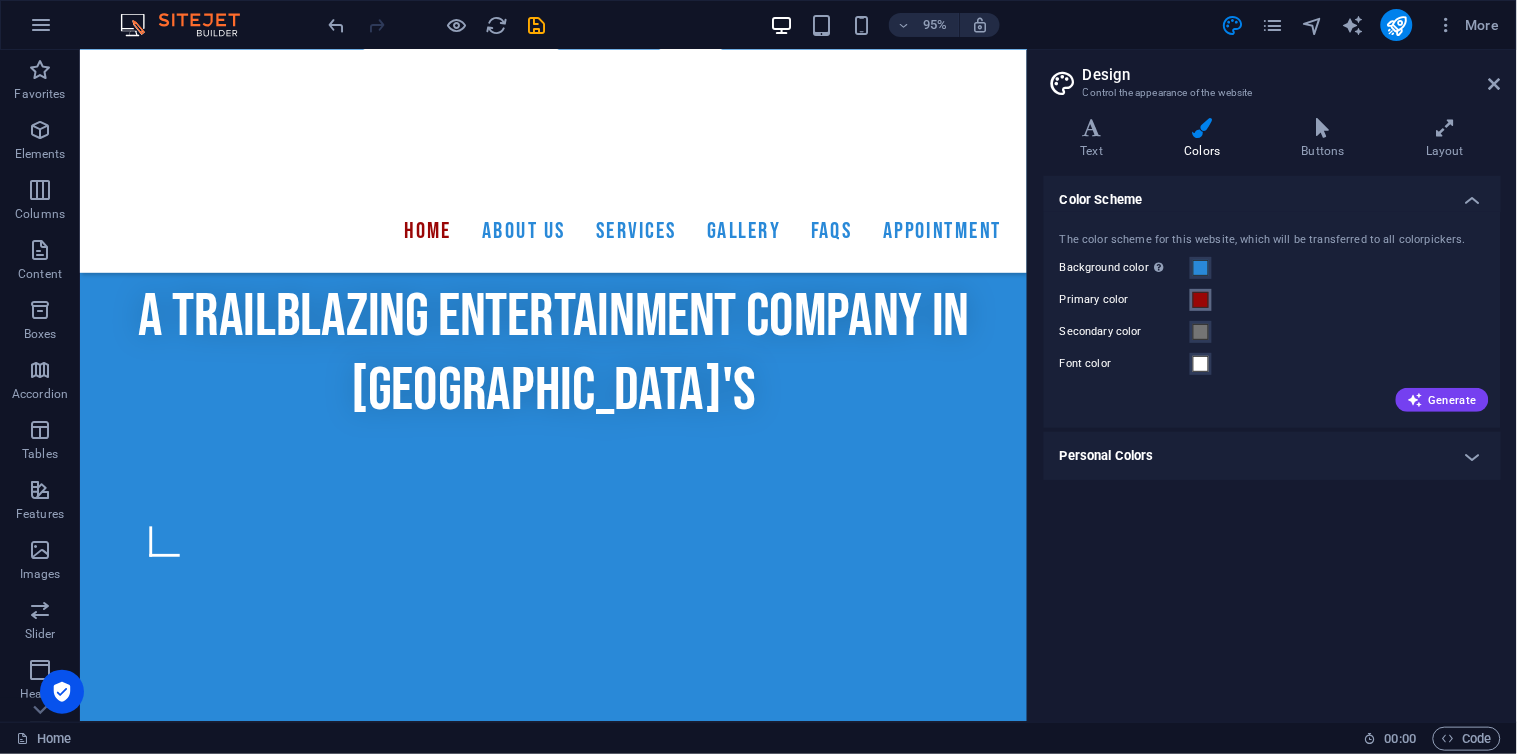 click at bounding box center [1201, 300] 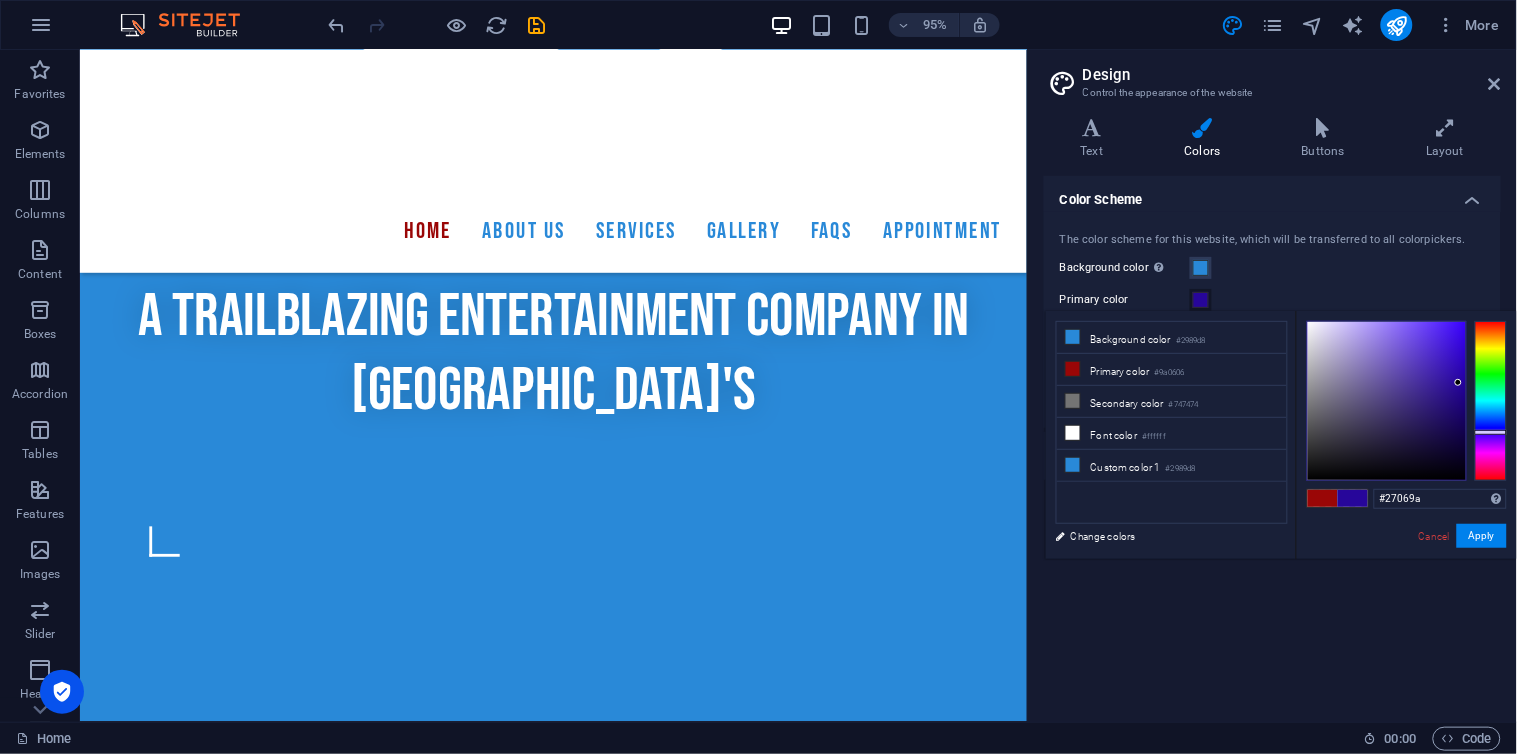 click at bounding box center [1491, 401] 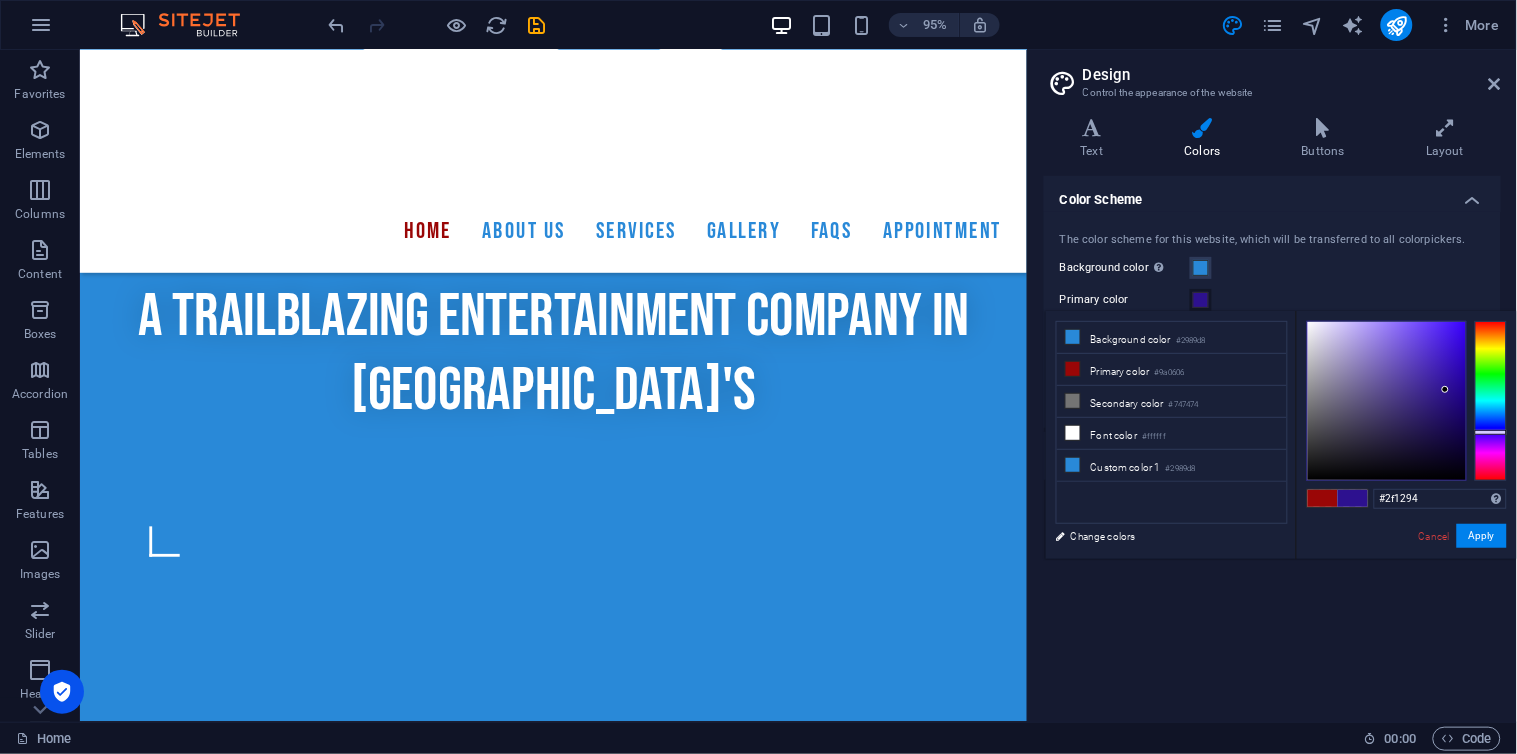 drag, startPoint x: 1437, startPoint y: 396, endPoint x: 1446, endPoint y: 387, distance: 12.727922 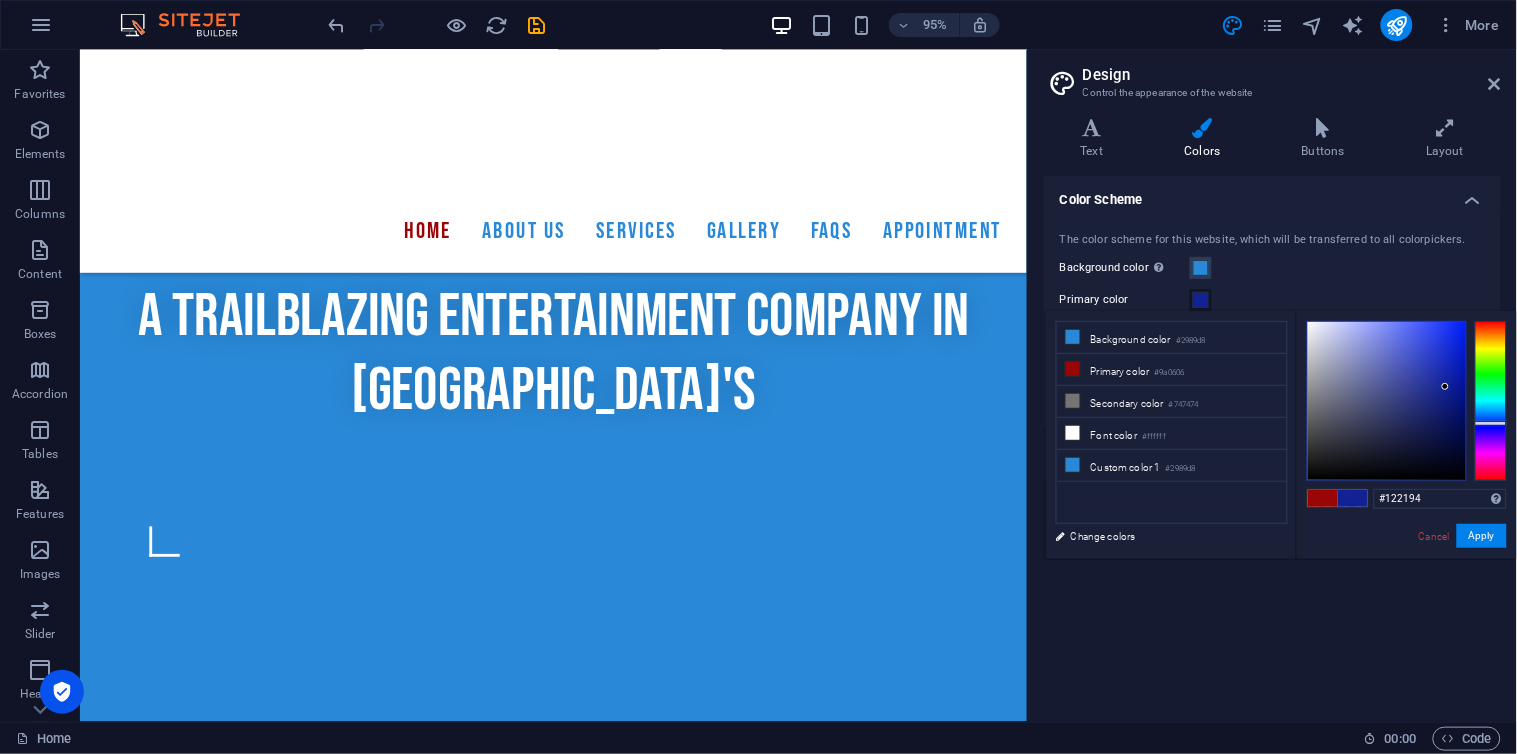 click at bounding box center (1491, 401) 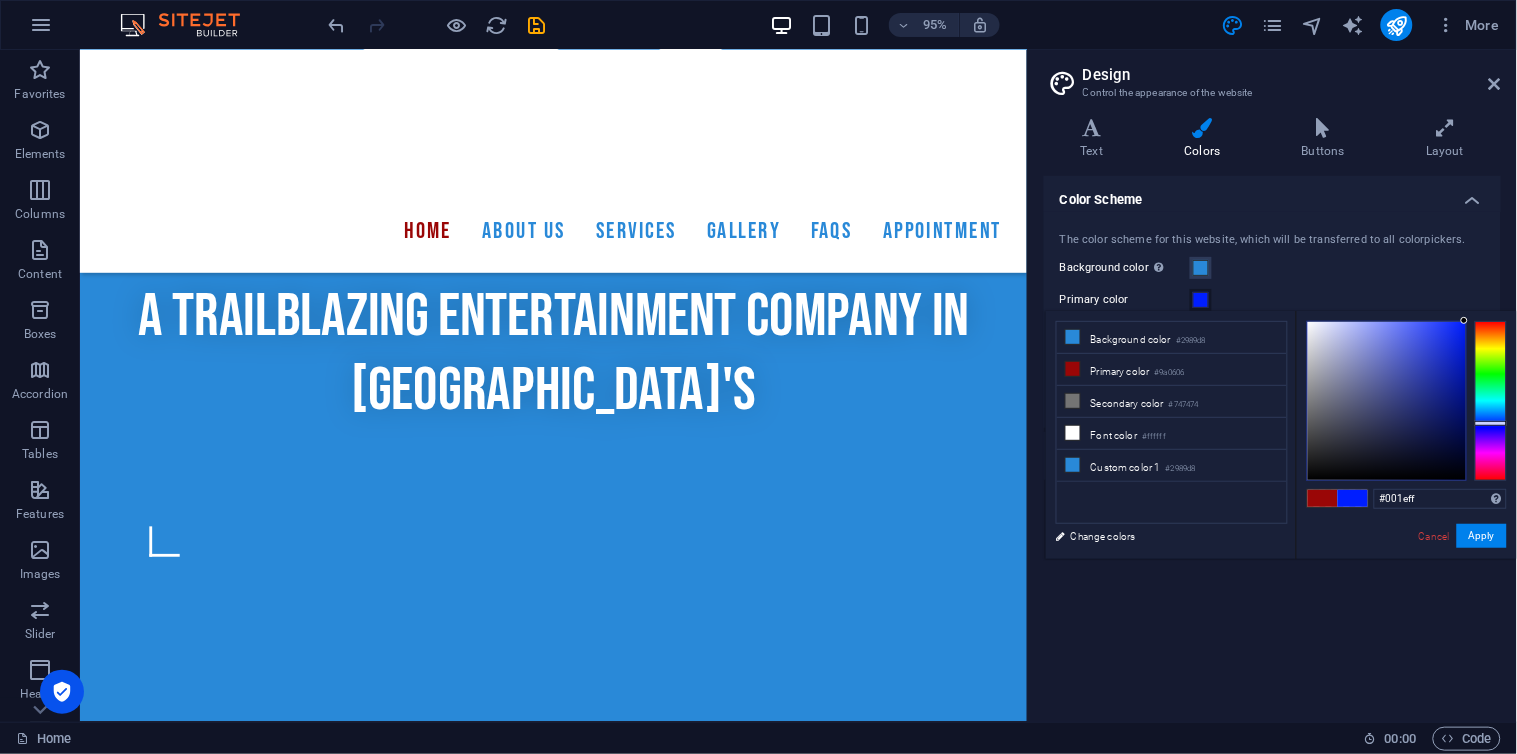 drag, startPoint x: 1433, startPoint y: 400, endPoint x: 1491, endPoint y: 293, distance: 121.70867 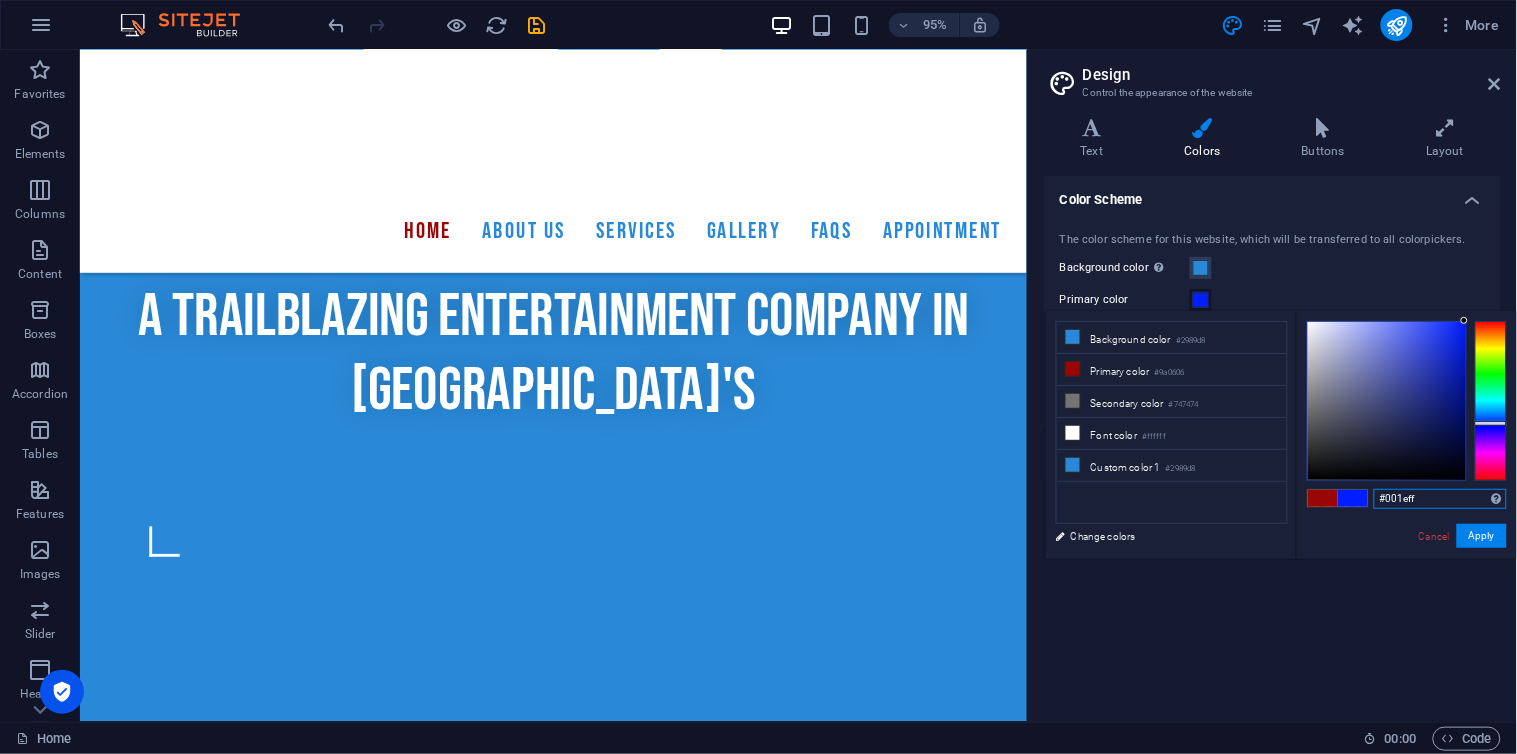 drag, startPoint x: 1426, startPoint y: 493, endPoint x: 1358, endPoint y: 466, distance: 73.1642 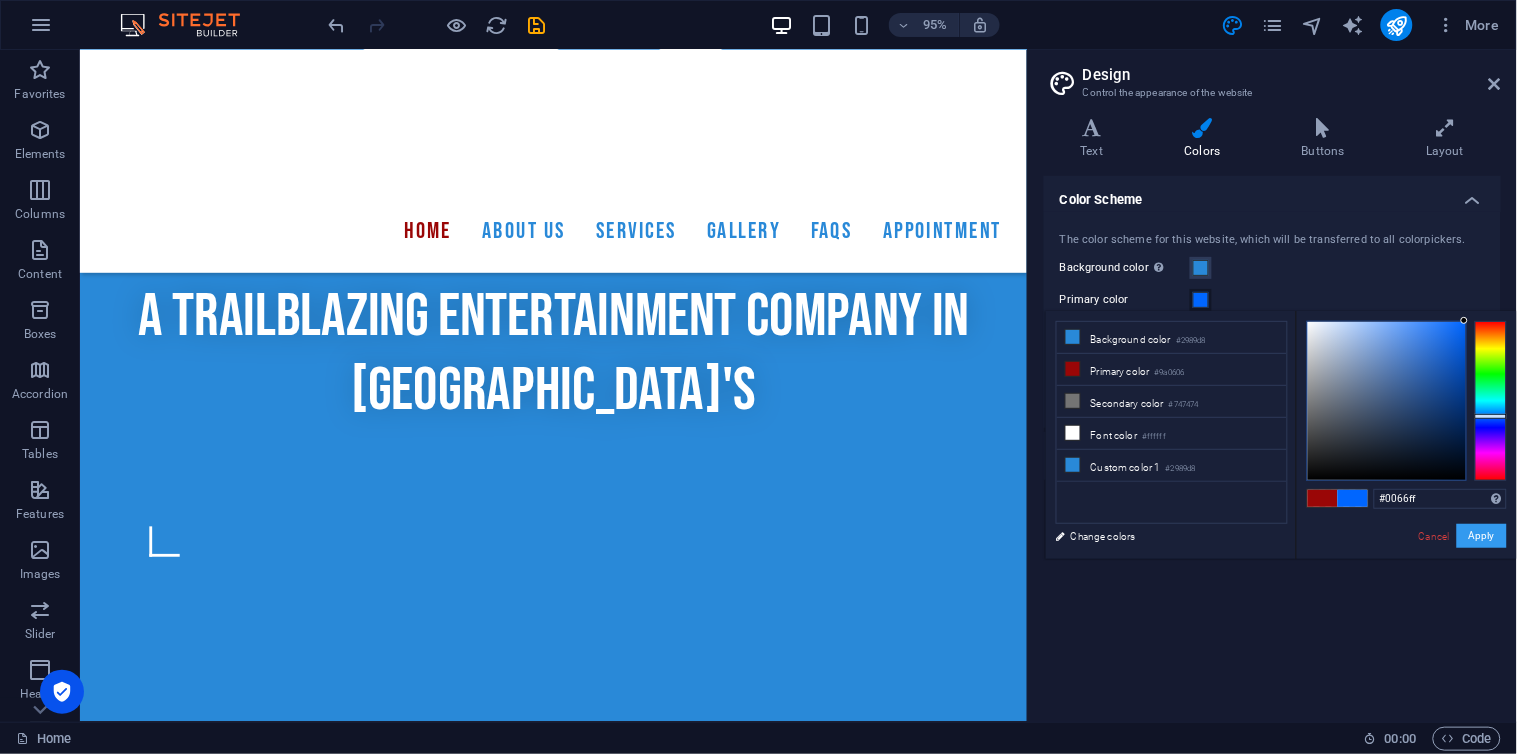 click on "Apply" at bounding box center (1482, 536) 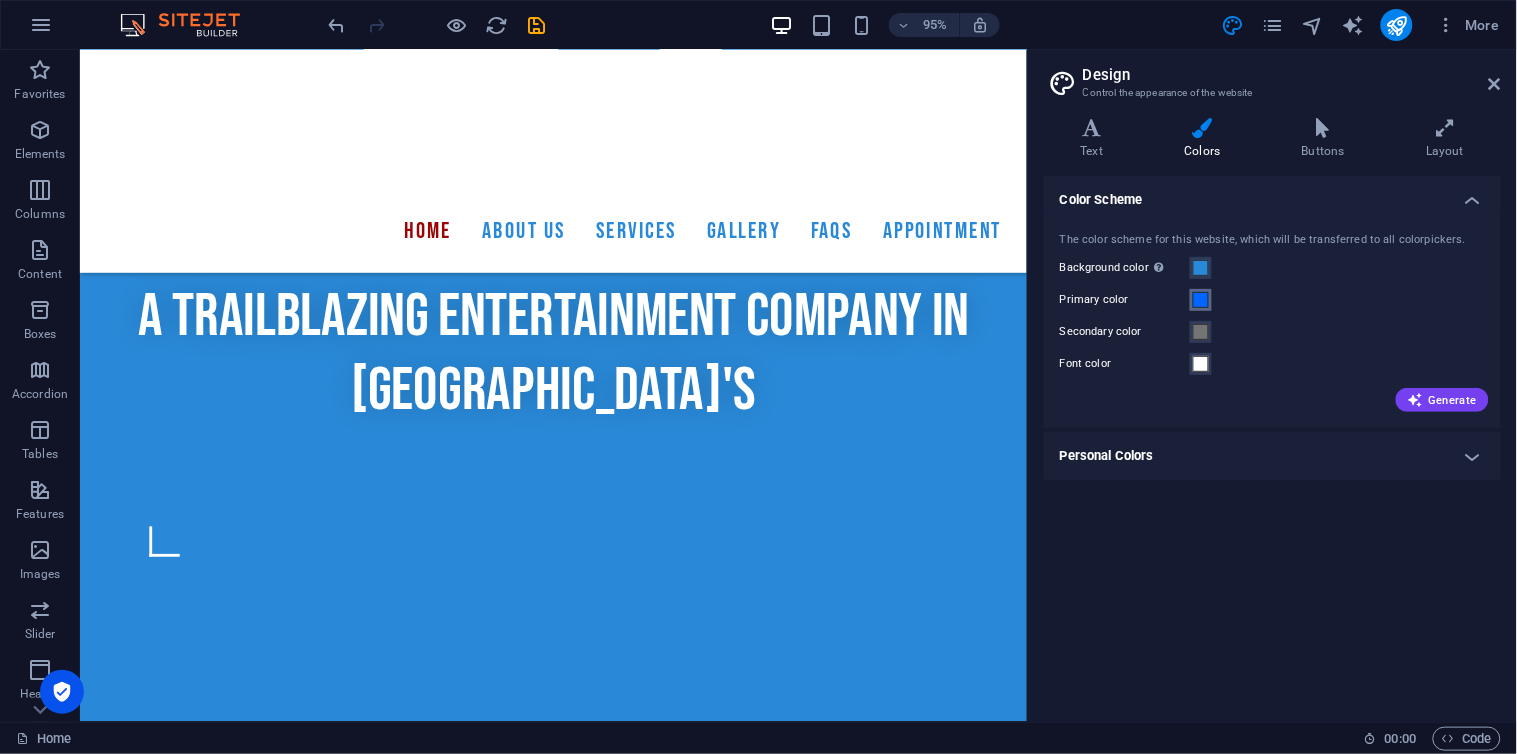 click at bounding box center [1201, 300] 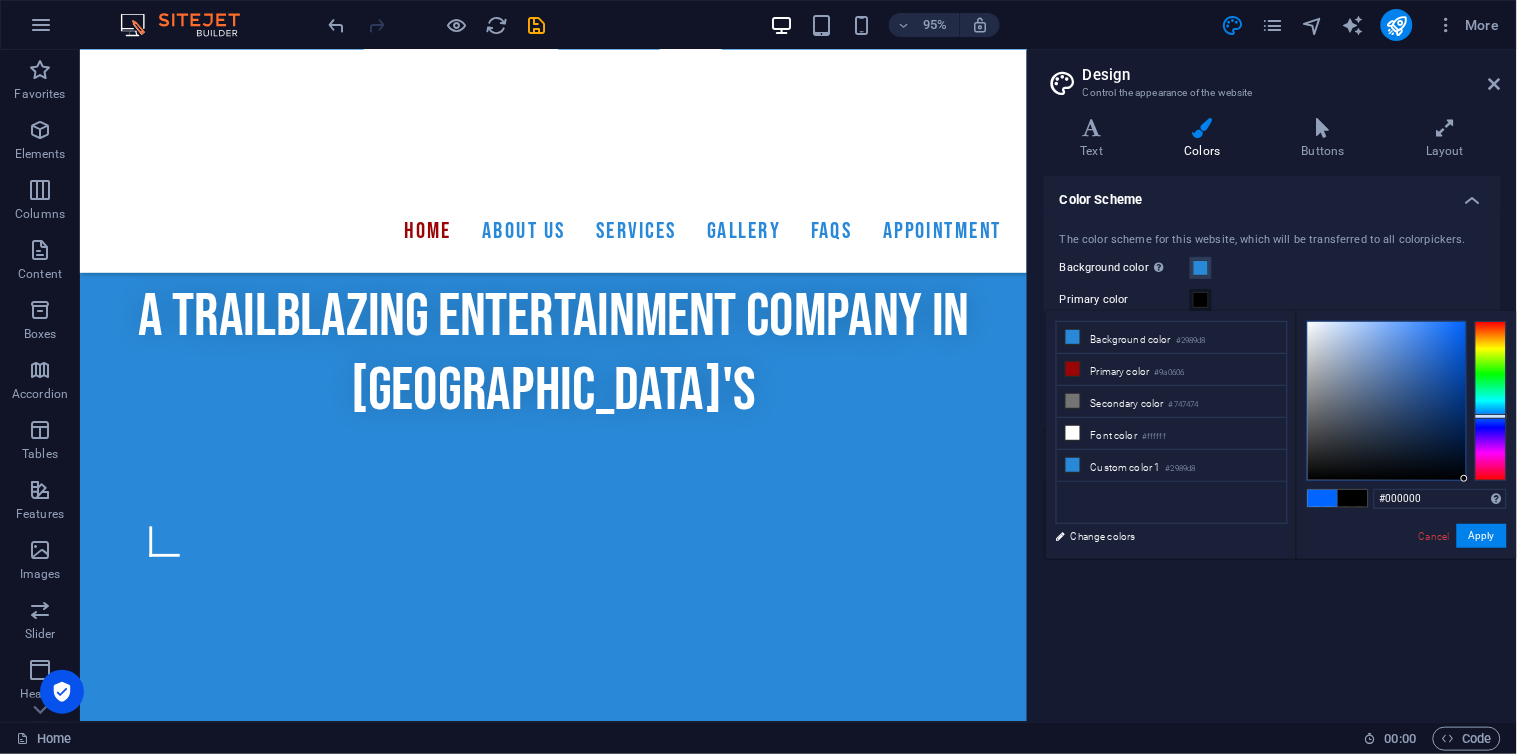 drag, startPoint x: 1417, startPoint y: 363, endPoint x: 1505, endPoint y: 511, distance: 172.18594 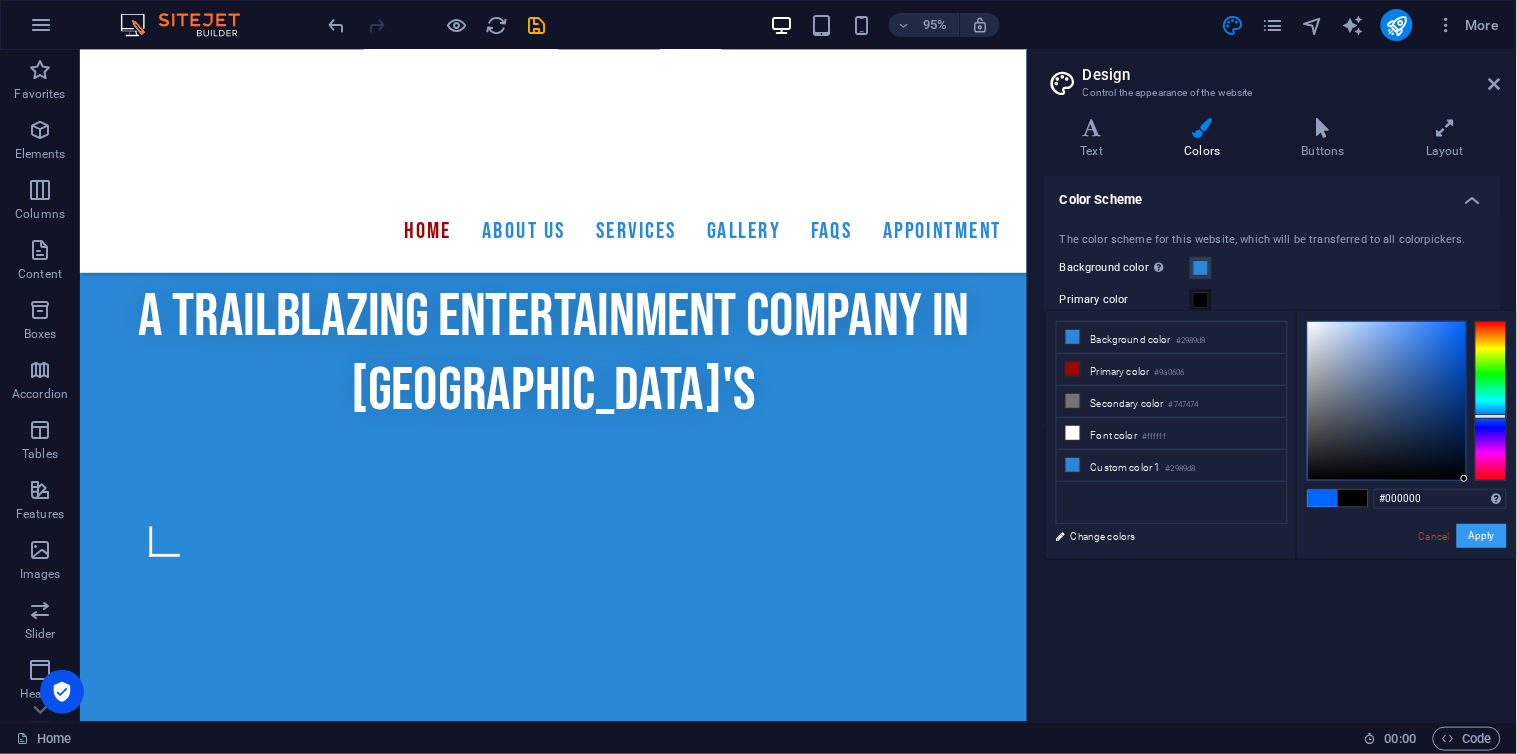 click on "Apply" at bounding box center (1482, 536) 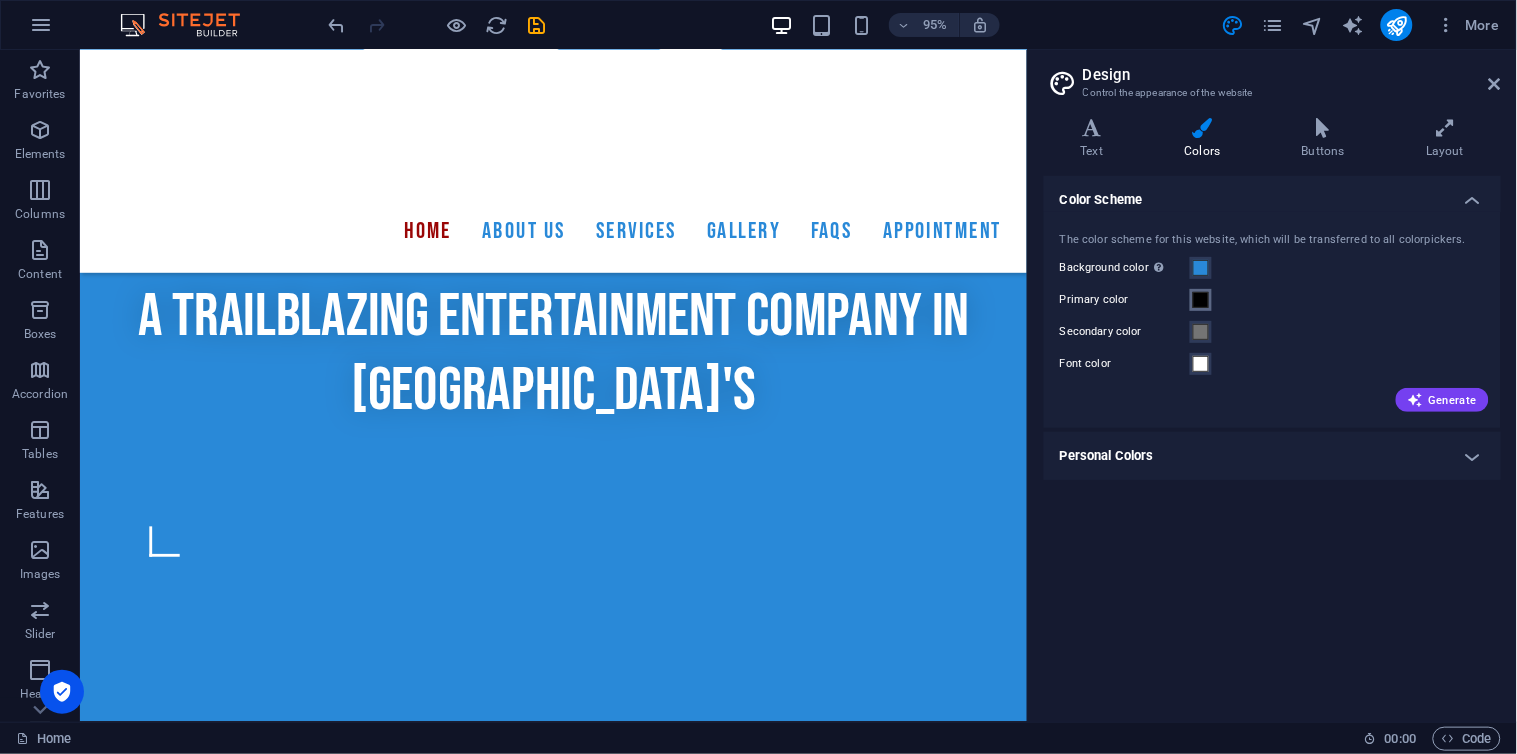 click at bounding box center (1201, 300) 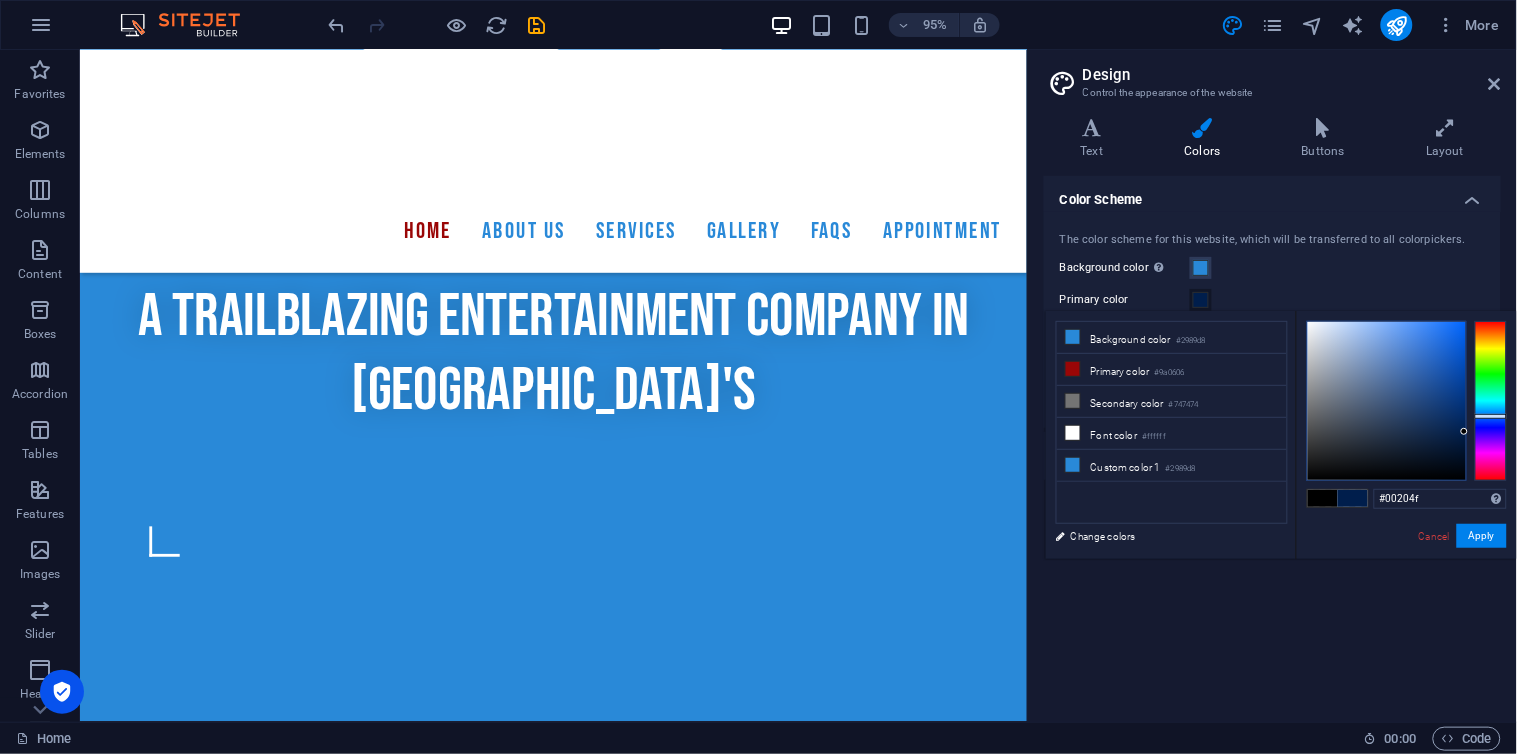 type on "#001e4c" 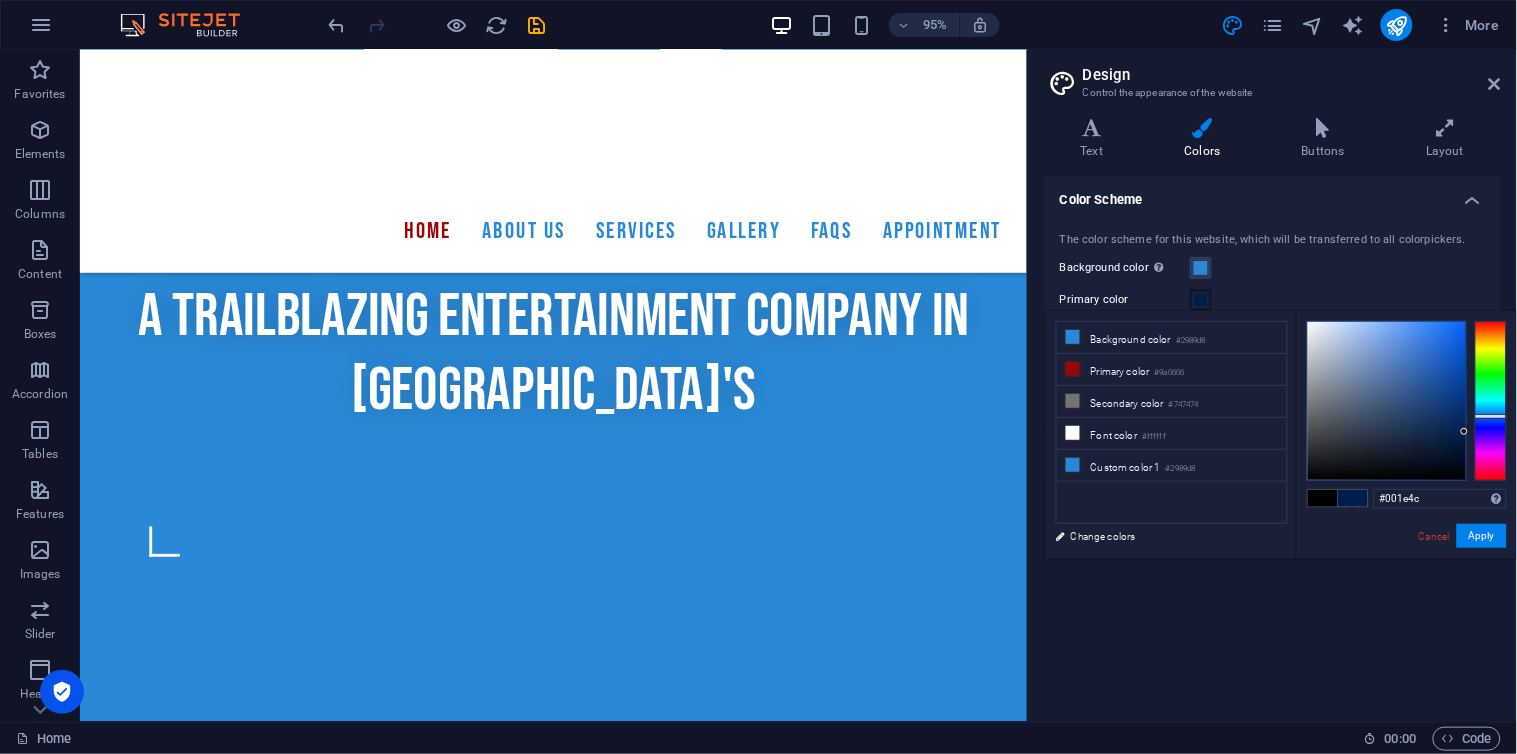 drag, startPoint x: 1427, startPoint y: 403, endPoint x: 1491, endPoint y: 432, distance: 70.26379 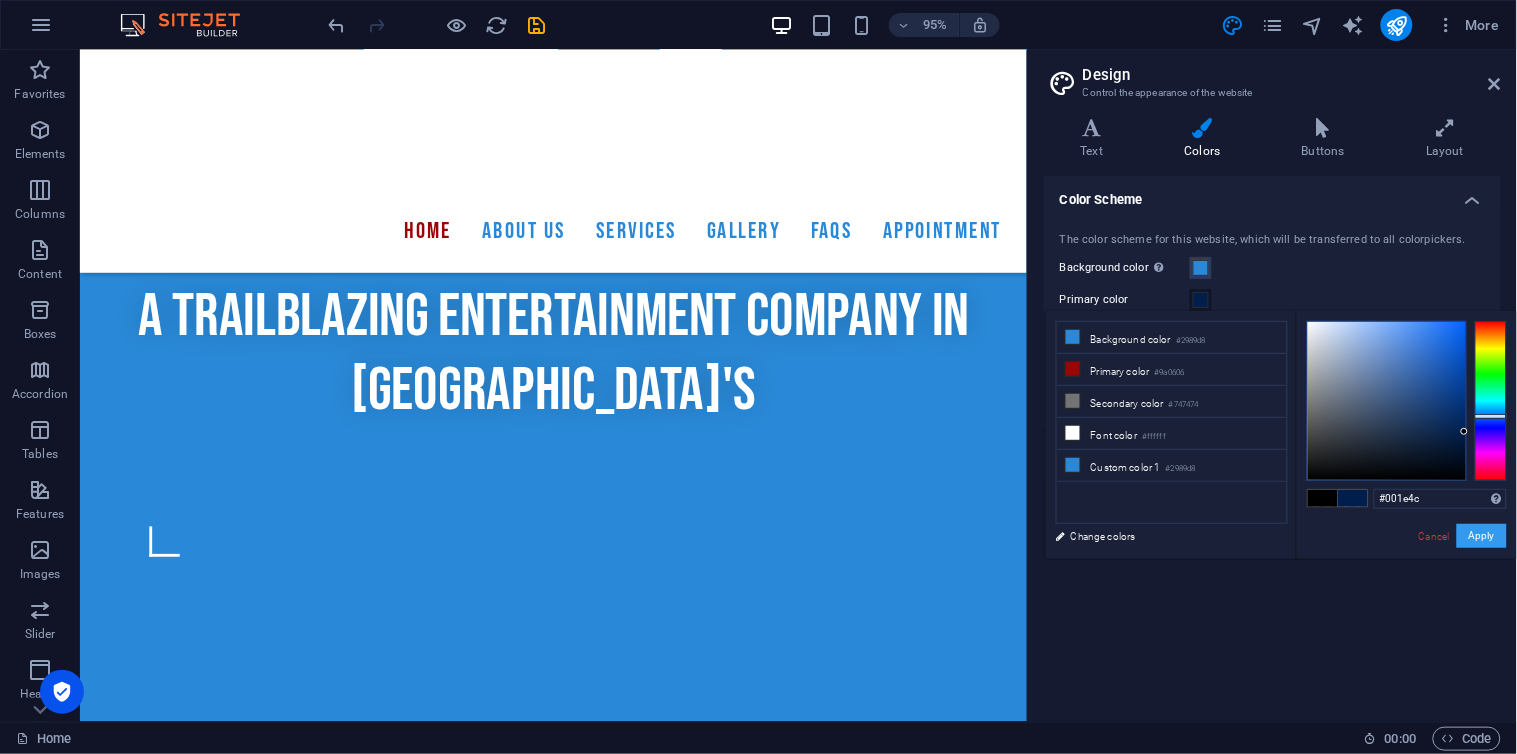 click on "Apply" at bounding box center [1482, 536] 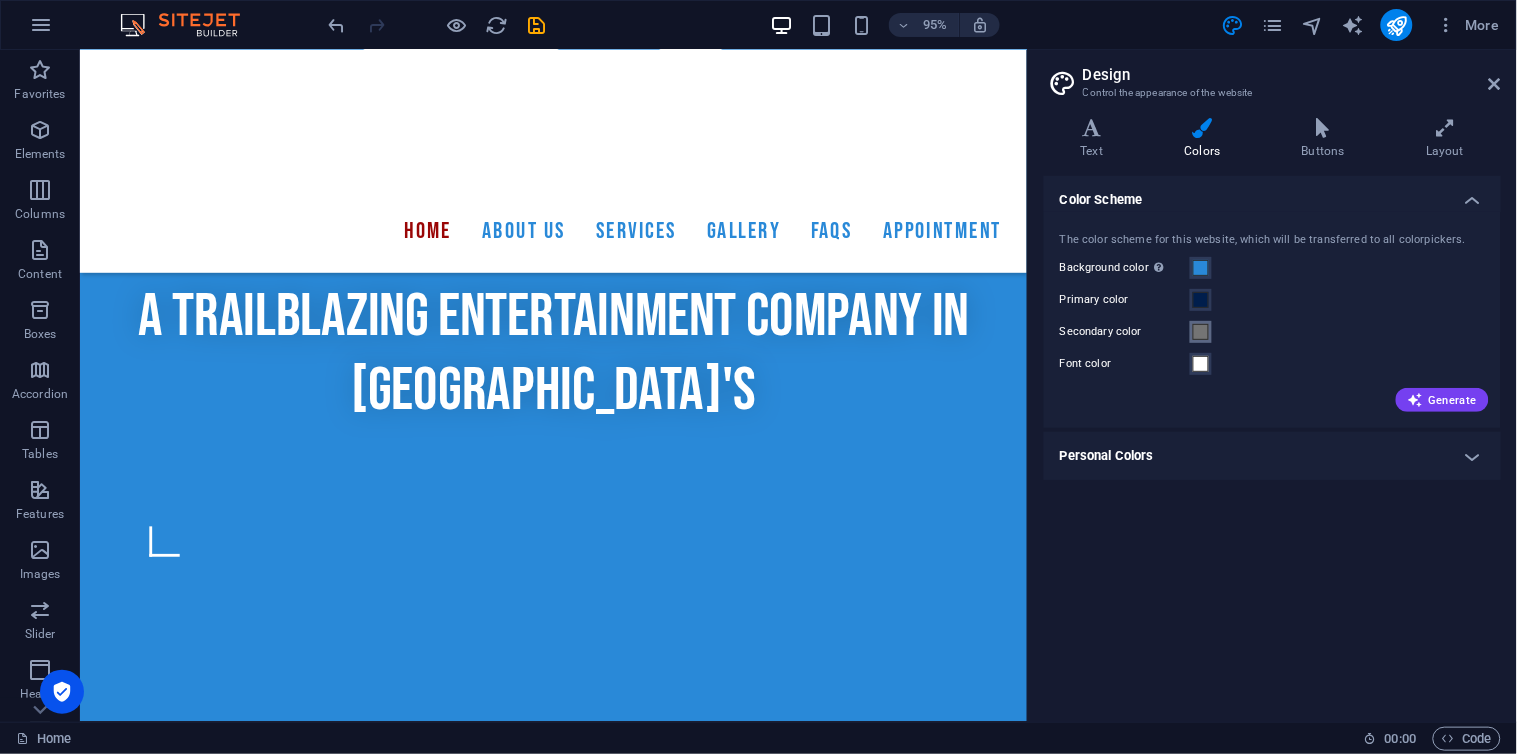 click at bounding box center (1201, 332) 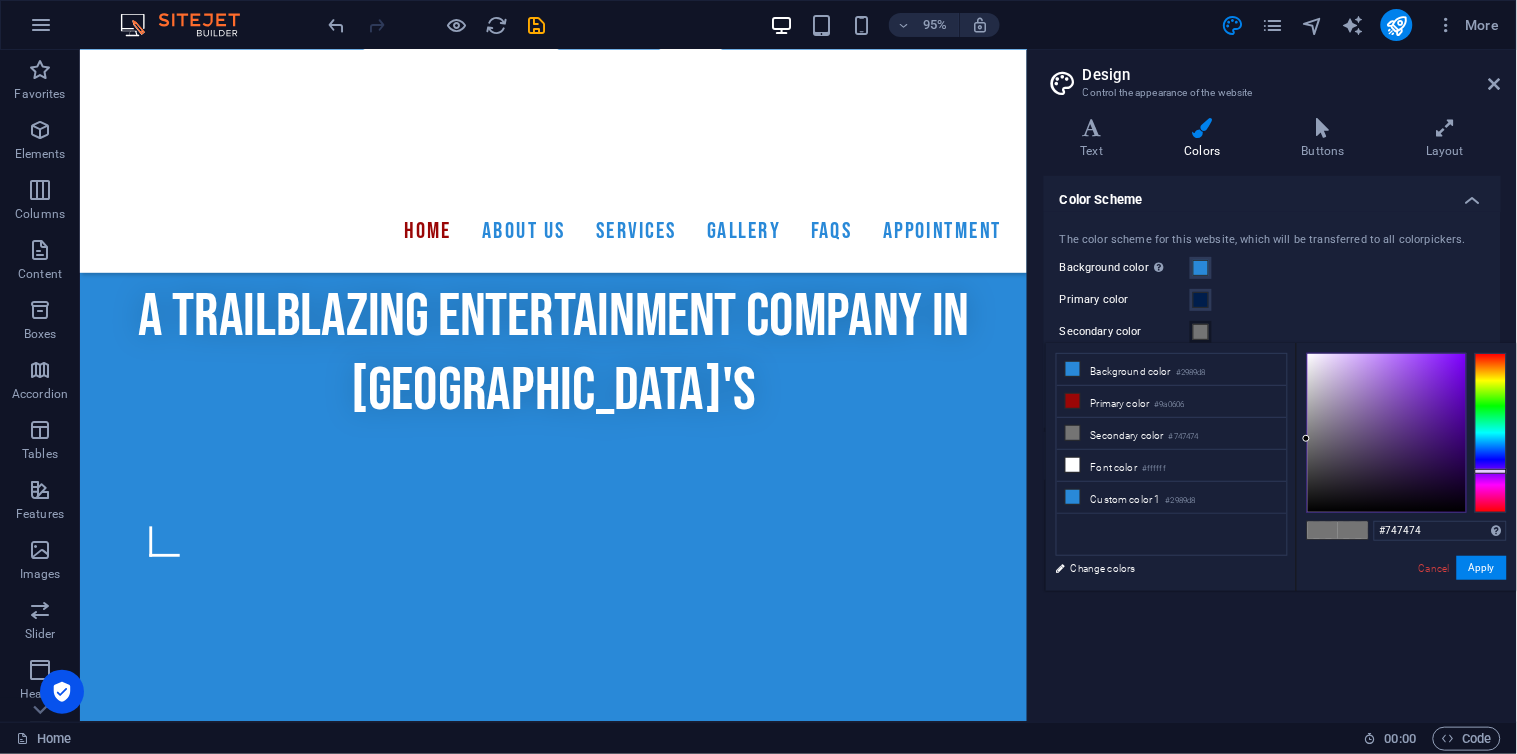 click at bounding box center [1491, 433] 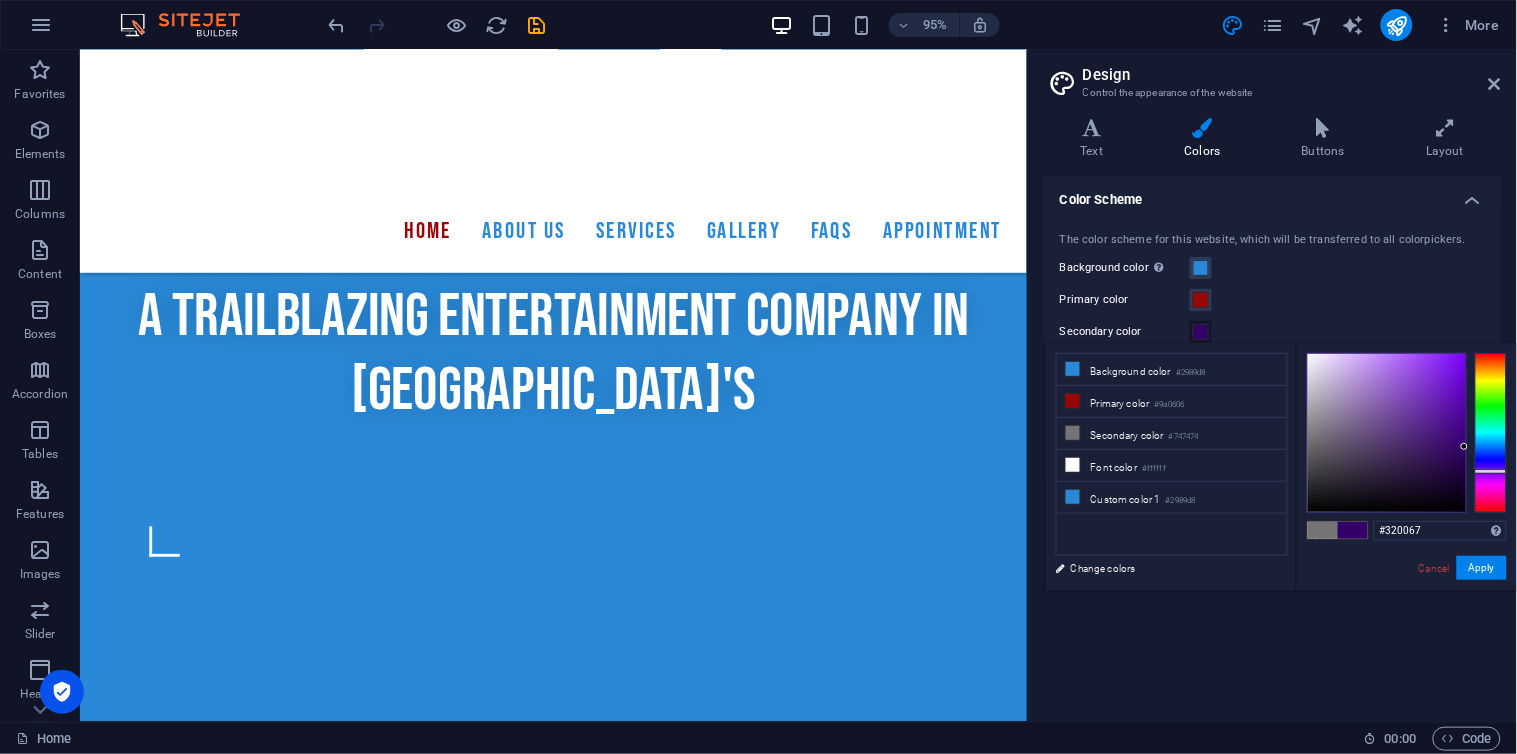 type on "#330069" 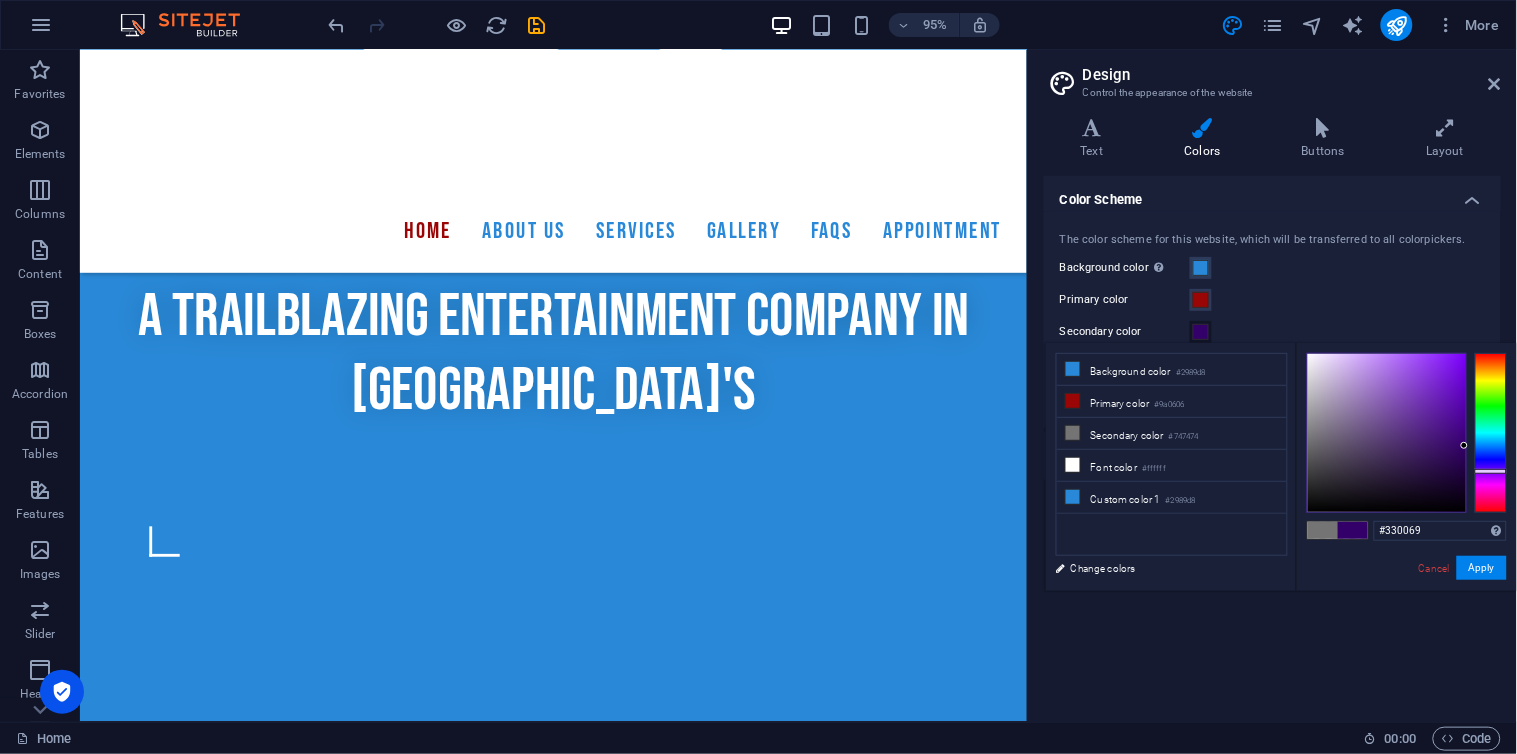 drag, startPoint x: 1410, startPoint y: 442, endPoint x: 1470, endPoint y: 446, distance: 60.133186 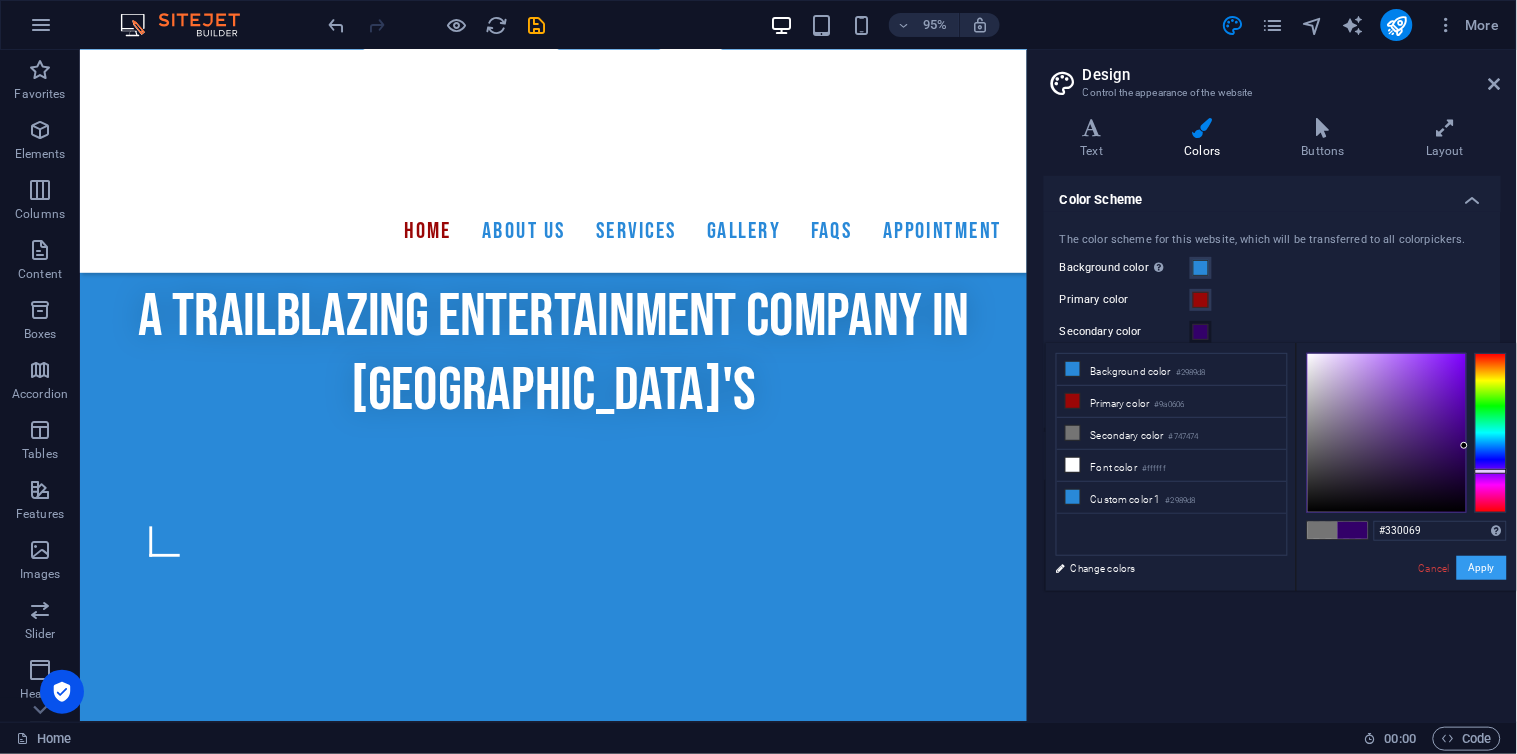 click on "Apply" at bounding box center (1482, 568) 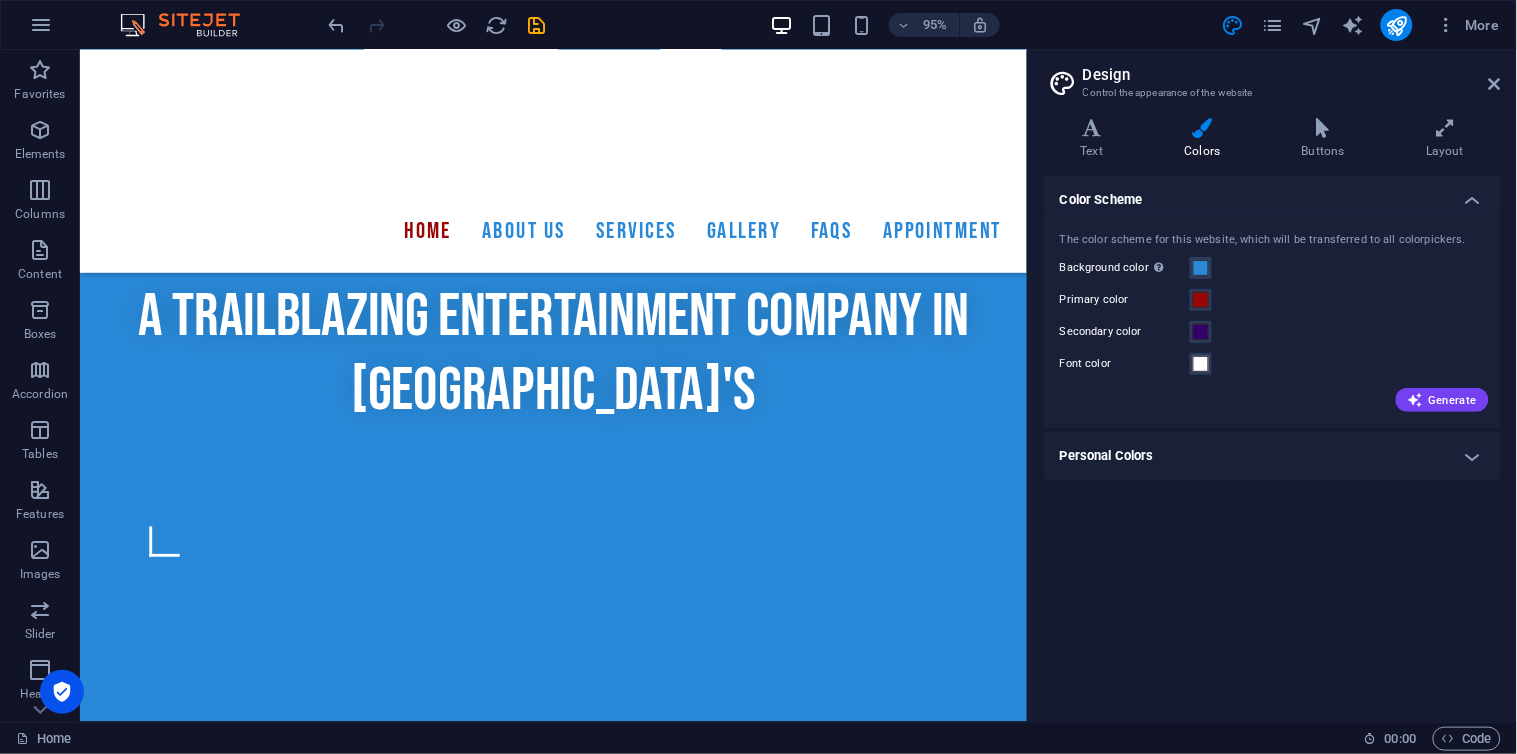 click on "Color Scheme The color scheme for this website, which will be transferred to all colorpickers. Background color Only visible if it is not covered by other backgrounds. Primary color Secondary color Font color Generate Personal Colors Custom color 1 Custom color 2 Custom color 3 Custom color 4 Custom color 5" at bounding box center (1272, 441) 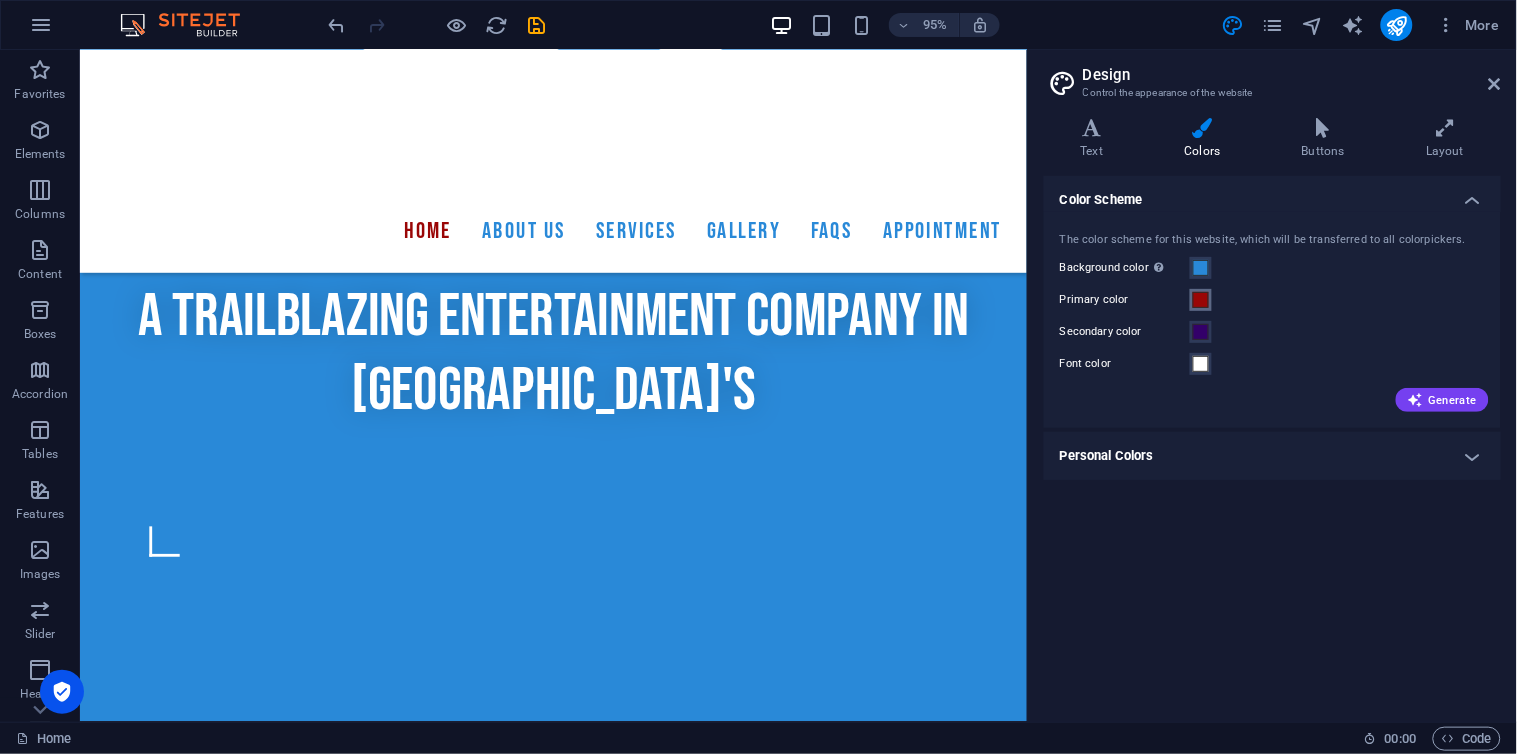 click at bounding box center [1201, 300] 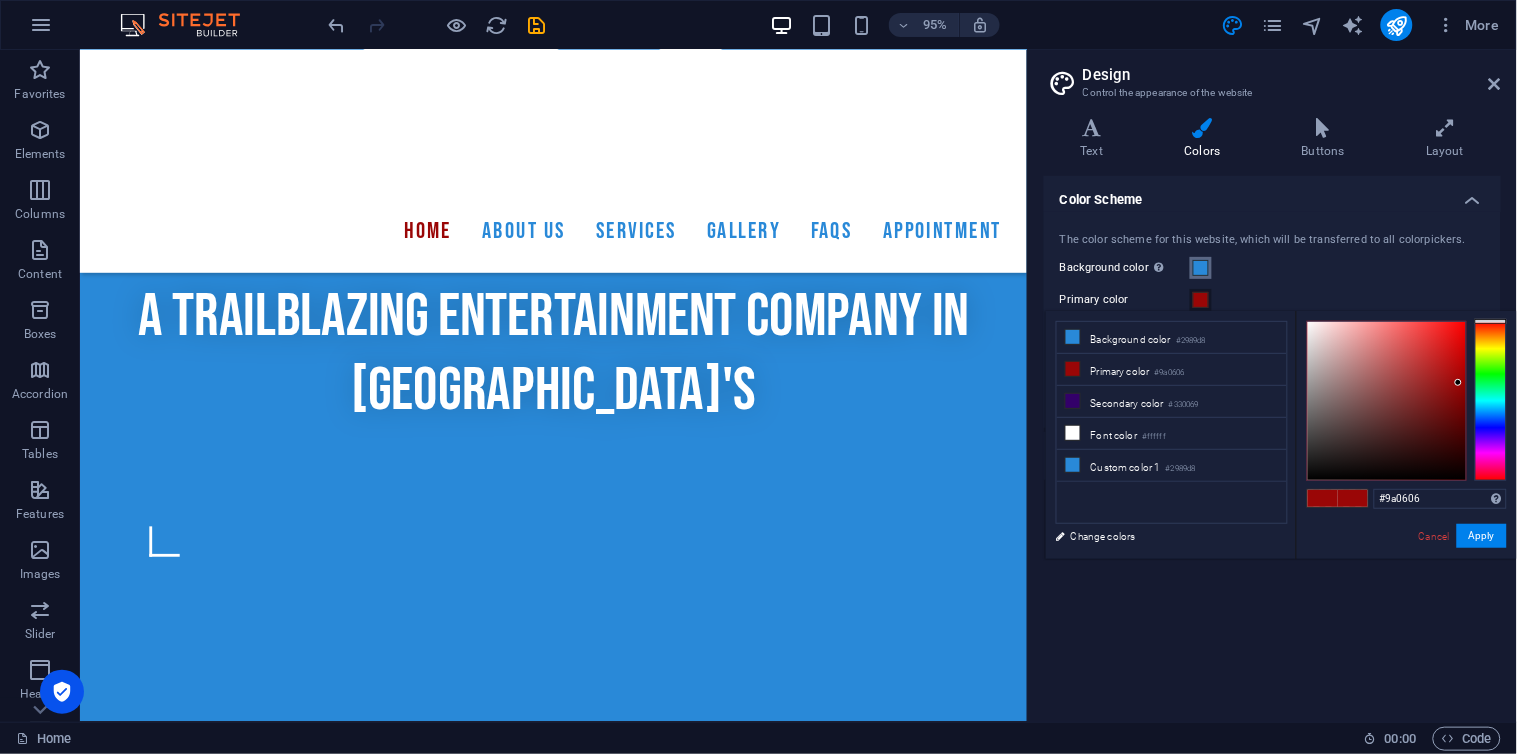 click at bounding box center [1201, 268] 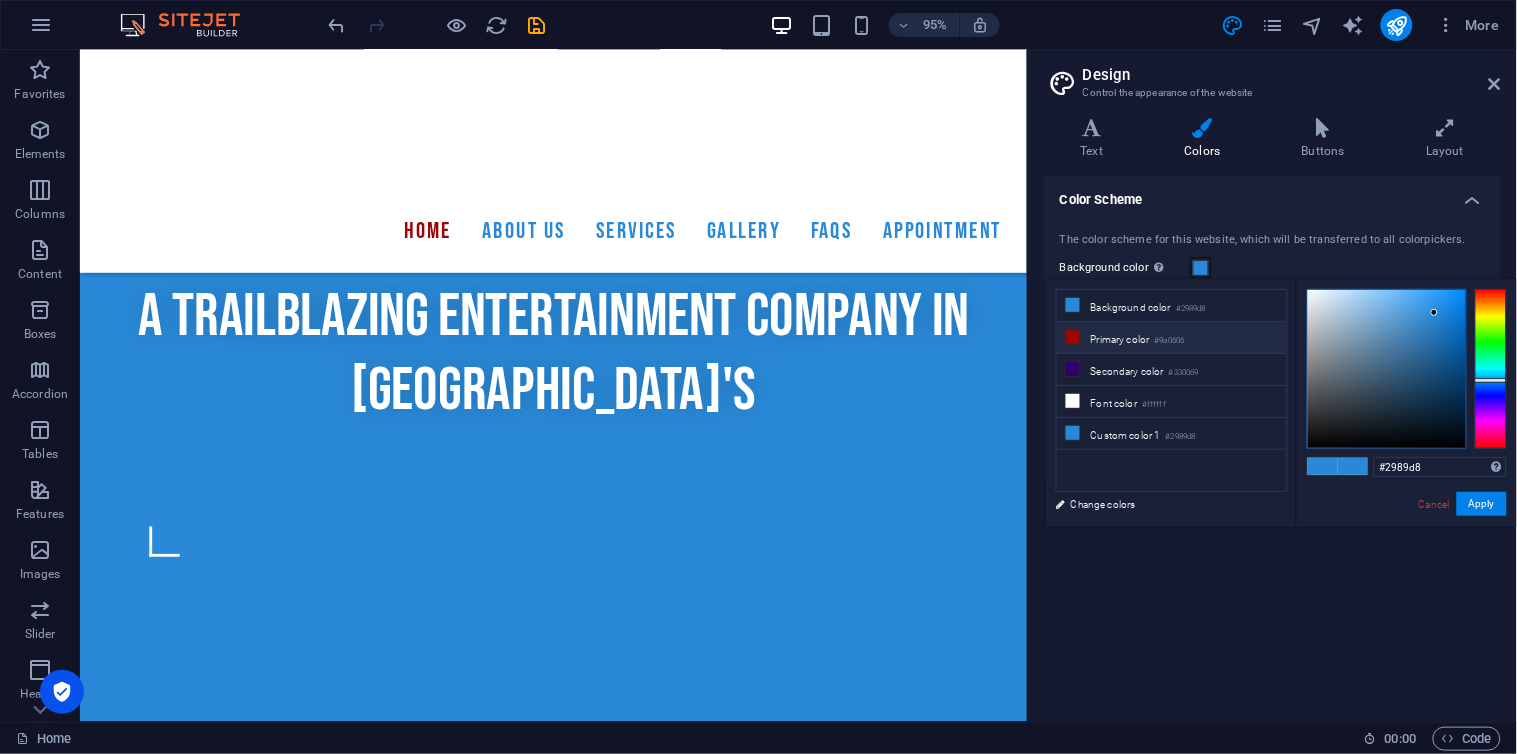 click on "Primary color
#9a0606" at bounding box center [1172, 338] 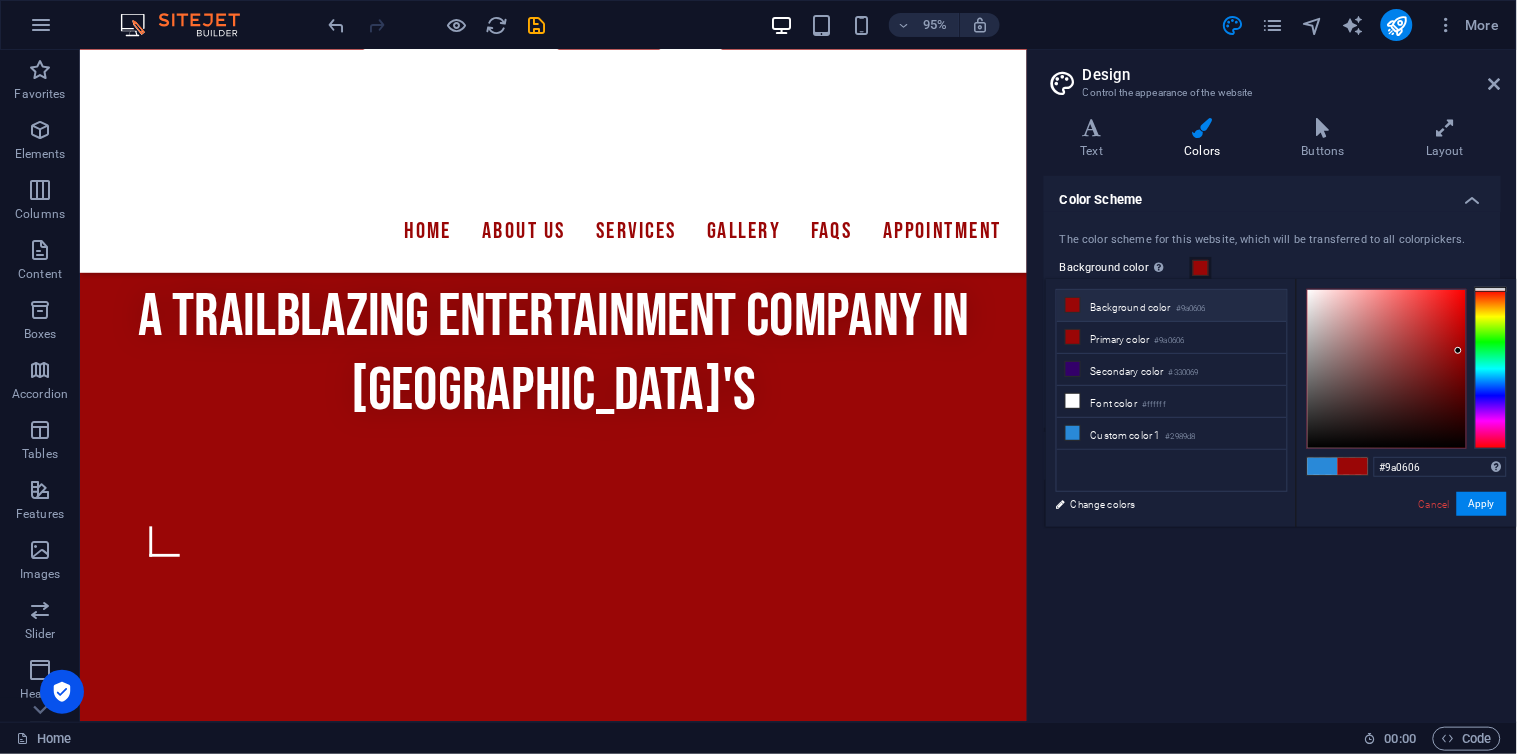 click on "Background color
#9a0606" at bounding box center [1172, 306] 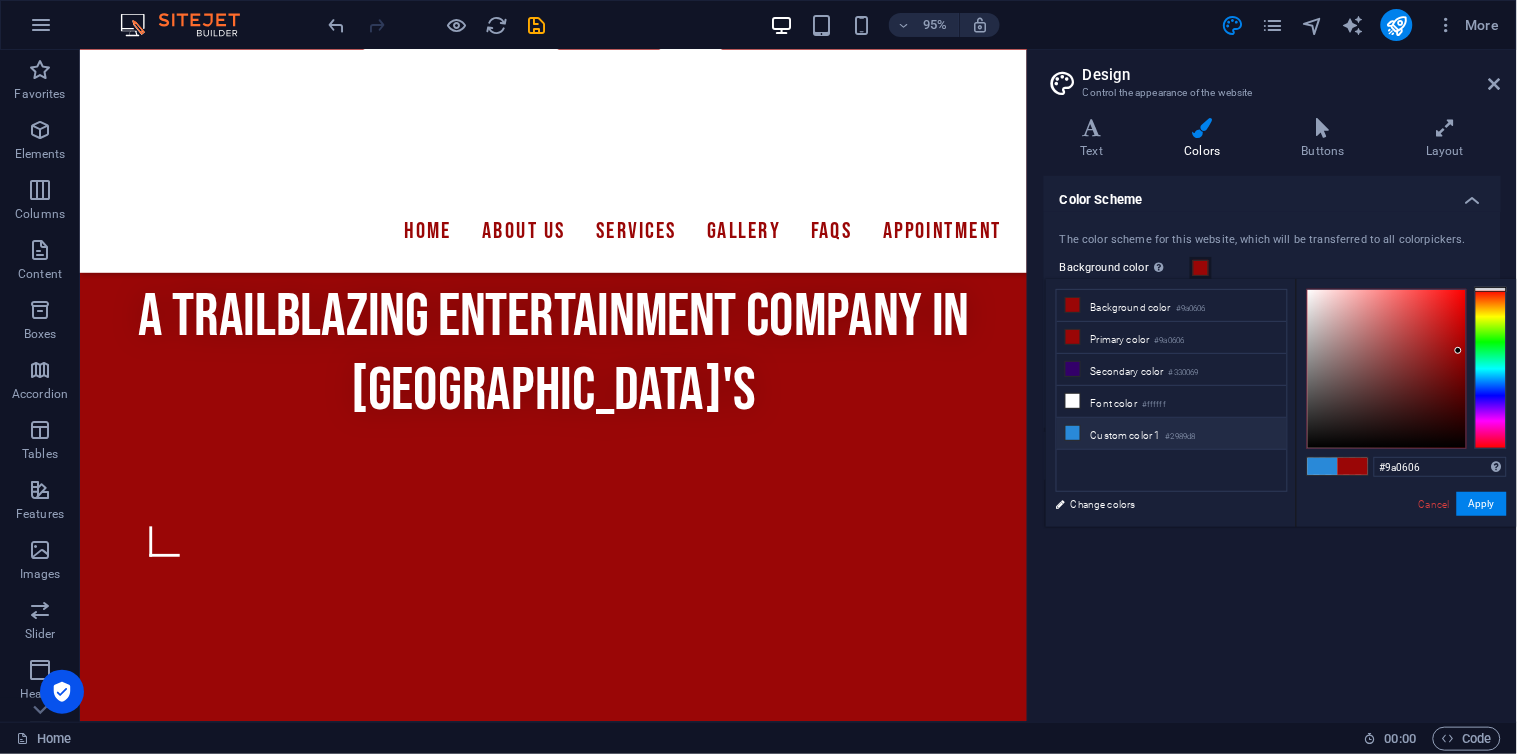 click on "Custom color 1
#2989d8" at bounding box center [1172, 434] 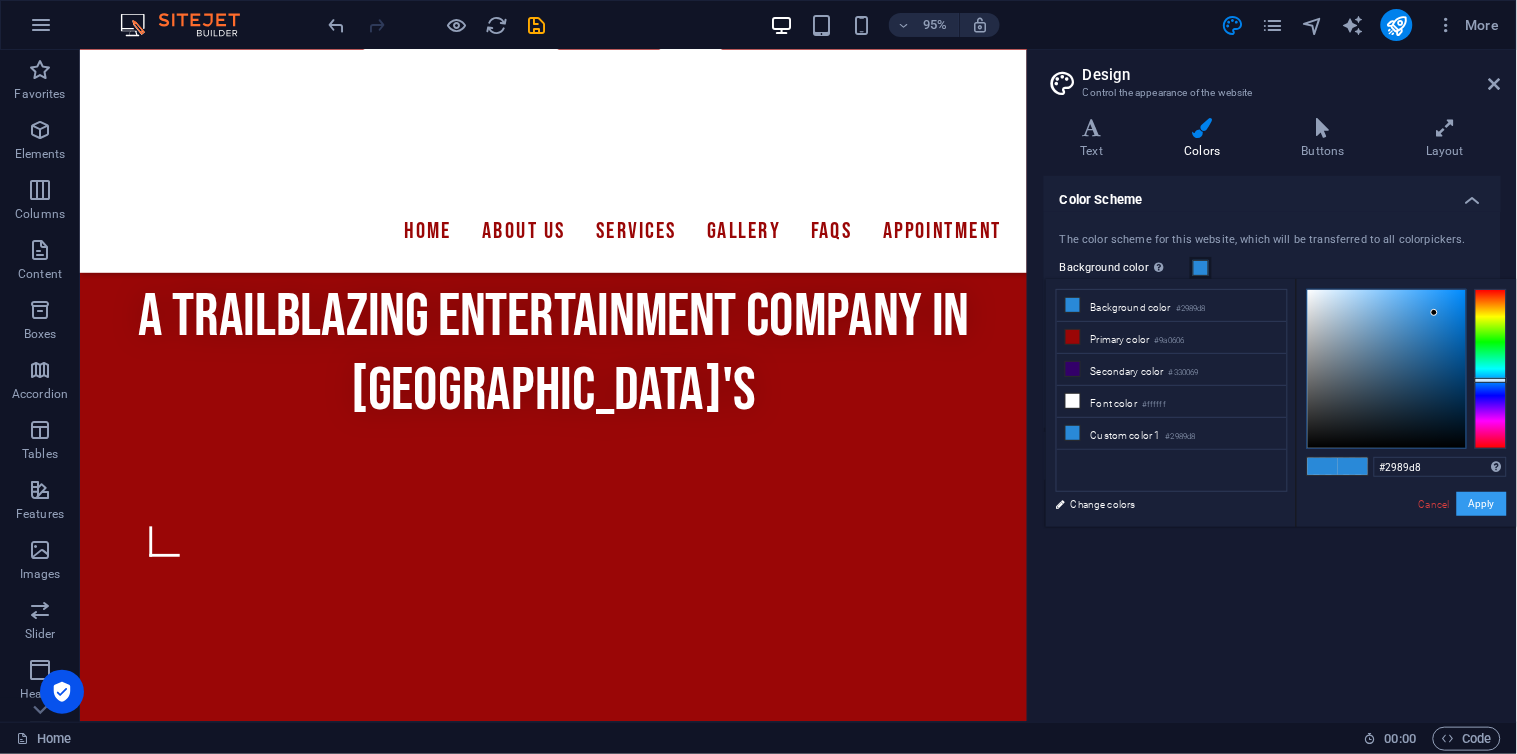 click on "Apply" at bounding box center [1482, 504] 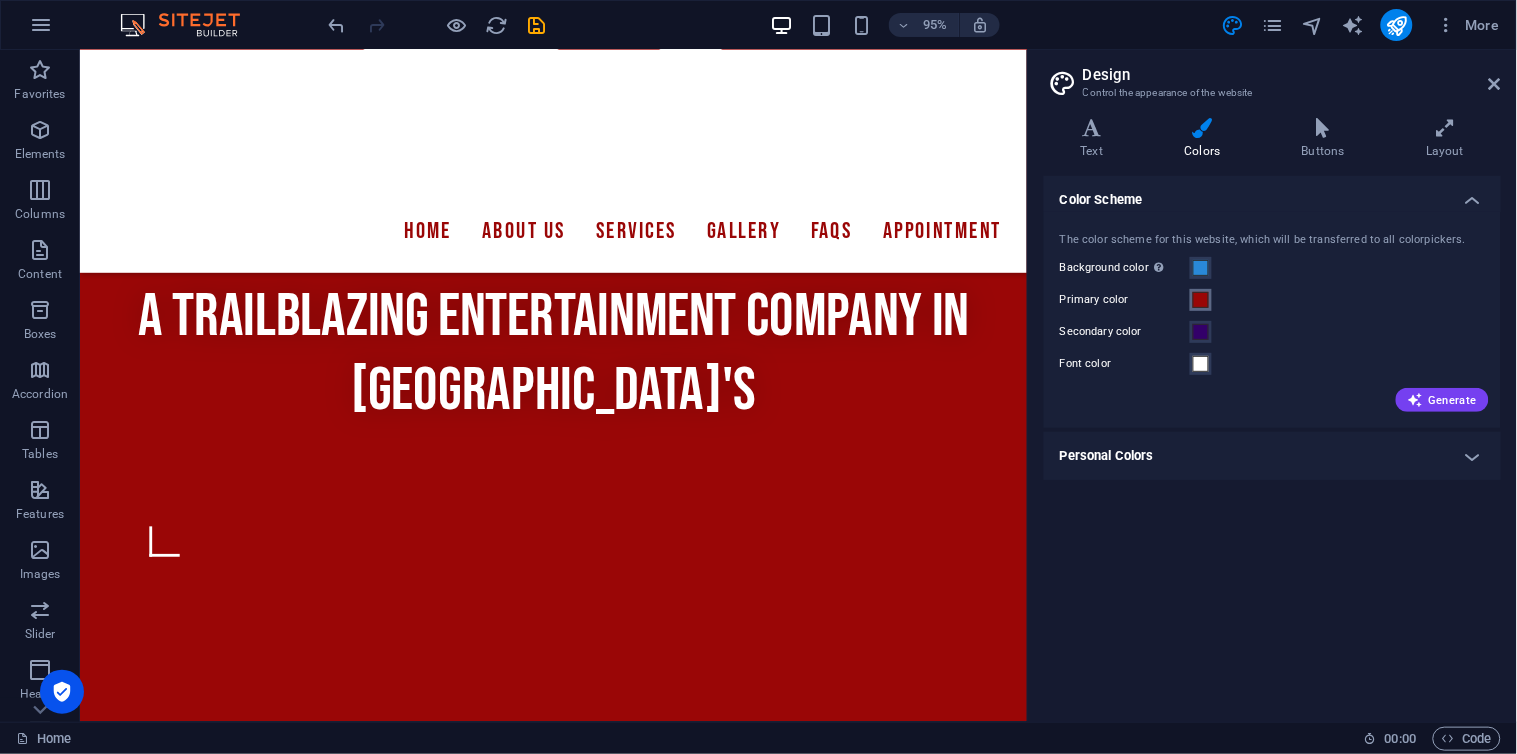click at bounding box center (1201, 300) 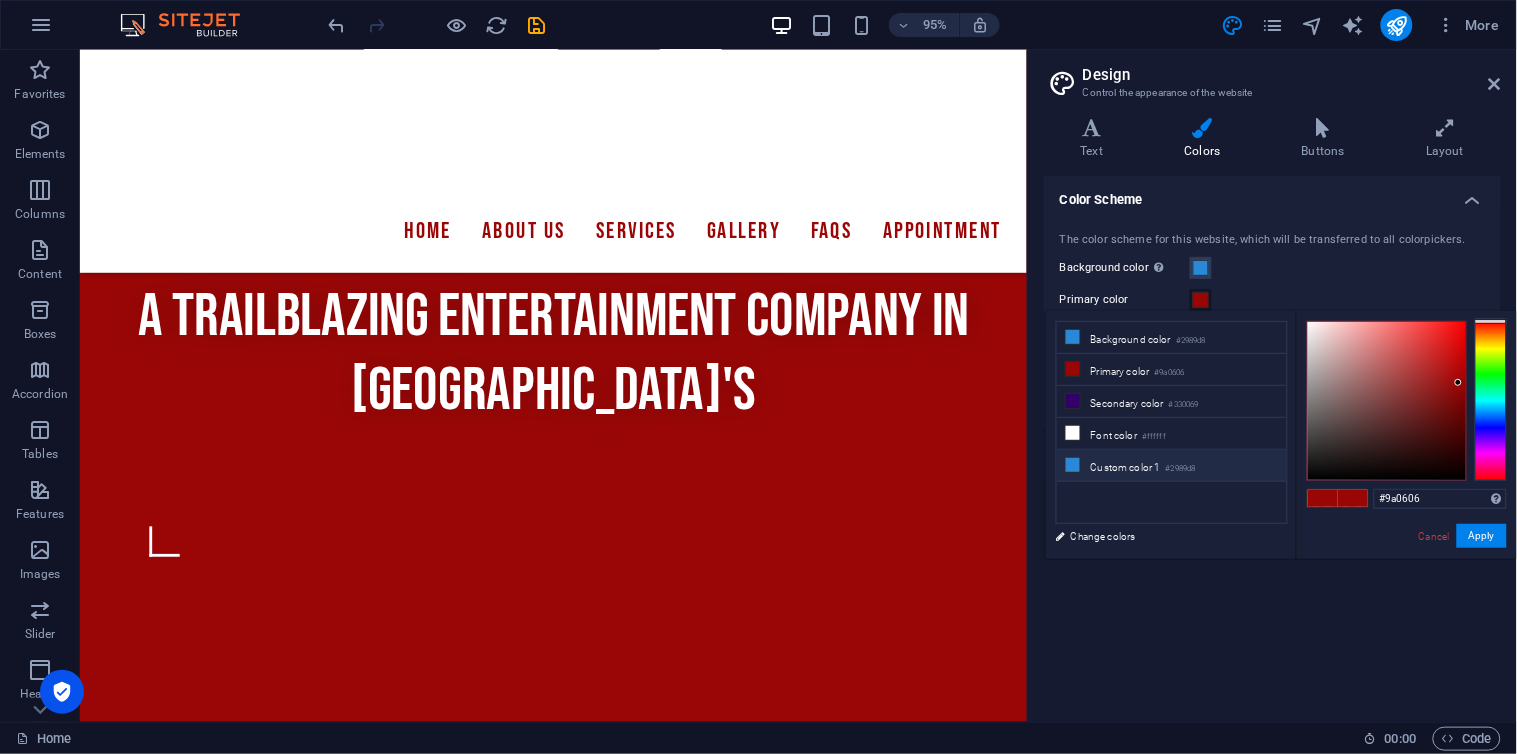 click on "Custom color 1
#2989d8" at bounding box center [1172, 466] 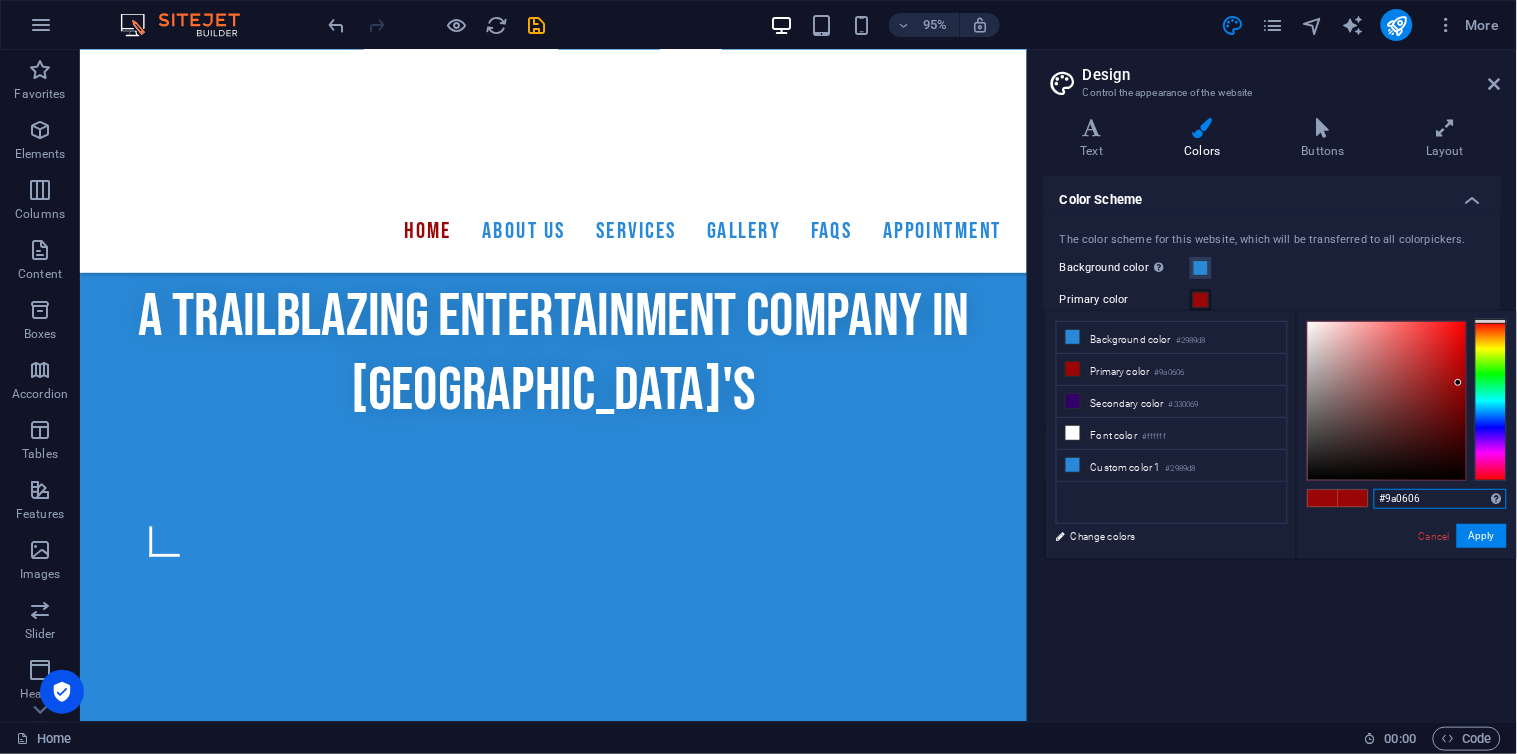 drag, startPoint x: 1428, startPoint y: 498, endPoint x: 1302, endPoint y: 485, distance: 126.66886 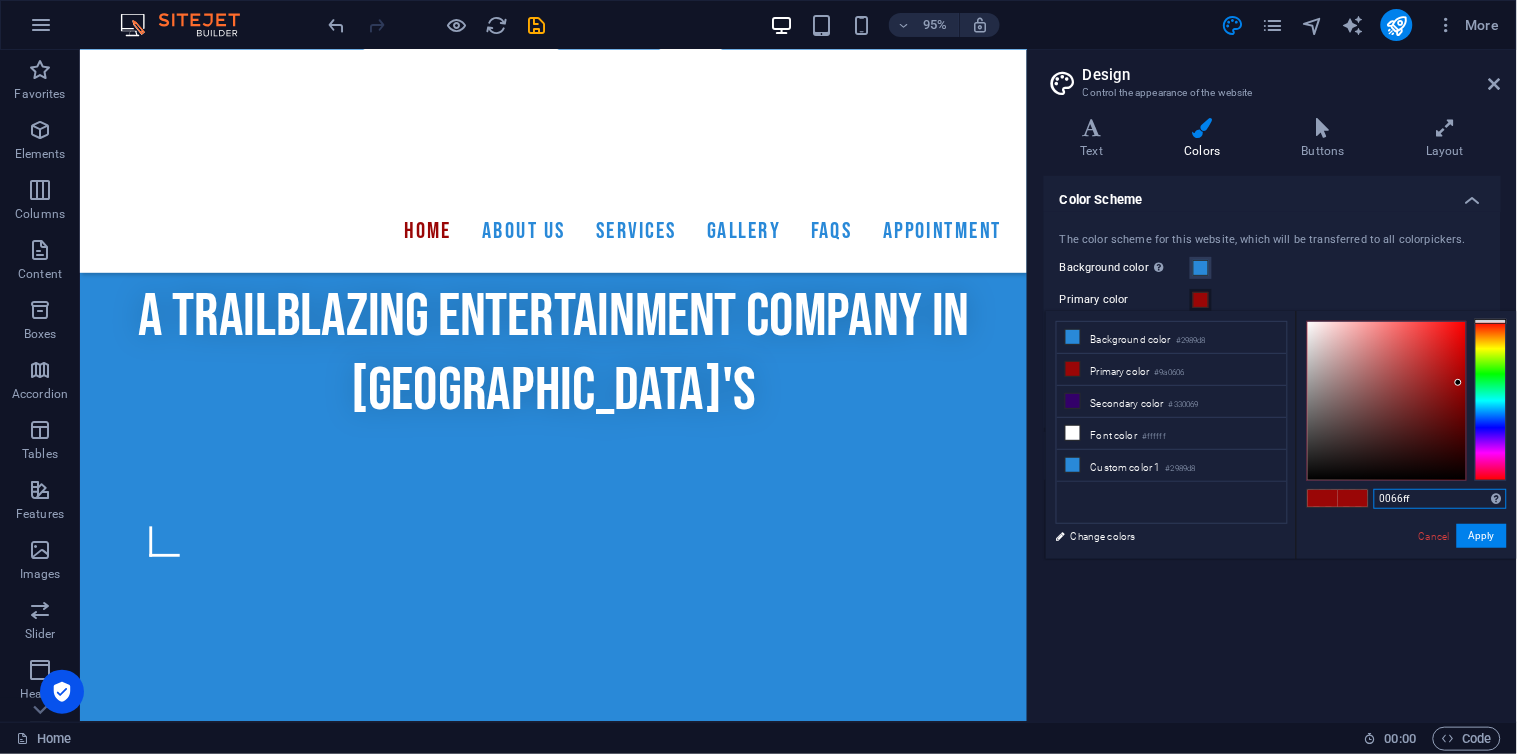 click on "0066ff" at bounding box center [1440, 499] 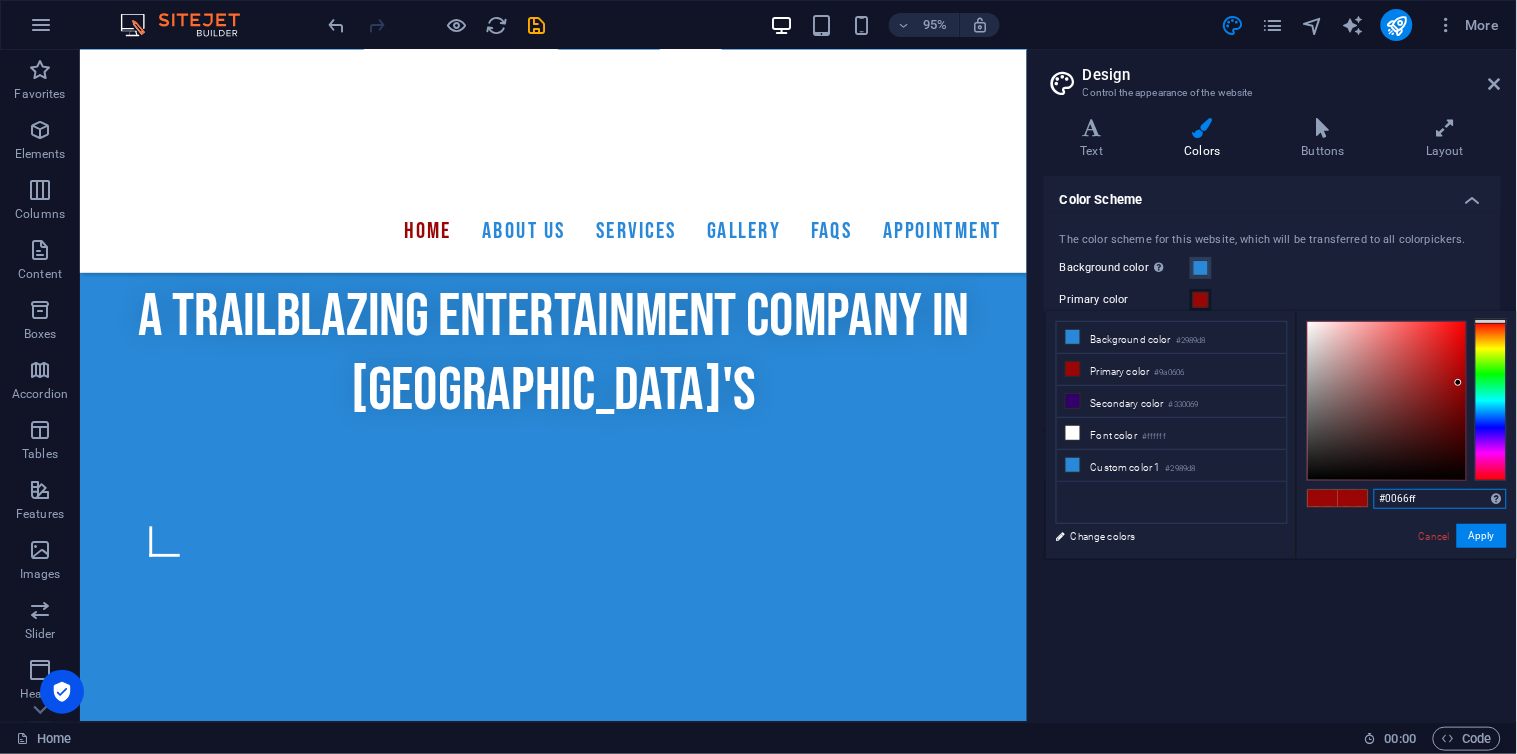 click on "#0066ff" at bounding box center (1440, 499) 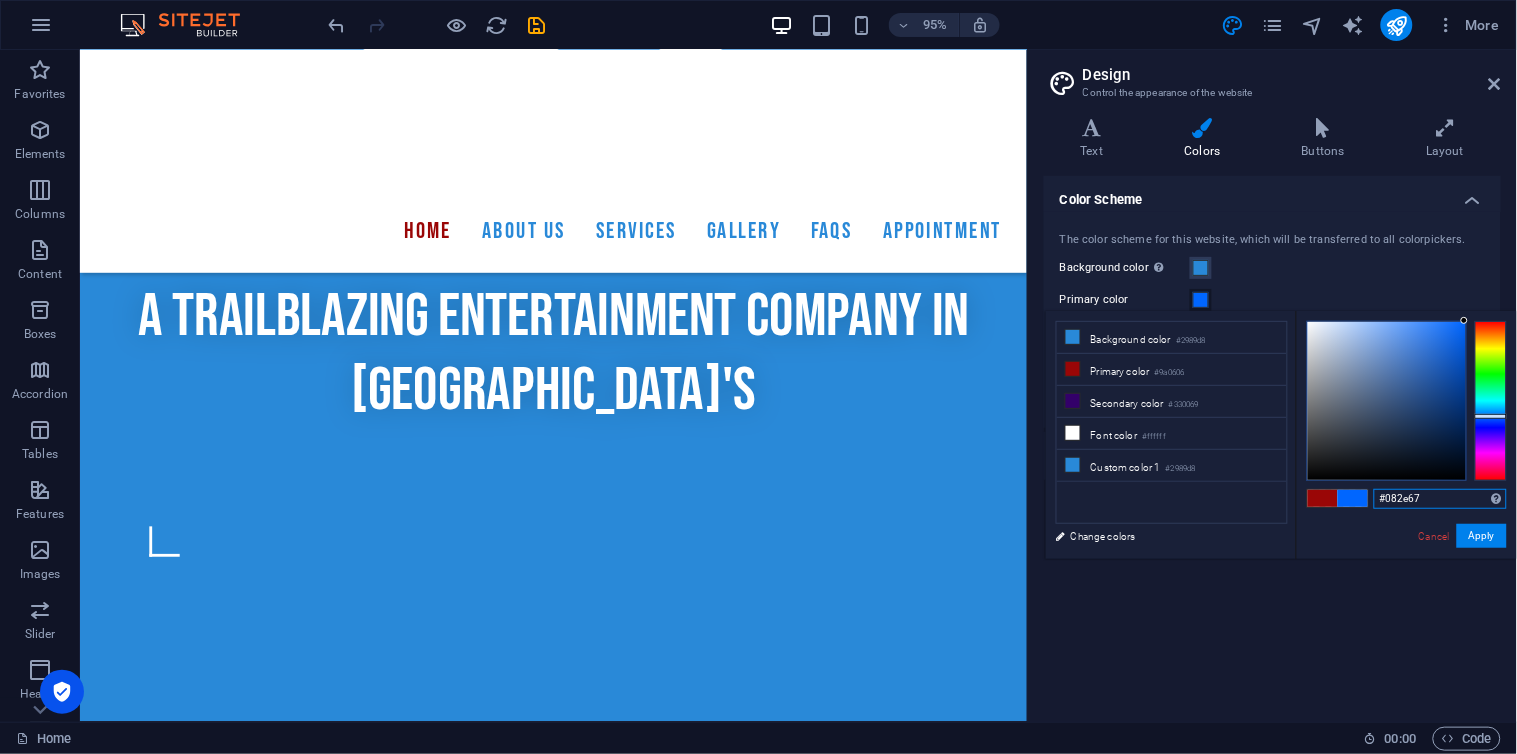 click at bounding box center (1387, 401) 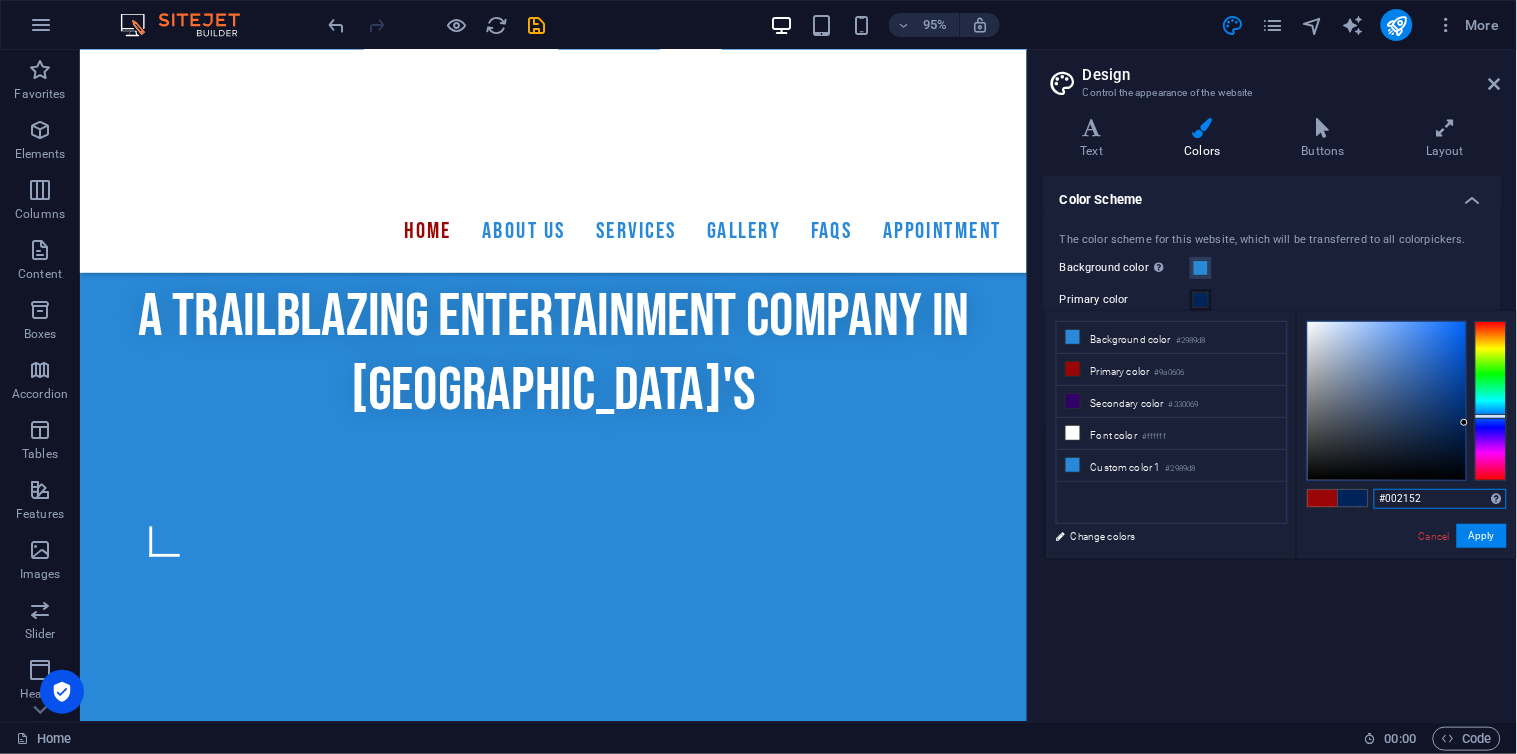 type on "#001f4d" 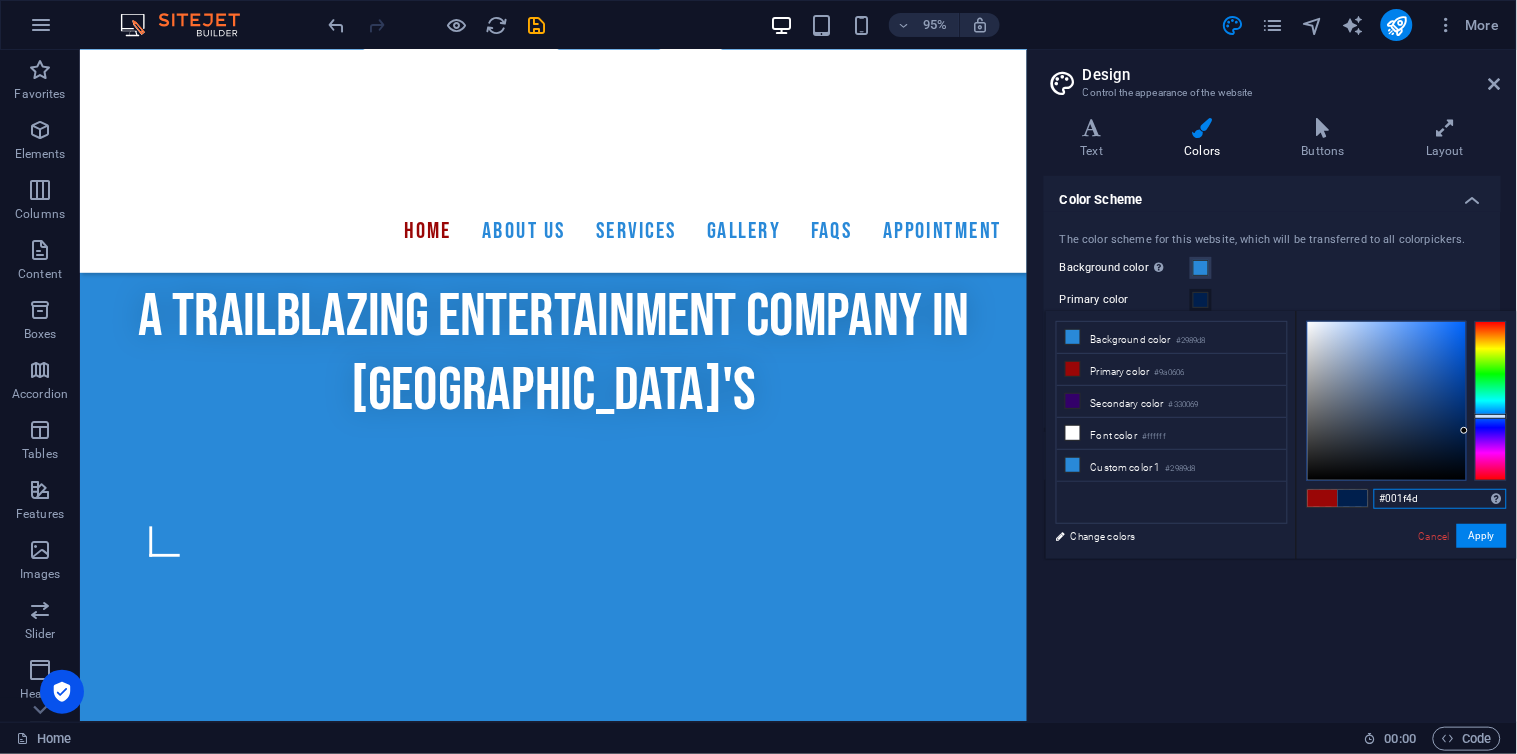 drag, startPoint x: 1453, startPoint y: 415, endPoint x: 1474, endPoint y: 431, distance: 26.400757 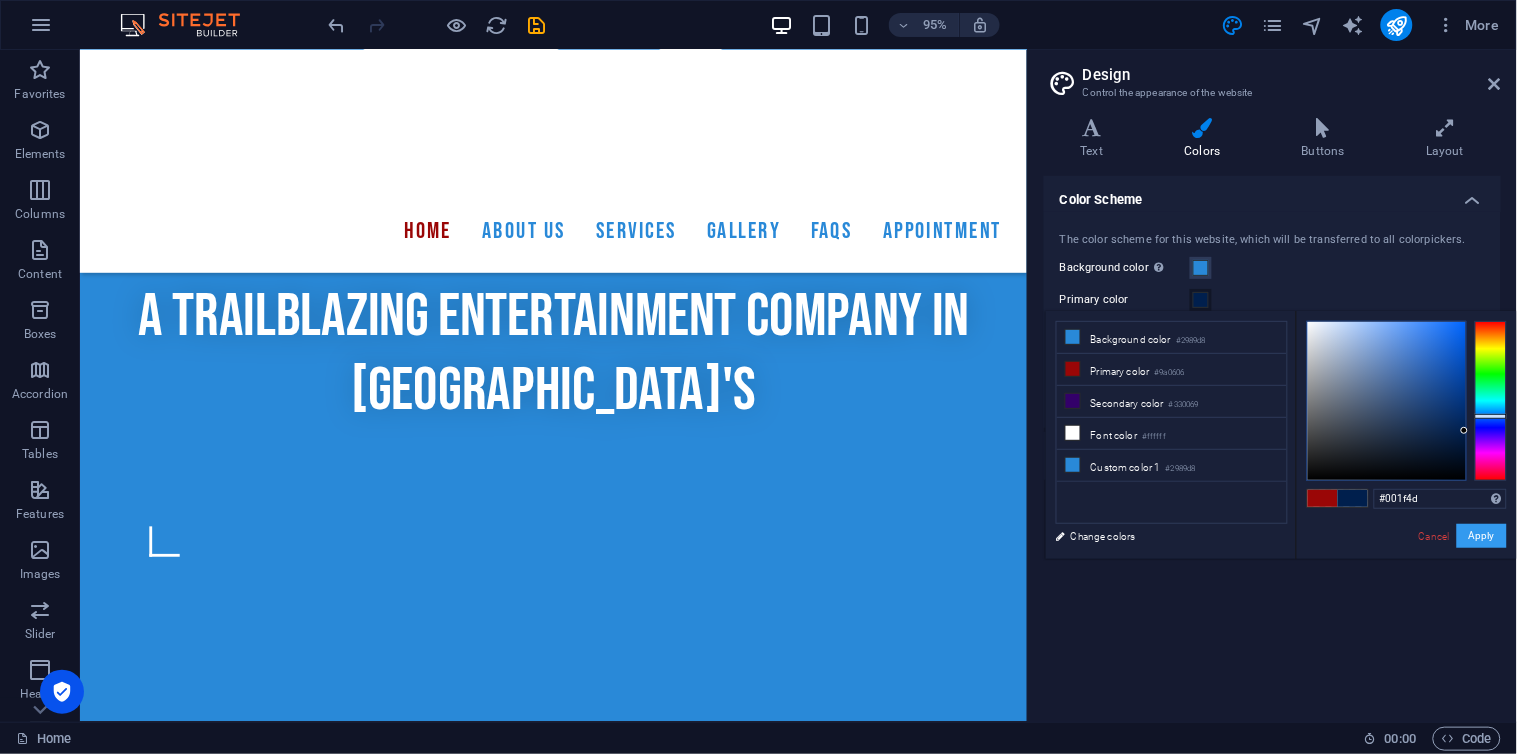 click on "Apply" at bounding box center [1482, 536] 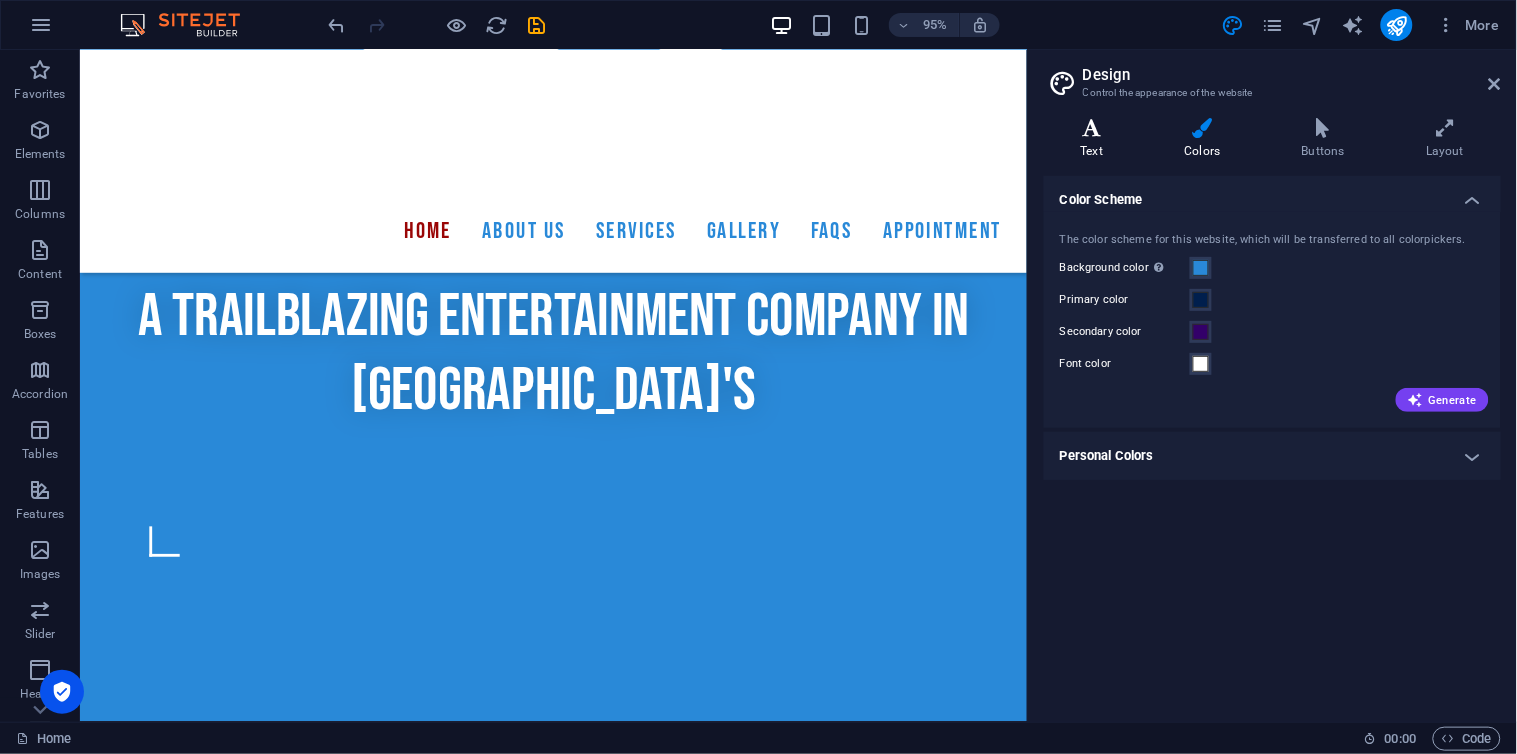 click on "Text" at bounding box center [1096, 139] 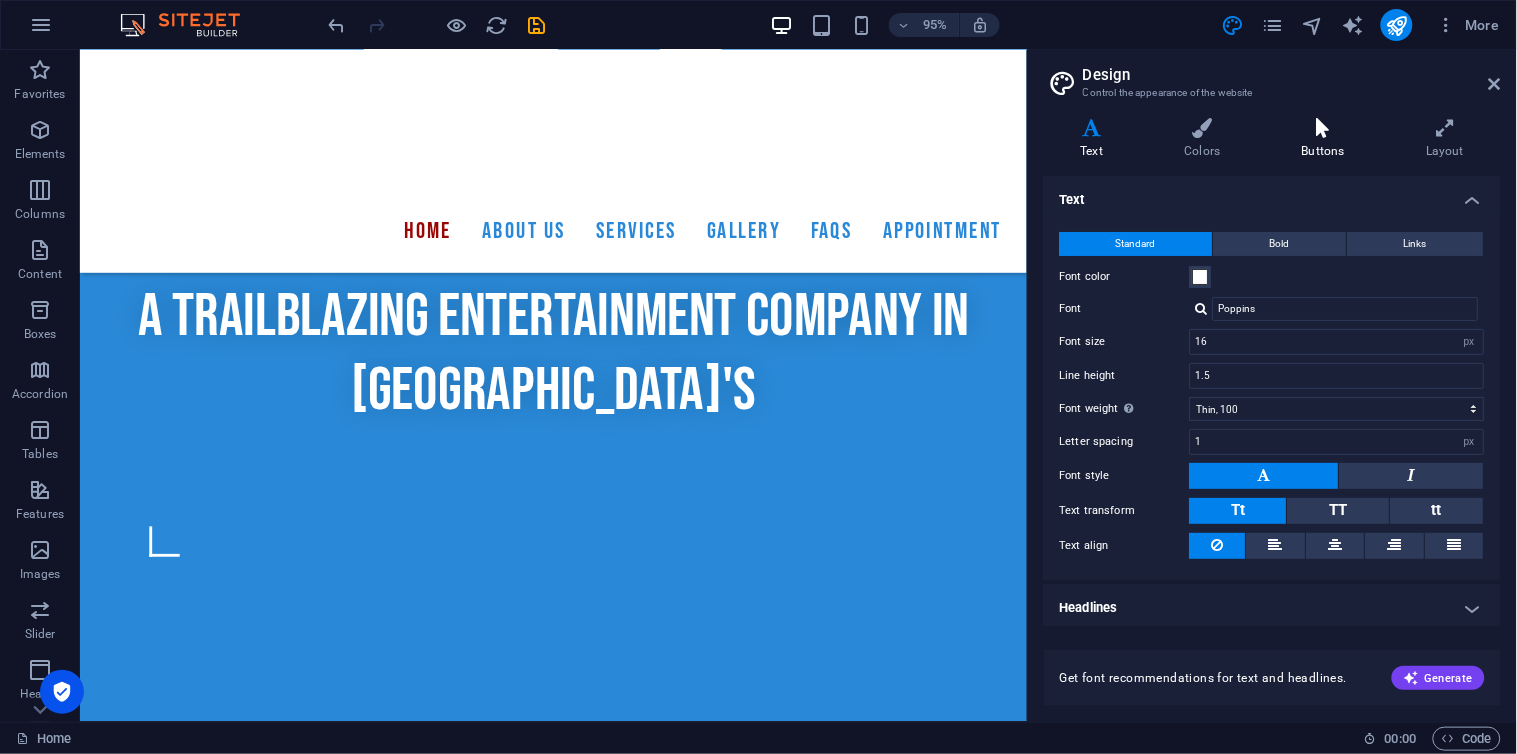 click at bounding box center (1323, 128) 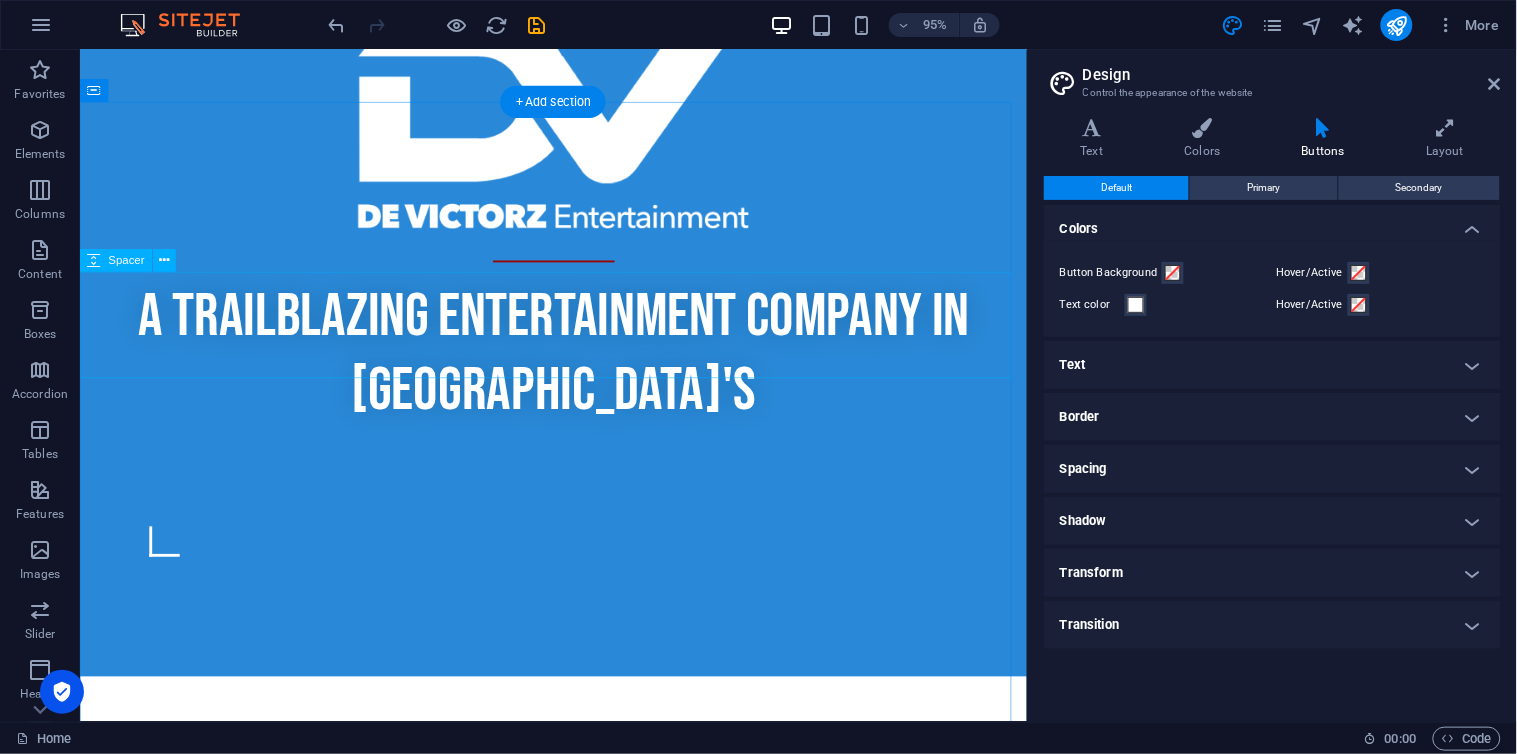 scroll, scrollTop: 0, scrollLeft: 0, axis: both 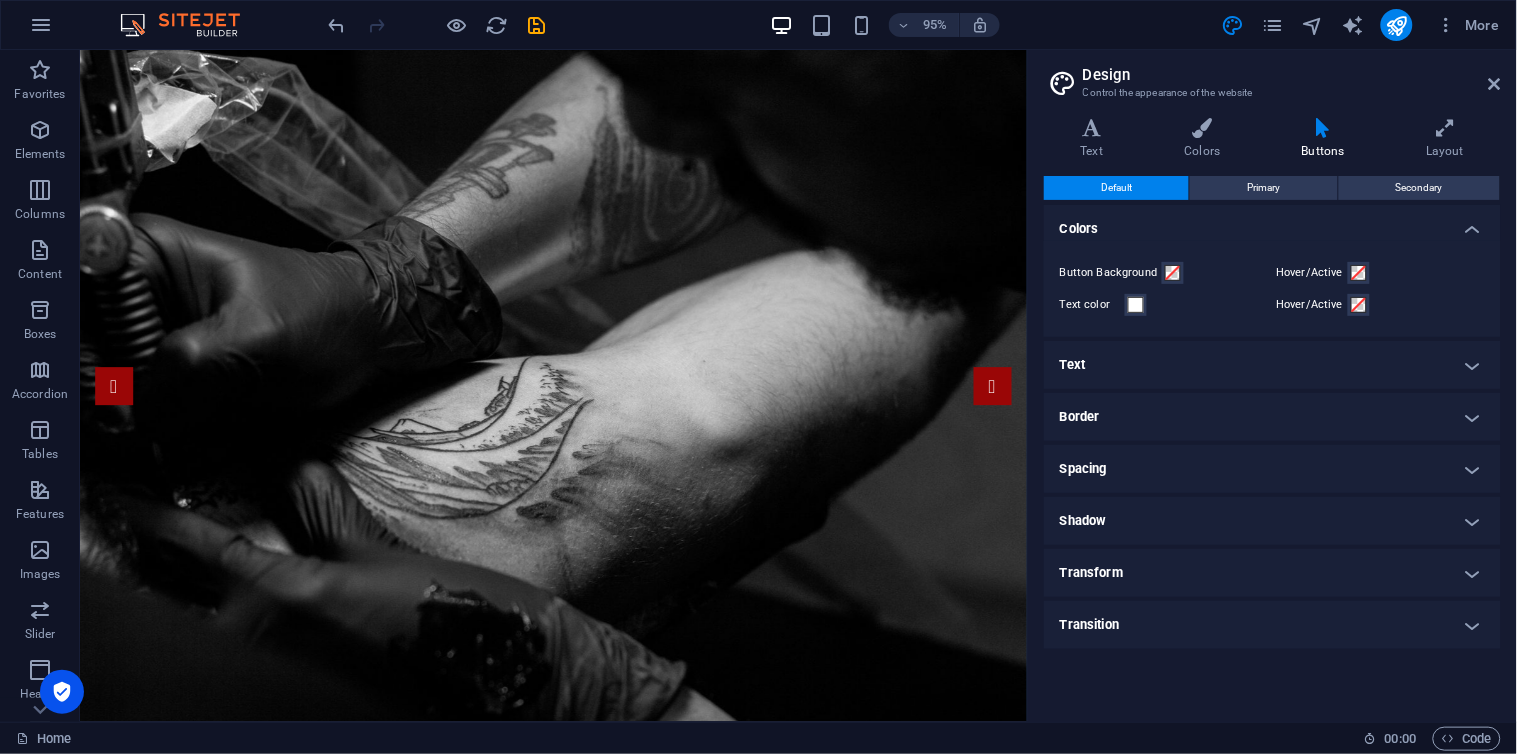 click at bounding box center (1323, 128) 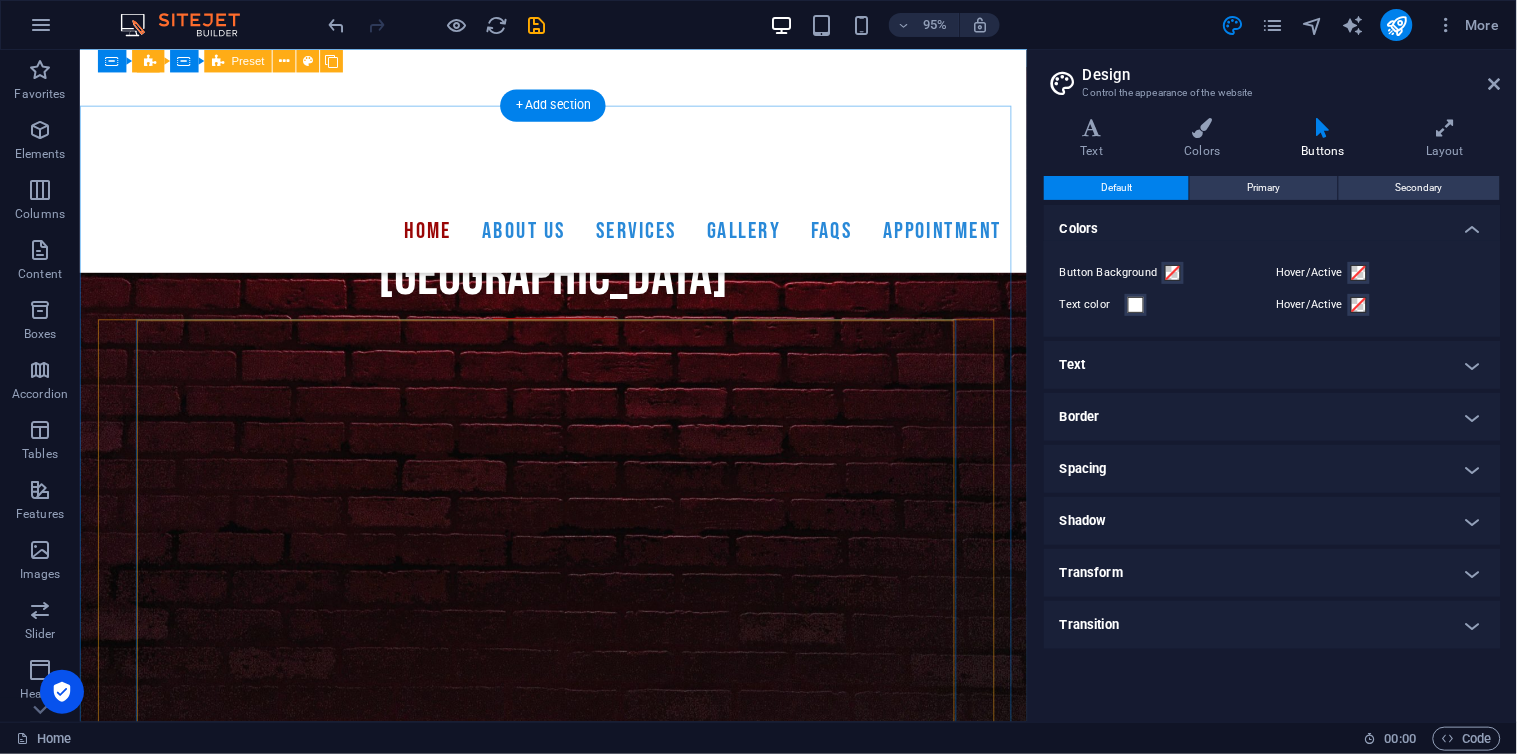 scroll, scrollTop: 1814, scrollLeft: 0, axis: vertical 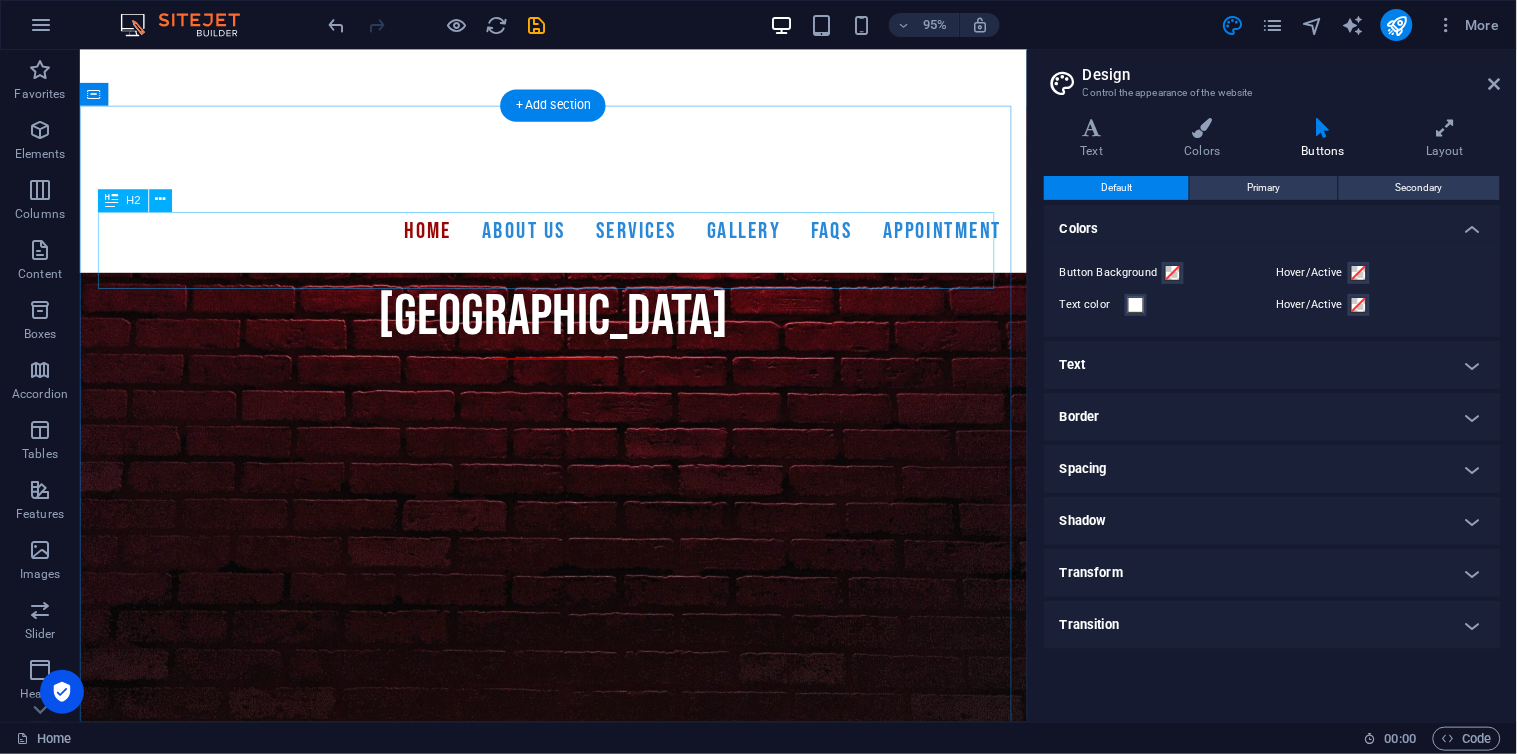 click on "Our Artists" at bounding box center [578, 1658] 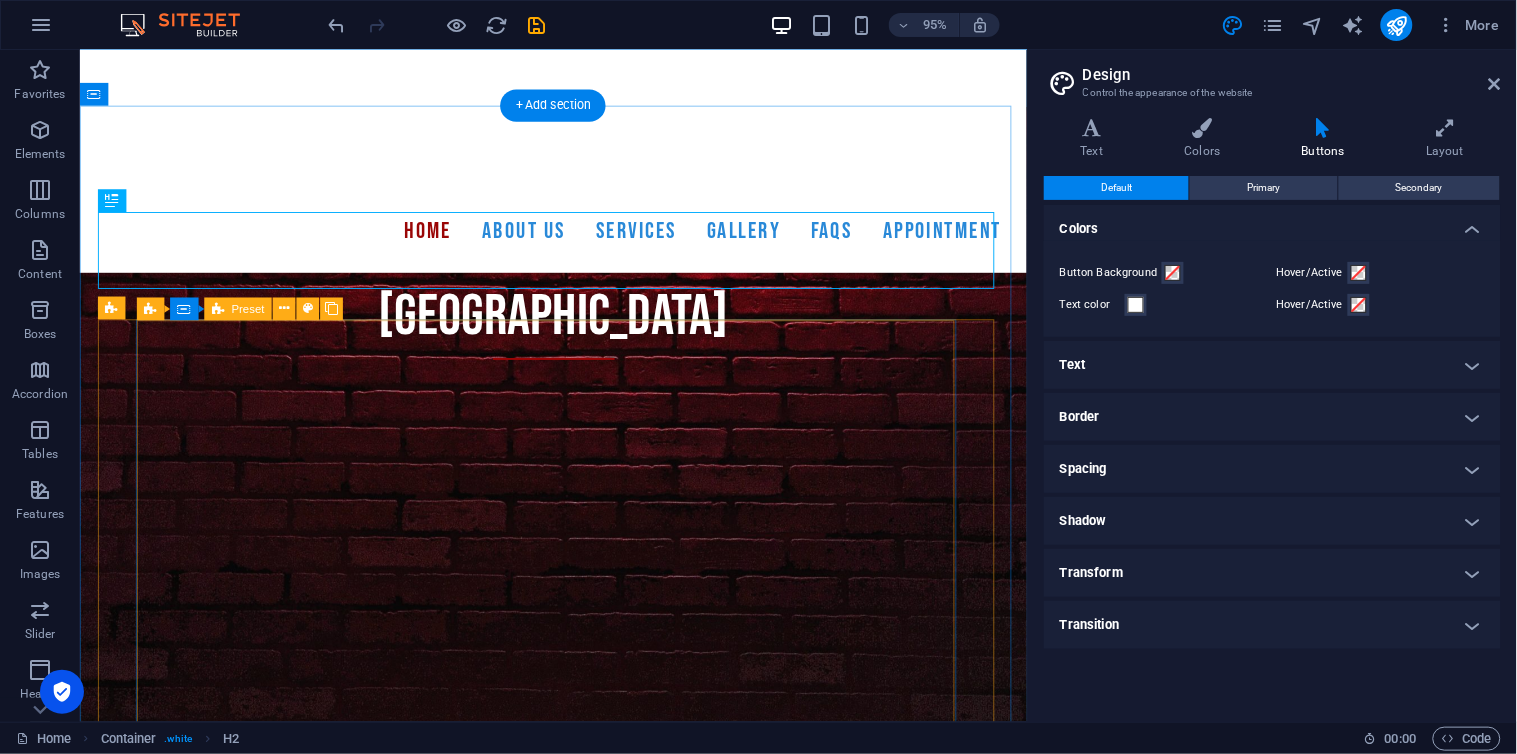 click on "Artist [PERSON_NAME] Lorem ipsum dolor sit amet, consectetur adipisicing elit. Repellat, maiores, a libero atque assumenda praesentium cum magni odio dolor accusantium explicabo repudiandae molestiae itaque provident sit debitis aspernatur soluta deserunt incidunt ad cumque ex laboriosam. Distinctio, mollitia, molestias excepturi voluptatem veritatis iusto nam nulla.  see Artist Gallery" at bounding box center (578, 2156) 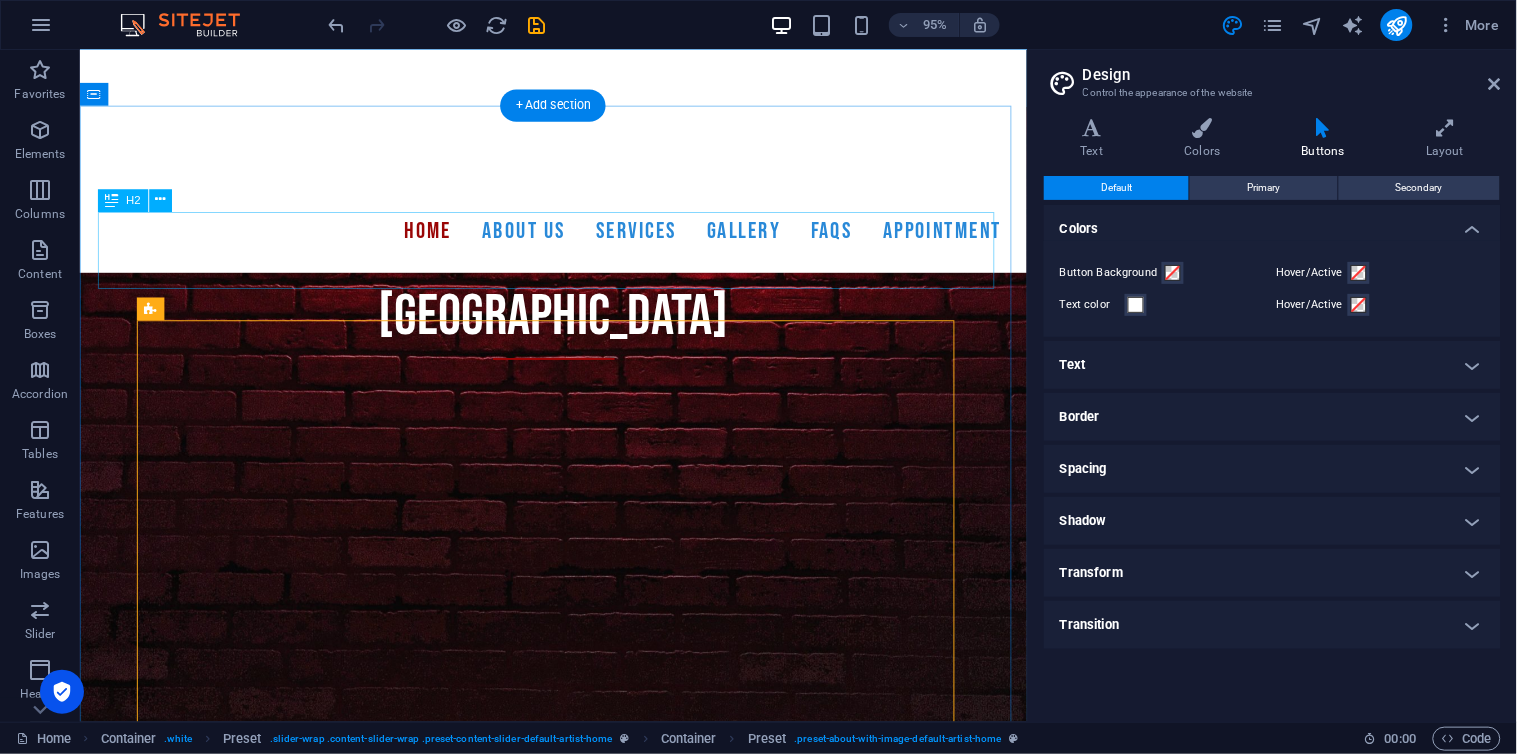 click on "Our Artists" at bounding box center [578, 1658] 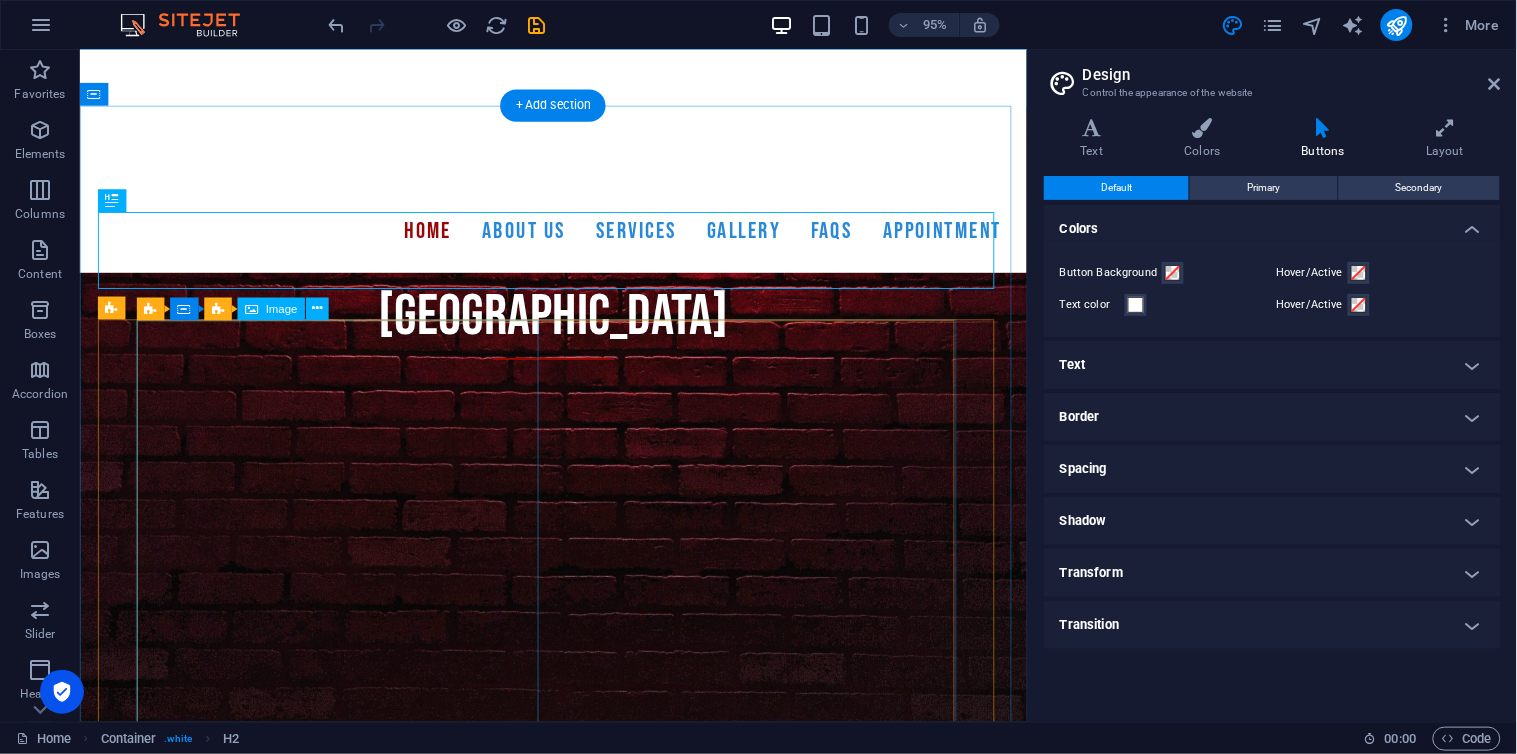click at bounding box center [278, 1929] 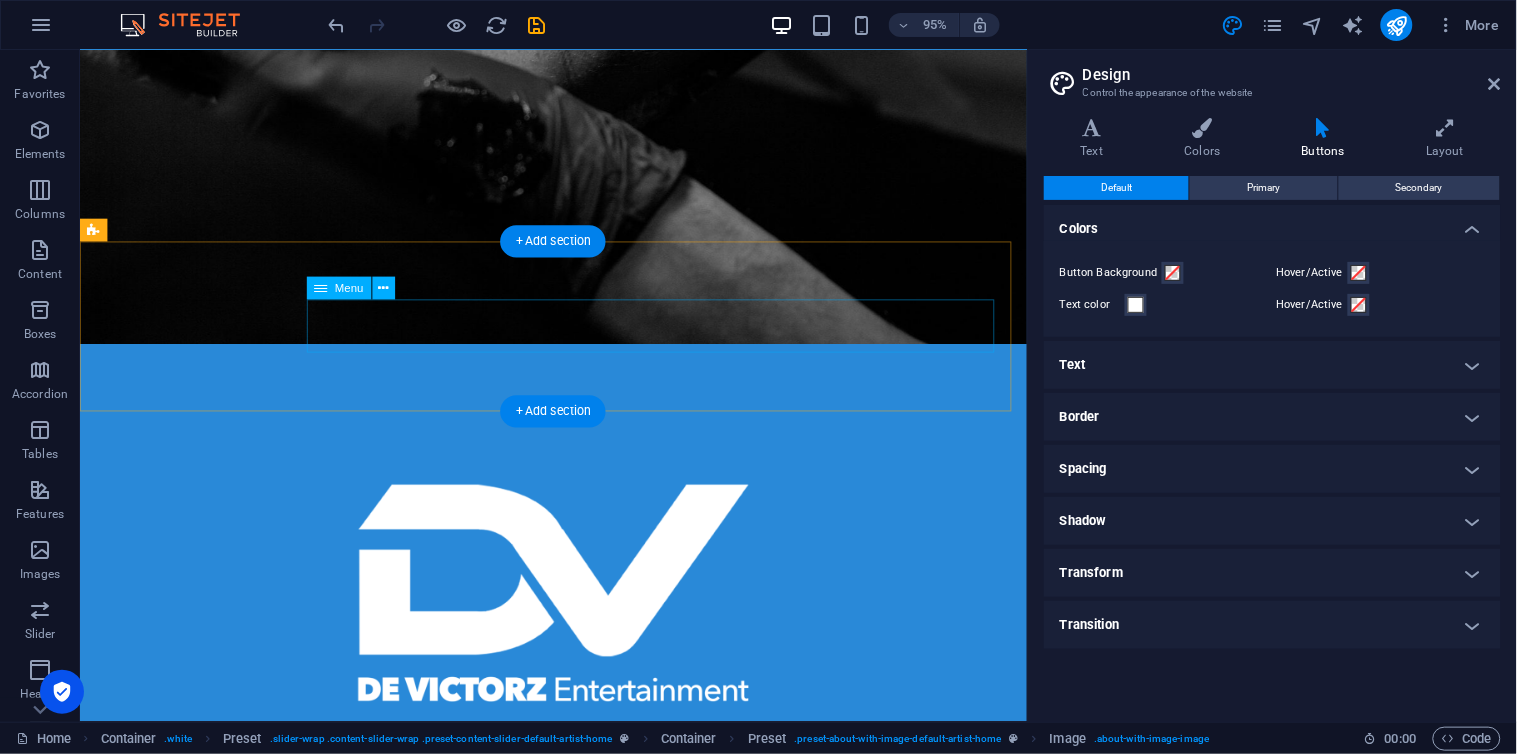 scroll, scrollTop: 518, scrollLeft: 0, axis: vertical 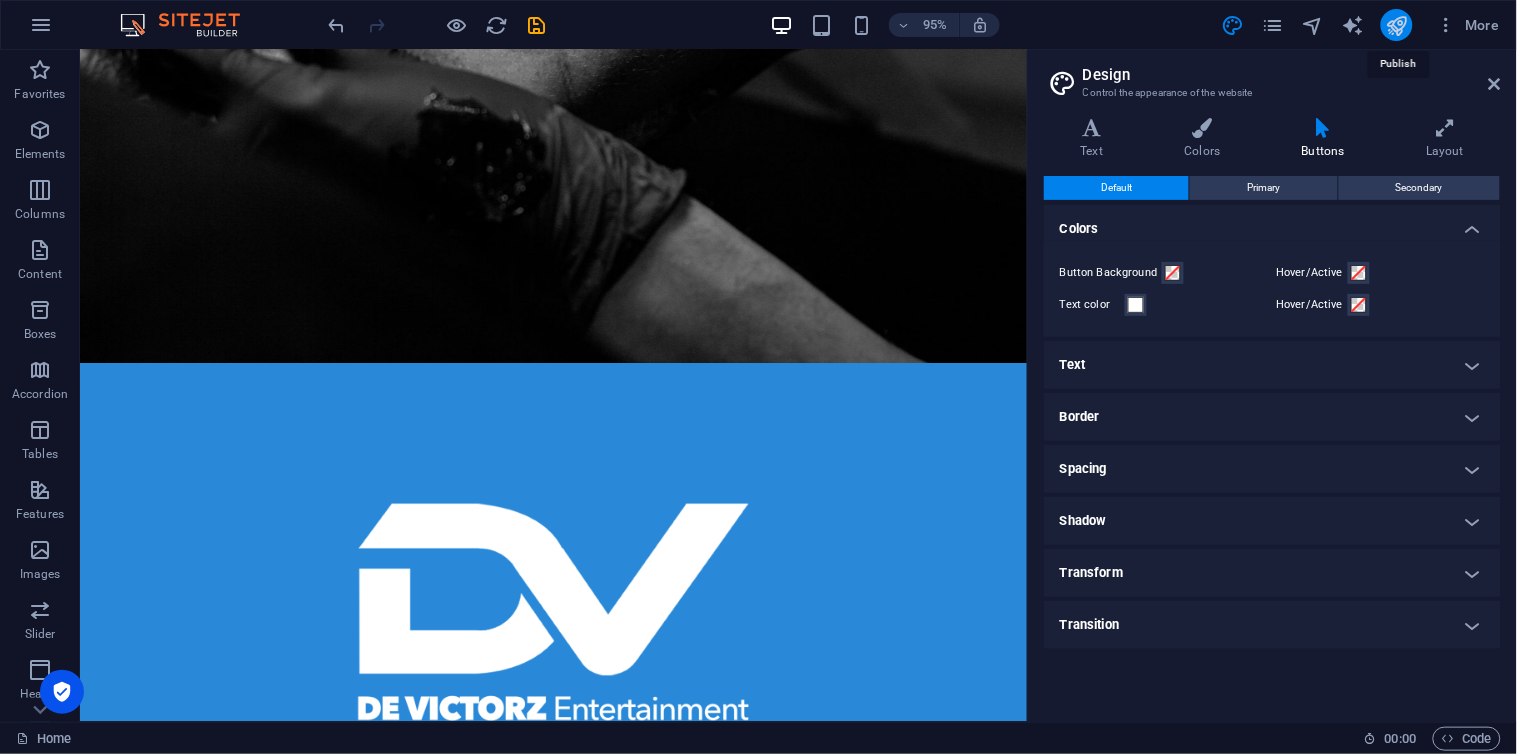 click at bounding box center [1396, 25] 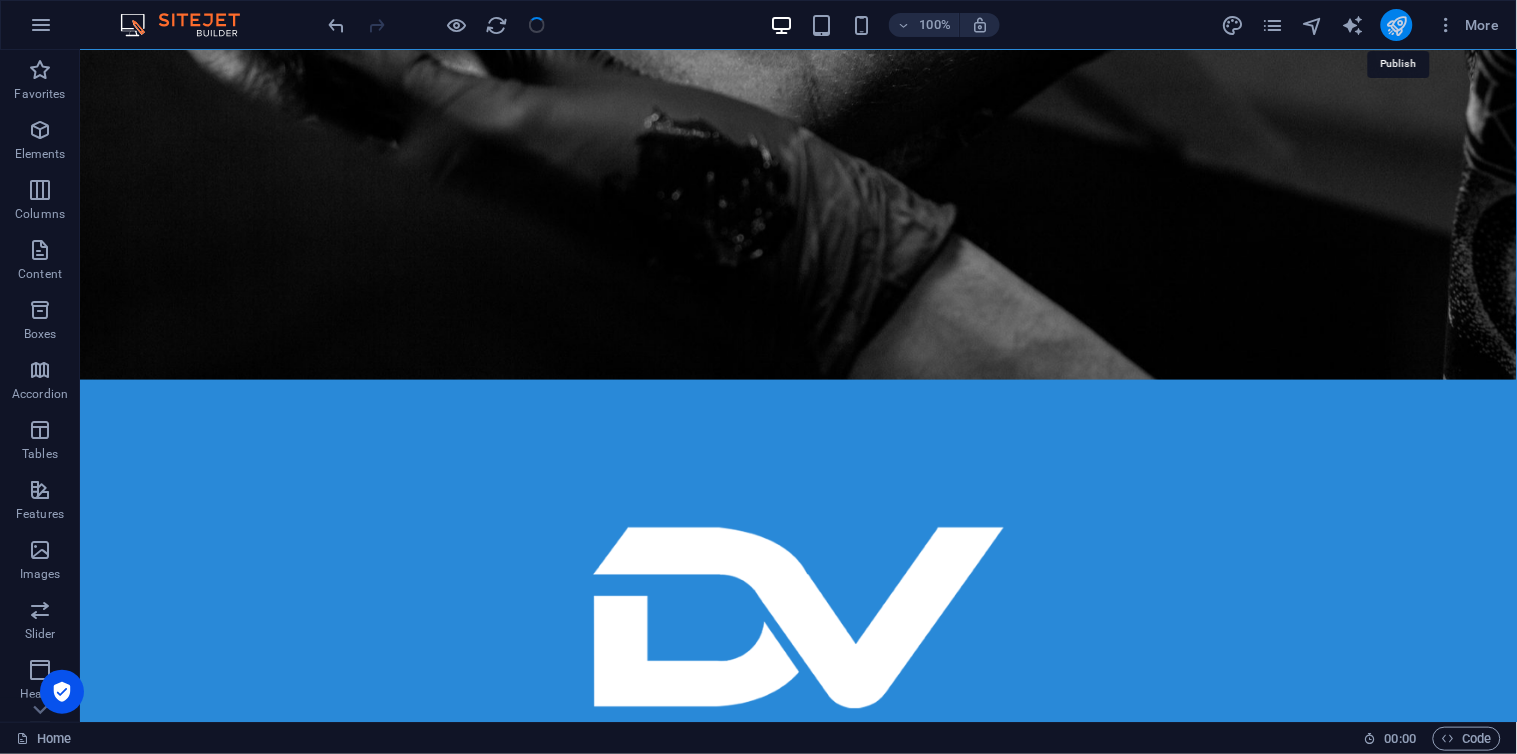 click at bounding box center (1396, 25) 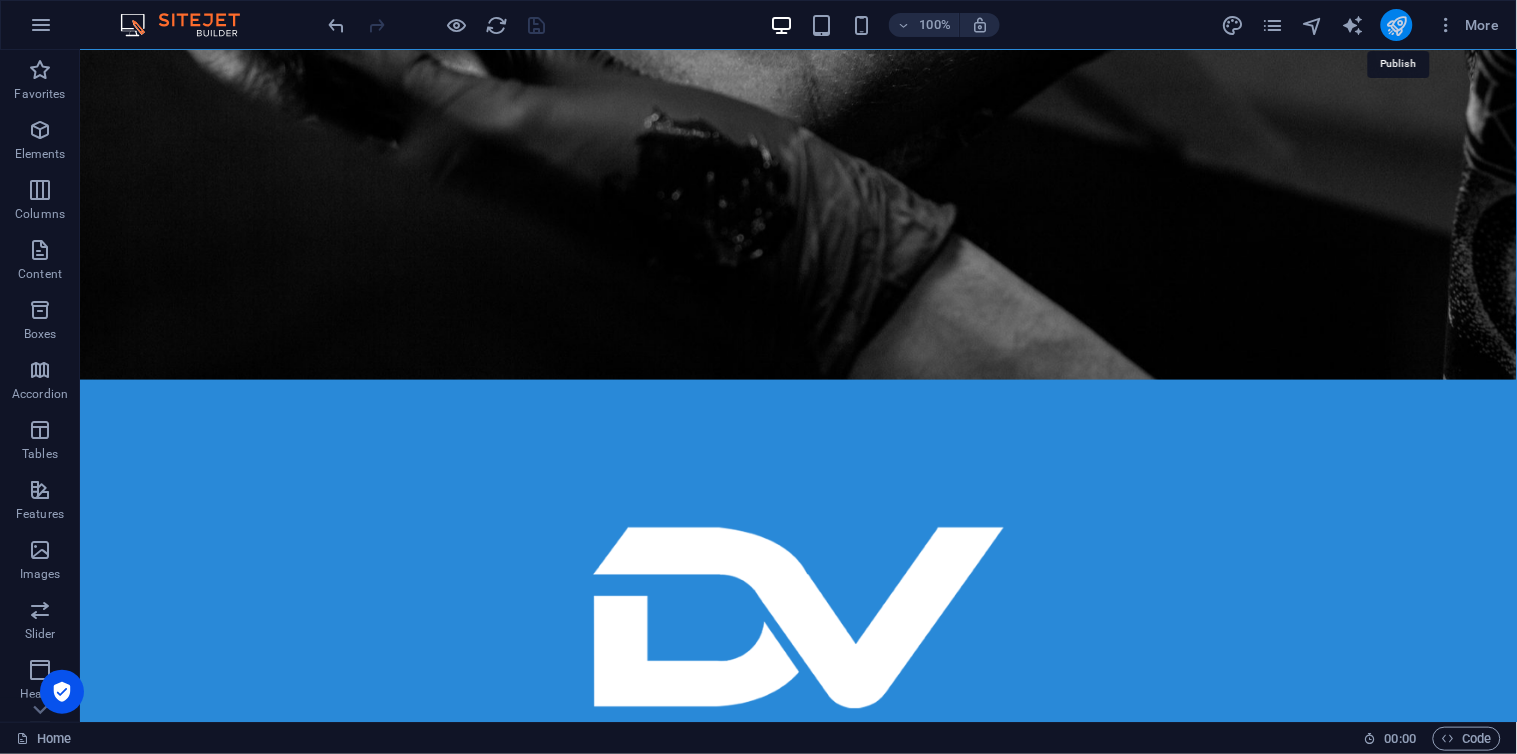 click at bounding box center [1396, 25] 